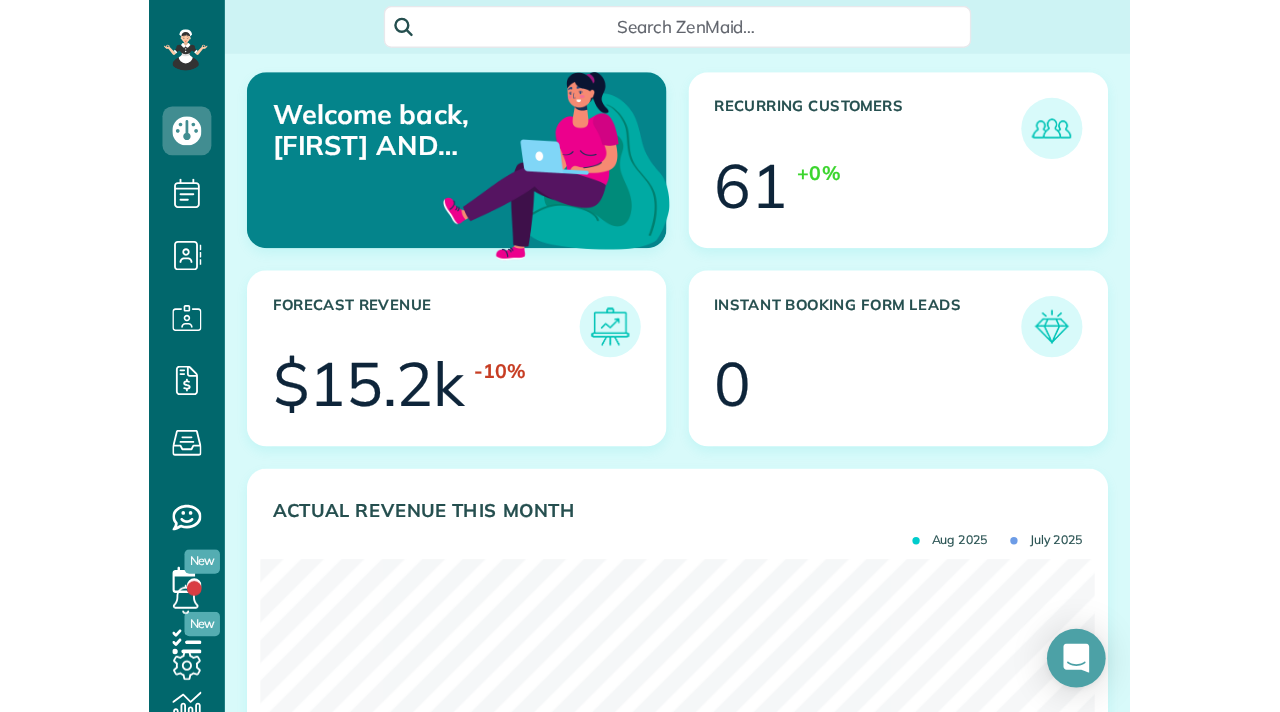 scroll, scrollTop: 0, scrollLeft: 0, axis: both 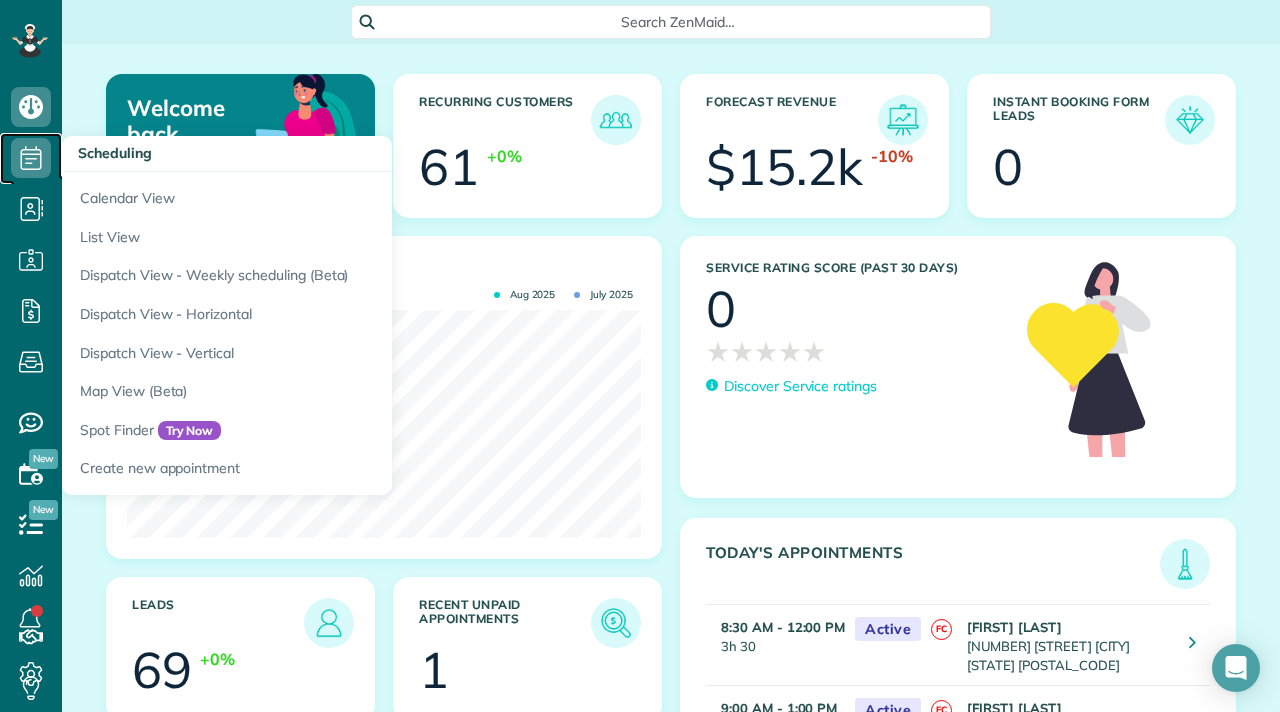 click 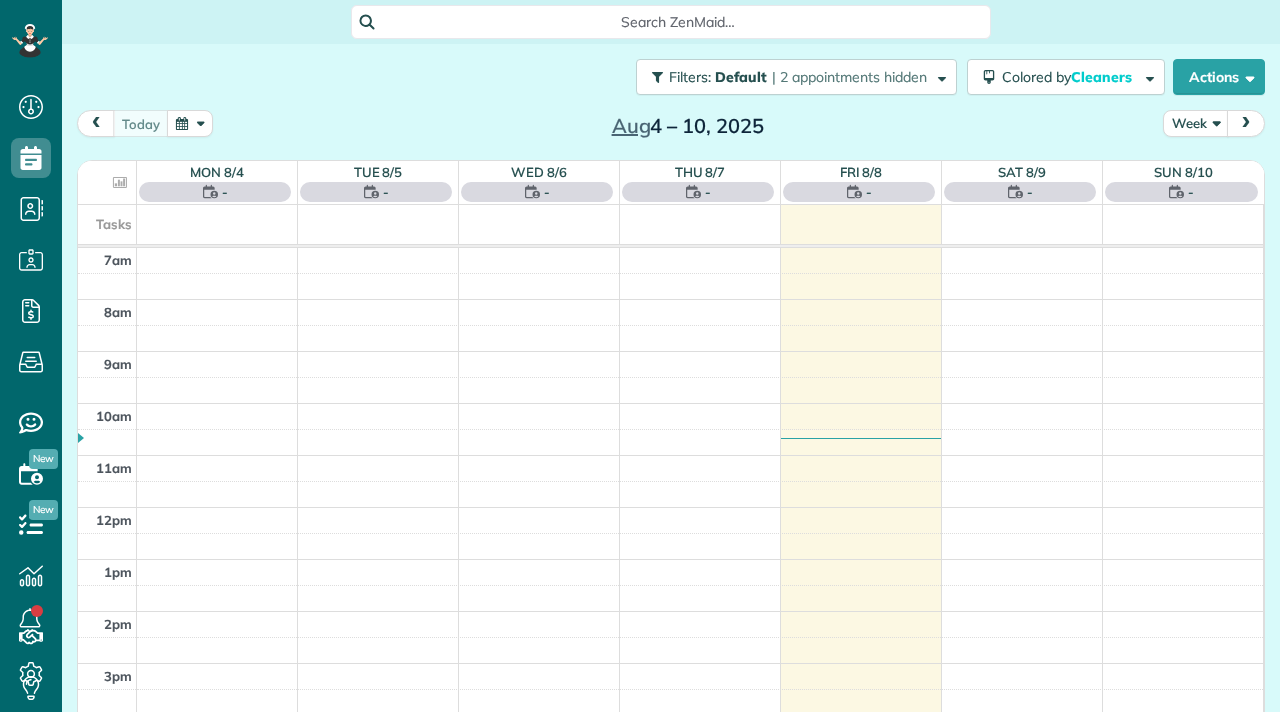 scroll, scrollTop: 0, scrollLeft: 0, axis: both 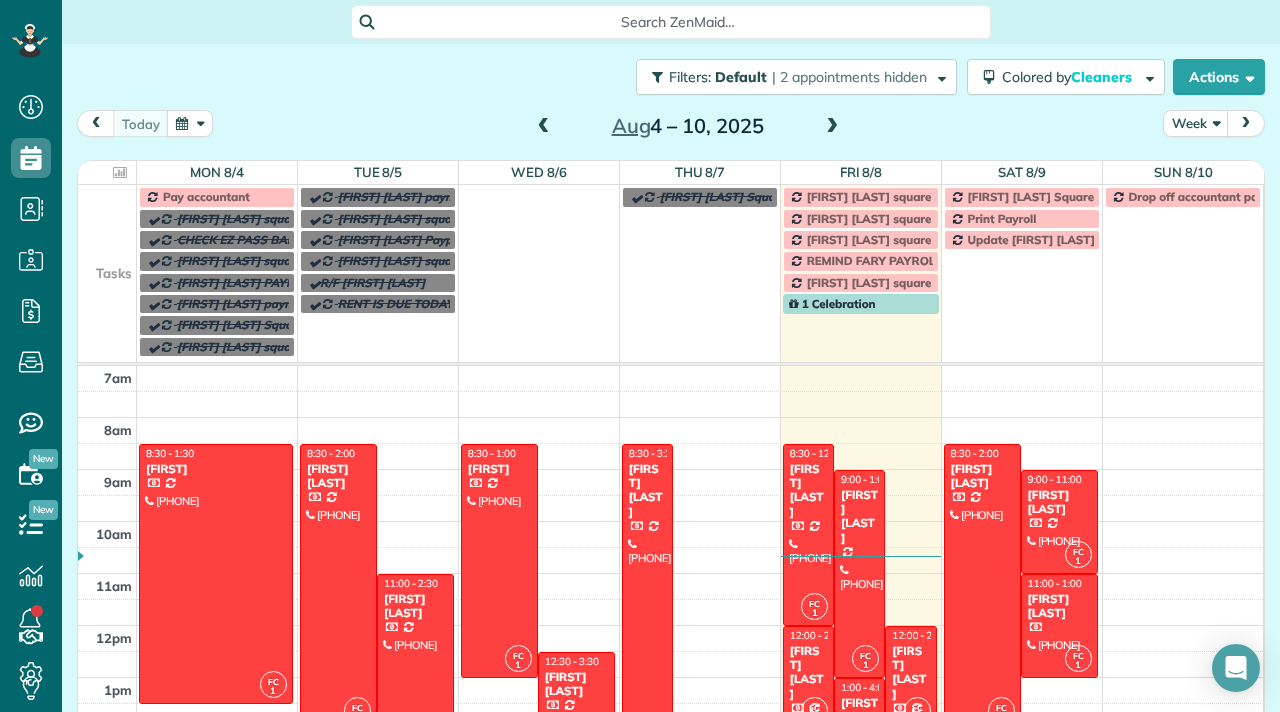 click on "[FIRST] [LAST] square payment" at bounding box center (895, 239) 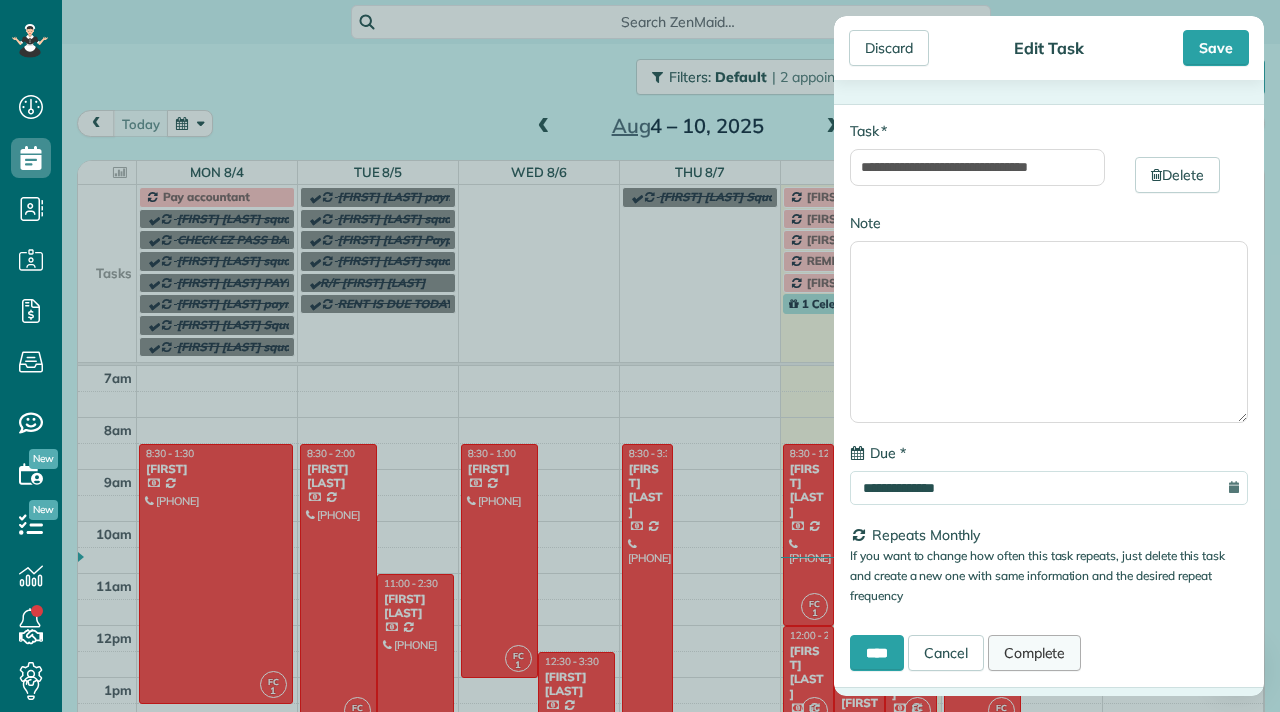click on "Complete" at bounding box center [1035, 653] 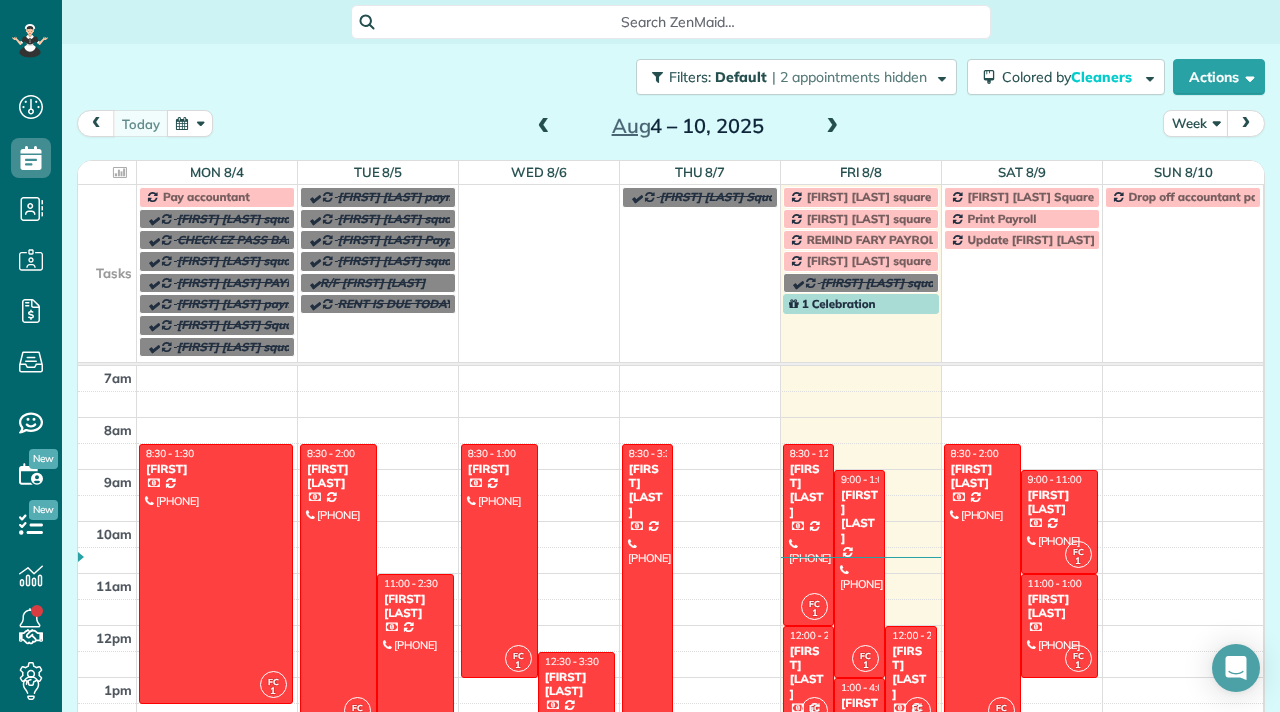 click on "Search ZenMaid…" at bounding box center [678, 22] 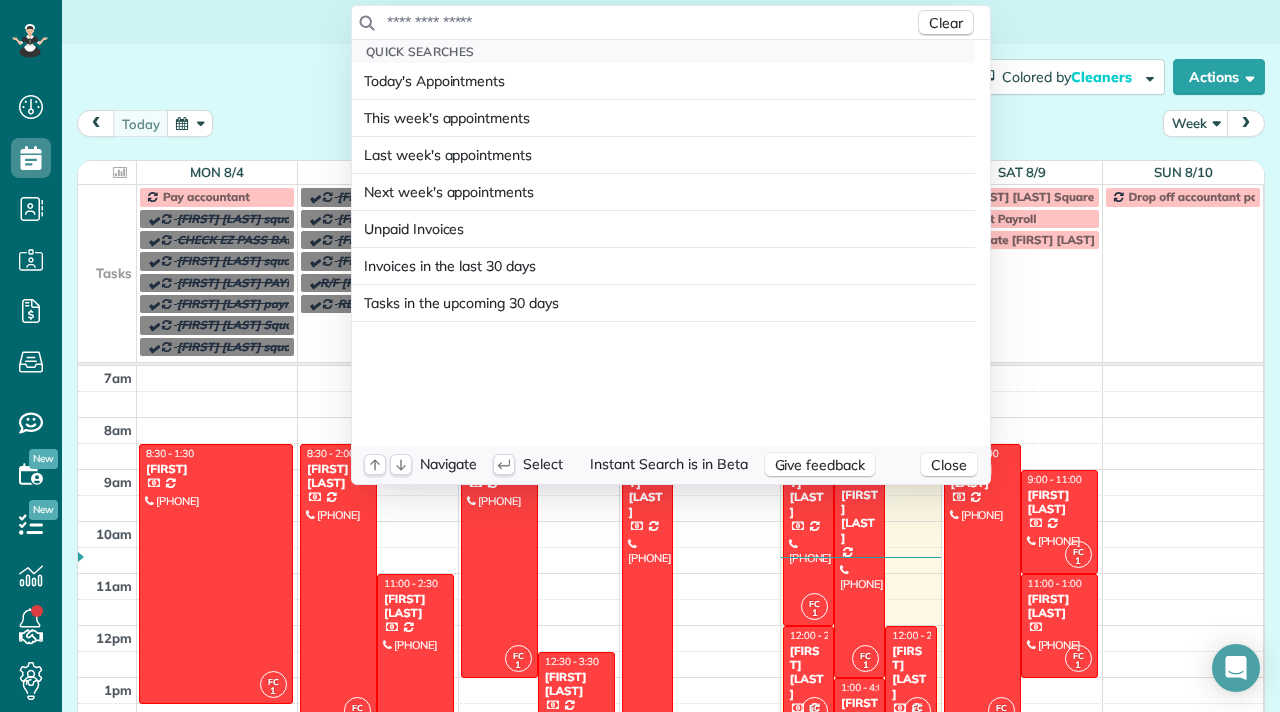 click at bounding box center [650, 22] 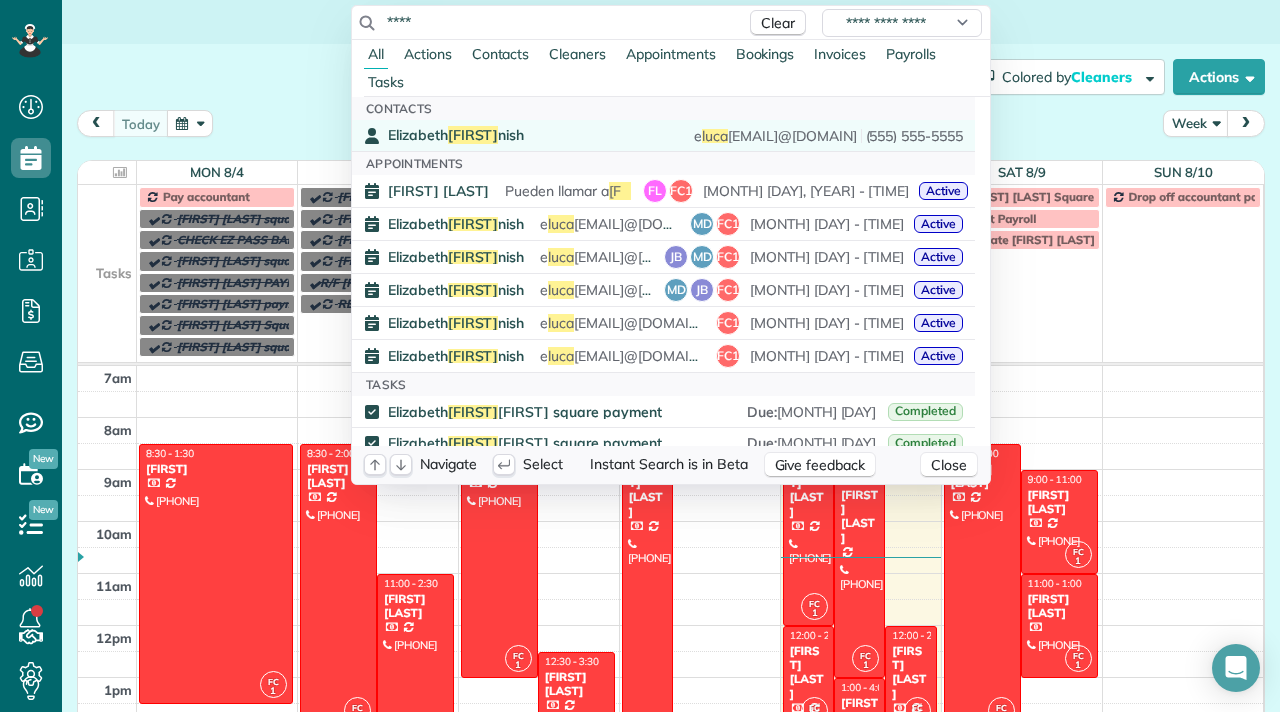 type on "****" 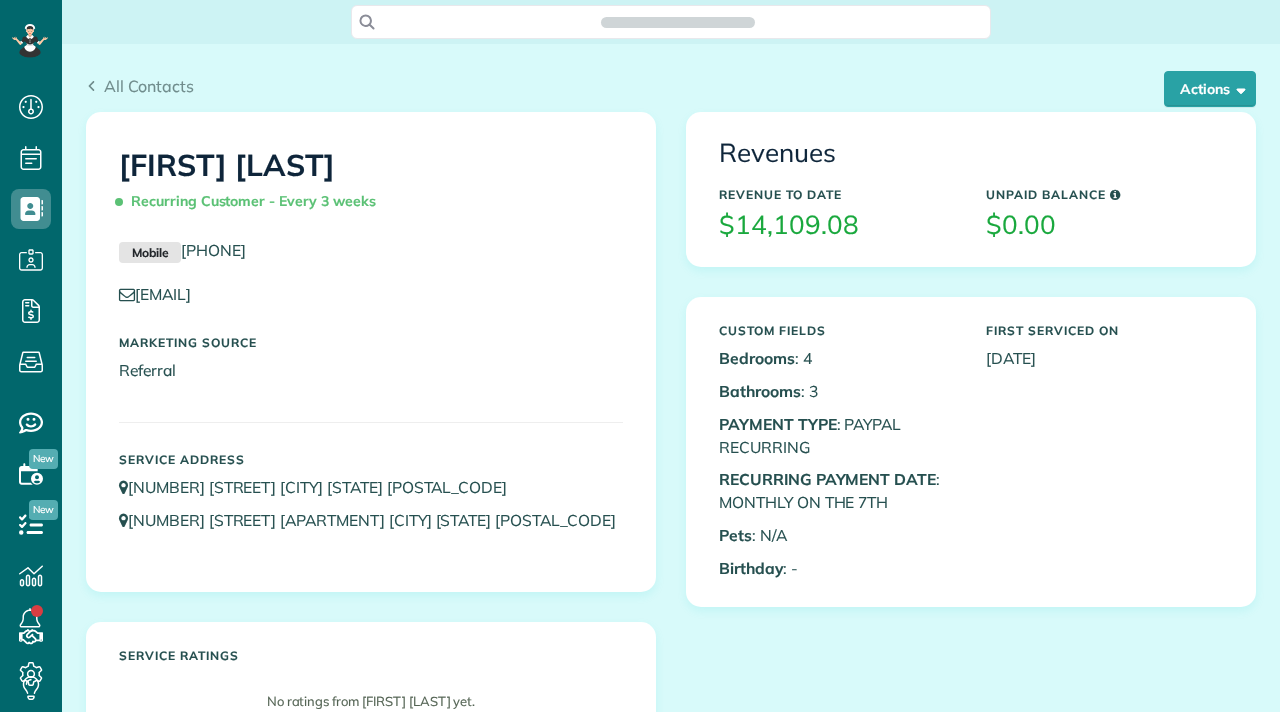 scroll, scrollTop: 0, scrollLeft: 0, axis: both 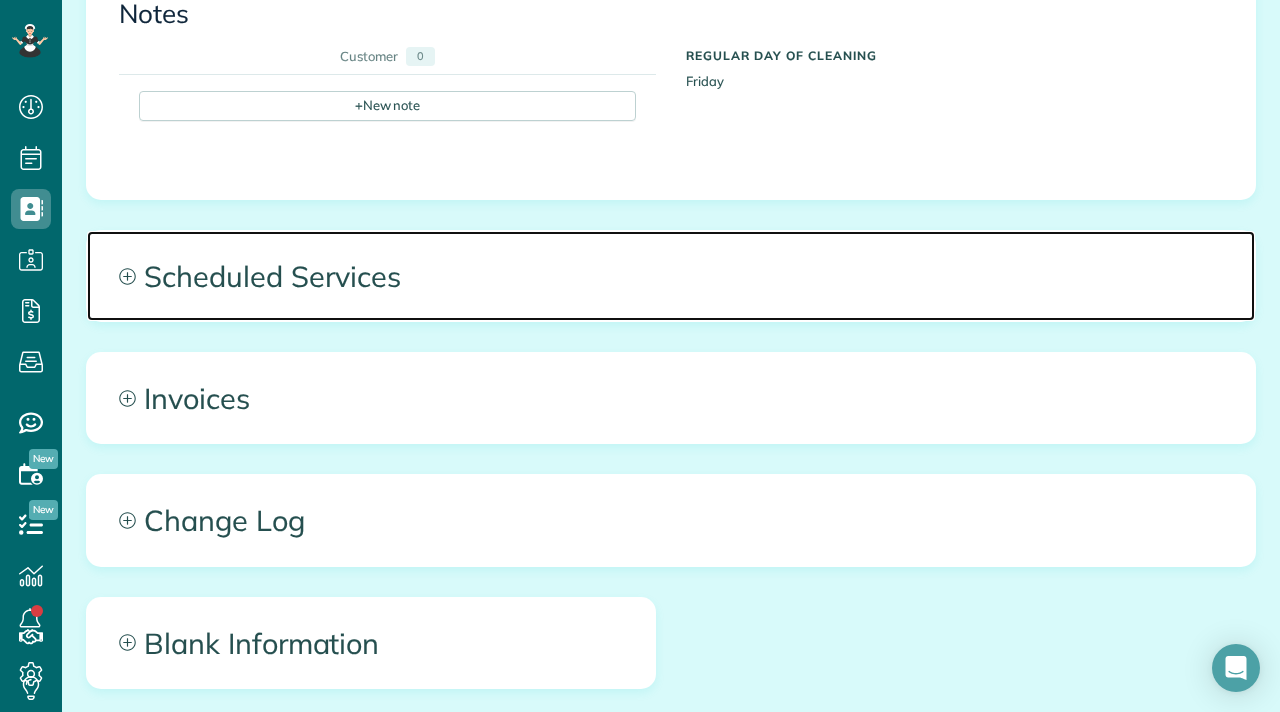 click on "Scheduled Services" at bounding box center [671, 276] 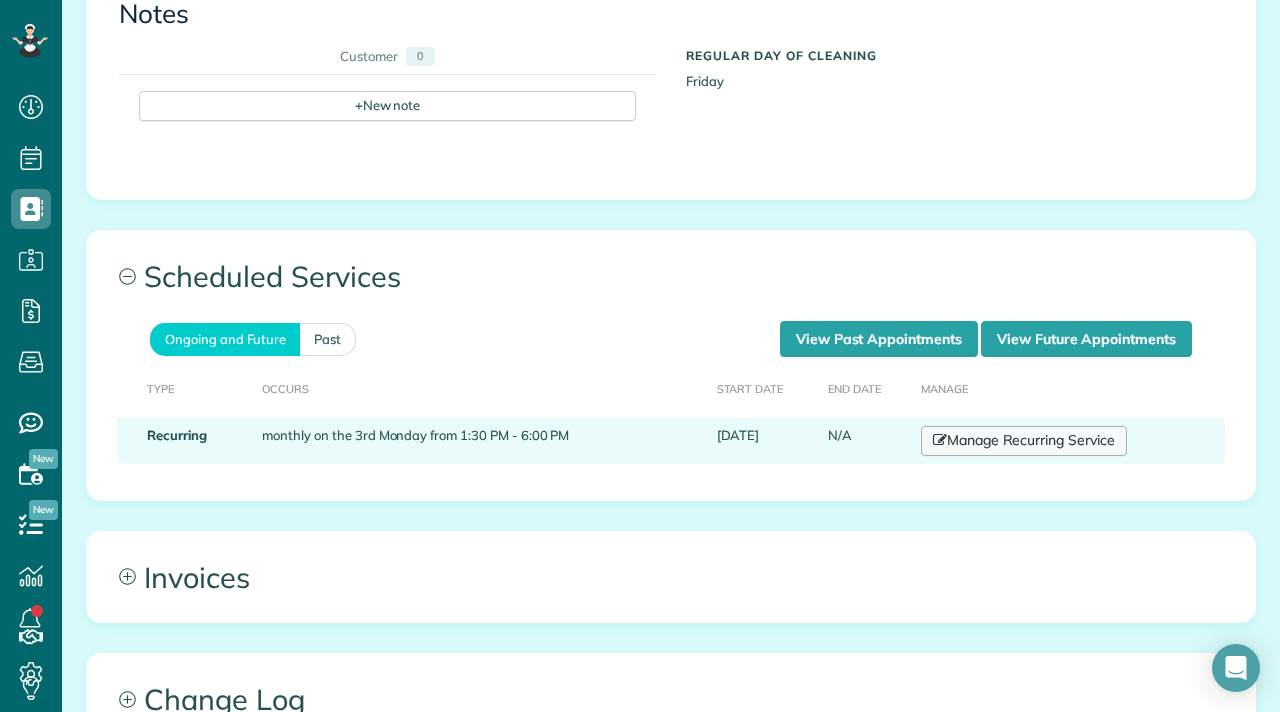 click on "Manage Recurring Service" at bounding box center (1024, 441) 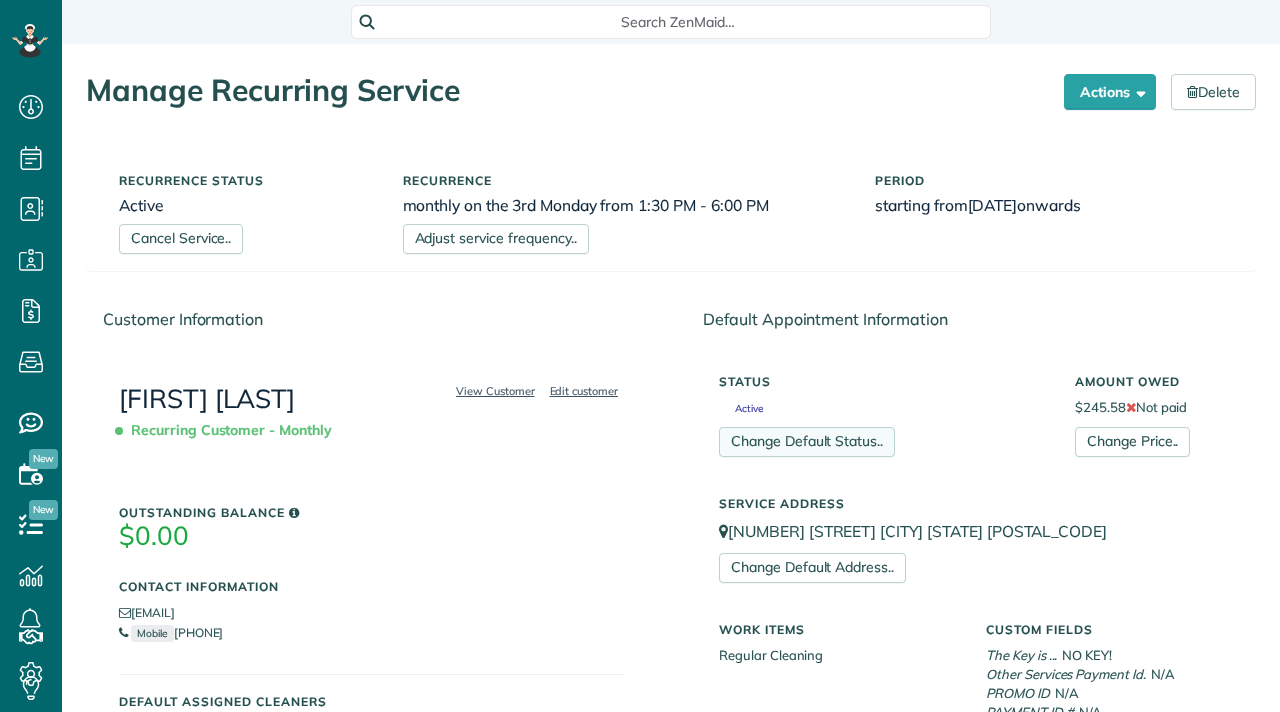 scroll, scrollTop: 0, scrollLeft: 0, axis: both 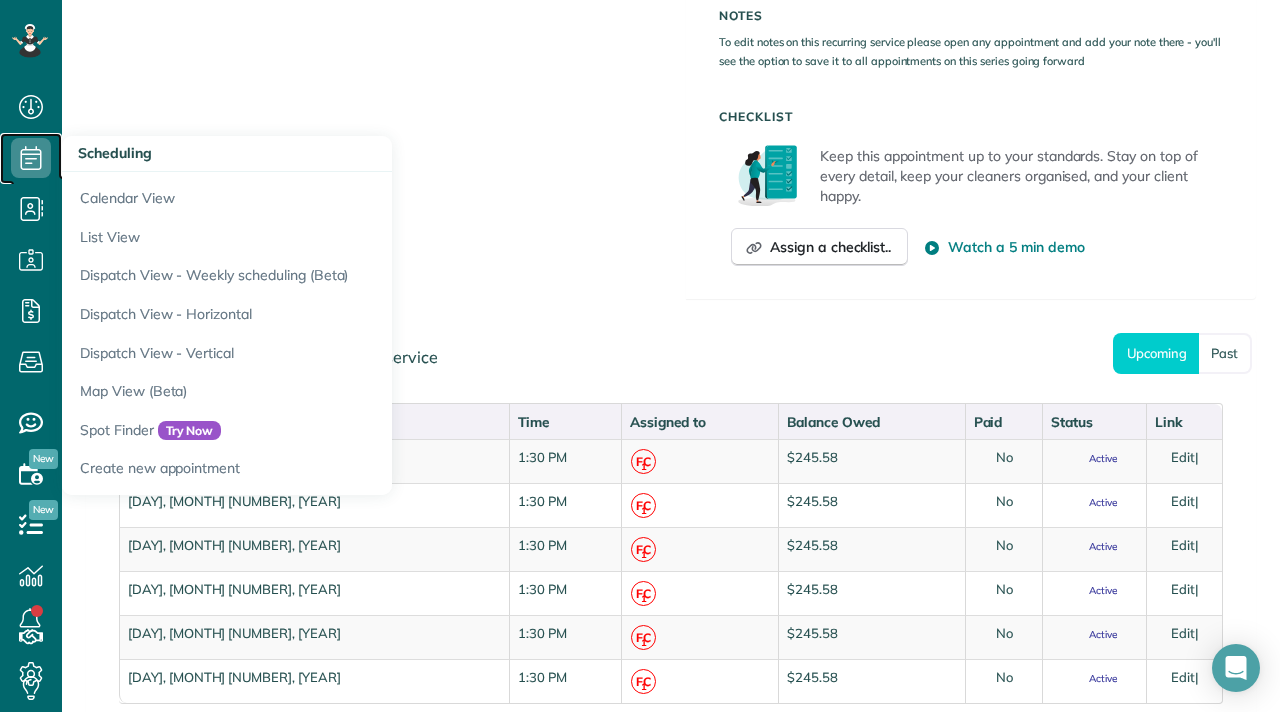click 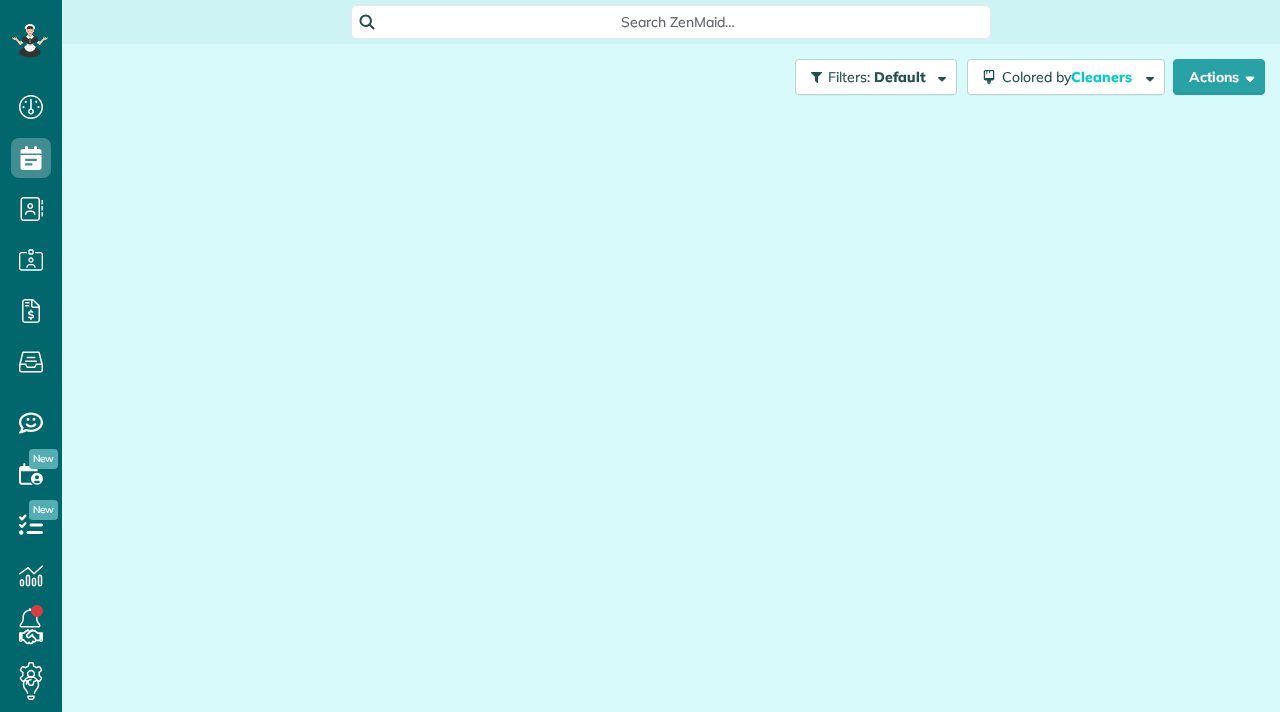 scroll, scrollTop: 0, scrollLeft: 0, axis: both 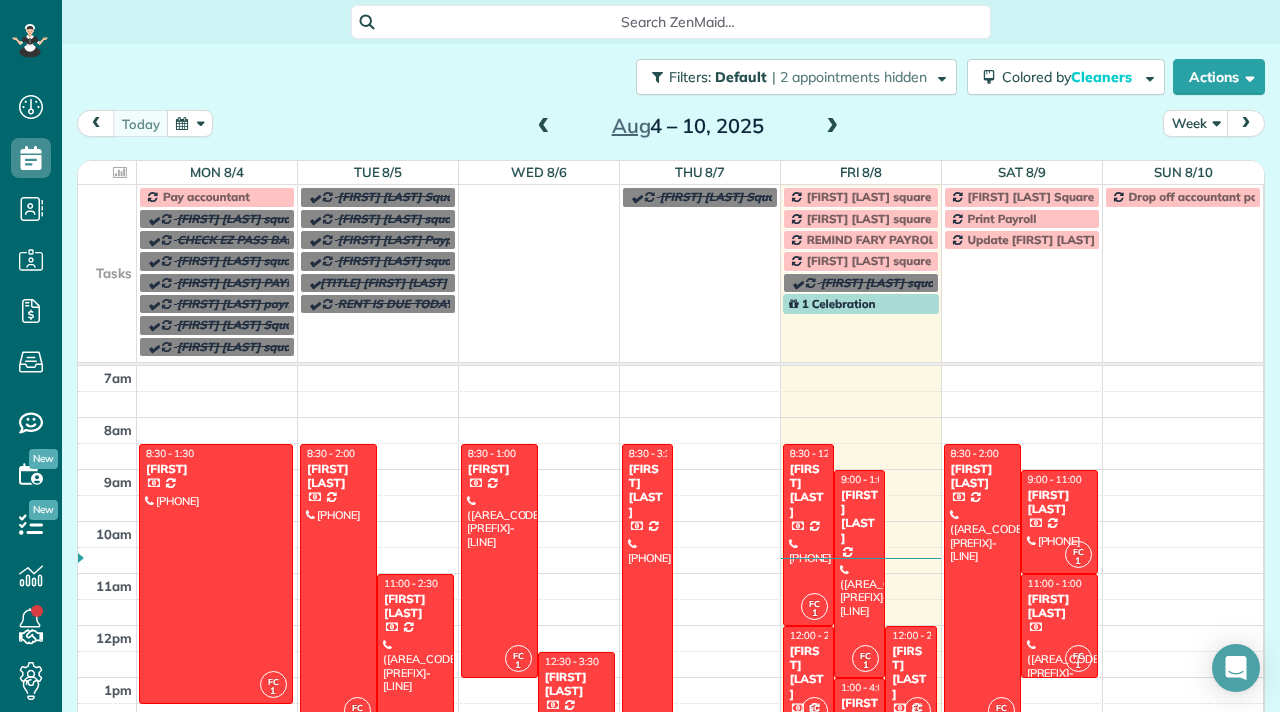 click at bounding box center [832, 127] 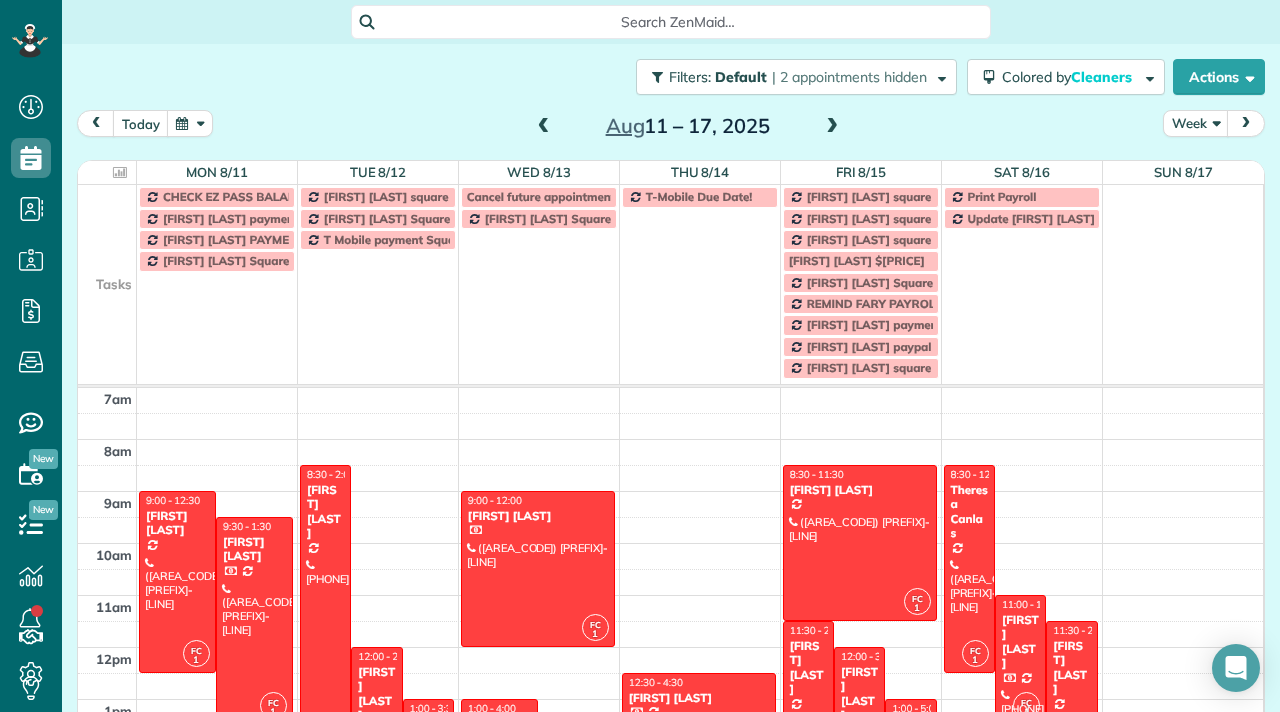 click at bounding box center (832, 127) 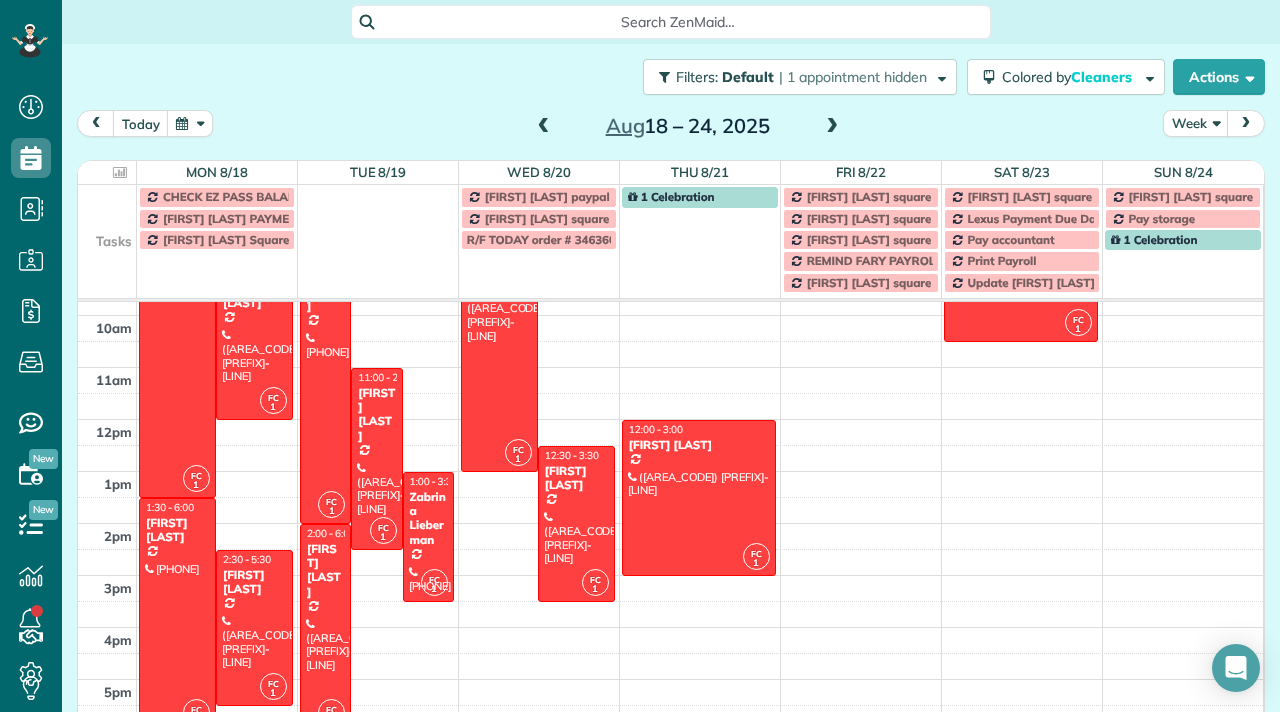 scroll, scrollTop: 158, scrollLeft: 0, axis: vertical 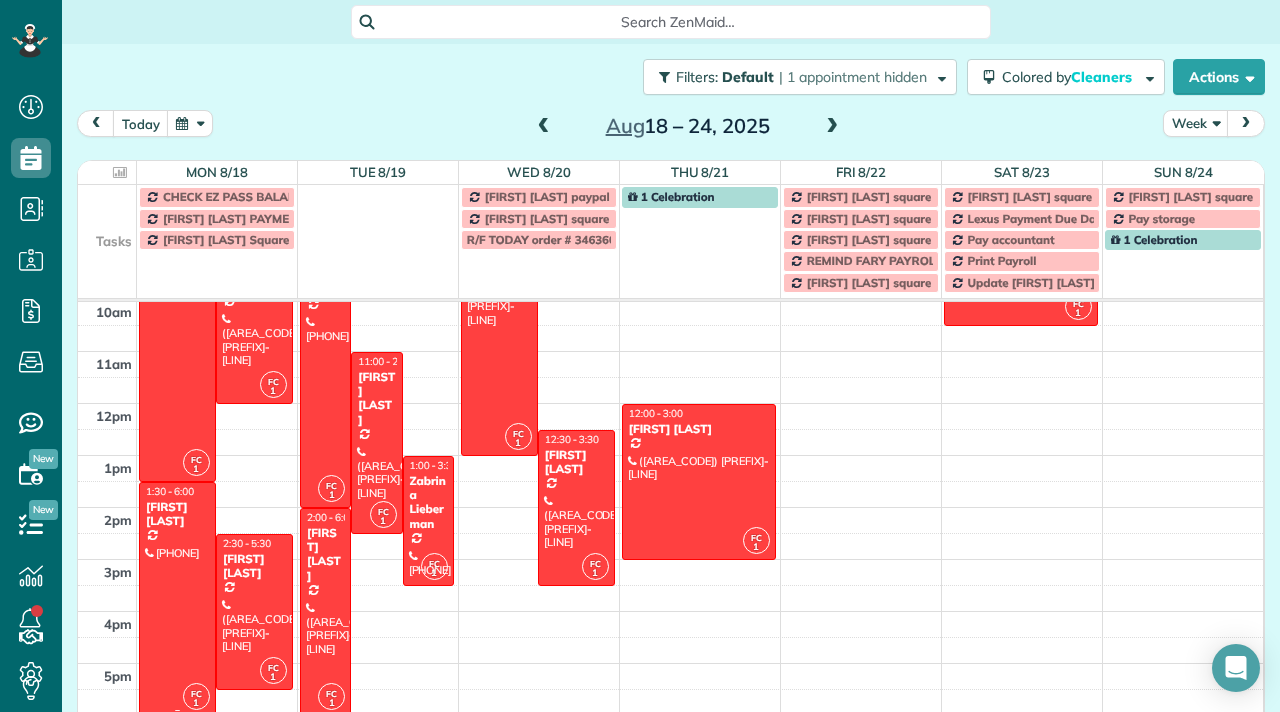 click at bounding box center (177, 599) 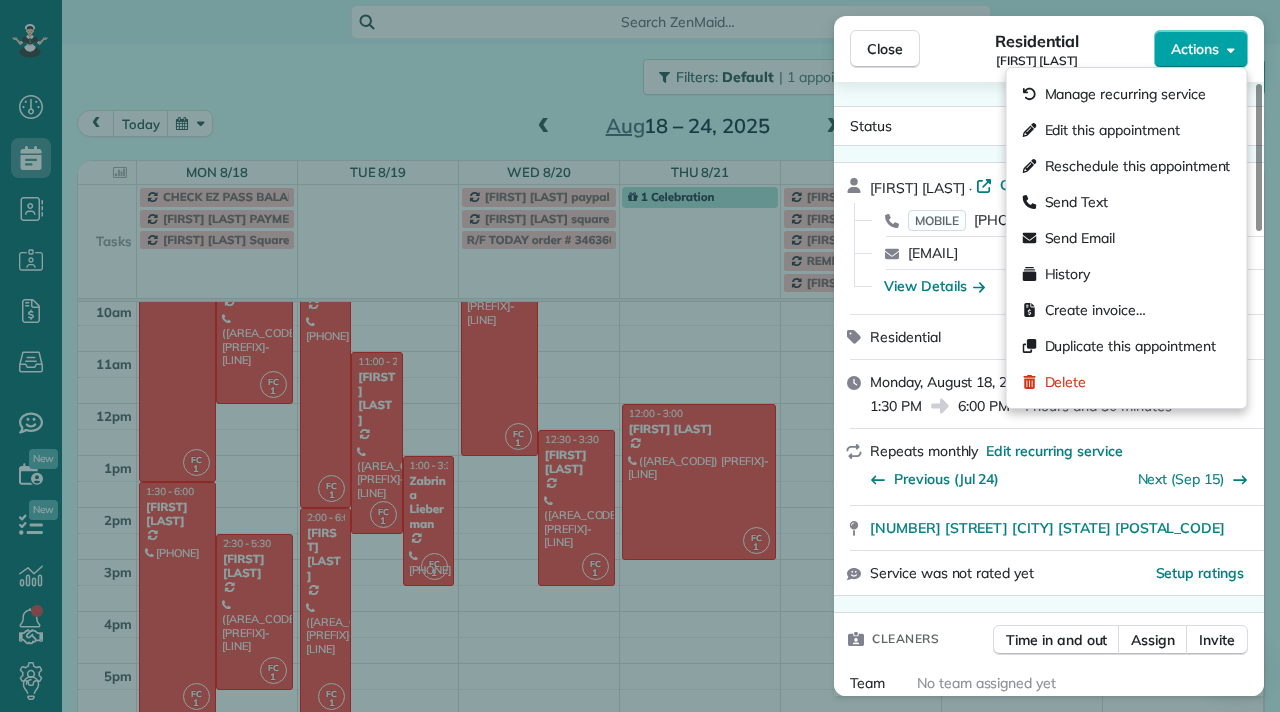 click on "Actions" at bounding box center (1195, 49) 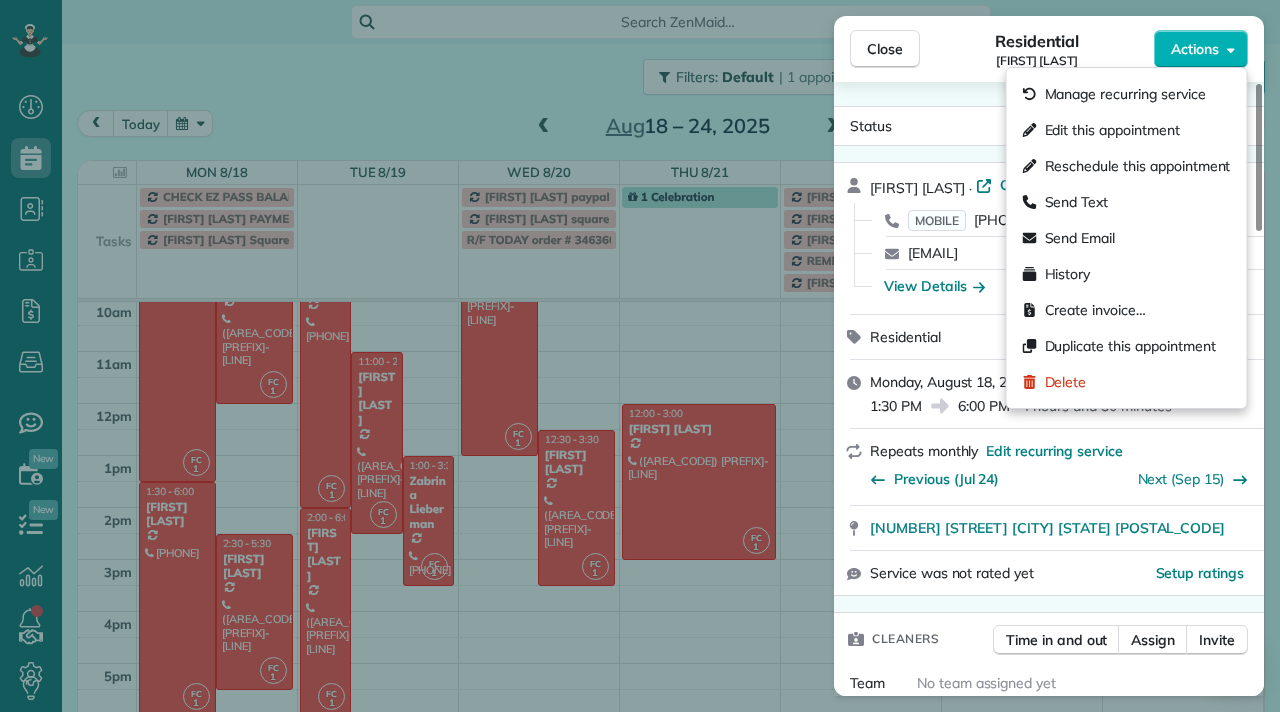 click on "Edit this appointment" at bounding box center (1112, 130) 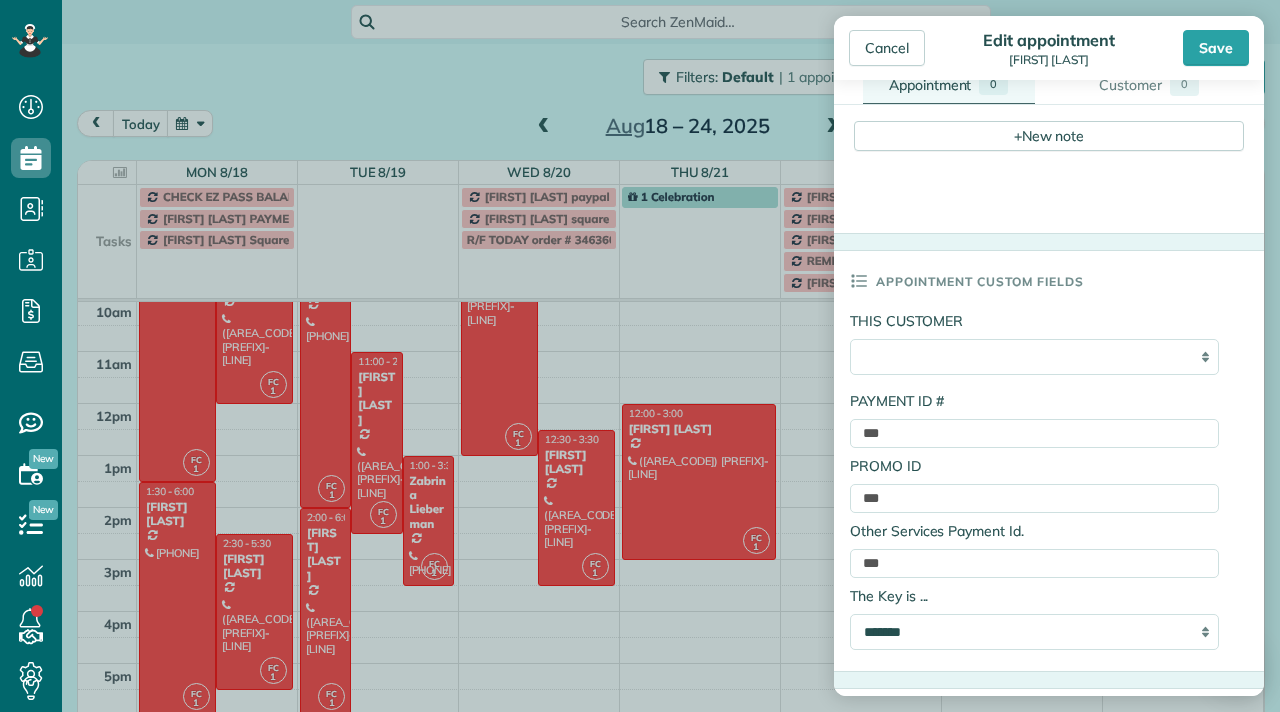 scroll, scrollTop: 721, scrollLeft: 0, axis: vertical 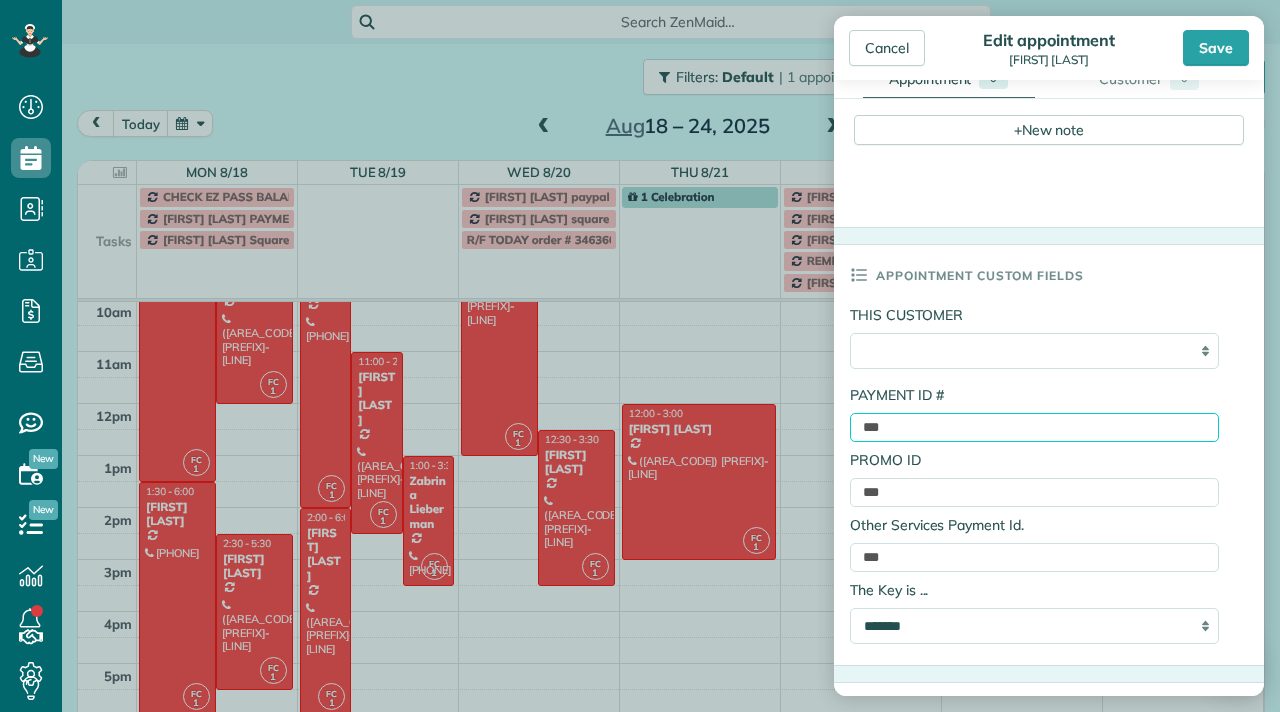 drag, startPoint x: 905, startPoint y: 430, endPoint x: 850, endPoint y: 434, distance: 55.145264 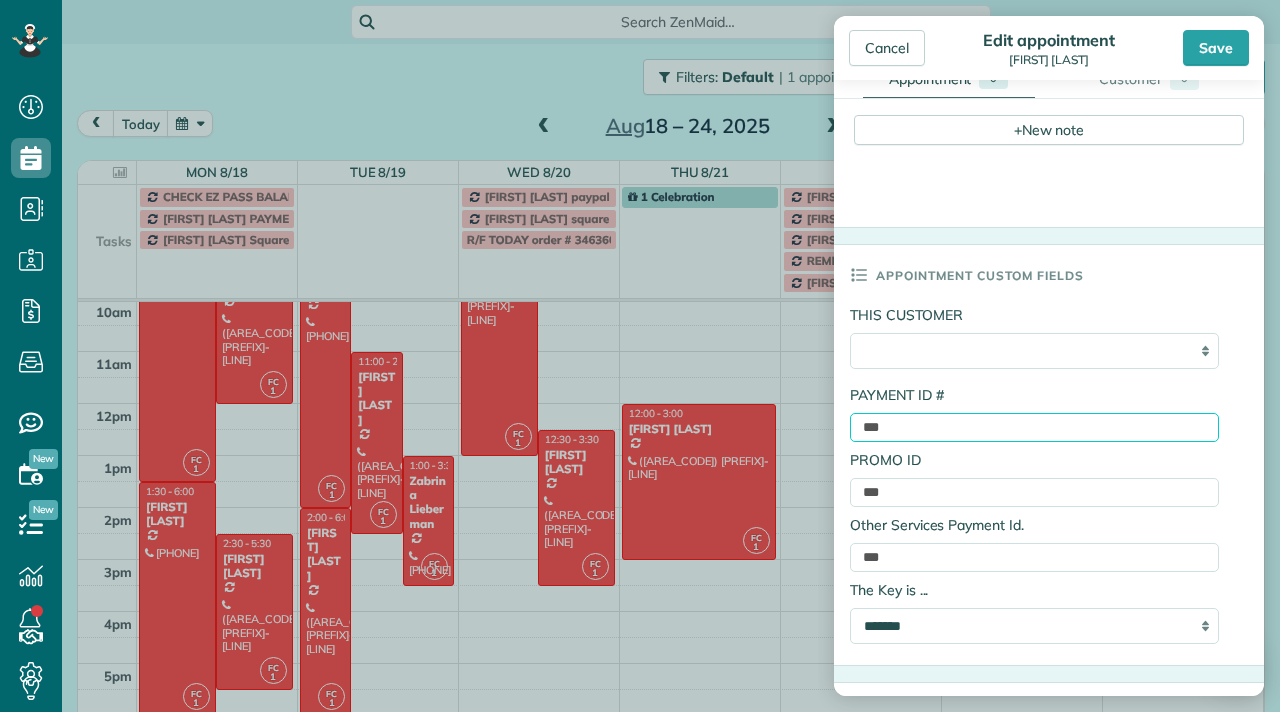 paste on "**********" 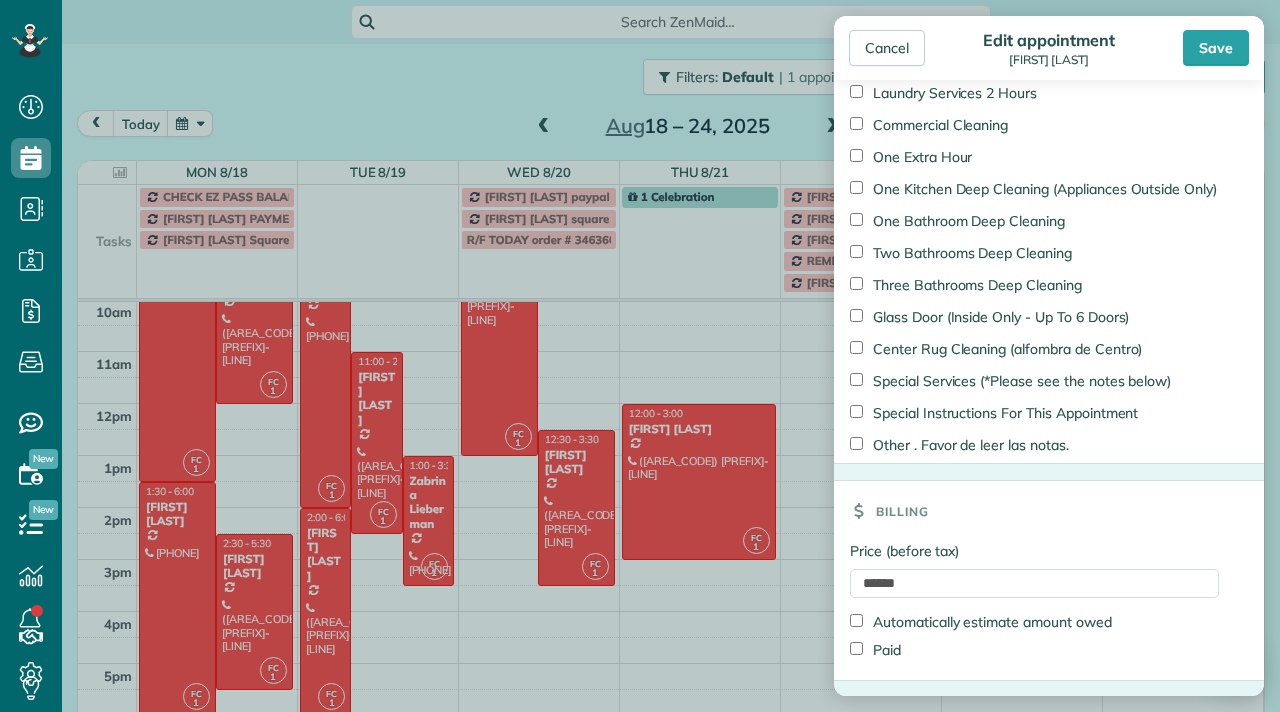 scroll, scrollTop: 2248, scrollLeft: 0, axis: vertical 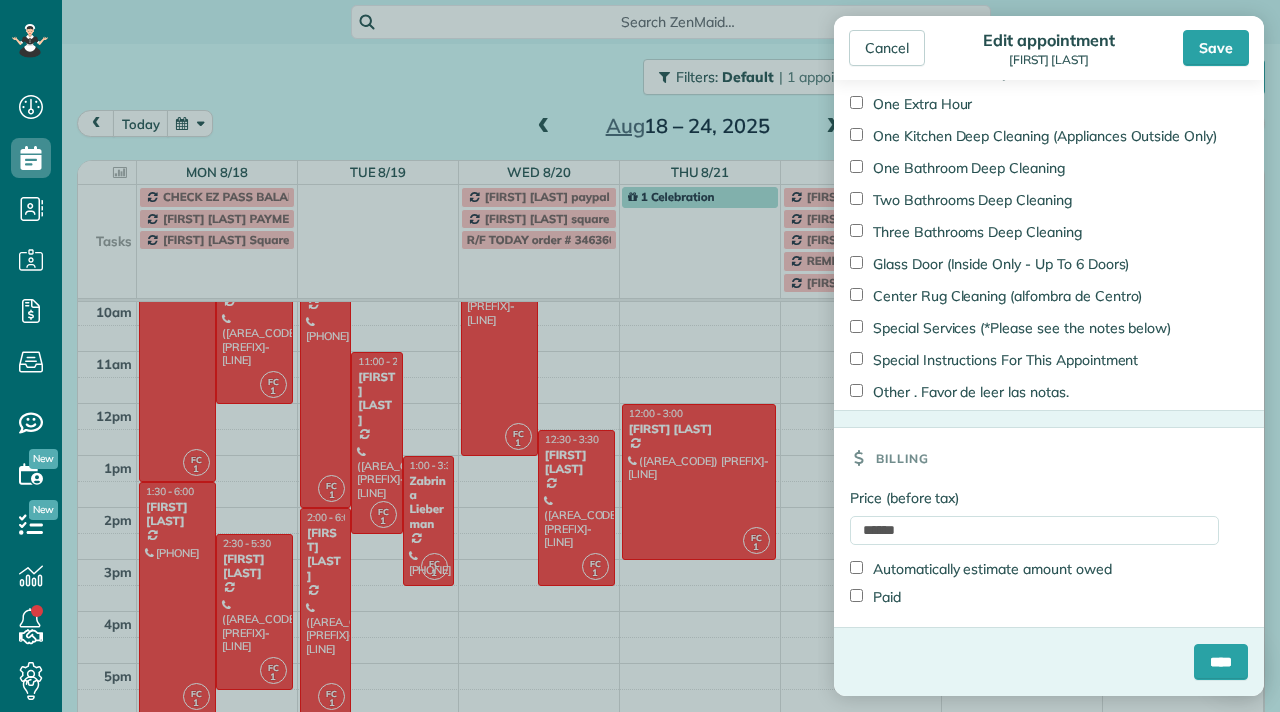 type on "**********" 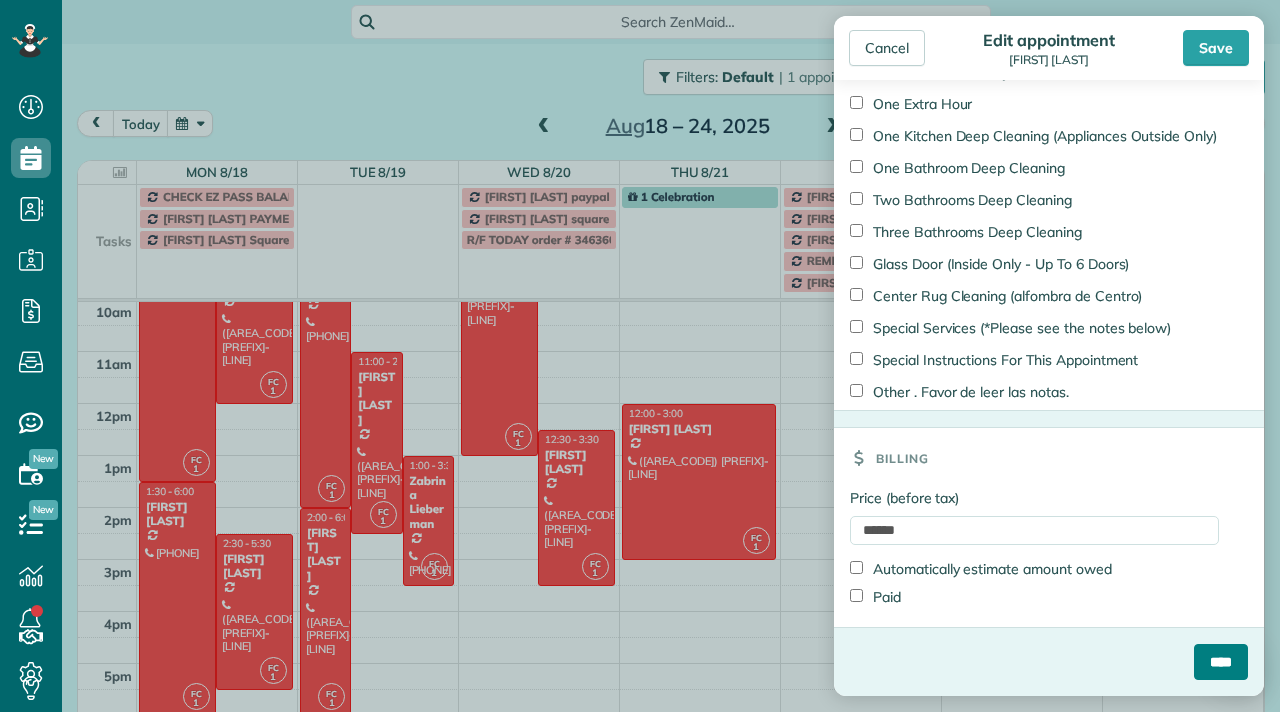 click on "****" at bounding box center (1221, 662) 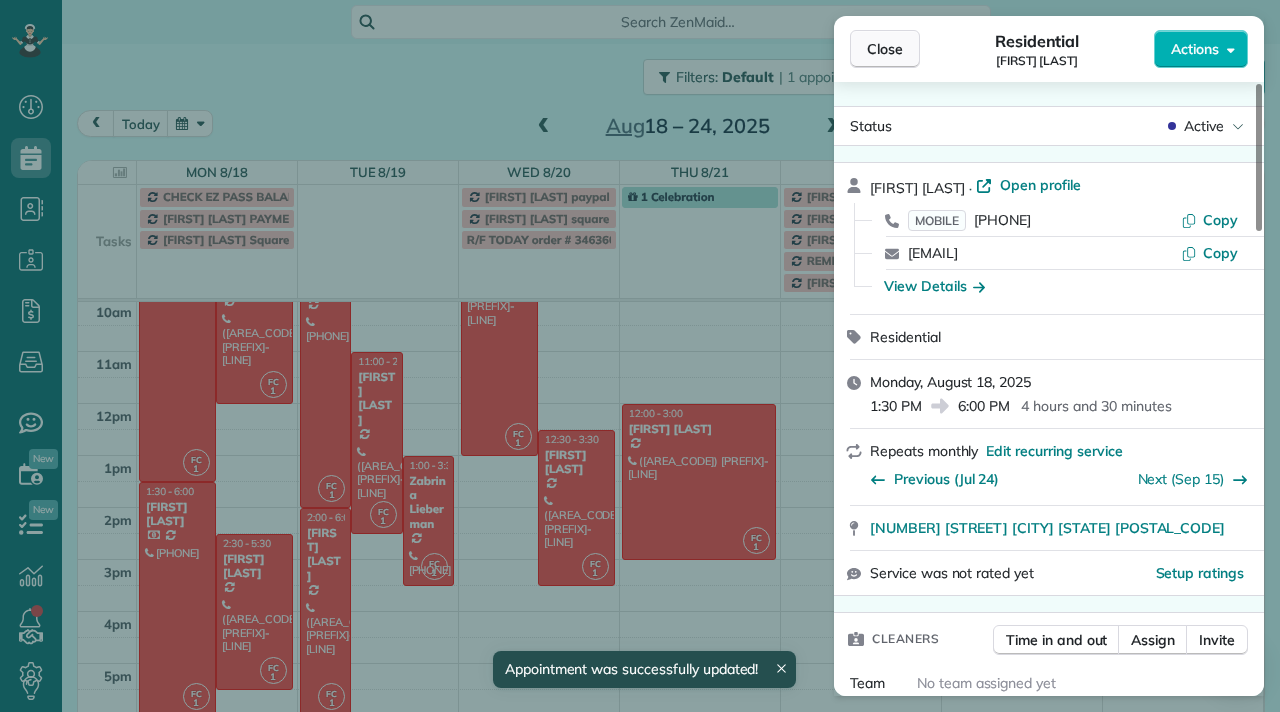click on "Close" at bounding box center [885, 49] 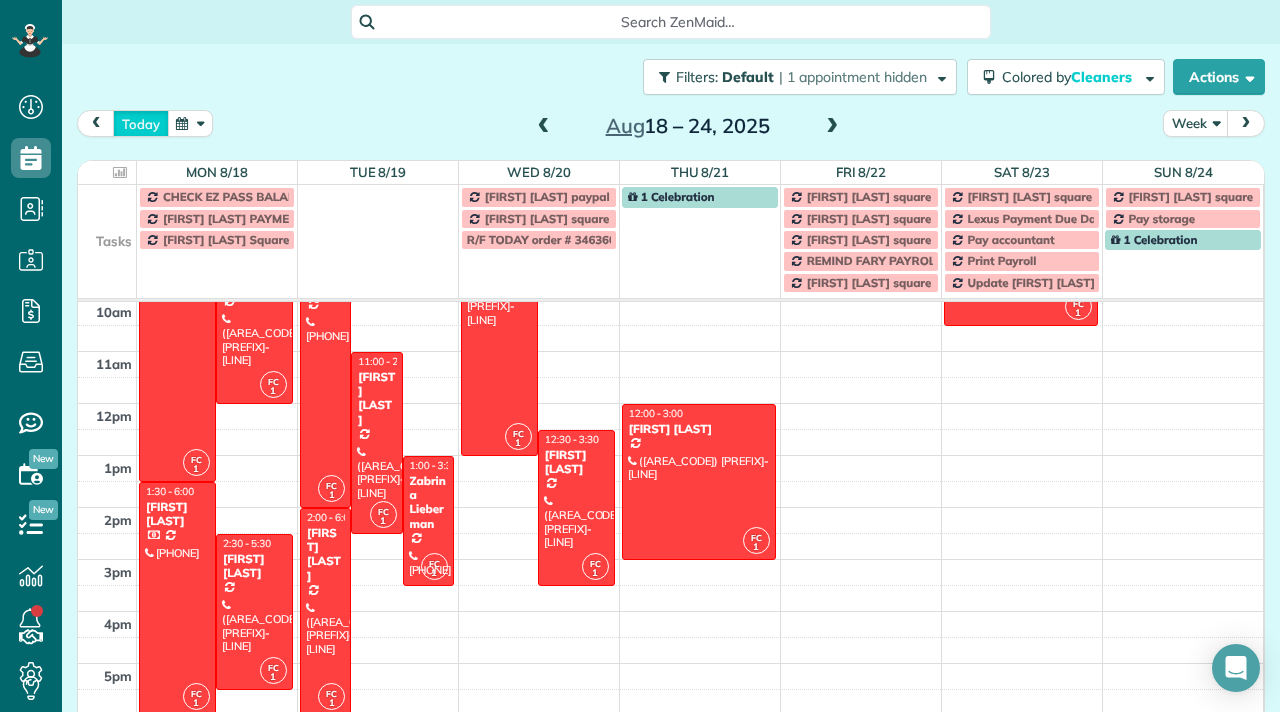 click on "today" at bounding box center [141, 123] 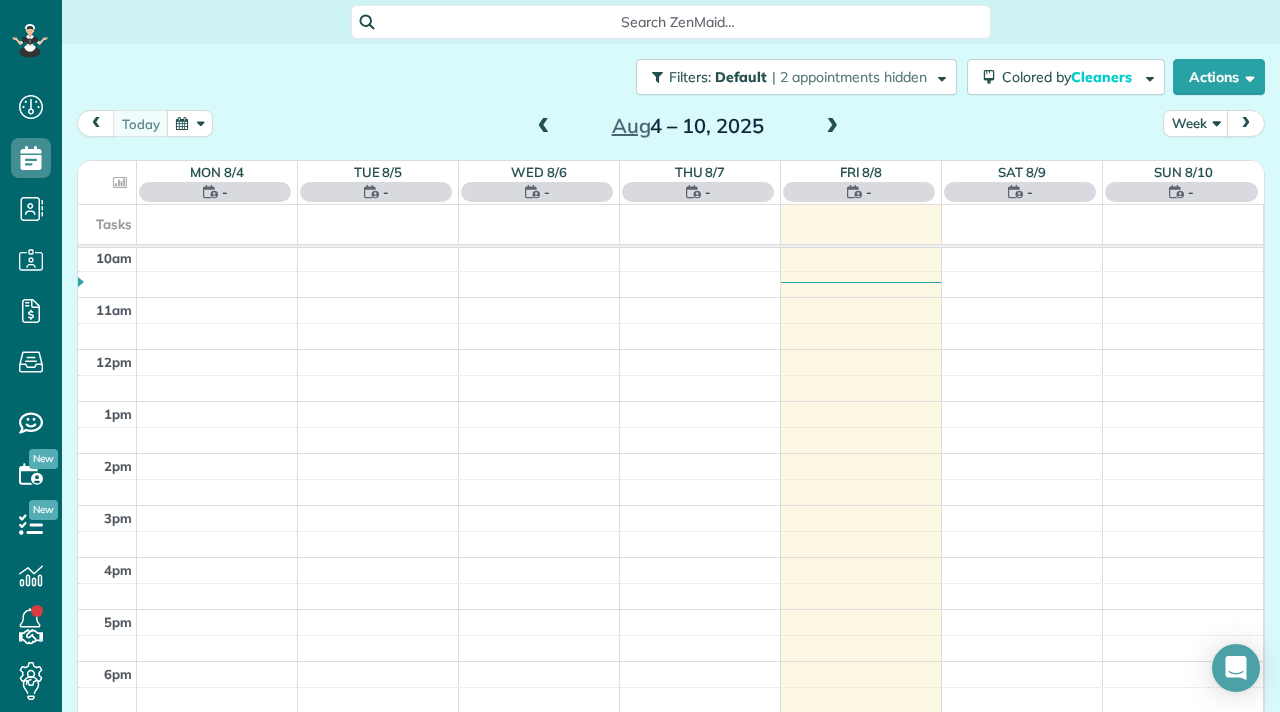 scroll, scrollTop: 0, scrollLeft: 0, axis: both 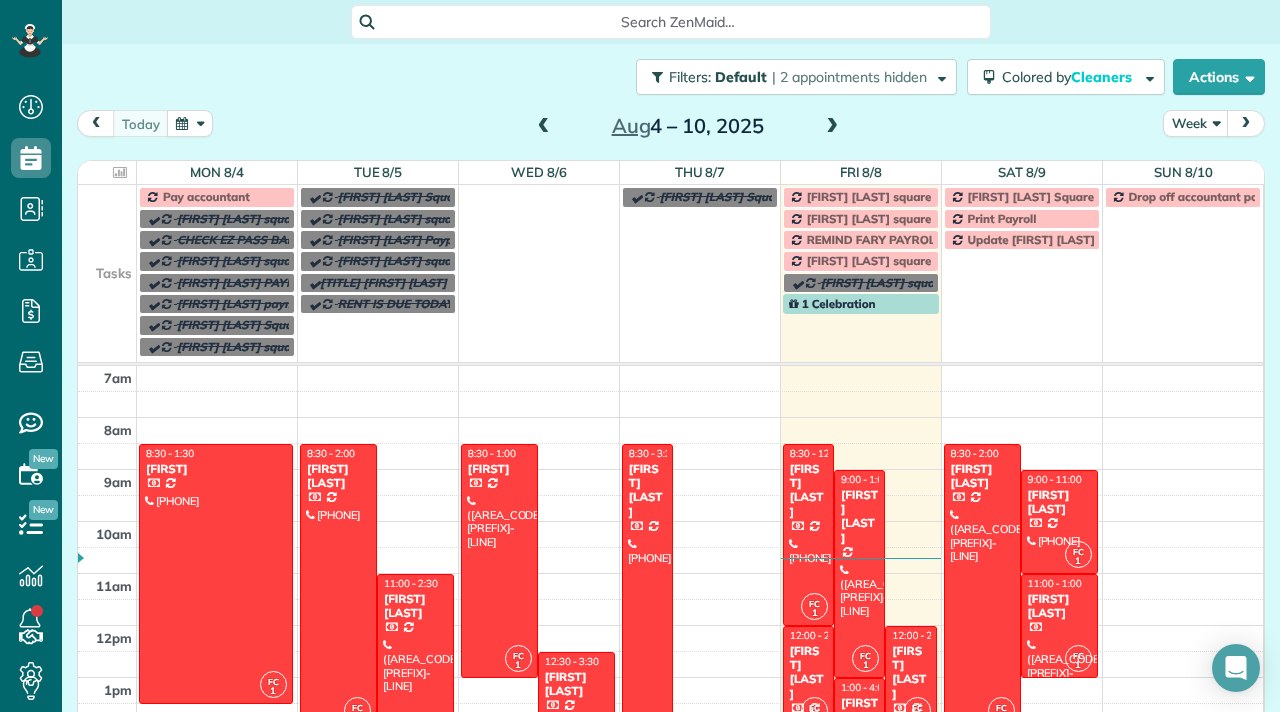 click on "Bach Hoang square payment" at bounding box center (895, 196) 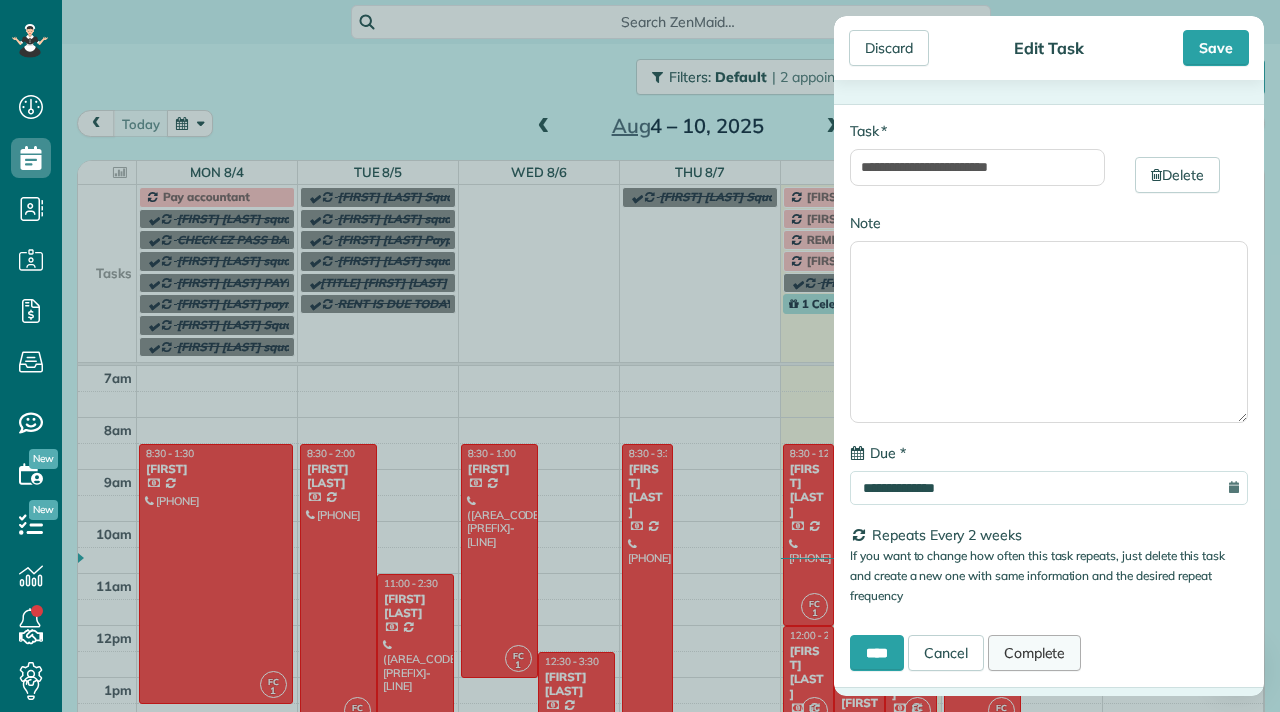click on "Complete" at bounding box center [1035, 653] 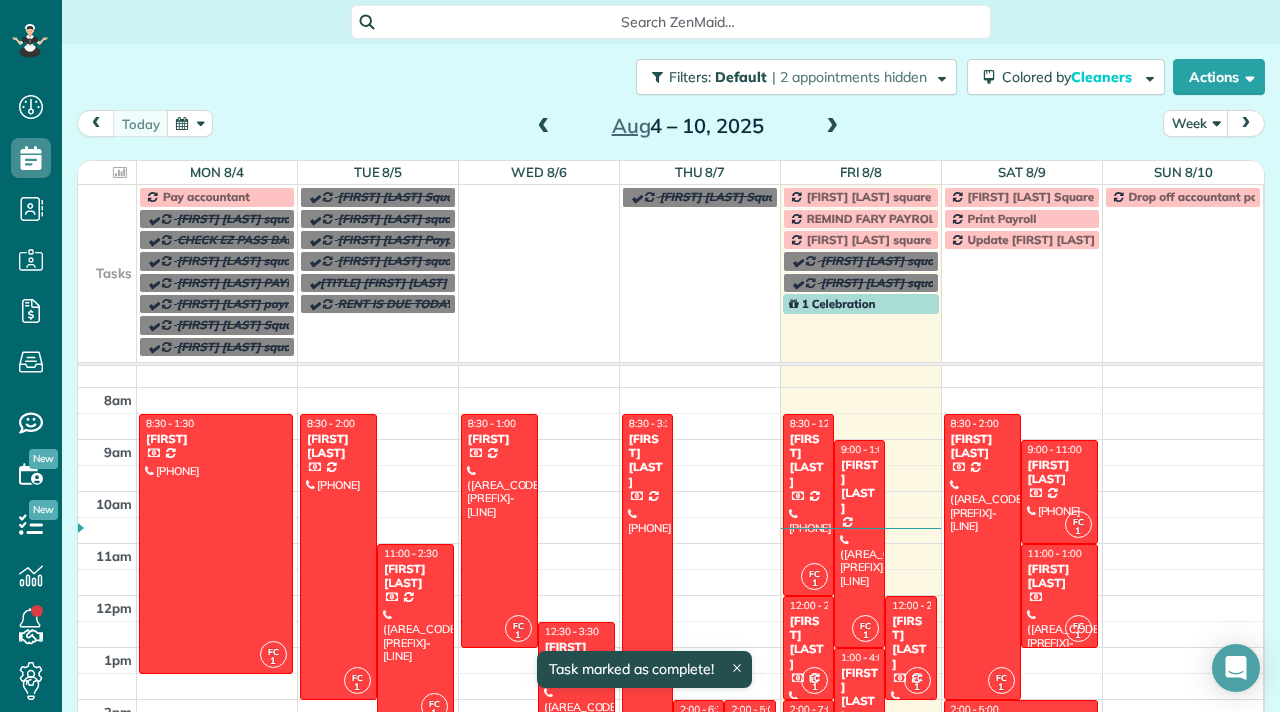 scroll, scrollTop: 29, scrollLeft: 0, axis: vertical 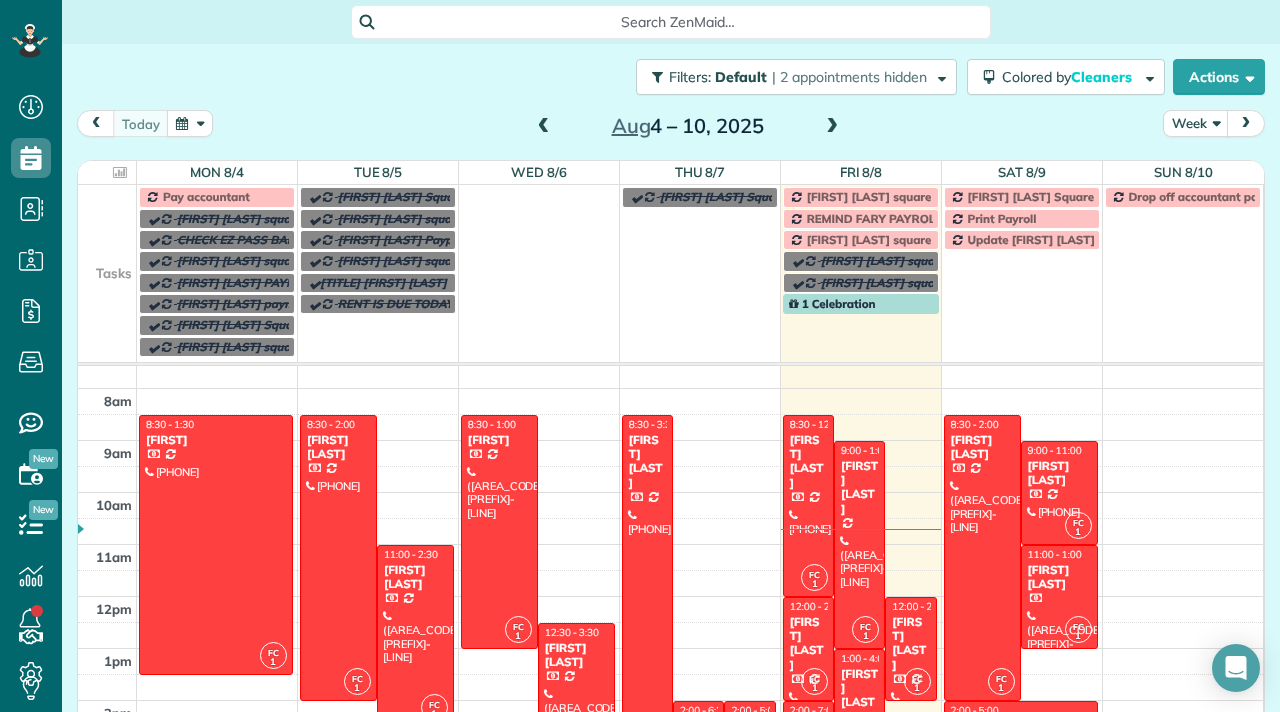 click at bounding box center [832, 127] 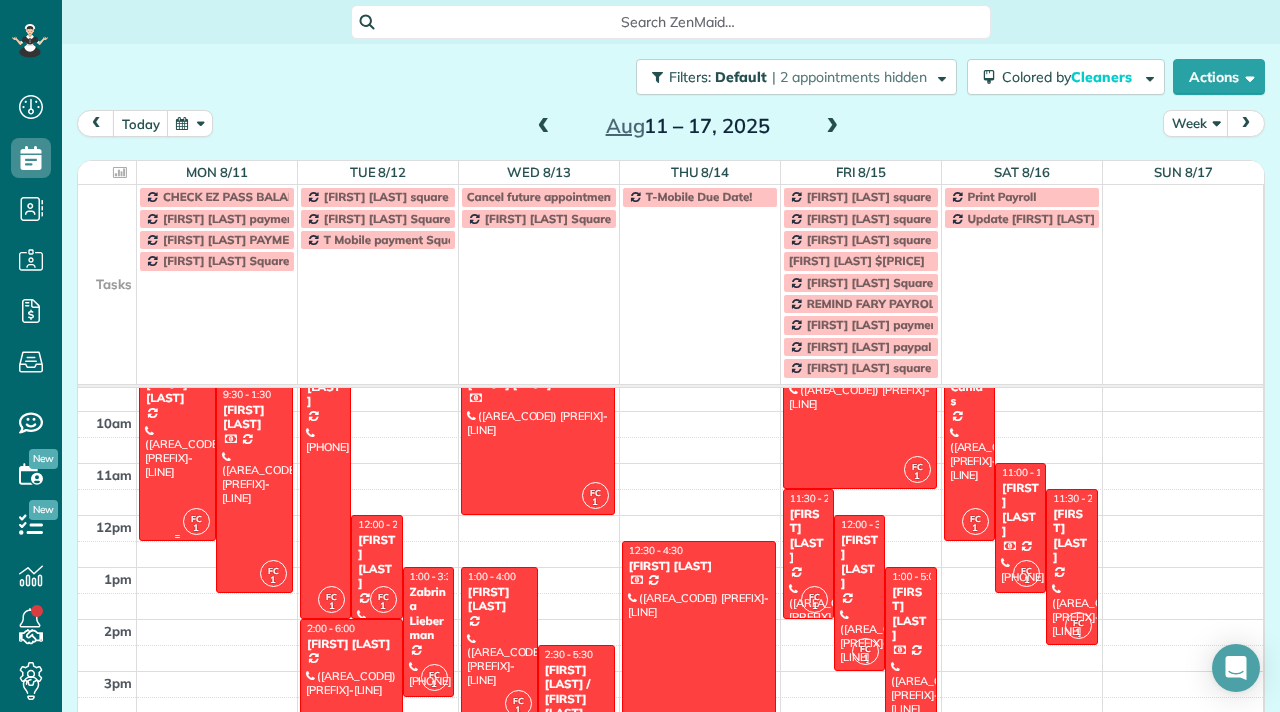 scroll, scrollTop: 138, scrollLeft: 0, axis: vertical 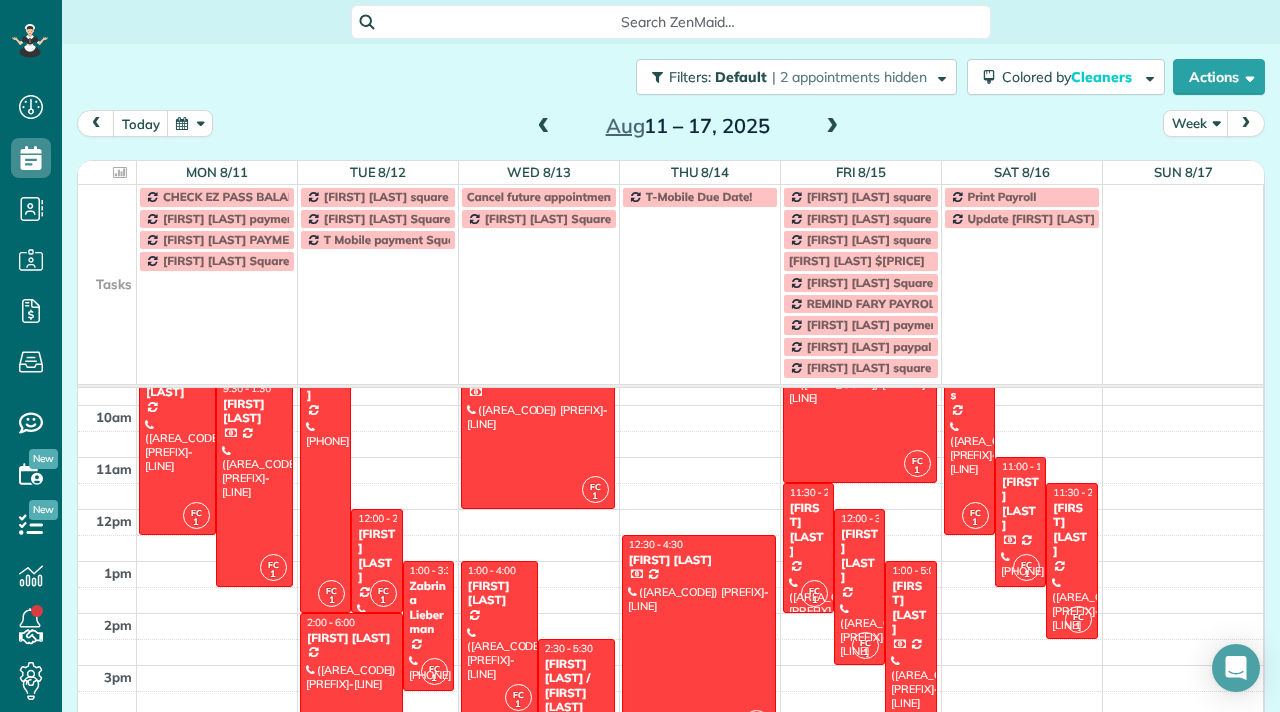click at bounding box center (832, 127) 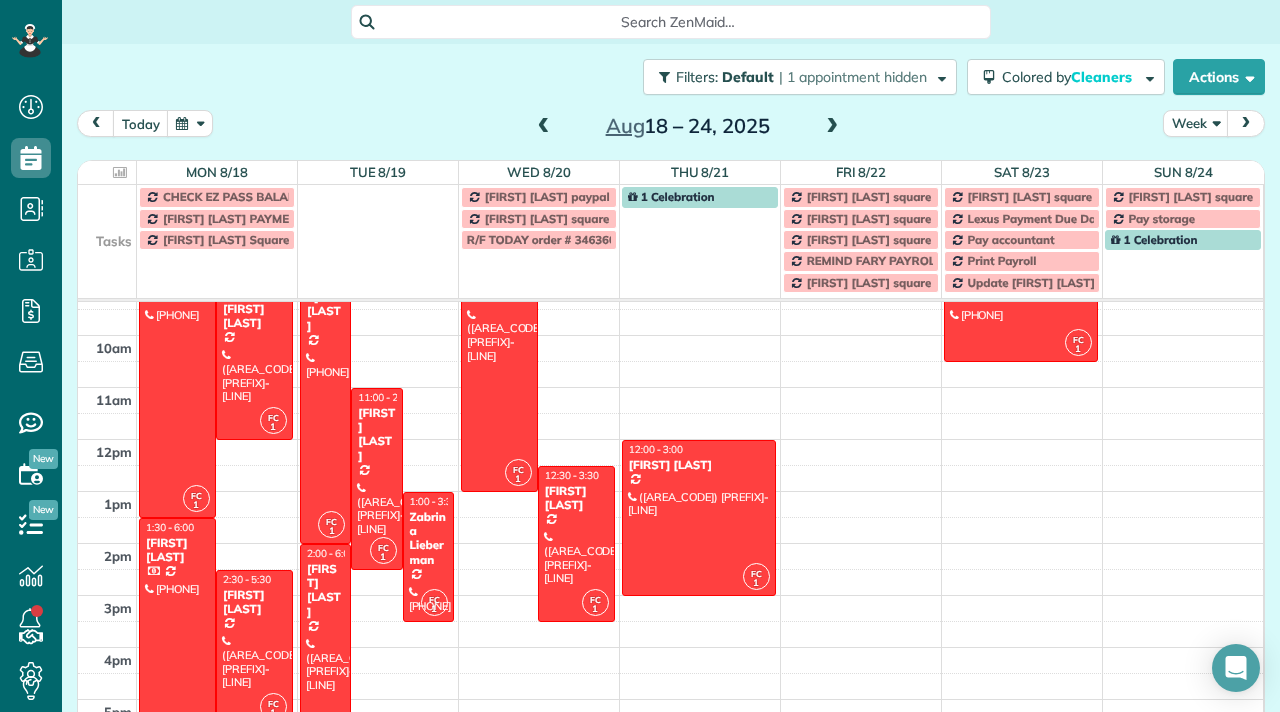 scroll, scrollTop: 139, scrollLeft: 0, axis: vertical 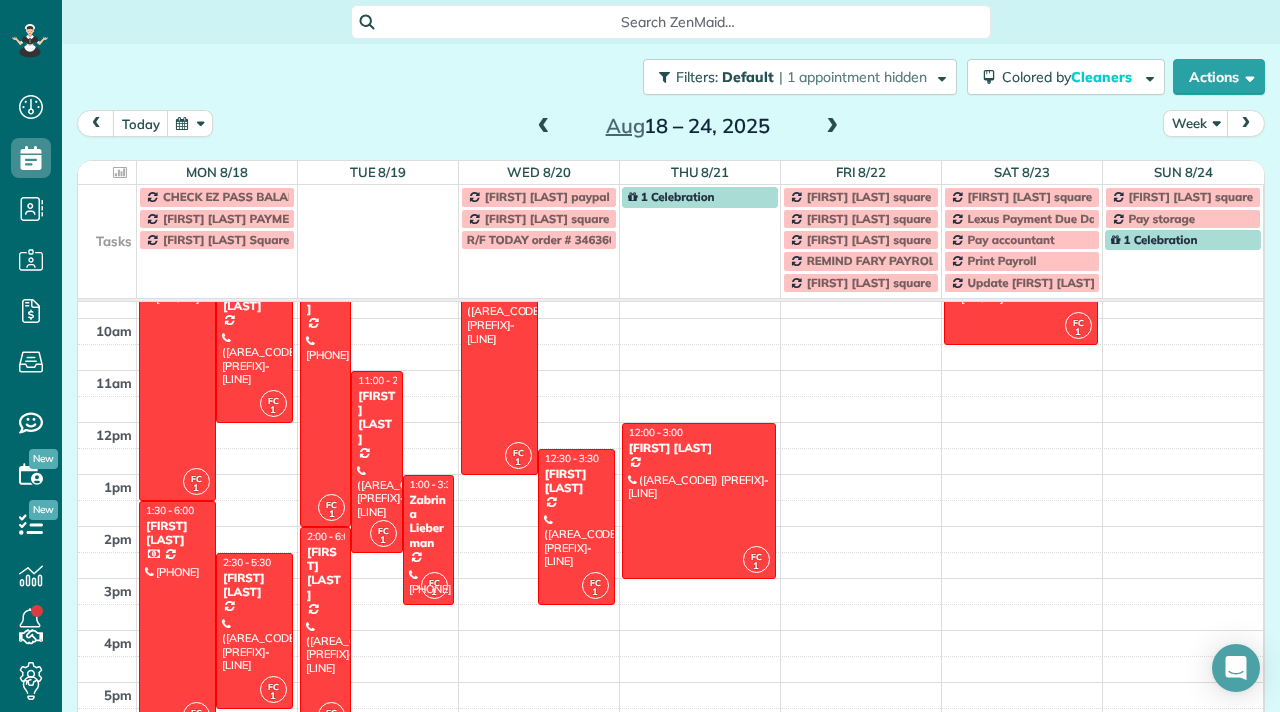 click at bounding box center [832, 127] 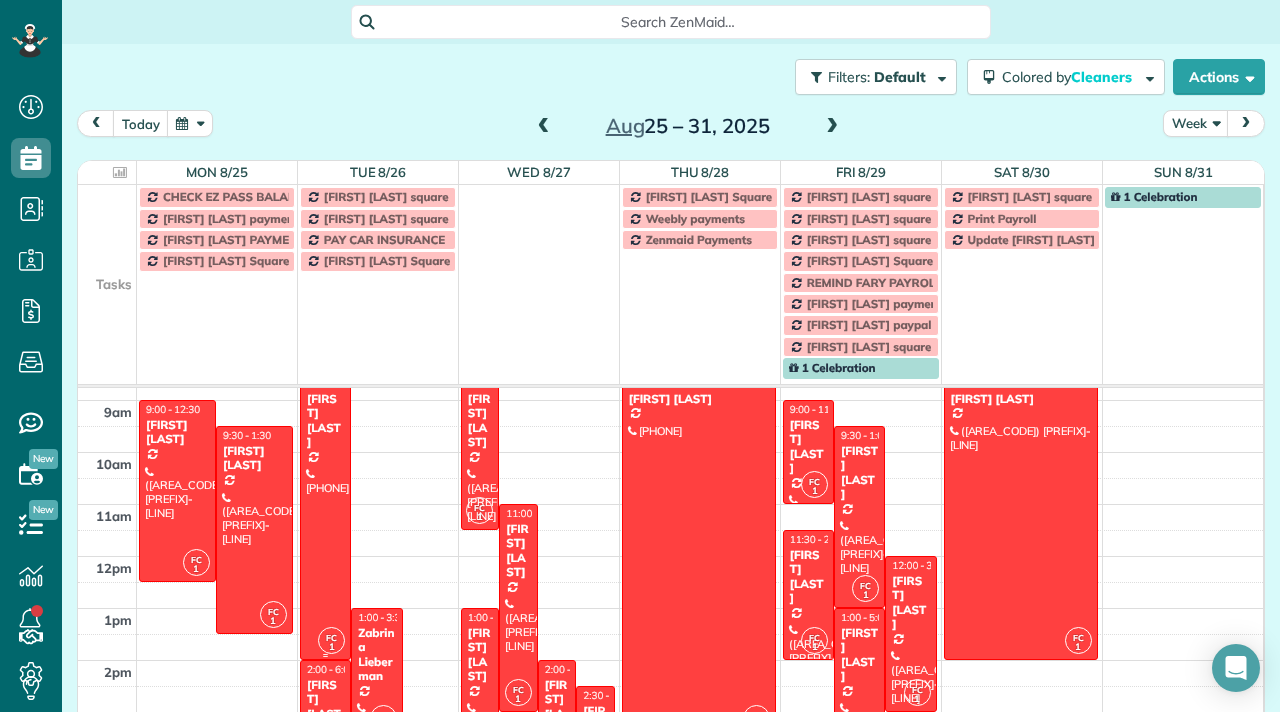 scroll, scrollTop: 101, scrollLeft: 0, axis: vertical 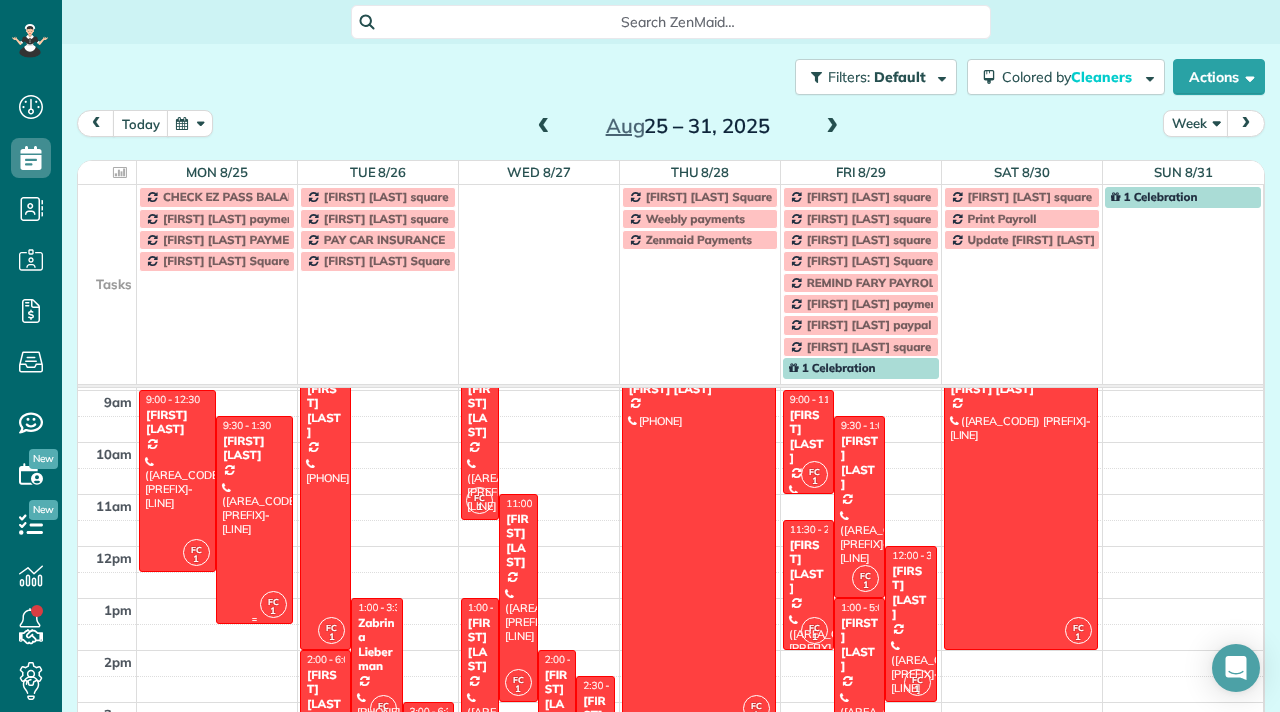 click at bounding box center (254, 520) 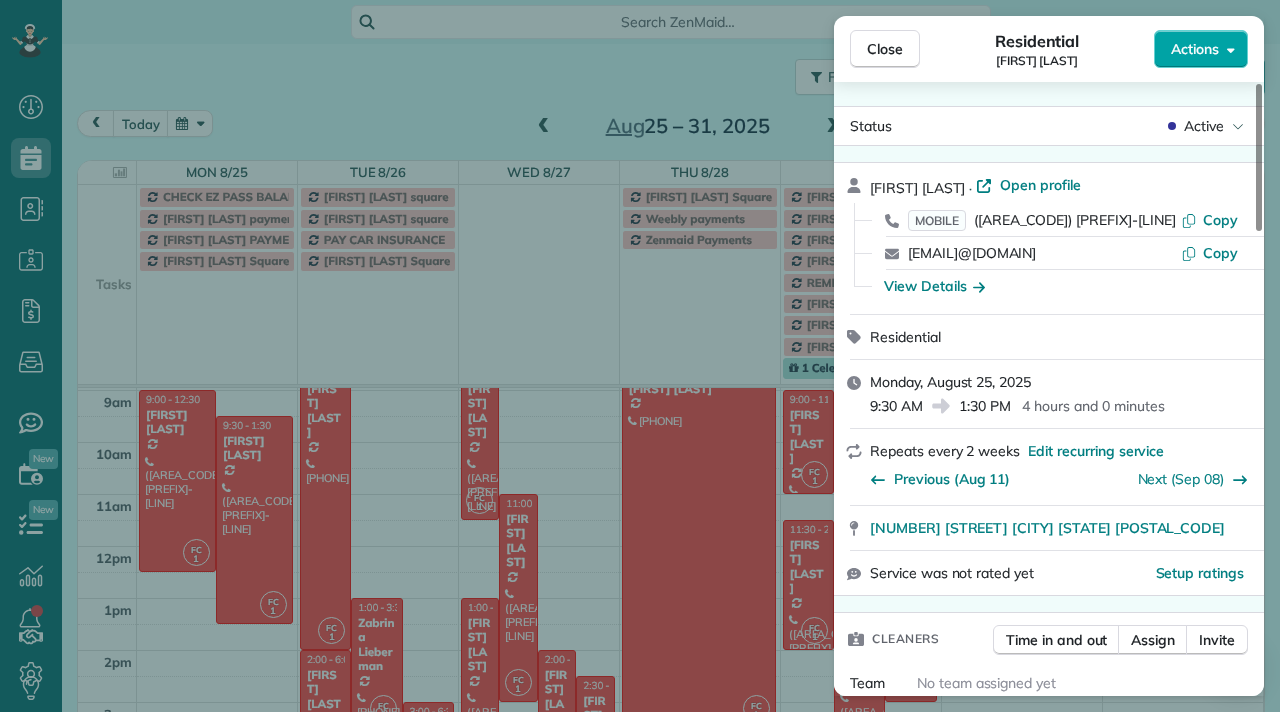 click on "Actions" at bounding box center [1195, 49] 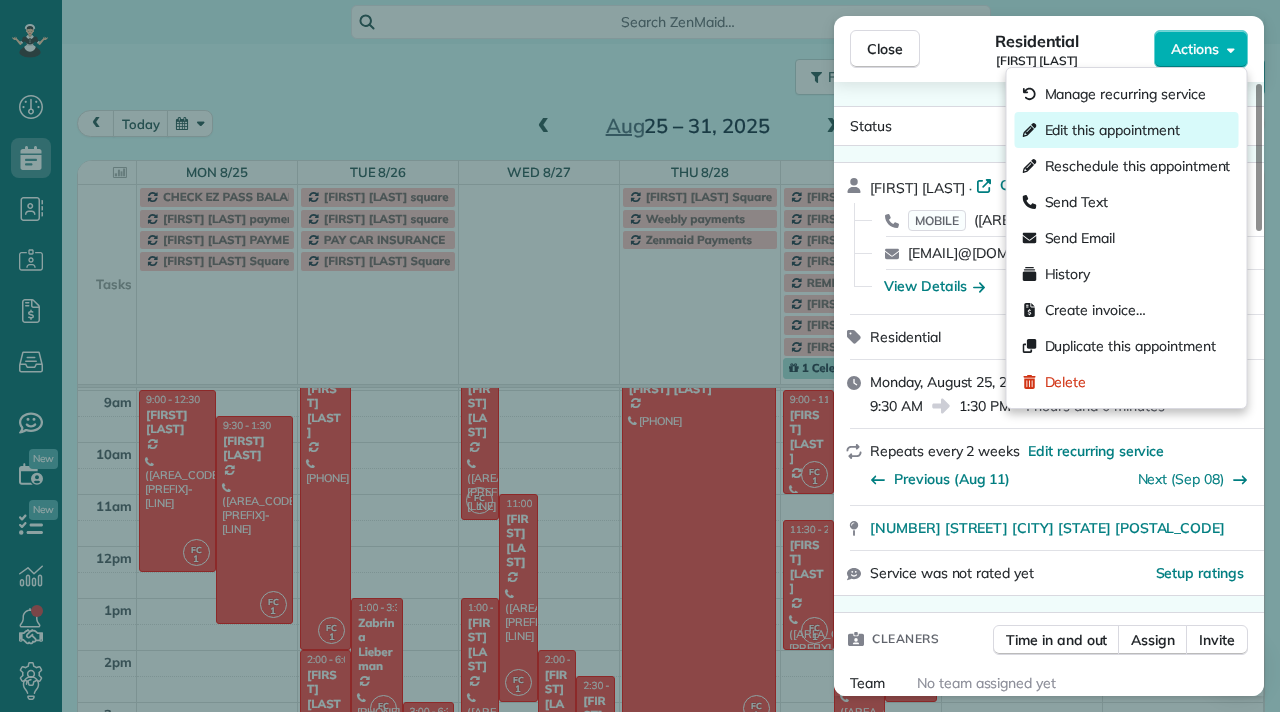 click on "Edit this appointment" at bounding box center [1112, 130] 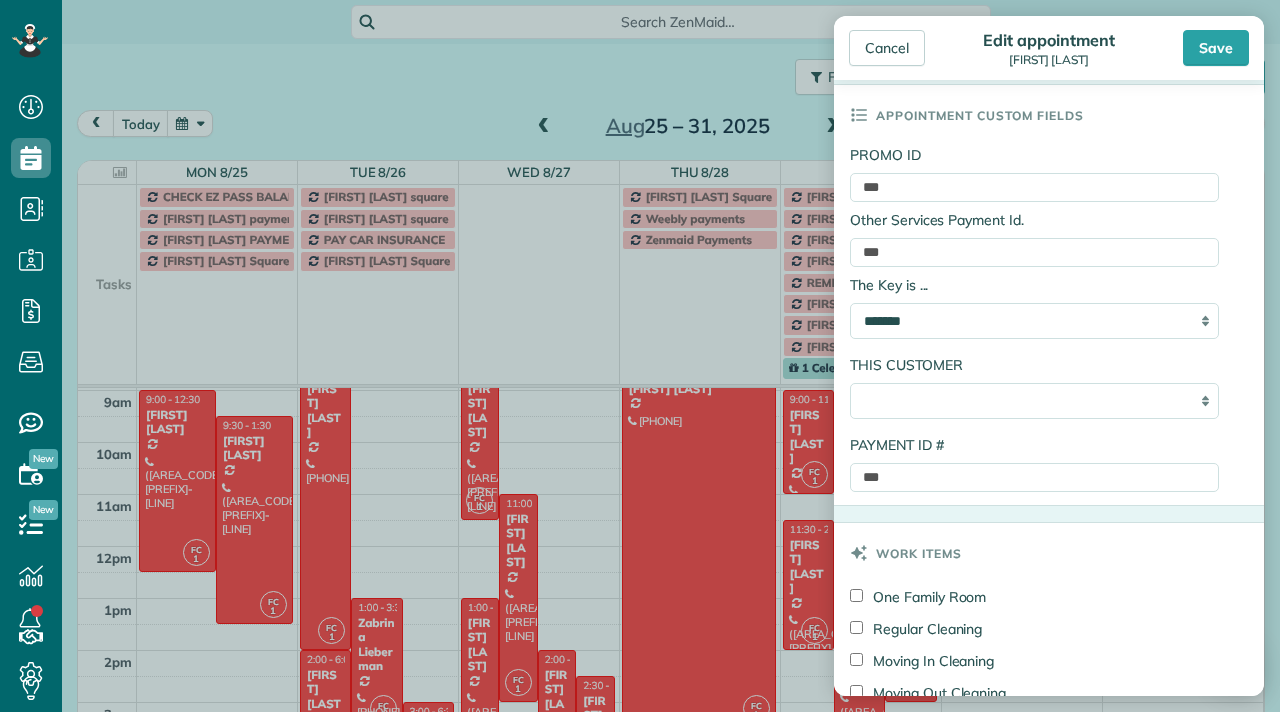 scroll, scrollTop: 899, scrollLeft: 0, axis: vertical 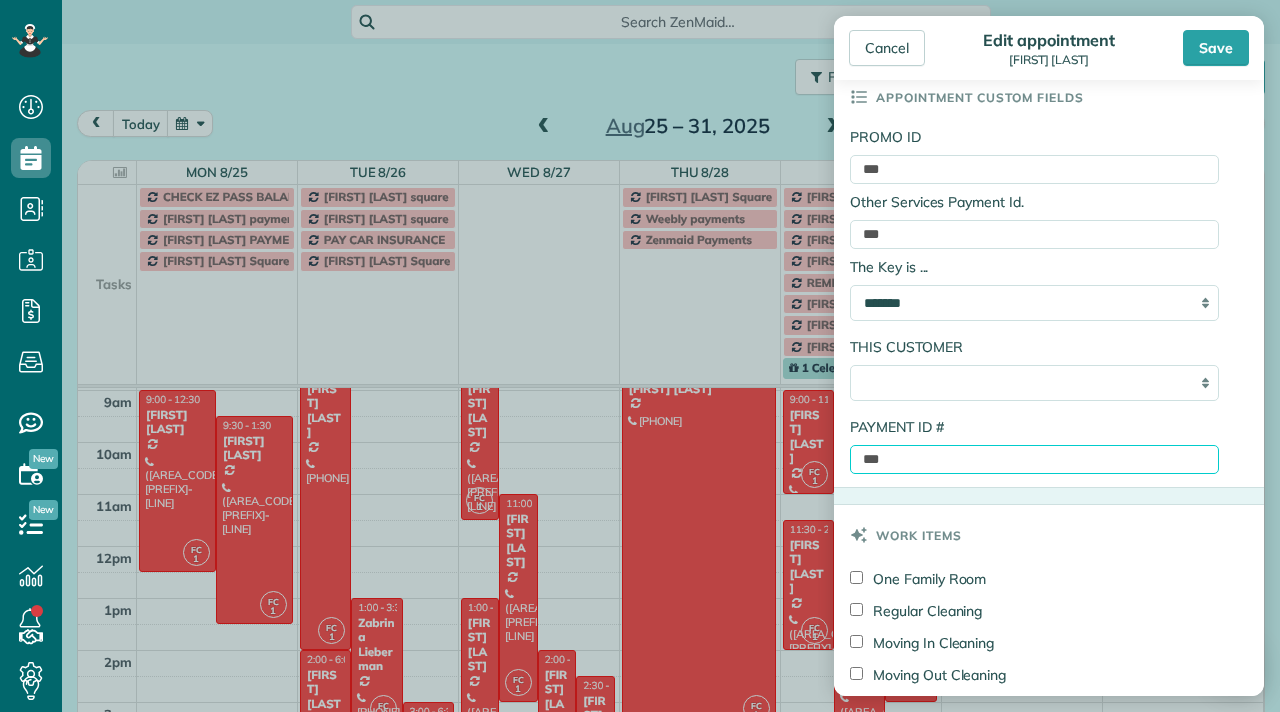 drag, startPoint x: 899, startPoint y: 461, endPoint x: 855, endPoint y: 468, distance: 44.553337 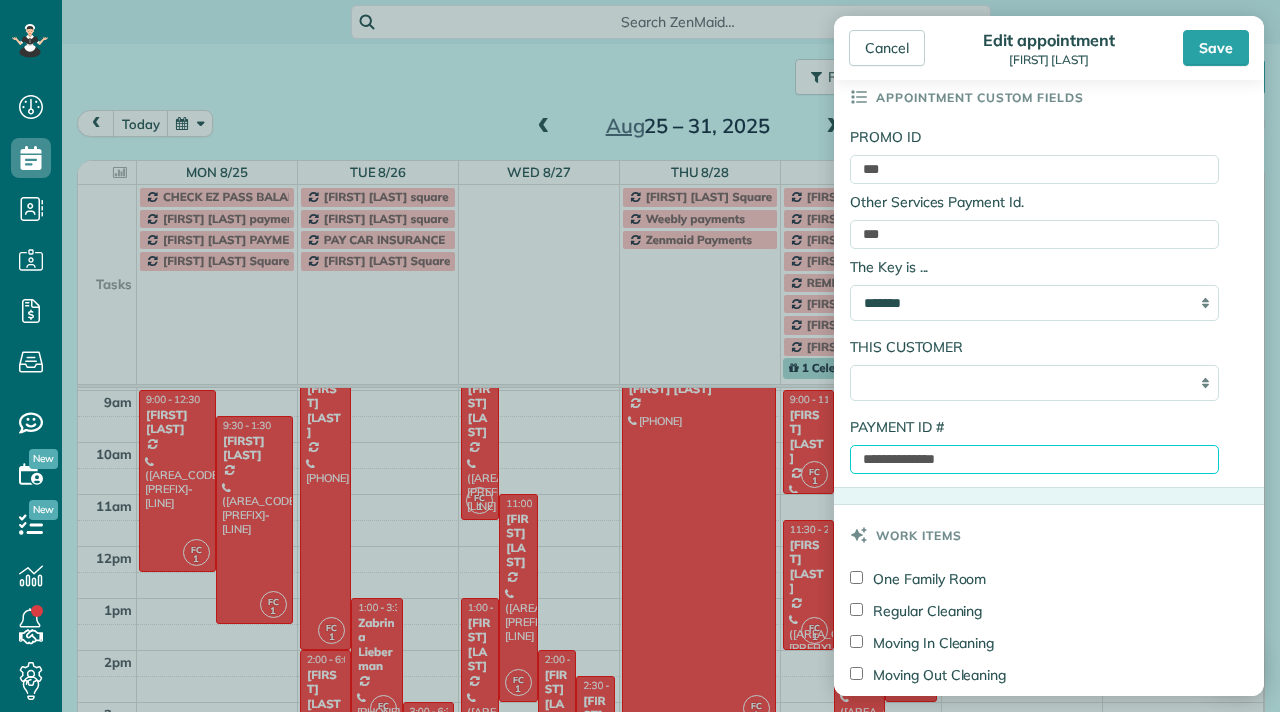 click on "**********" at bounding box center [1034, 459] 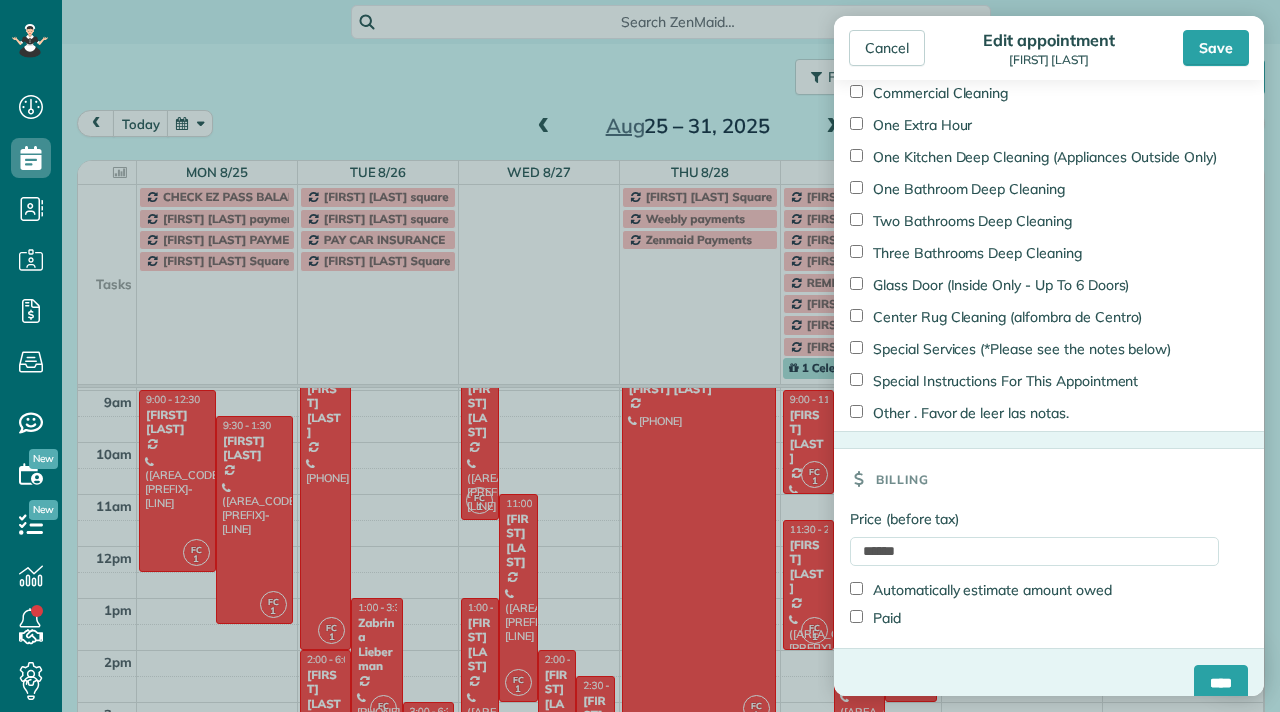 scroll, scrollTop: 2248, scrollLeft: 0, axis: vertical 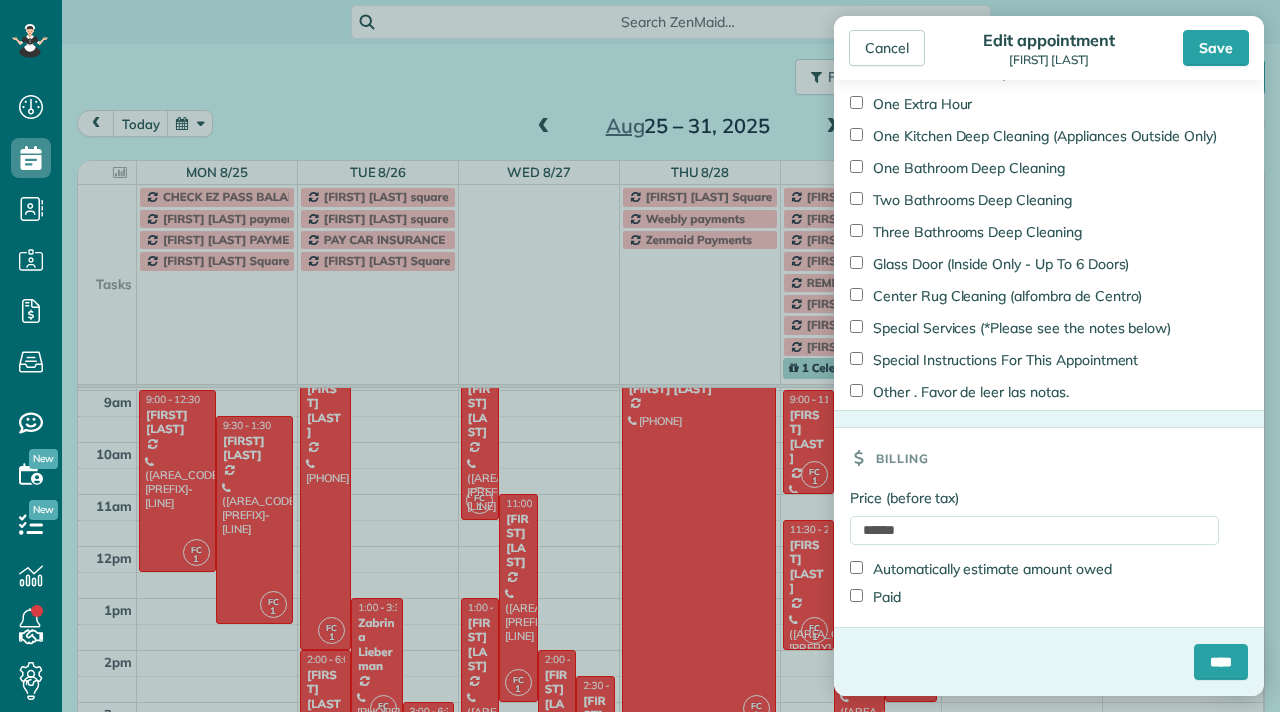 type on "**********" 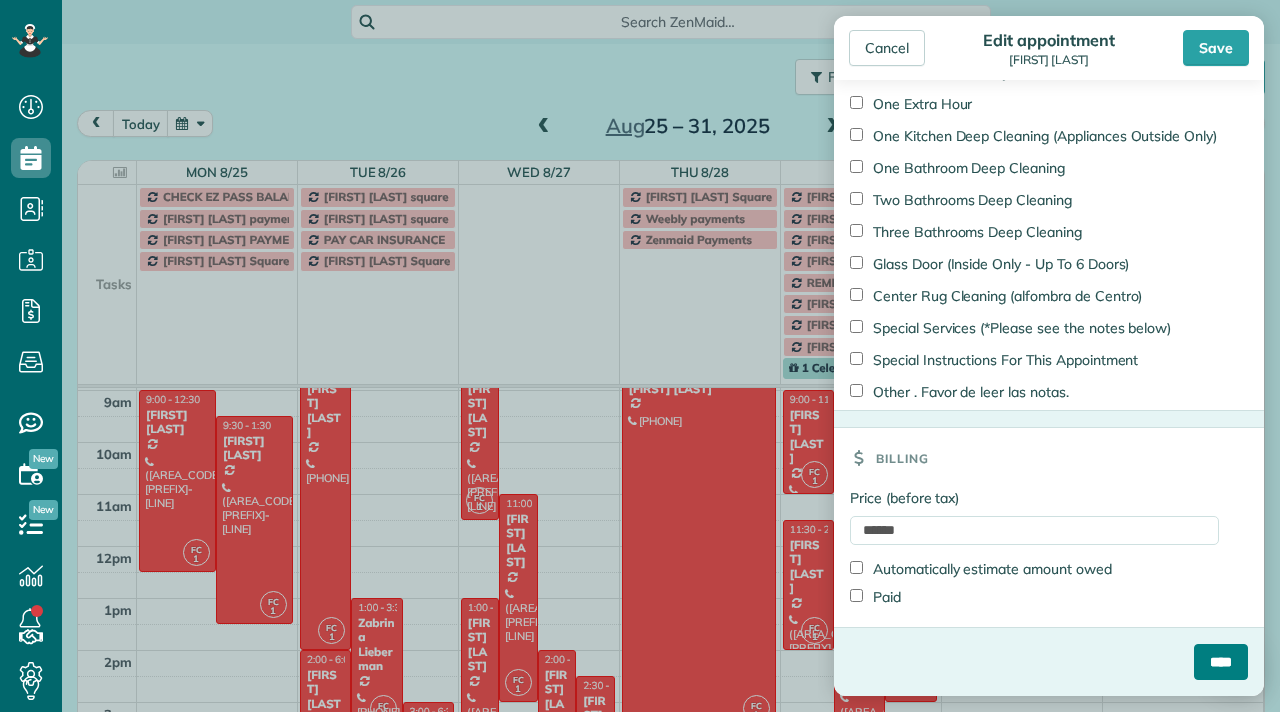 click on "****" at bounding box center (1221, 662) 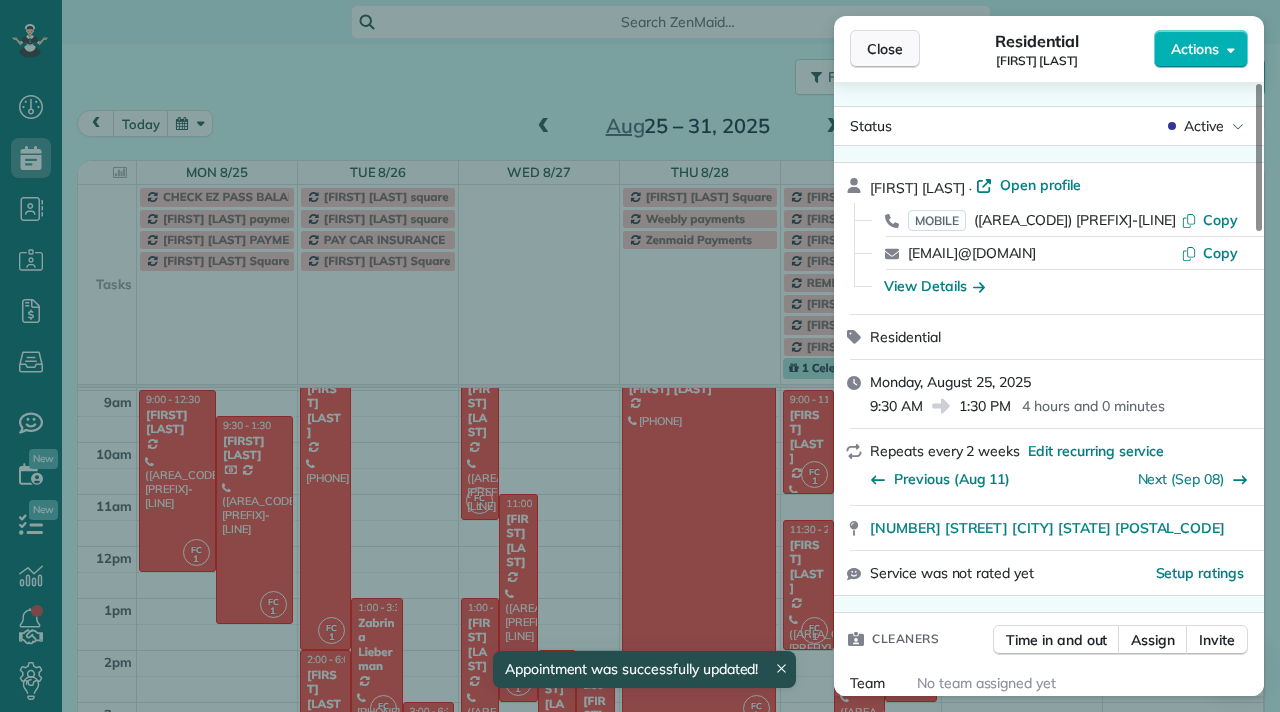 click on "Close" at bounding box center (885, 49) 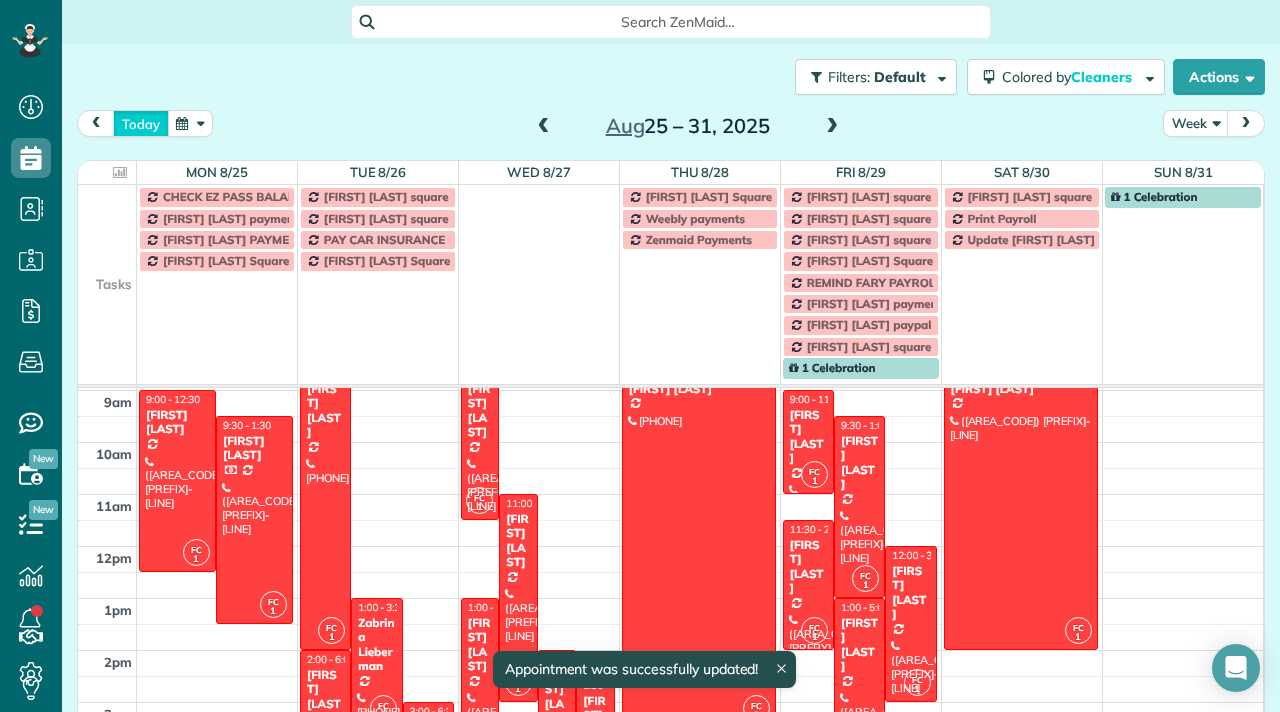 click on "today" at bounding box center [141, 123] 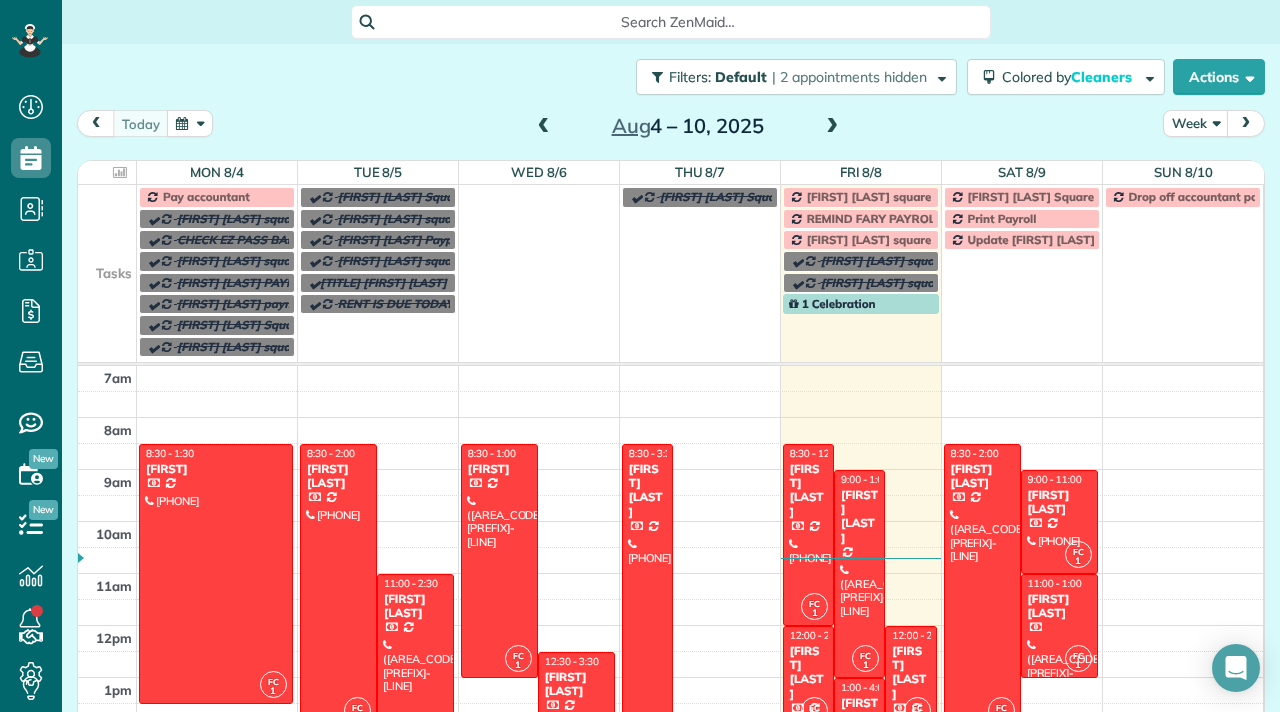 click at bounding box center [832, 127] 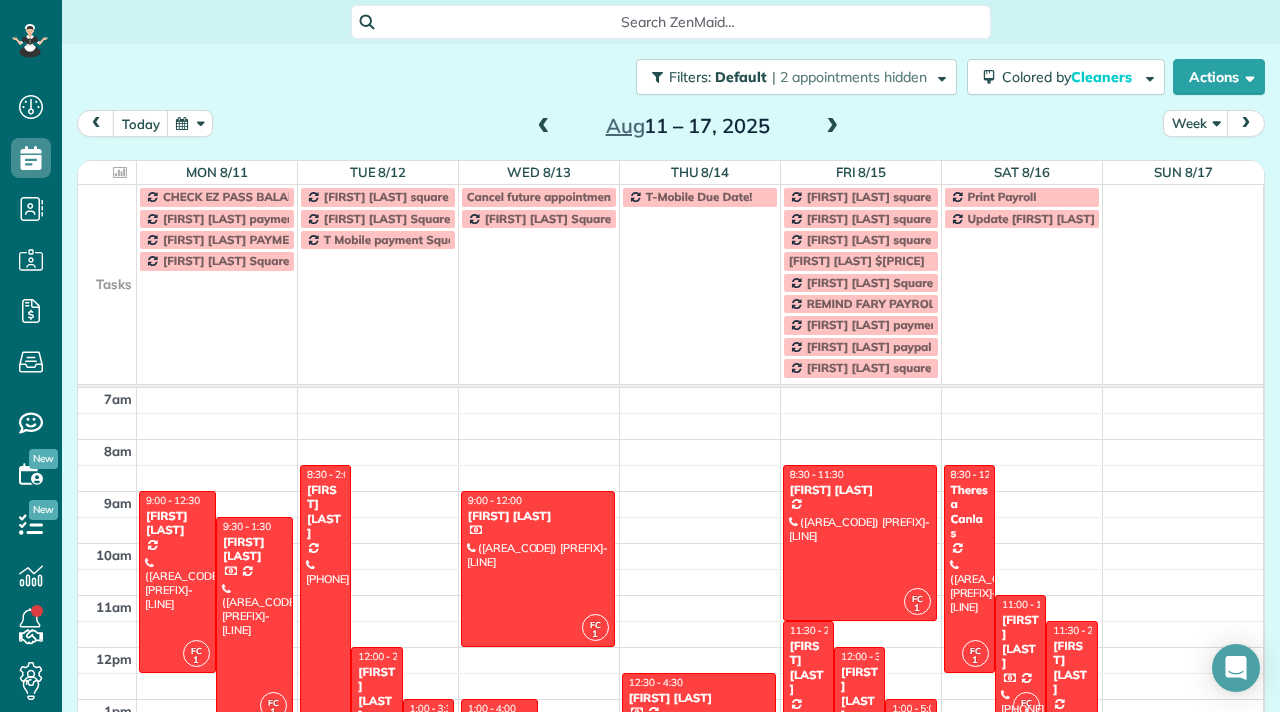 click at bounding box center [832, 127] 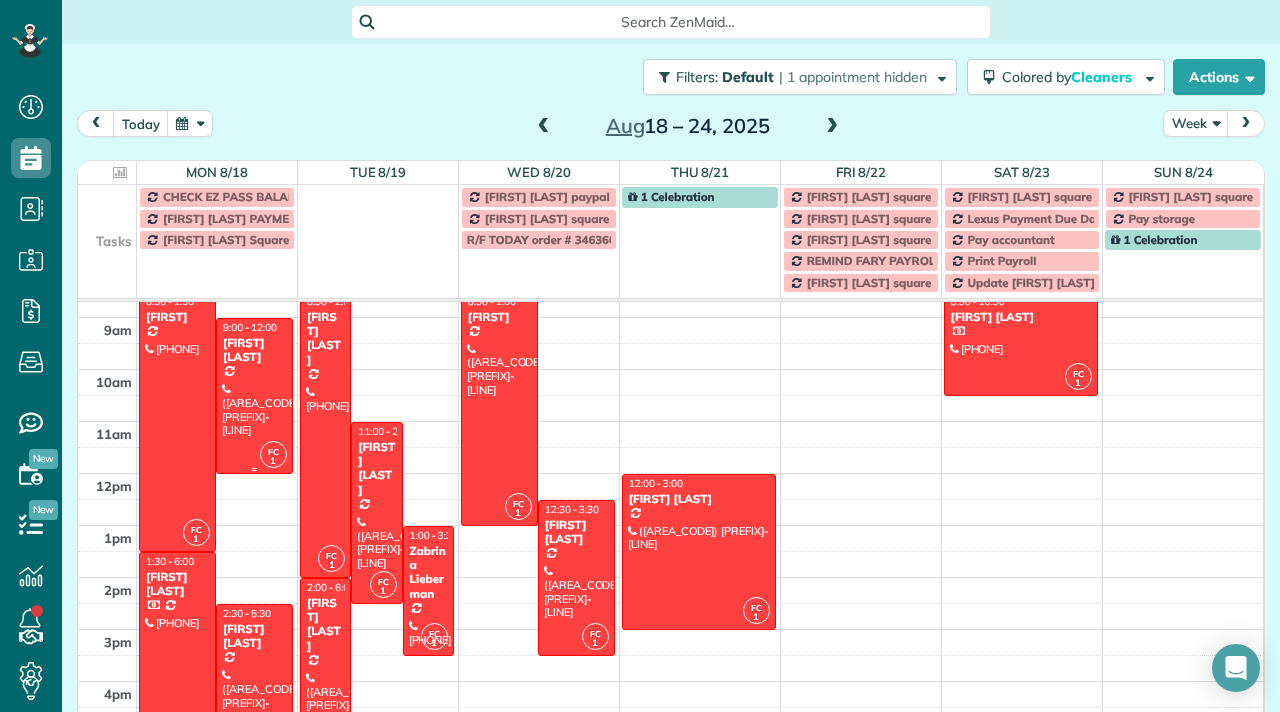 scroll, scrollTop: 36, scrollLeft: 0, axis: vertical 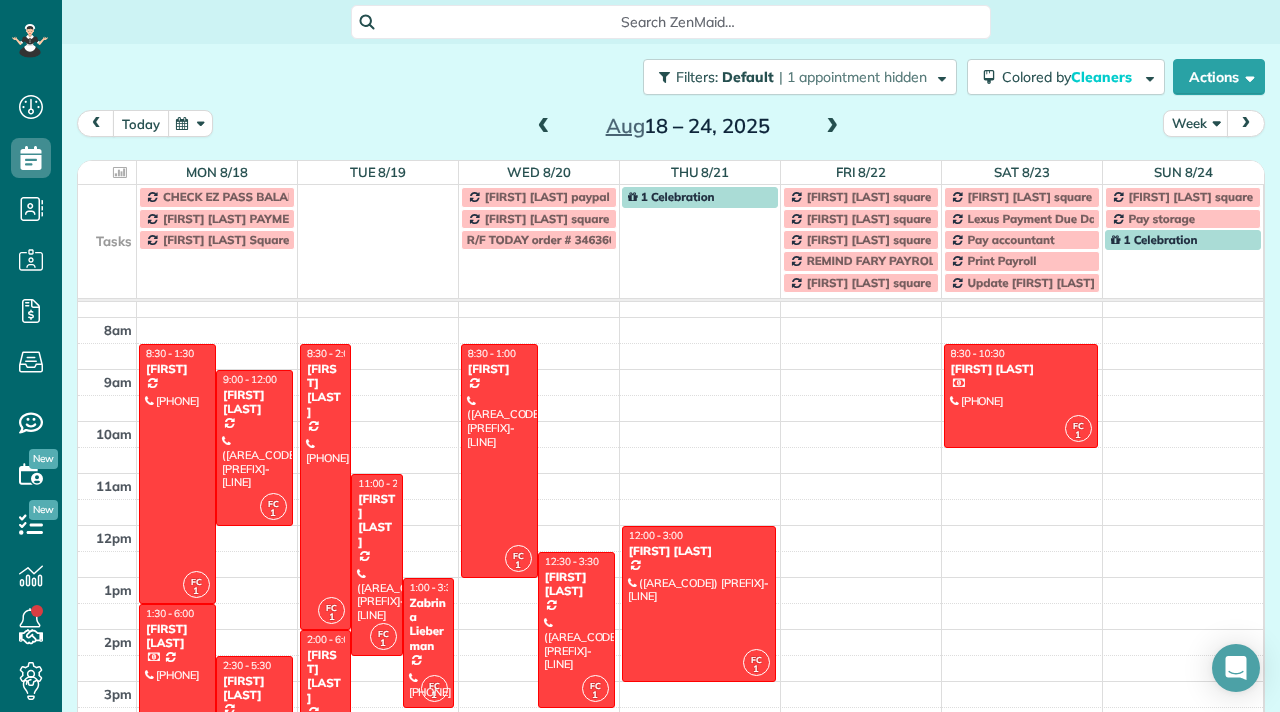 click on "today" at bounding box center [141, 123] 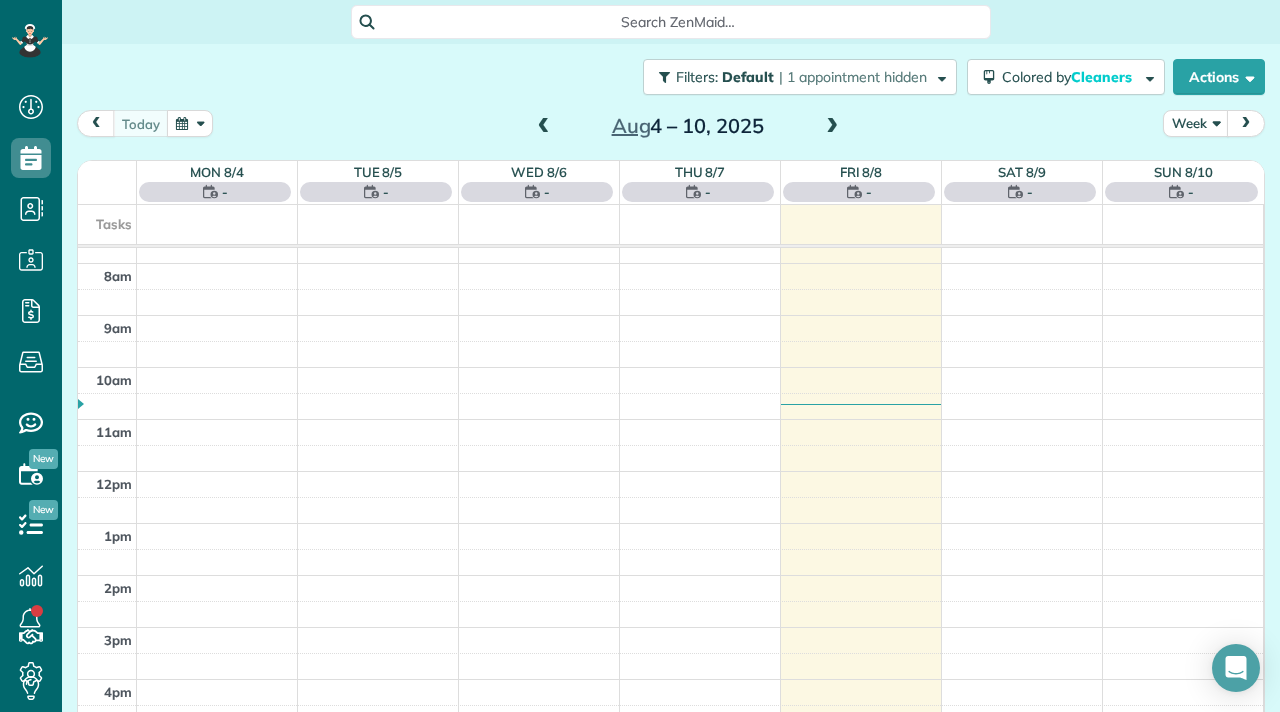 scroll, scrollTop: 0, scrollLeft: 0, axis: both 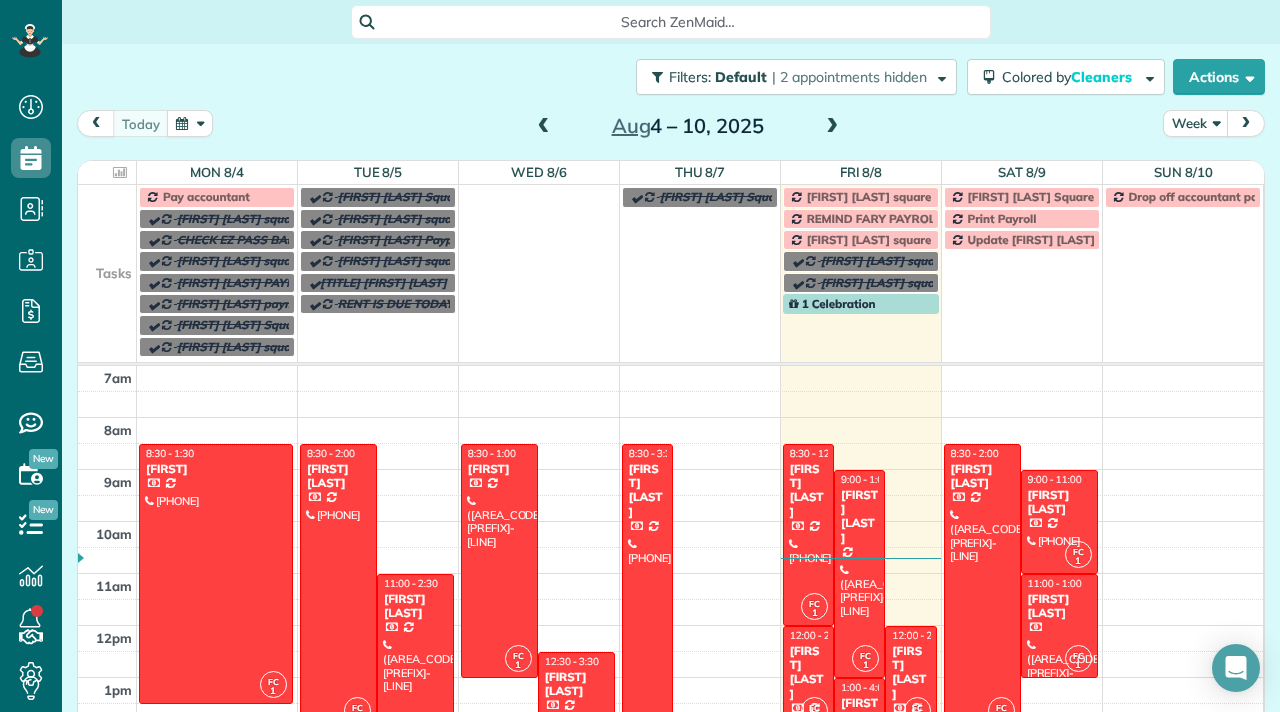 click at bounding box center (832, 127) 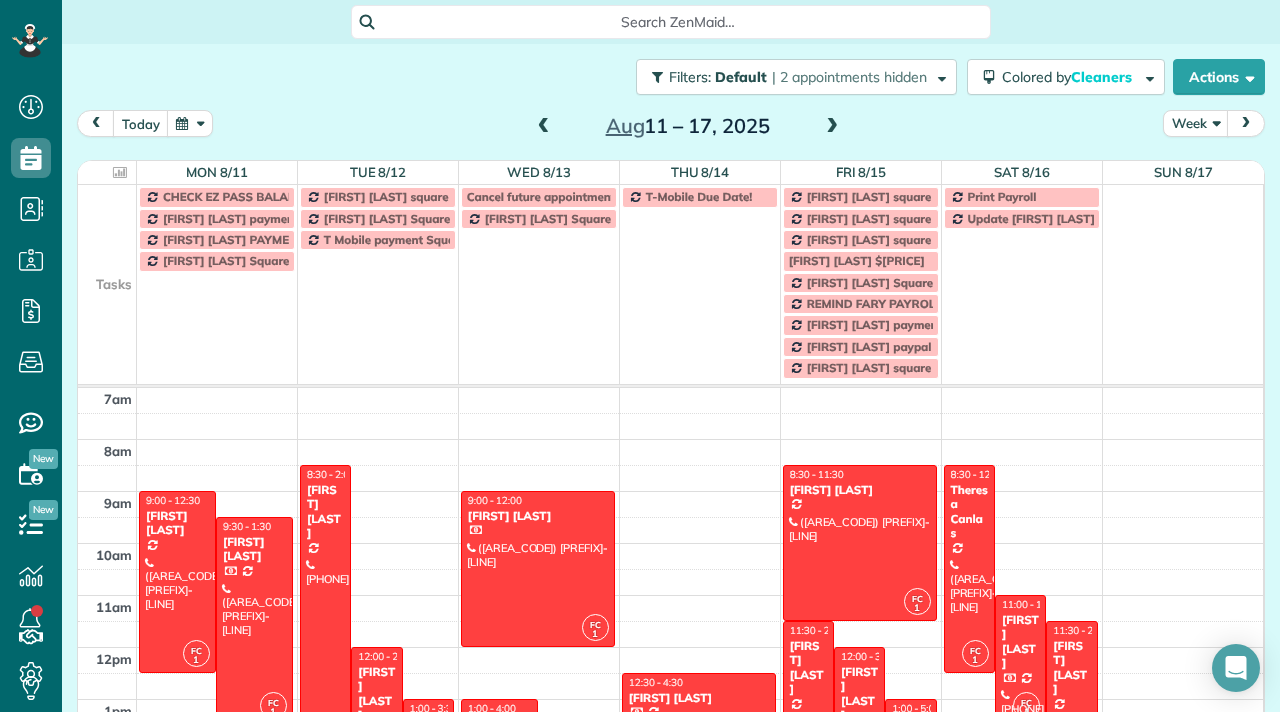 scroll, scrollTop: 26, scrollLeft: 0, axis: vertical 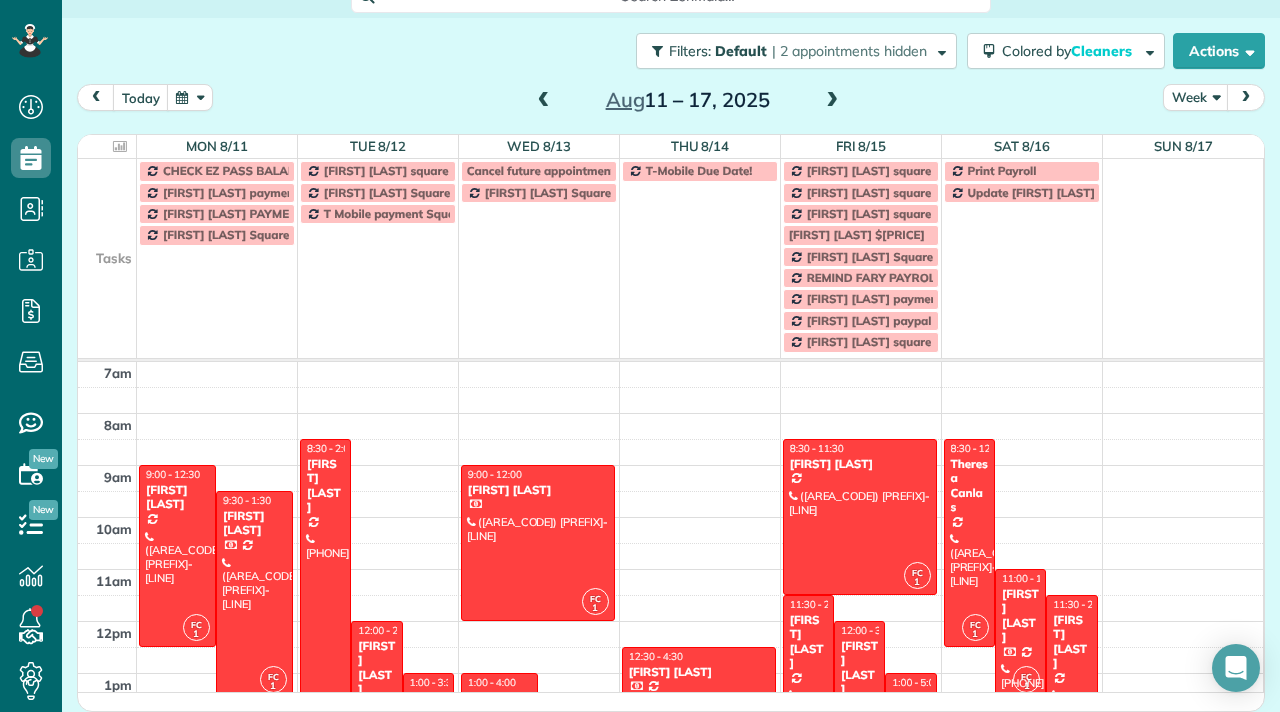 click at bounding box center (832, 101) 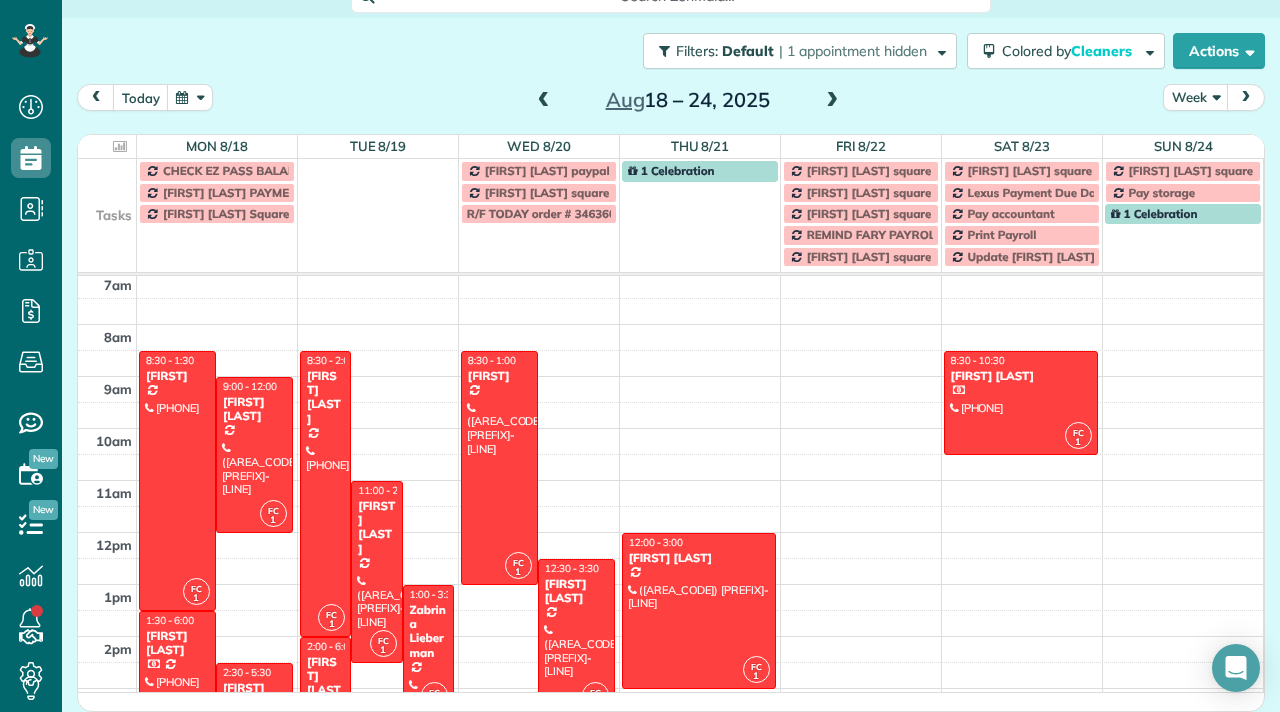 scroll, scrollTop: 0, scrollLeft: 0, axis: both 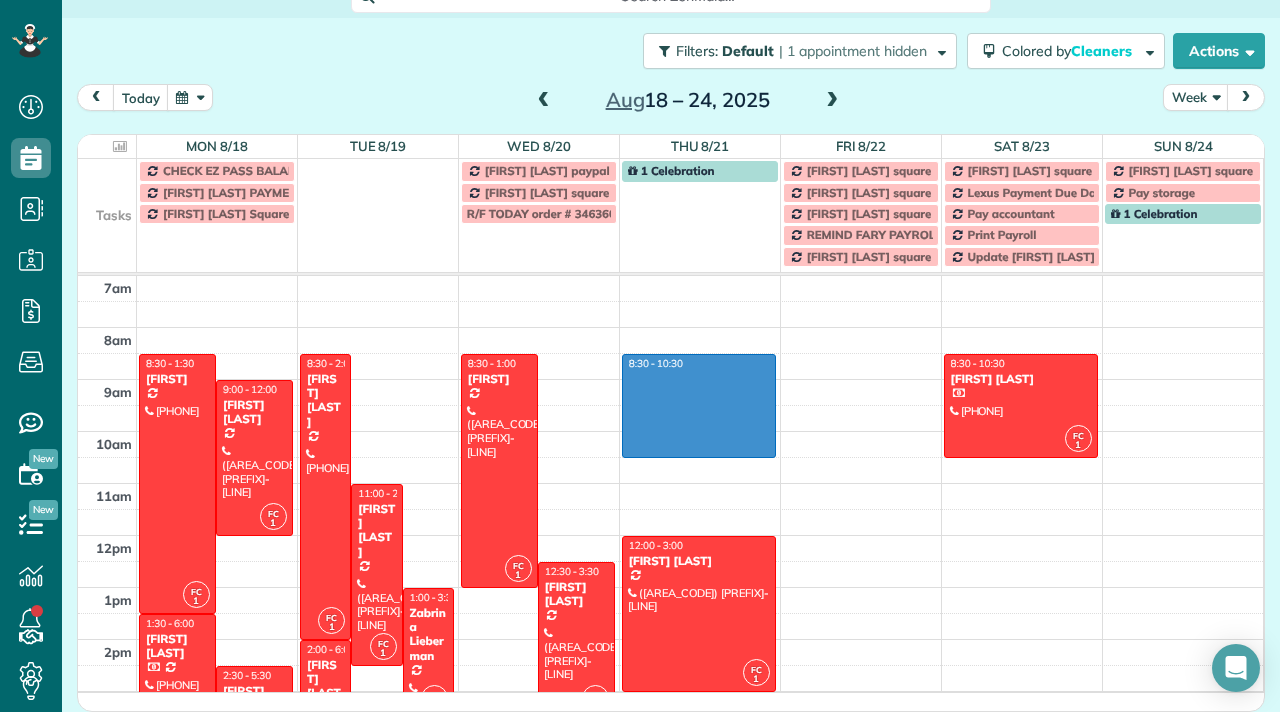 drag, startPoint x: 712, startPoint y: 356, endPoint x: 731, endPoint y: 448, distance: 93.941475 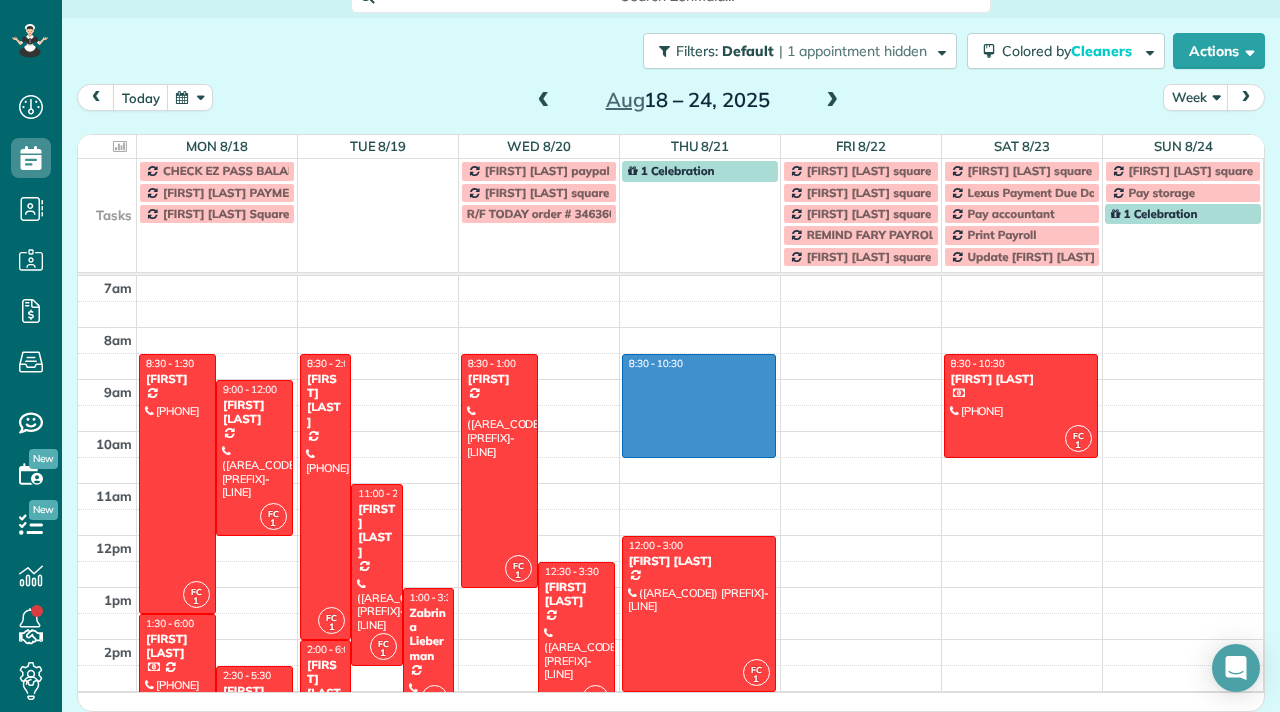 click on "7am 8am 9am 10am 11am 12pm 1pm 2pm 3pm 4pm 5pm 6pm 7pm 8pm FC 1 8:30 - 1:30 Nathan (917) 767-6098 48 Highwood Road West Orange, NJ 07052 FC 1 9:00 - 12:00 Donna Chew (201) 424-9710 7100 JFK Boulevard East Guttenberg, NJ 07093 FC 1 1:30 - 6:00 Elizabeth Lucanish (805) 338-7942 610 Lafayette Avenue Westwood, NJ 07675 FC 1 2:30 - 5:30 Rachel Feldman (917) 597-8106 1331 Grand Street, Apt 506 Hoboken, NJ 07030 FC 1 8:30 - 2:00 Tim Choi (617) 850-2742 35 Hudson Yards New York, NY 10001 FC 1 11:00 - 2:30 Rob Bailey (415) 845-5683 535 West 23rd Street New York, NY 10011 FC 1 1:00 - 3:30 Zabrina Lieberman (917) 270-1800 45 East 89th Street New York, NY 10128 FC 1 2:00 - 6:00 Bernice Lieberman (561) 346-3318 45 East 89th Street New York, NY 10128 FC 1 8:30 - 1:00 Jaya (845) 893-2911 5 Seneca Ave Emerson, NJ ? FC 1 12:30 - 3:30 Steven Hess (908) 216-5186 185 Prospect Avenue Hackensack, NJ 07601 8:30 - 10:30 FC 1 12:00 - 3:00 Ariella Astion (413) 297-3665 219 Grand Street, Apt 3B Hoboken, NJ 07030 FC 1 8:30 - 10:30" at bounding box center [670, 639] 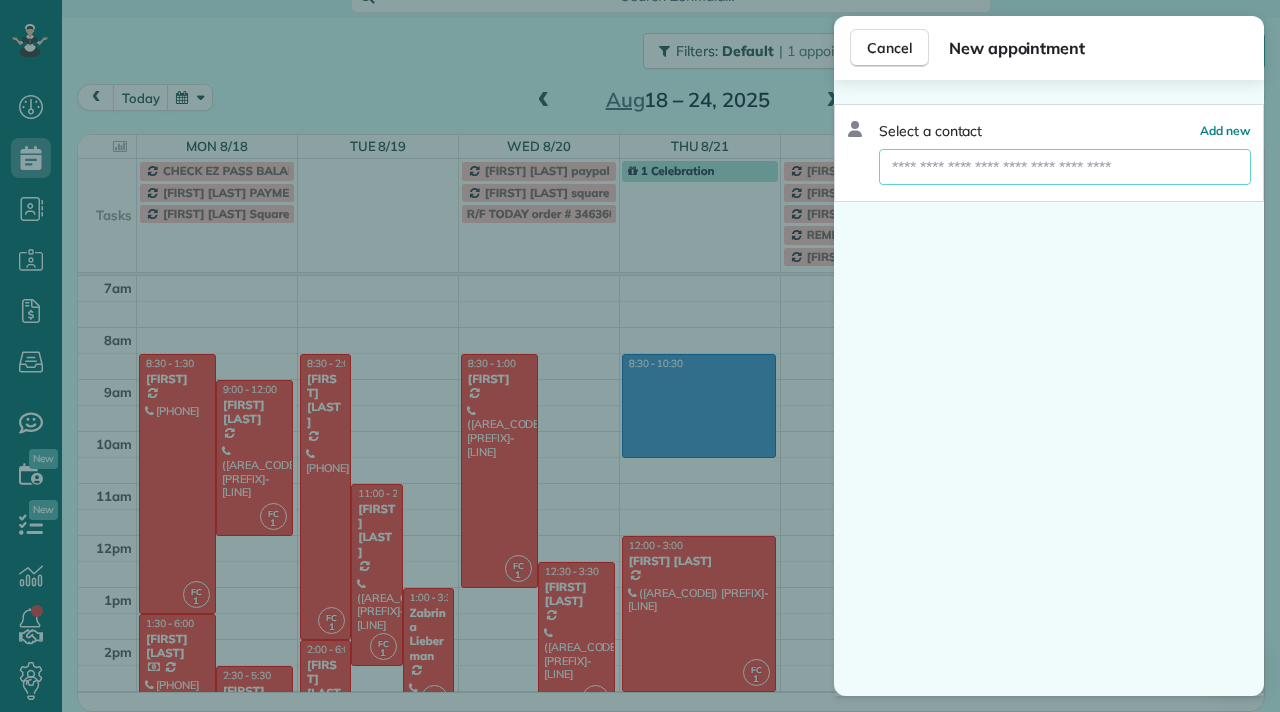 click at bounding box center (1065, 167) 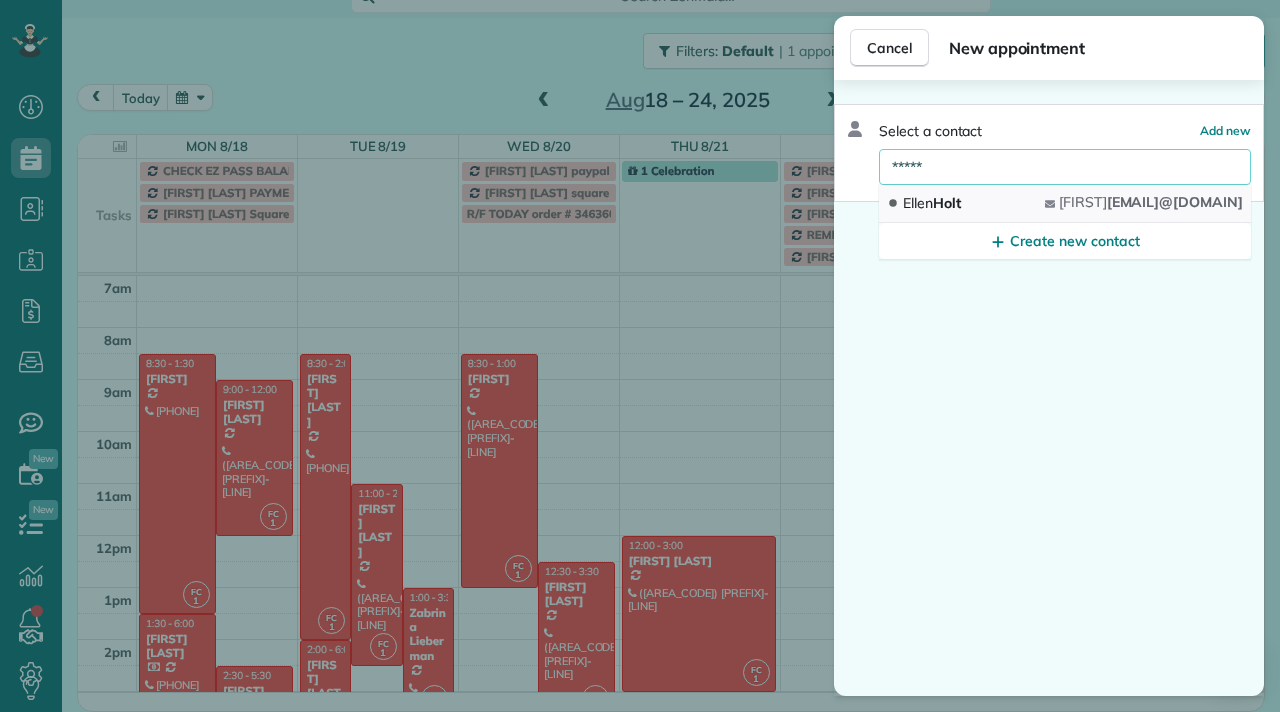 type on "*****" 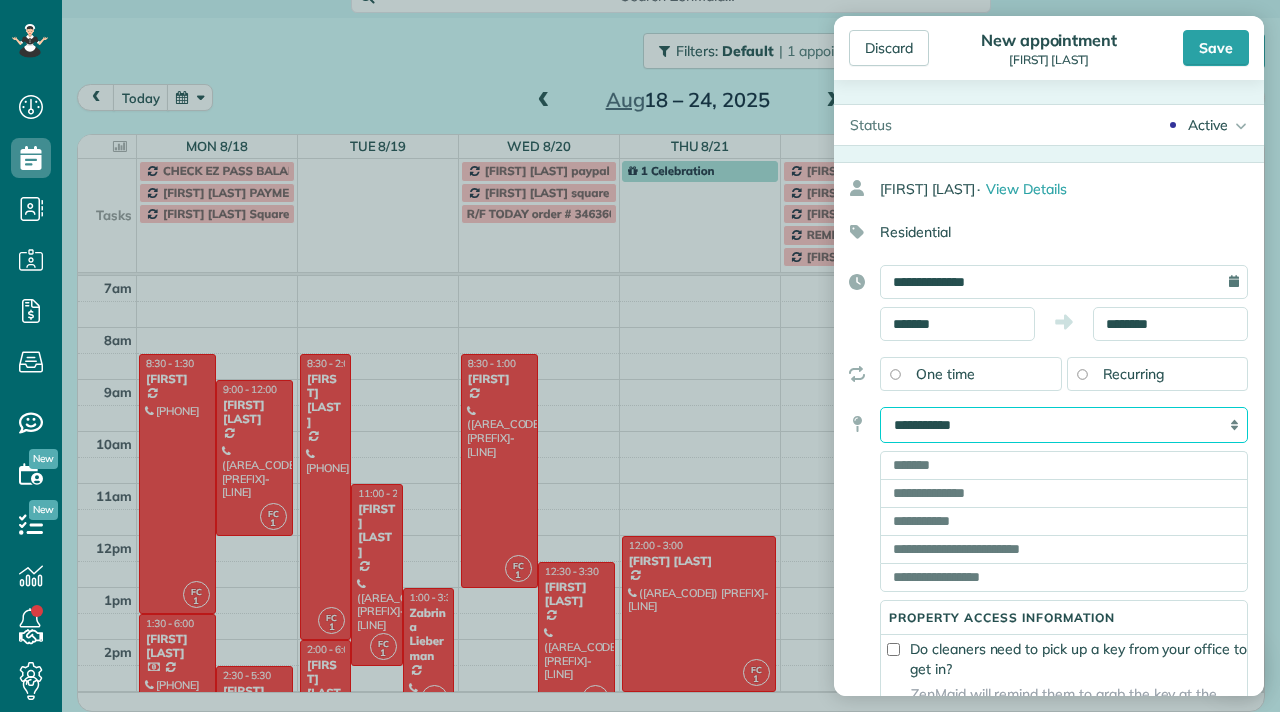 click on "**********" at bounding box center (1064, 425) 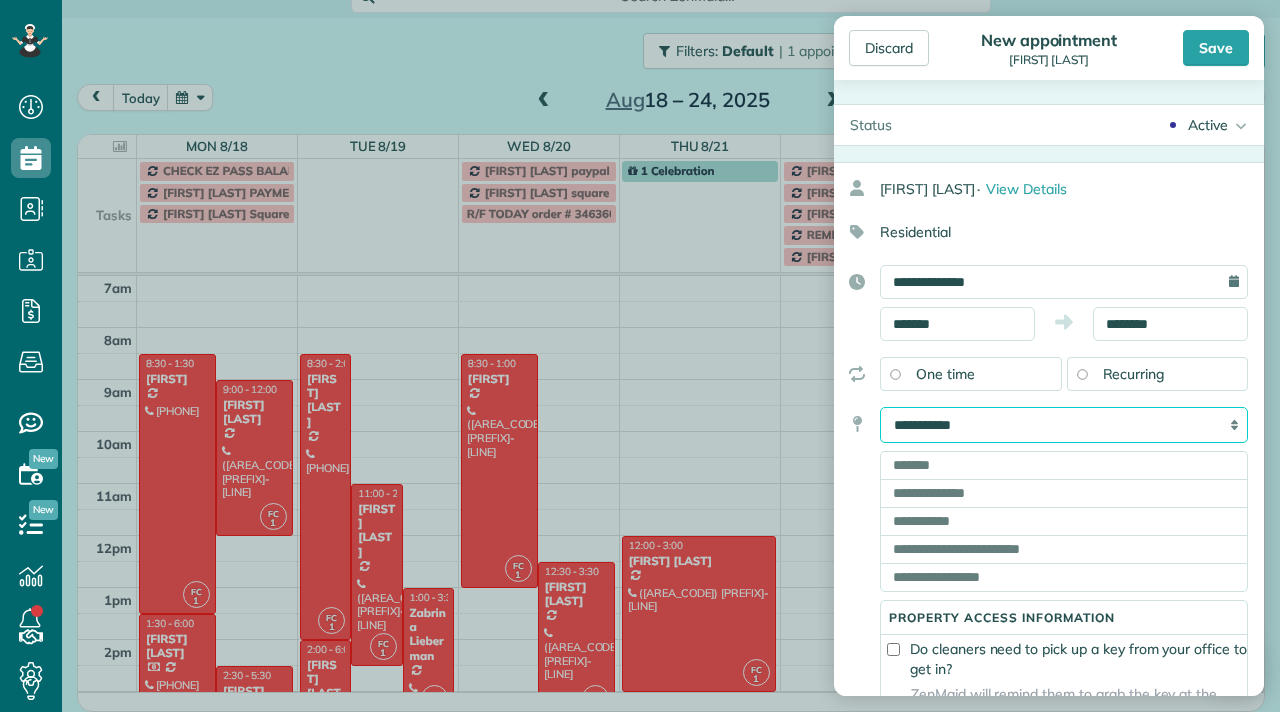 click on "**********" at bounding box center (1064, 425) 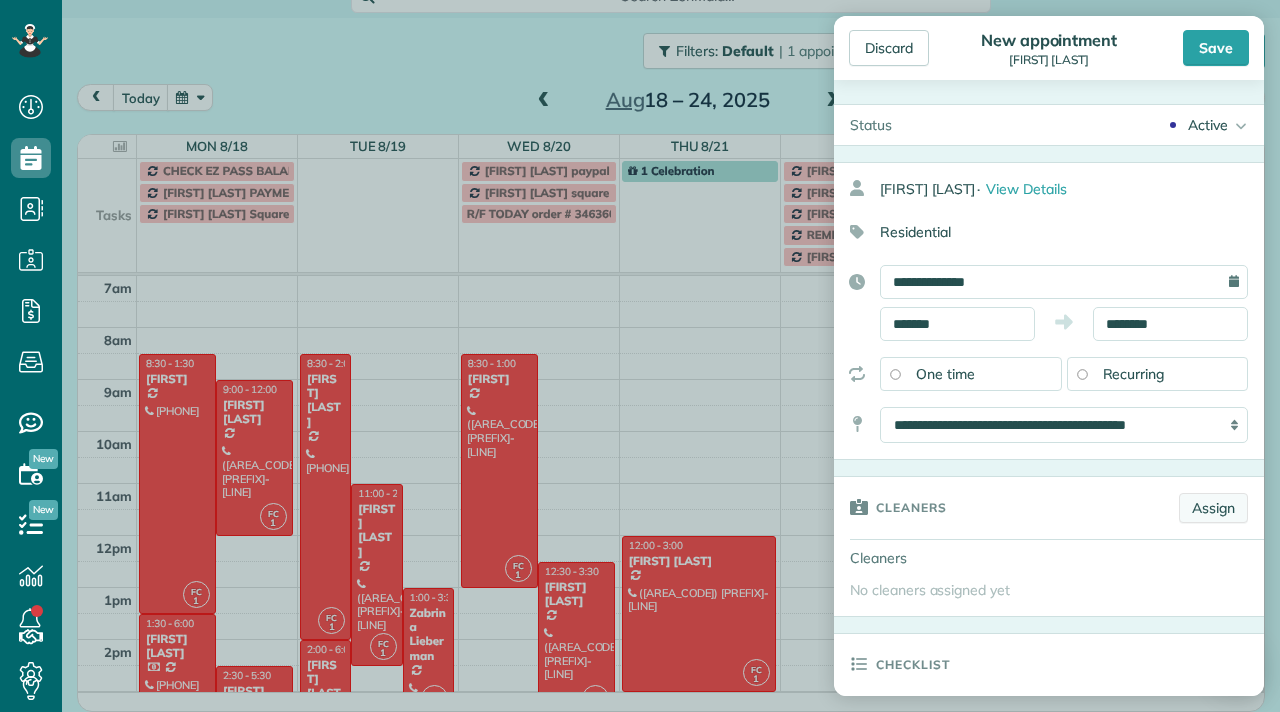 click on "Assign" at bounding box center (1213, 508) 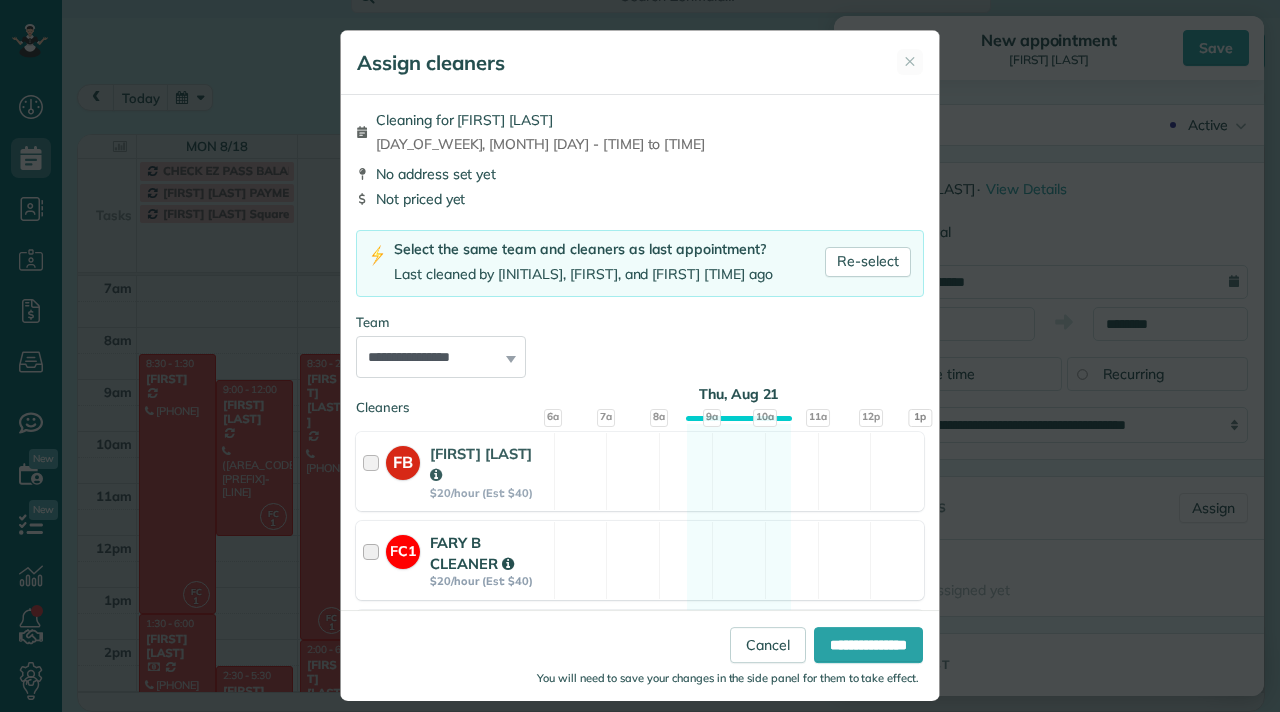 click at bounding box center (374, 560) 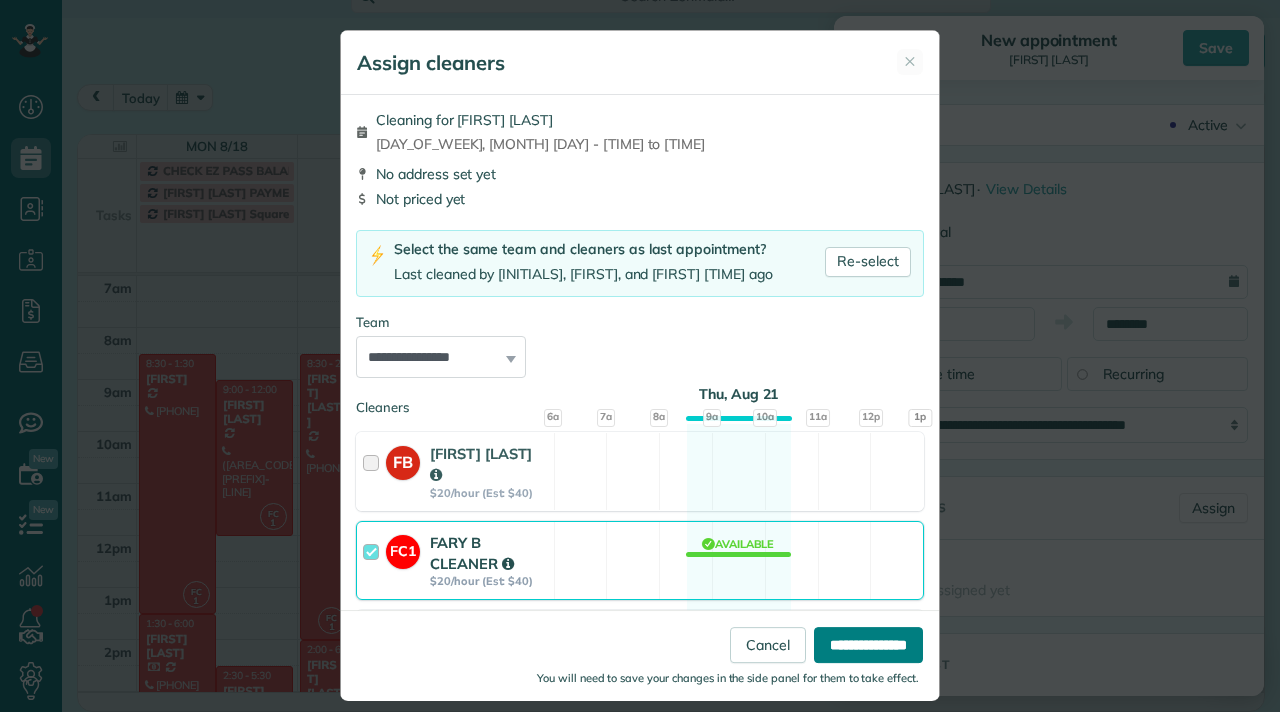 click on "**********" at bounding box center [868, 645] 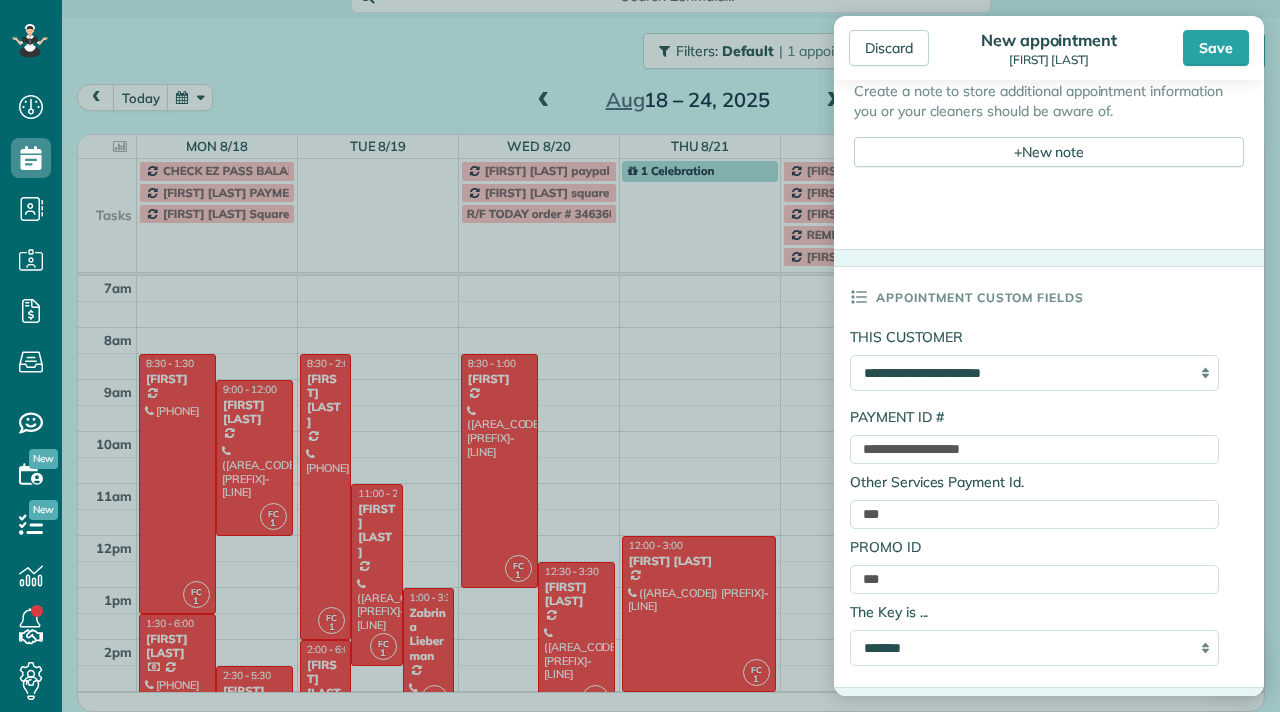 scroll, scrollTop: 857, scrollLeft: 0, axis: vertical 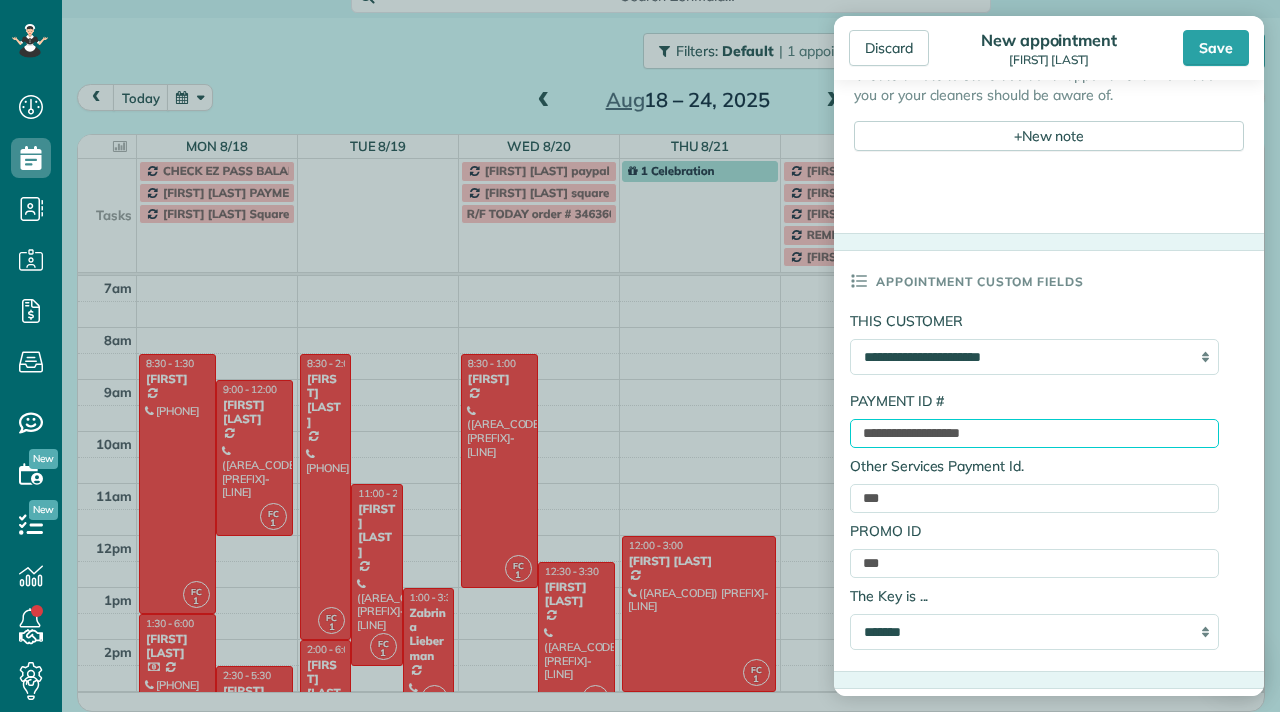 drag, startPoint x: 1043, startPoint y: 438, endPoint x: 837, endPoint y: 423, distance: 206.5454 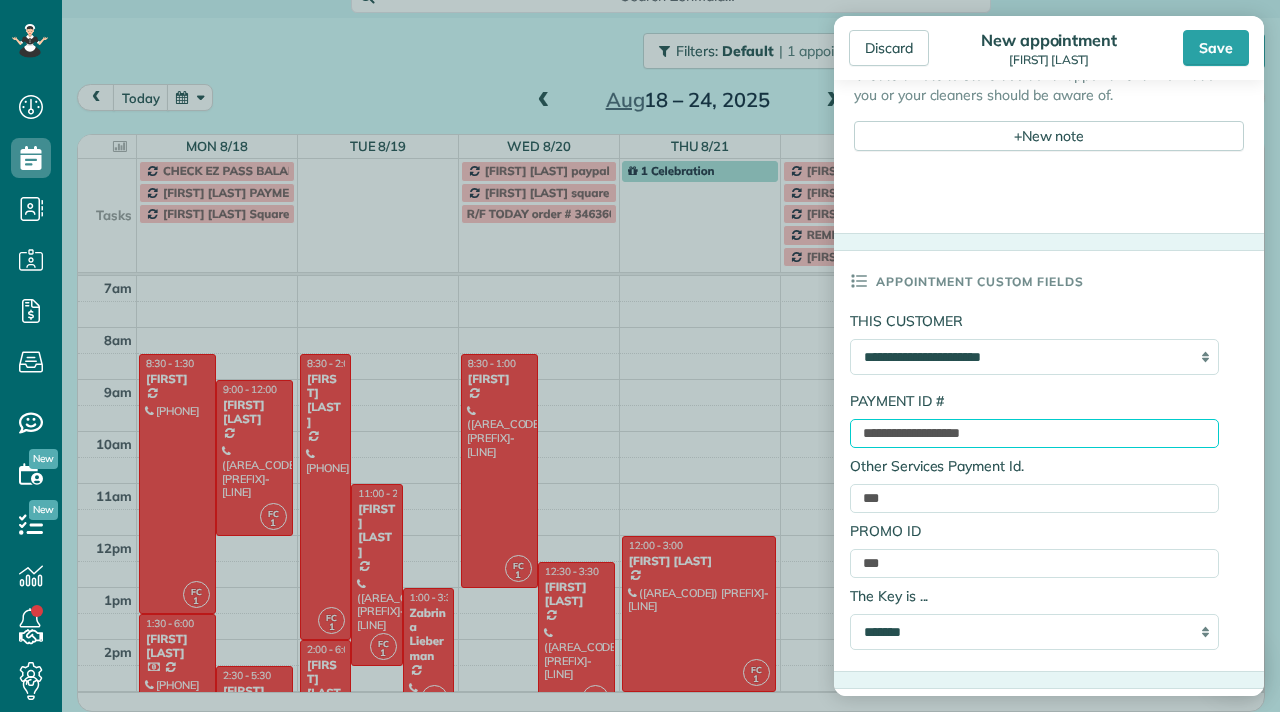 paste on "**********" 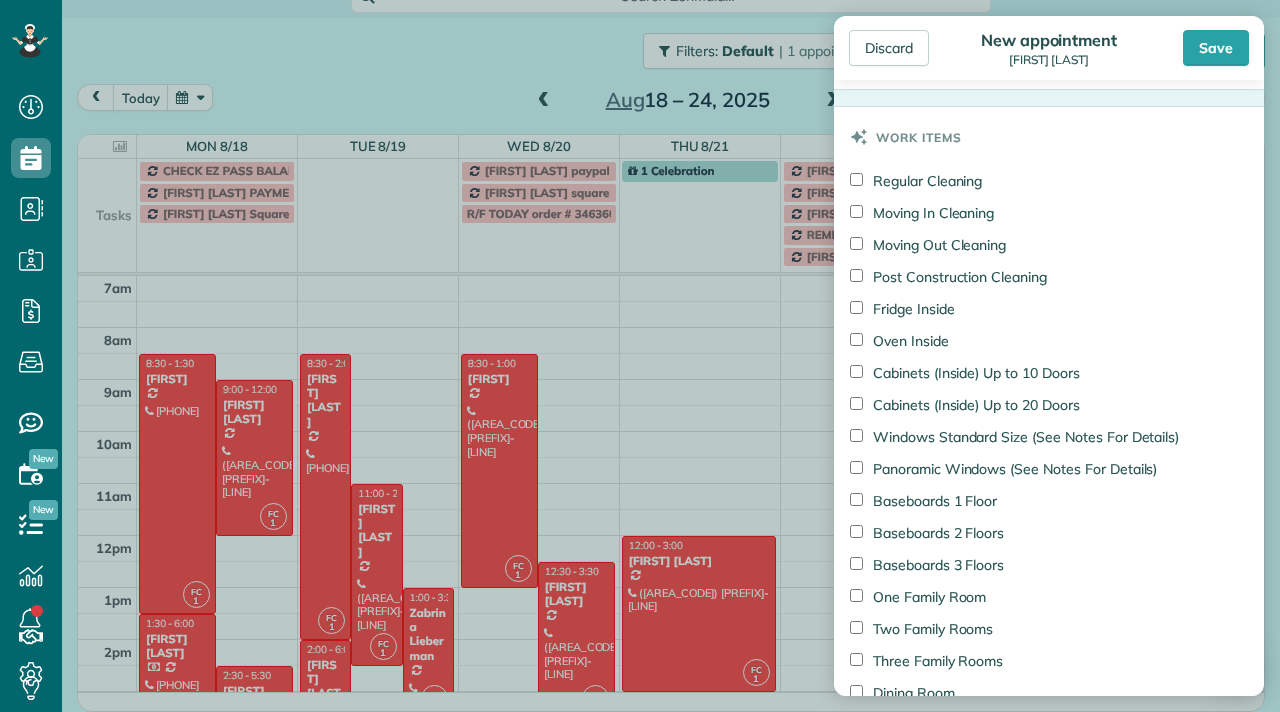 scroll, scrollTop: 1414, scrollLeft: 0, axis: vertical 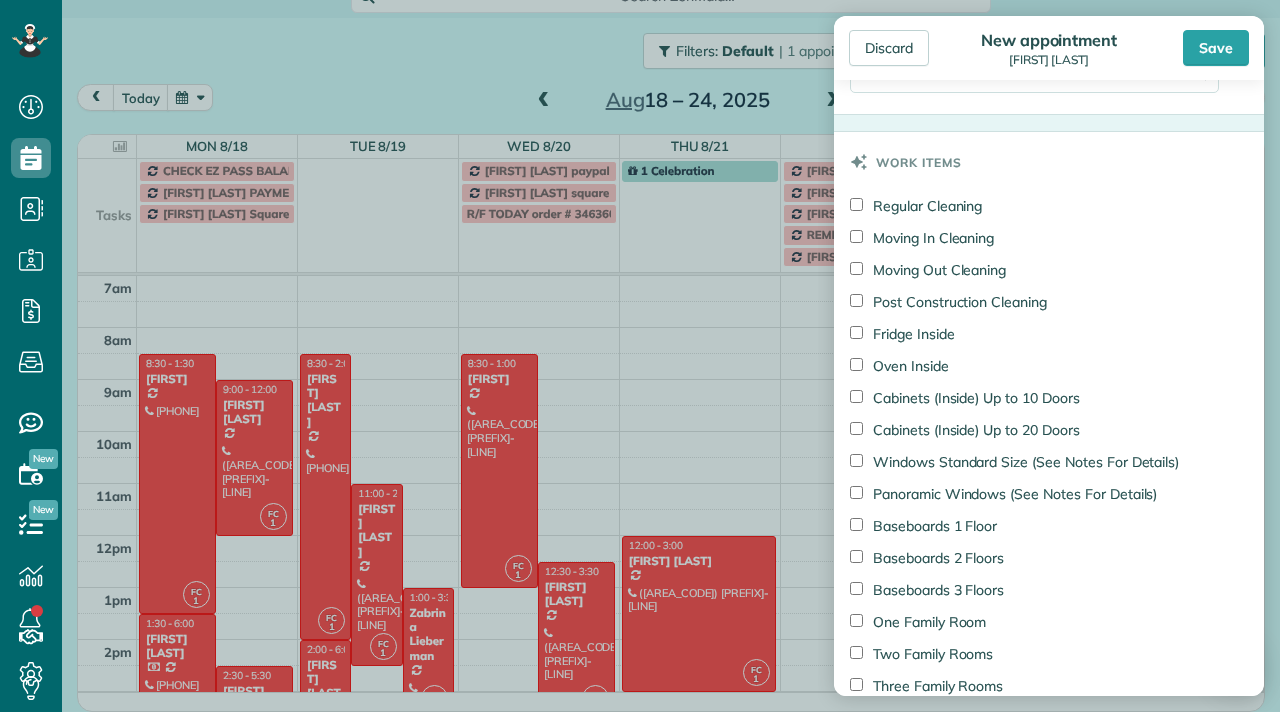 type on "**********" 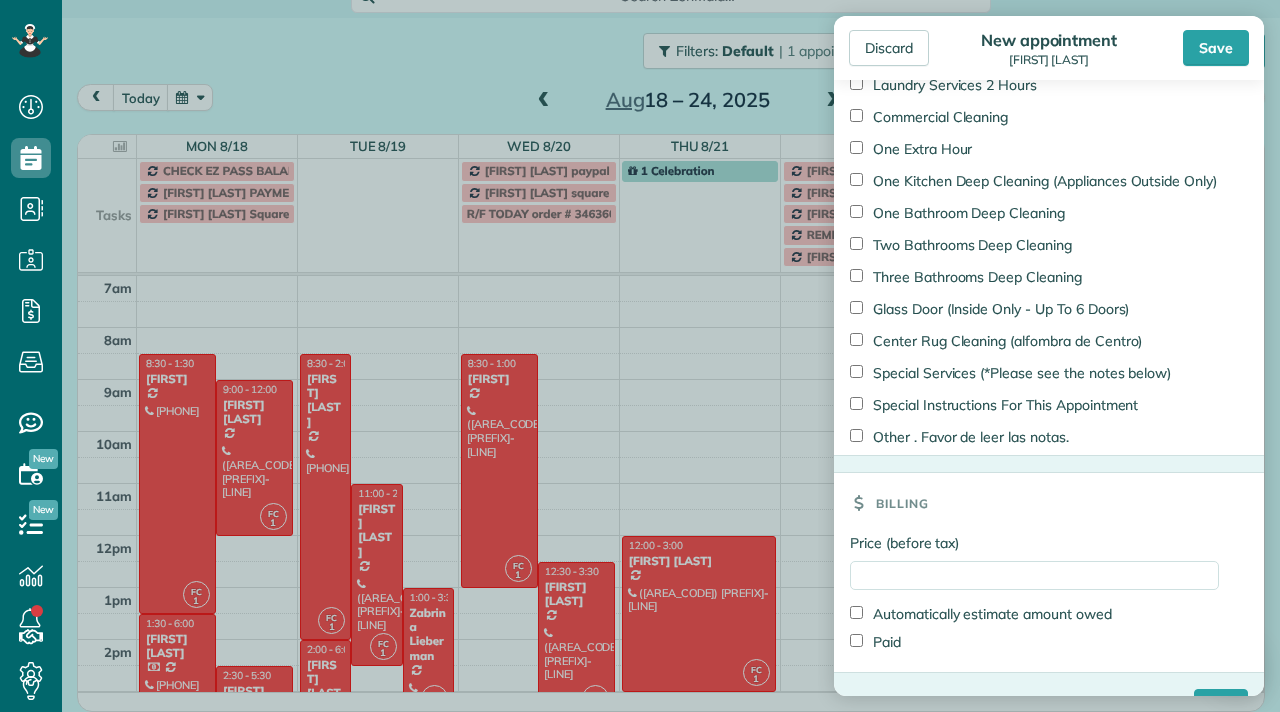 scroll, scrollTop: 2390, scrollLeft: 0, axis: vertical 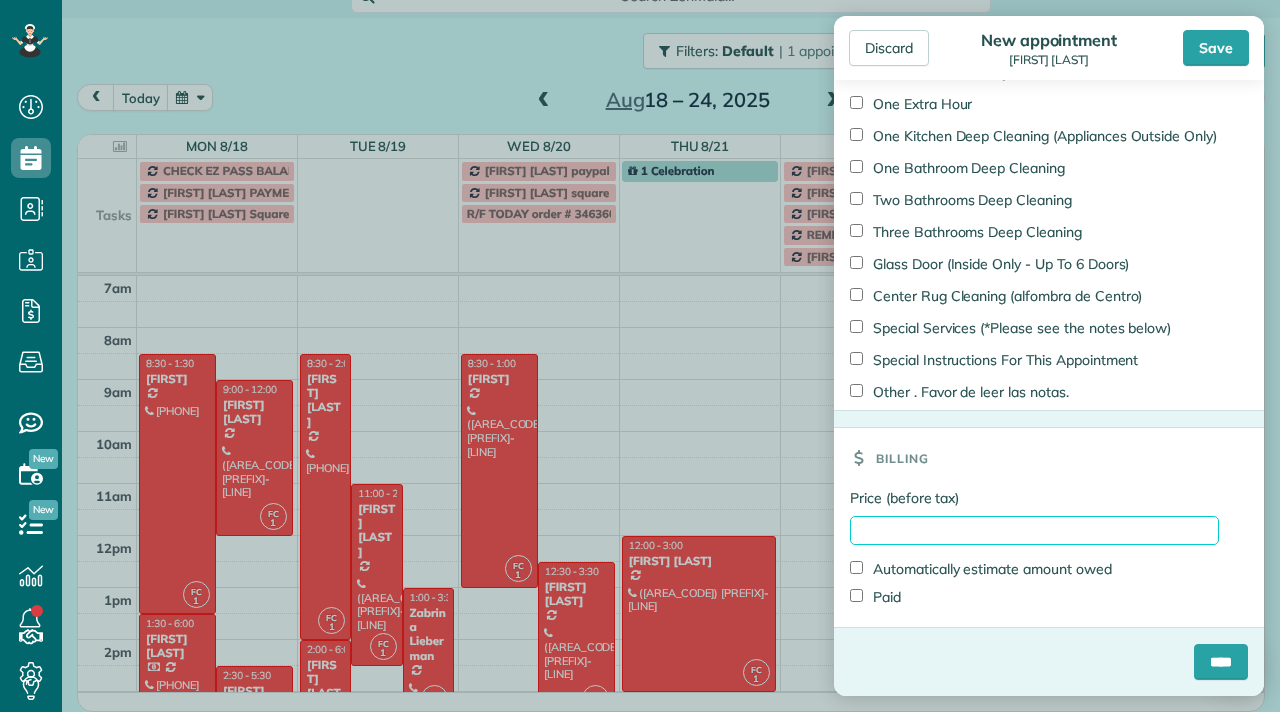 click on "Price (before tax)" at bounding box center (1034, 530) 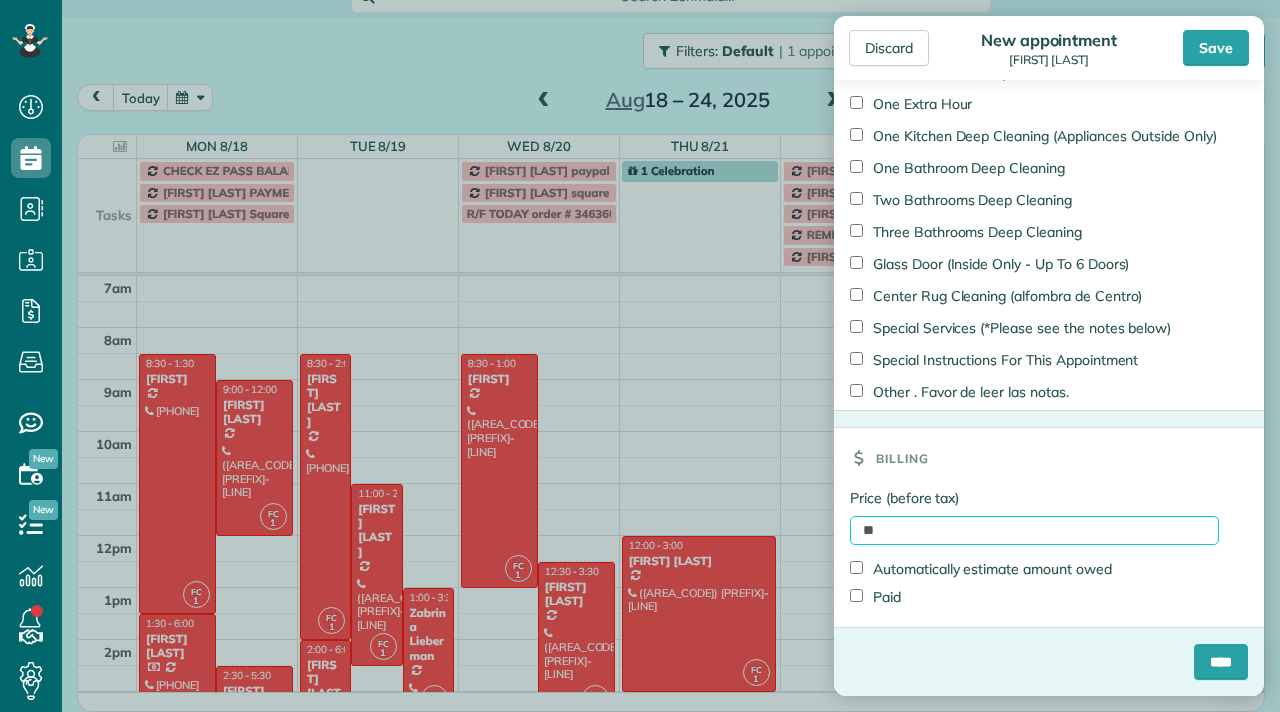 type on "******" 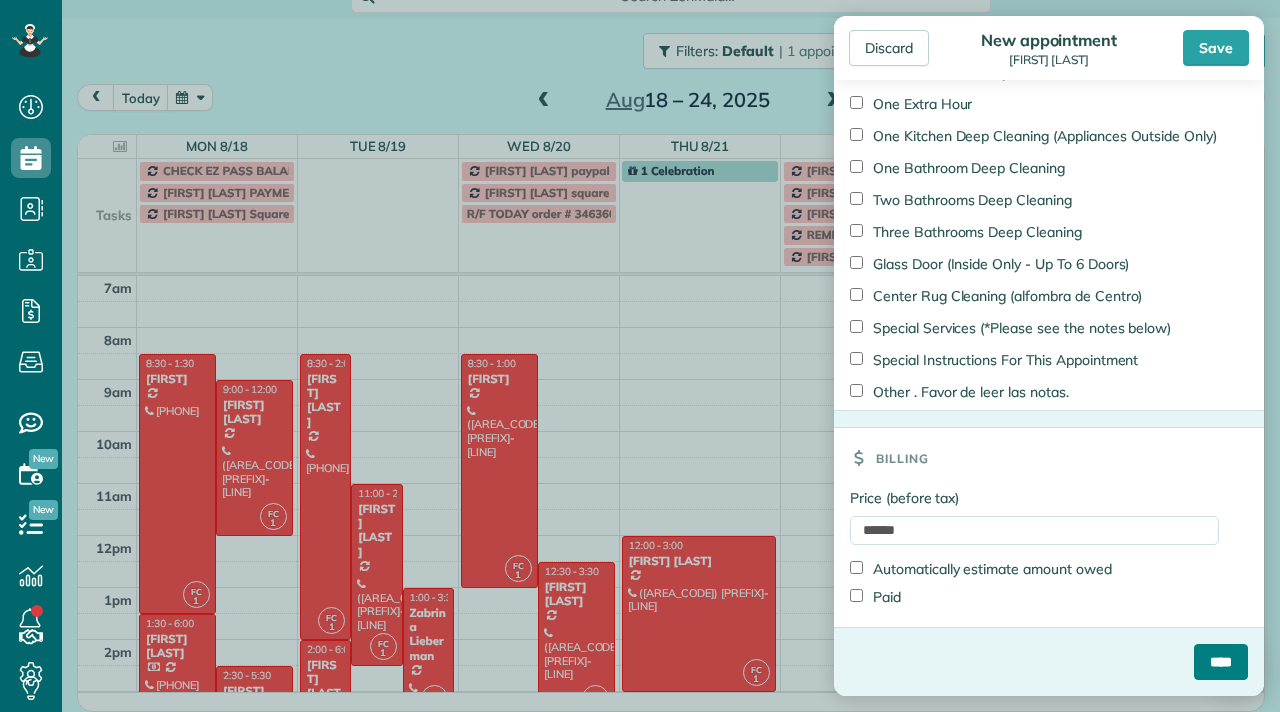 click on "****" at bounding box center [1221, 662] 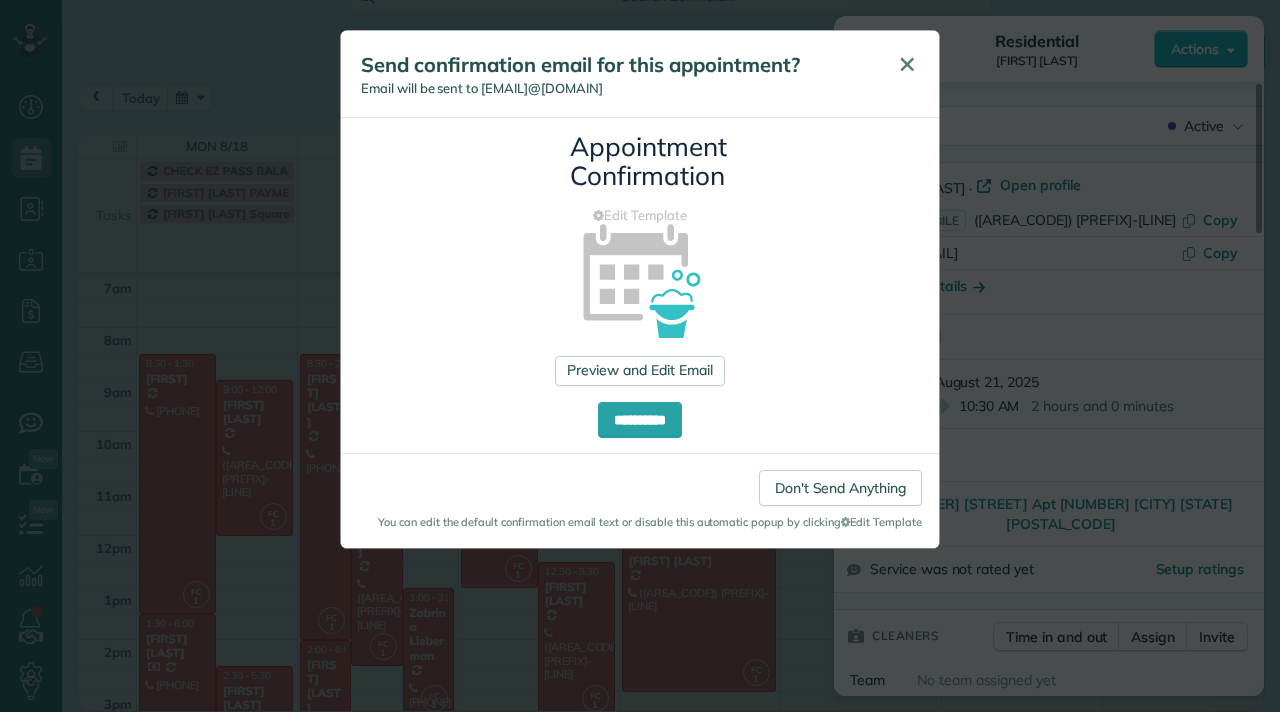 click on "✕" at bounding box center (907, 64) 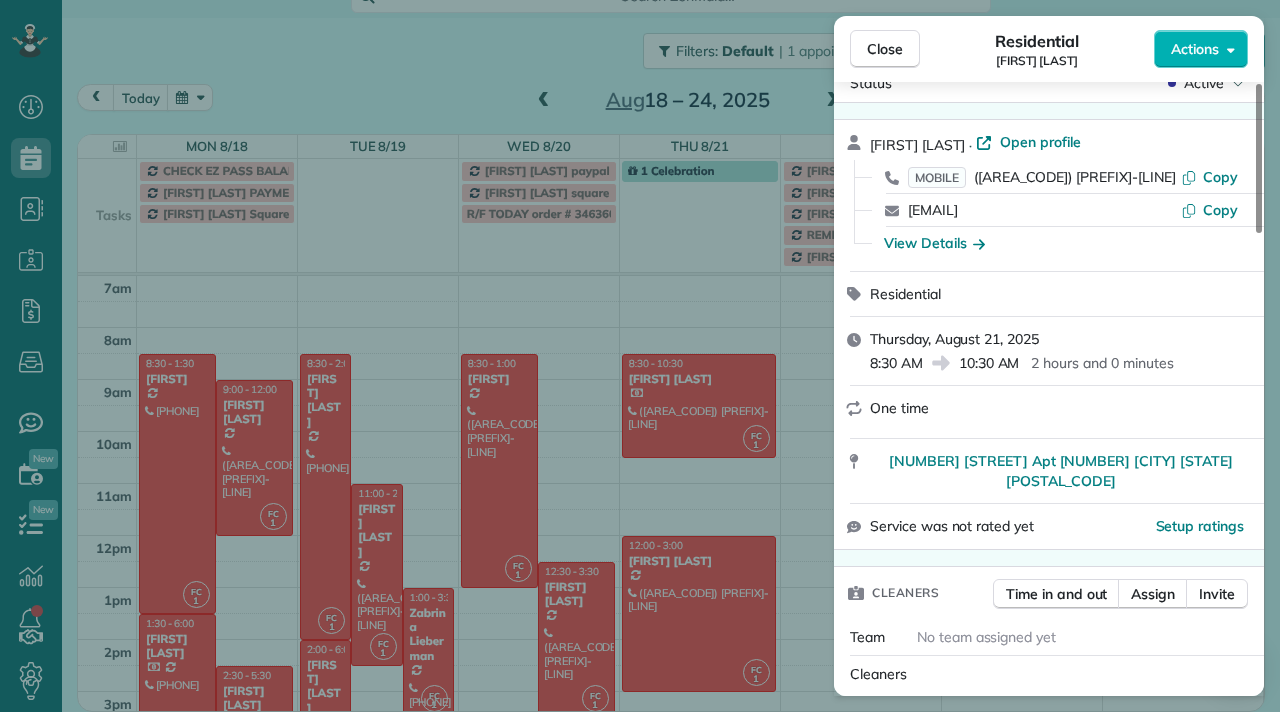 scroll, scrollTop: 0, scrollLeft: 0, axis: both 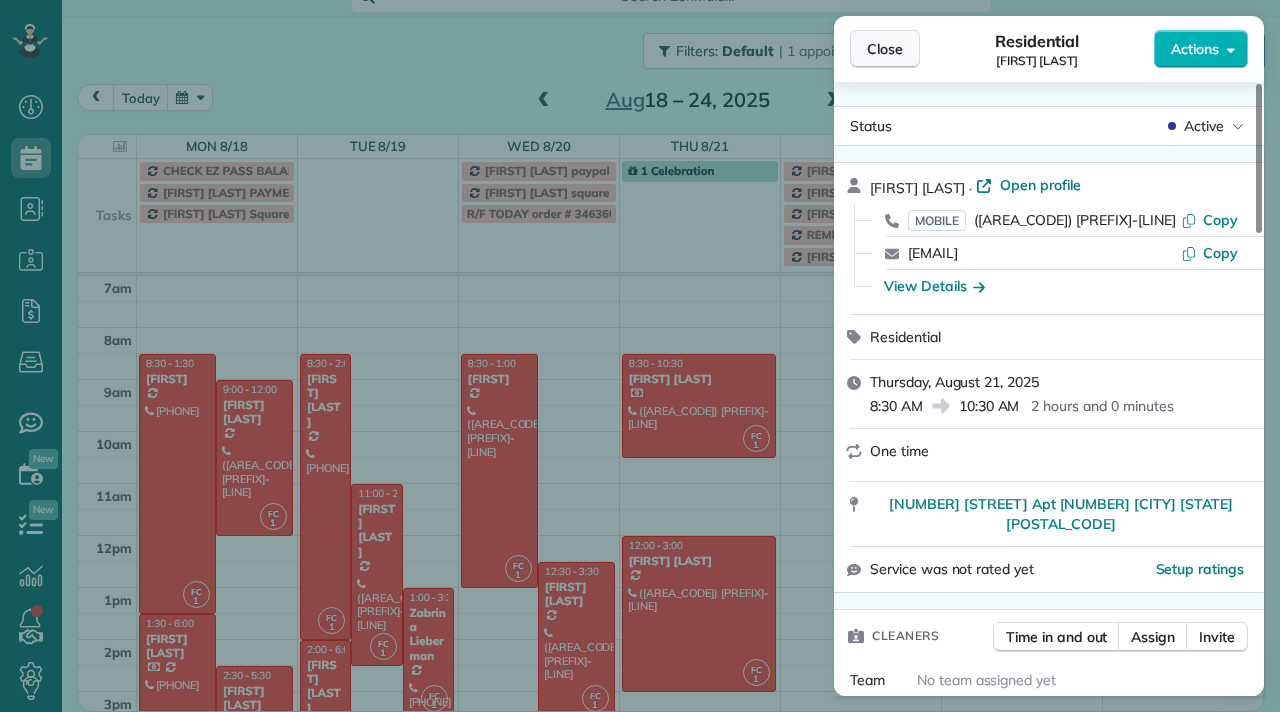 click on "Close" at bounding box center (885, 49) 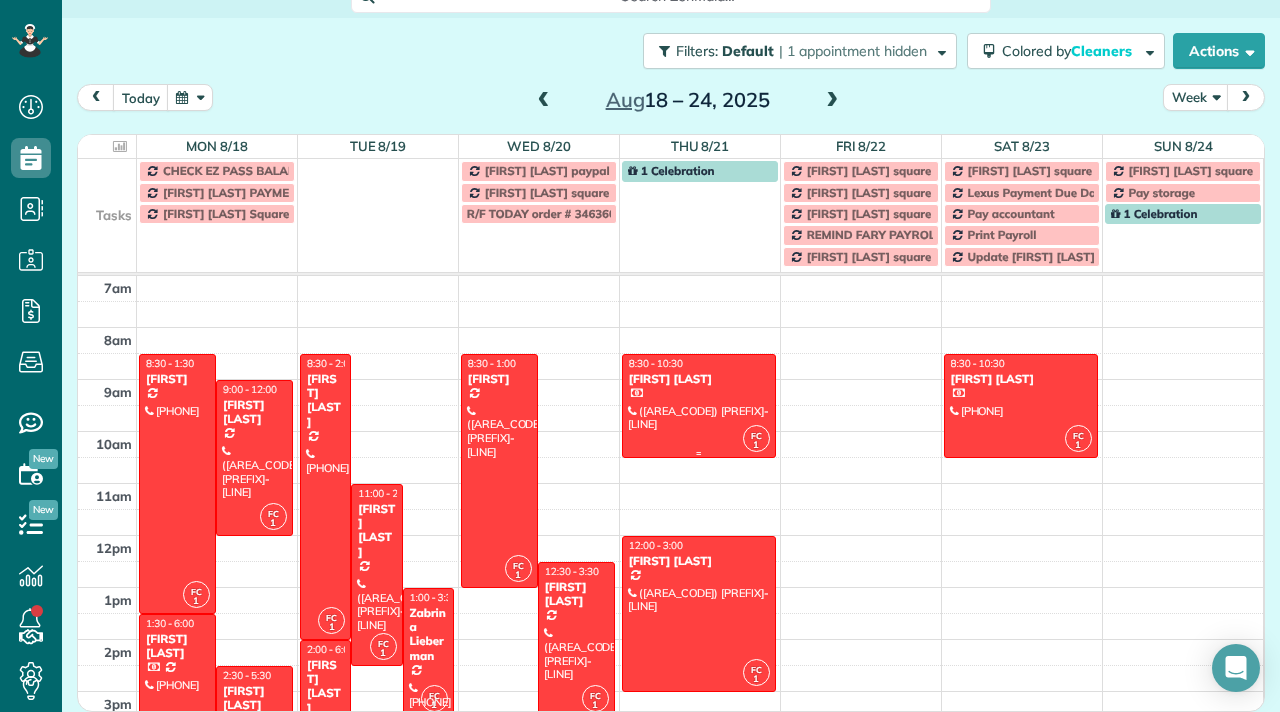 click at bounding box center [699, 406] 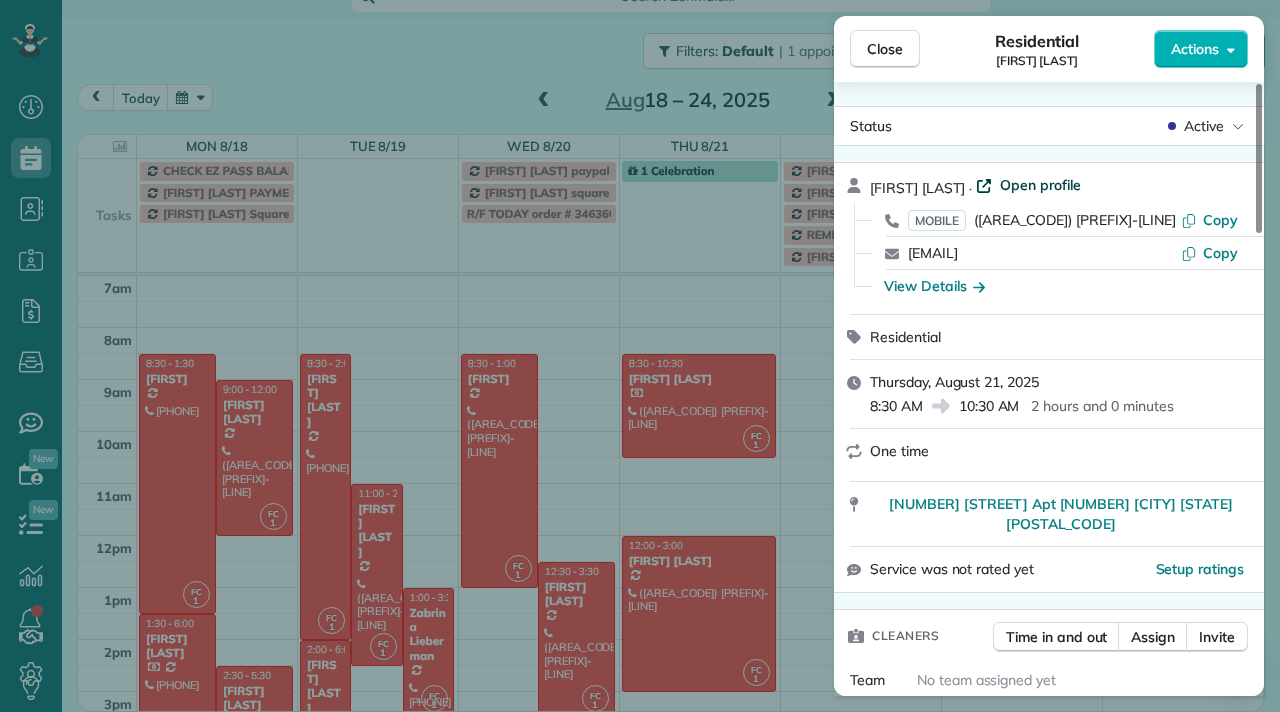 click on "Open profile" at bounding box center [1040, 185] 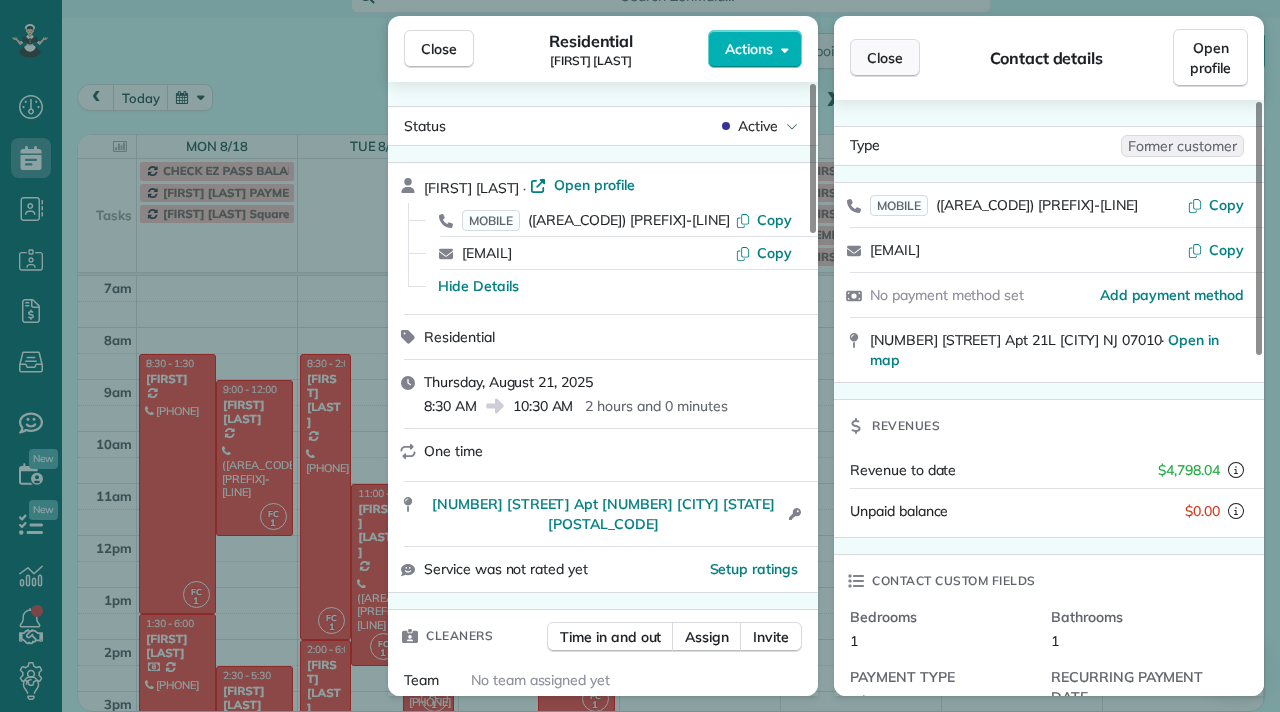click on "Close" at bounding box center [885, 58] 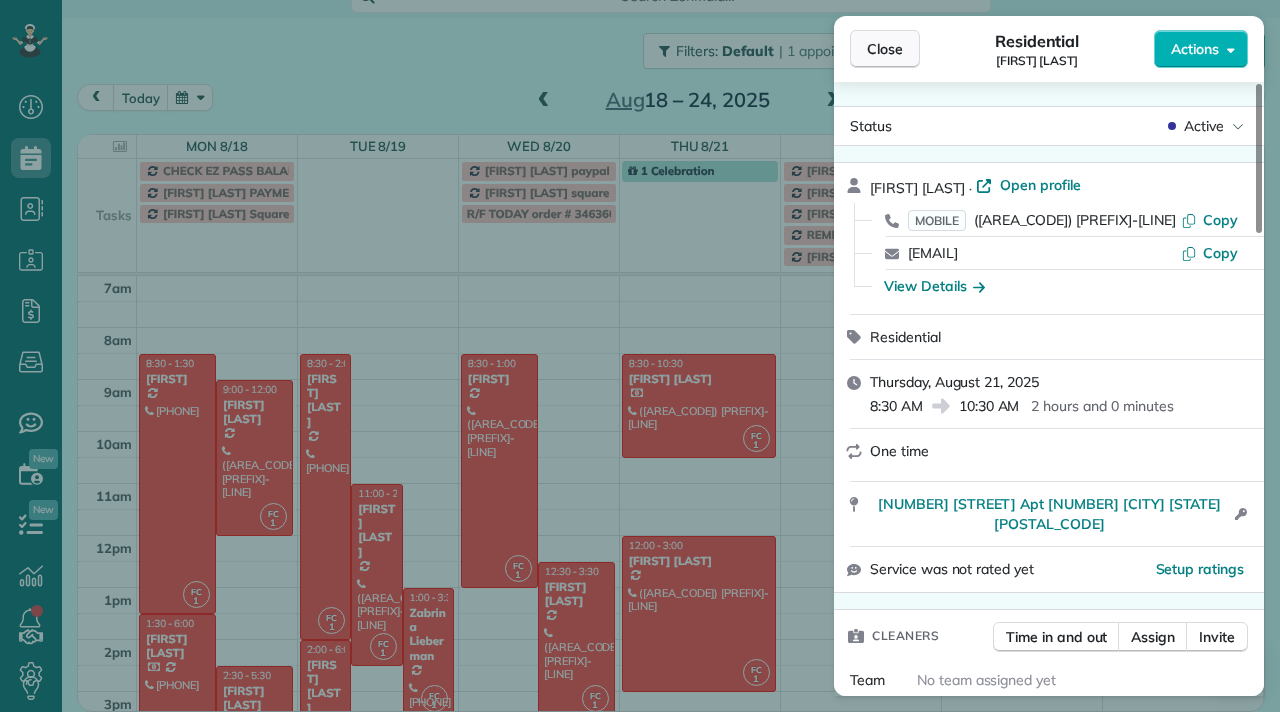 click on "Close" at bounding box center [885, 49] 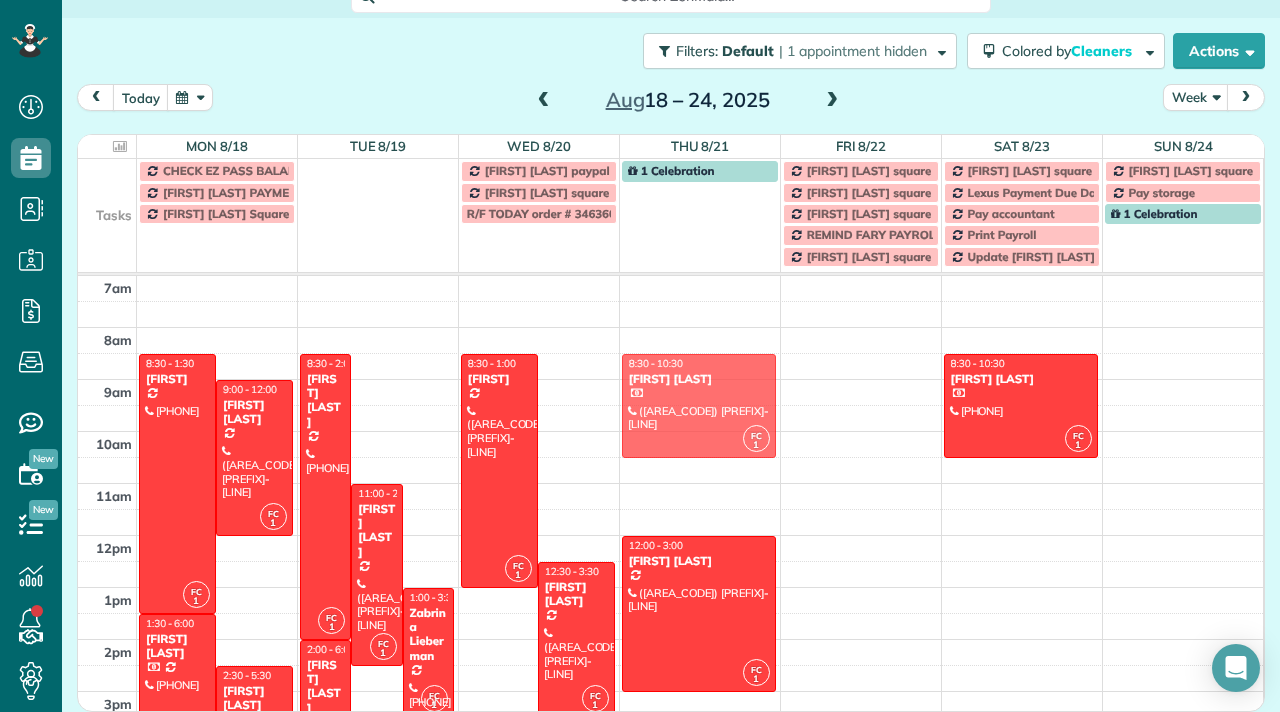 drag, startPoint x: 761, startPoint y: 391, endPoint x: 808, endPoint y: 387, distance: 47.169907 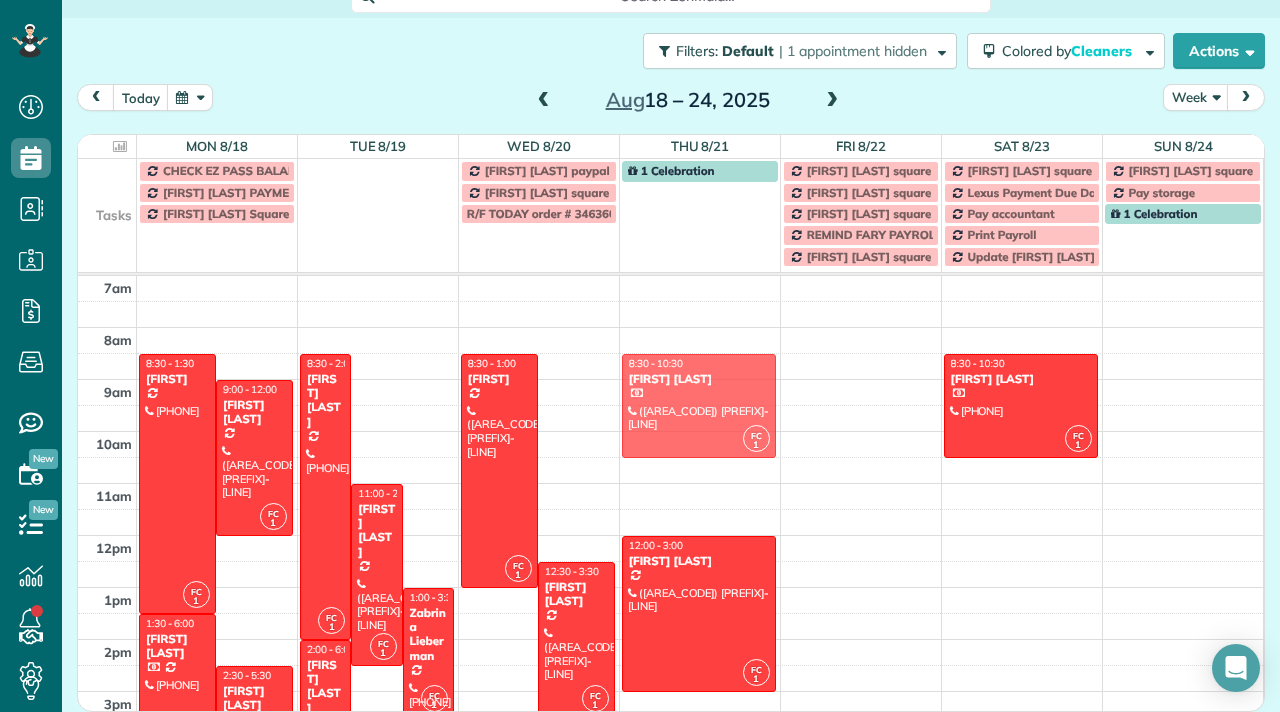 click on "7am 8am 9am 10am 11am 12pm 1pm 2pm 3pm 4pm 5pm 6pm 7pm 8pm FC 1 8:30 - 1:30 Nathan (917) 767-6098 48 Highwood Road West Orange, NJ 07052 FC 1 9:00 - 12:00 Donna Chew (201) 424-9710 7100 JFK Boulevard East Guttenberg, NJ 07093 FC 1 1:30 - 6:00 Elizabeth Lucanish (805) 338-7942 610 Lafayette Avenue Westwood, NJ 07675 FC 1 2:30 - 5:30 Rachel Feldman (917) 597-8106 1331 Grand Street, Apt 506 Hoboken, NJ 07030 FC 1 8:30 - 2:00 Tim Choi (617) 850-2742 35 Hudson Yards New York, NY 10001 FC 1 11:00 - 2:30 Rob Bailey (415) 845-5683 535 West 23rd Street New York, NY 10011 FC 1 1:00 - 3:30 Zabrina Lieberman (917) 270-1800 45 East 89th Street New York, NY 10128 FC 1 2:00 - 6:00 Bernice Lieberman (561) 346-3318 45 East 89th Street New York, NY 10128 FC 1 8:30 - 1:00 Jaya (845) 893-2911 5 Seneca Ave Emerson, NJ ? FC 1 12:30 - 3:30 Steven Hess (908) 216-5186 185 Prospect Avenue Hackensack, NJ 07601 FC 1 8:30 - 10:30 Ellen Holt (201) 906-3408 250 Gorge Road Cliffside Park, NJ 07010 FC 1 8:30 - 10:30 Ellen Holt (201) 906-3408" at bounding box center (670, 639) 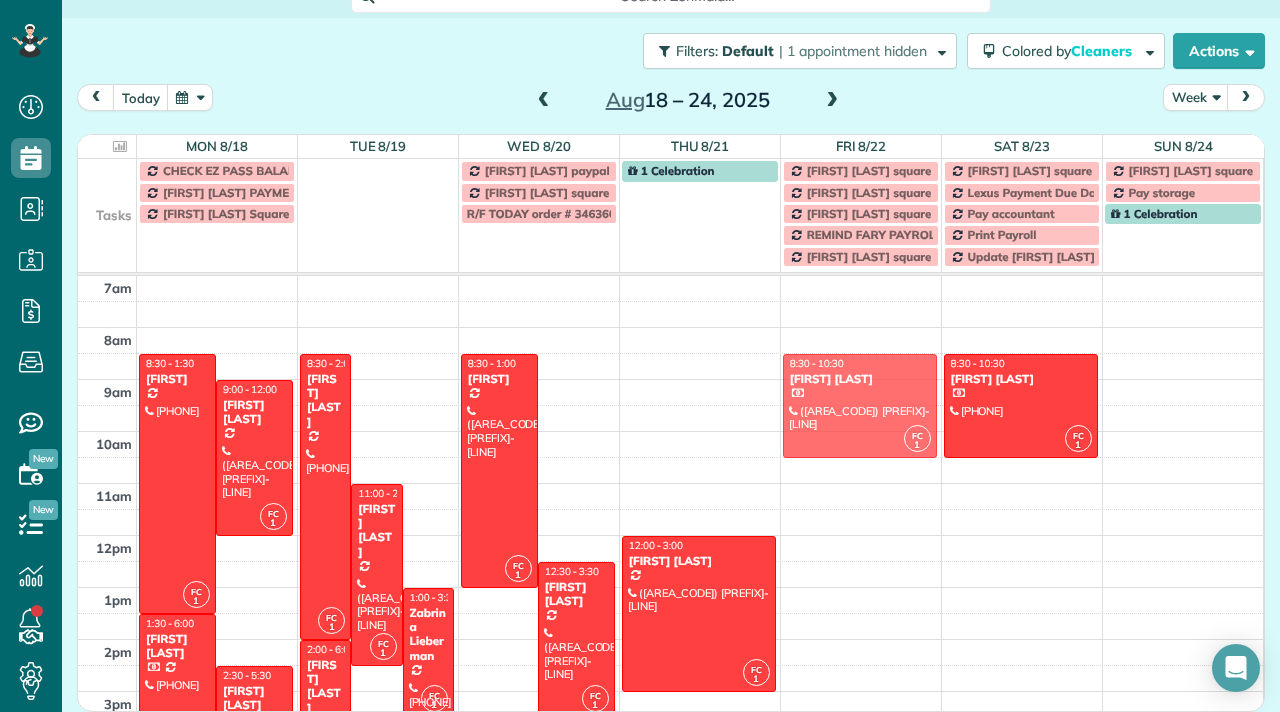 drag, startPoint x: 703, startPoint y: 388, endPoint x: 822, endPoint y: 385, distance: 119.03781 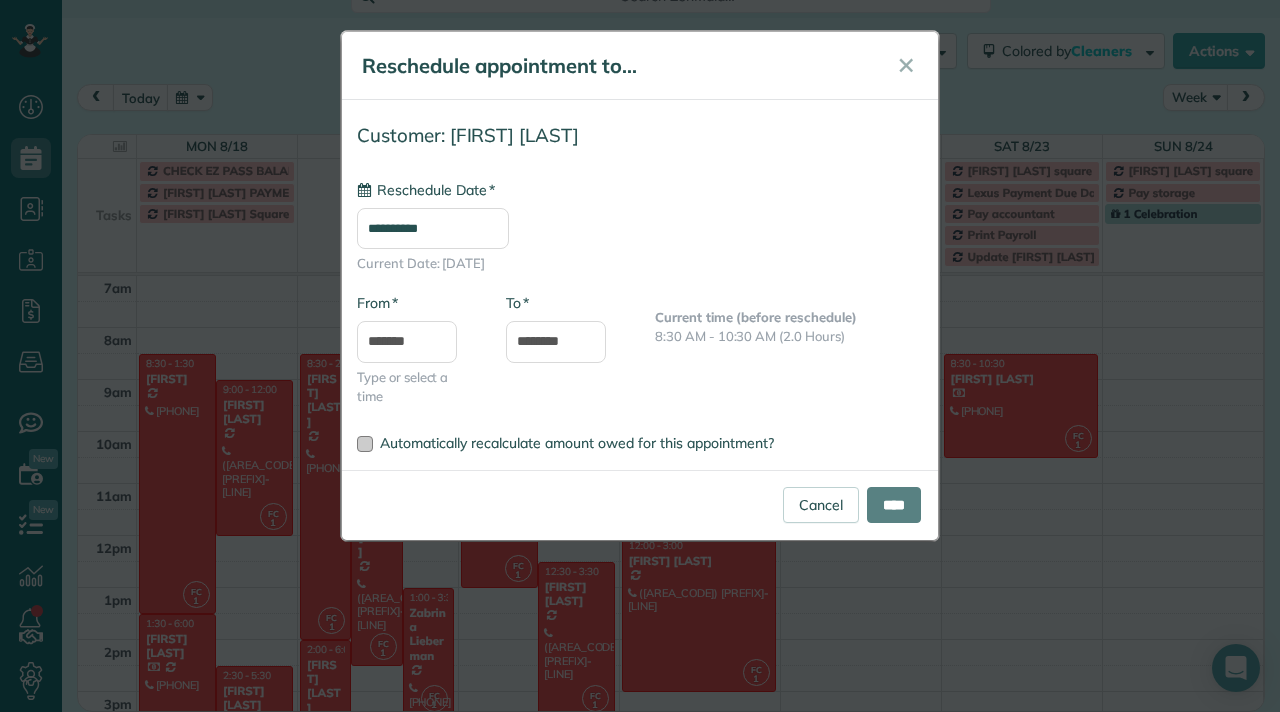 type on "**********" 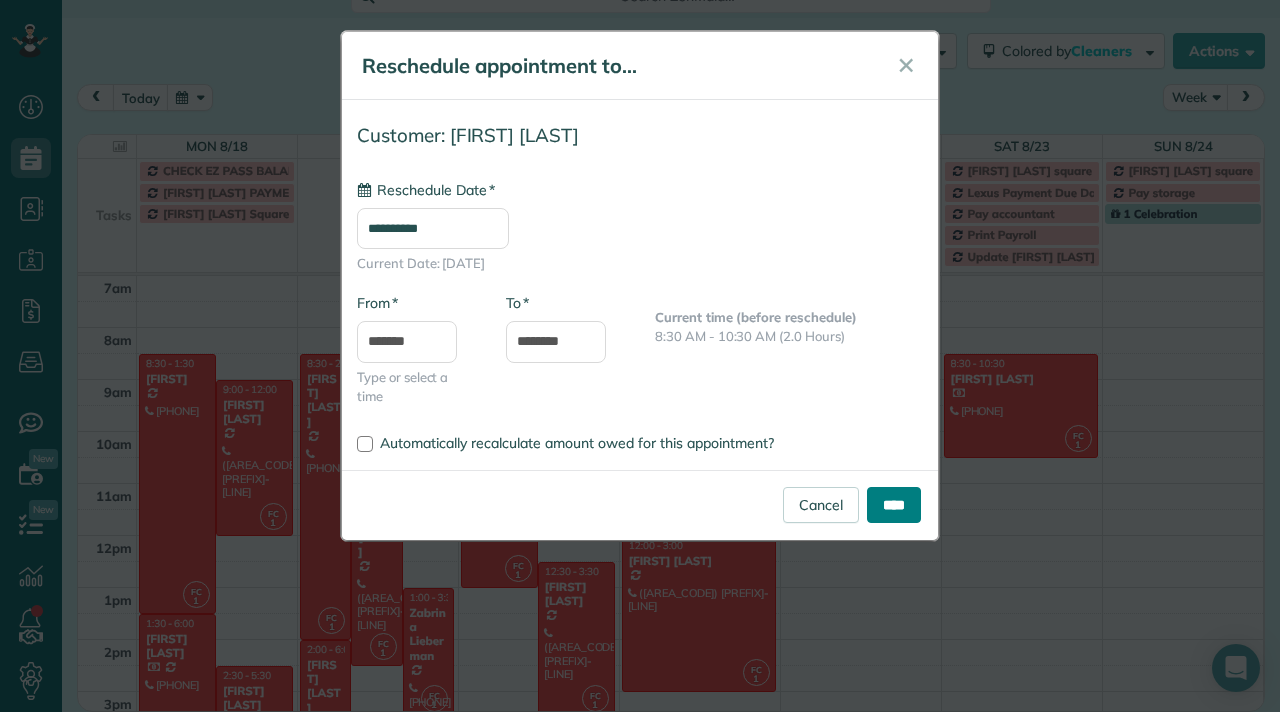 click on "****" at bounding box center [894, 505] 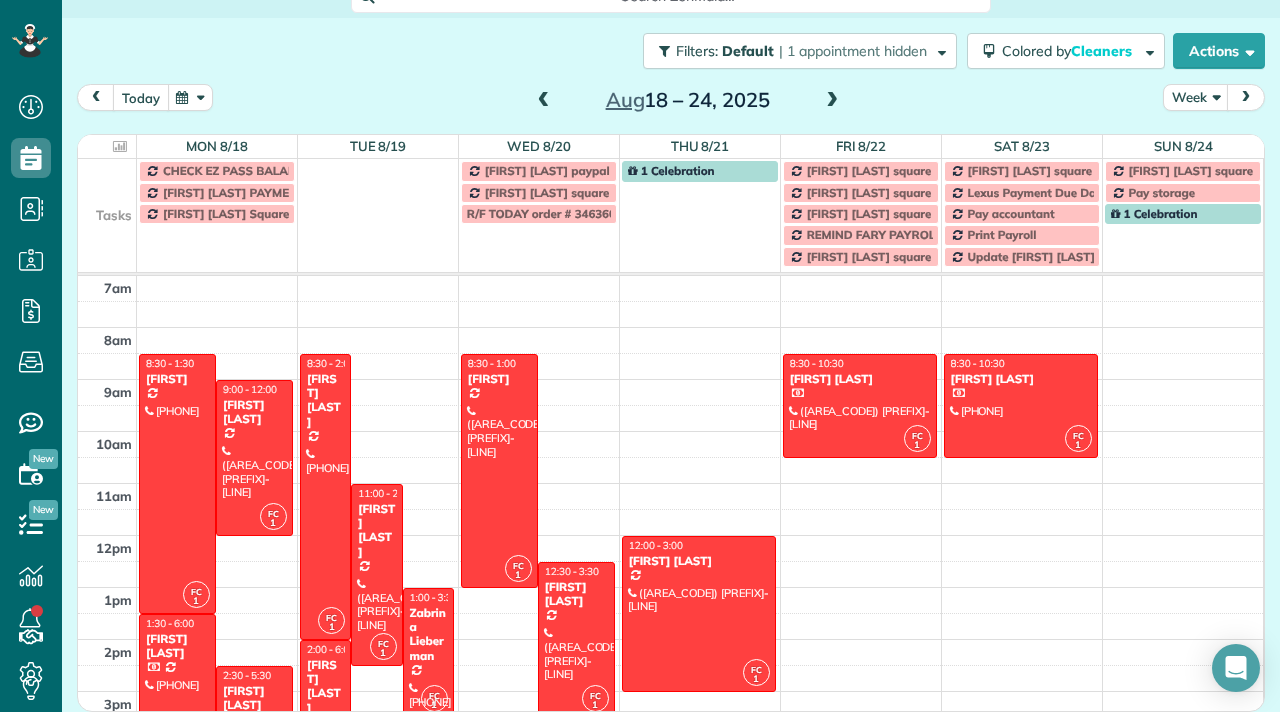 click on "today" at bounding box center [141, 97] 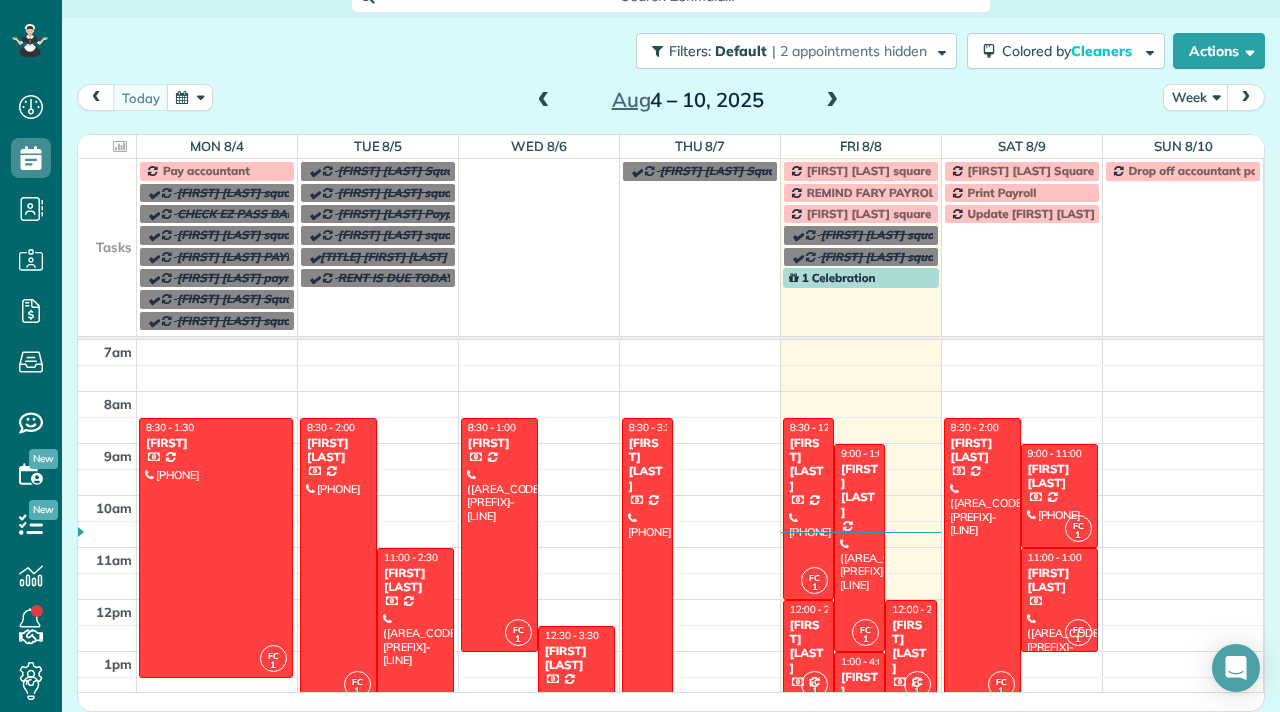click at bounding box center [544, 101] 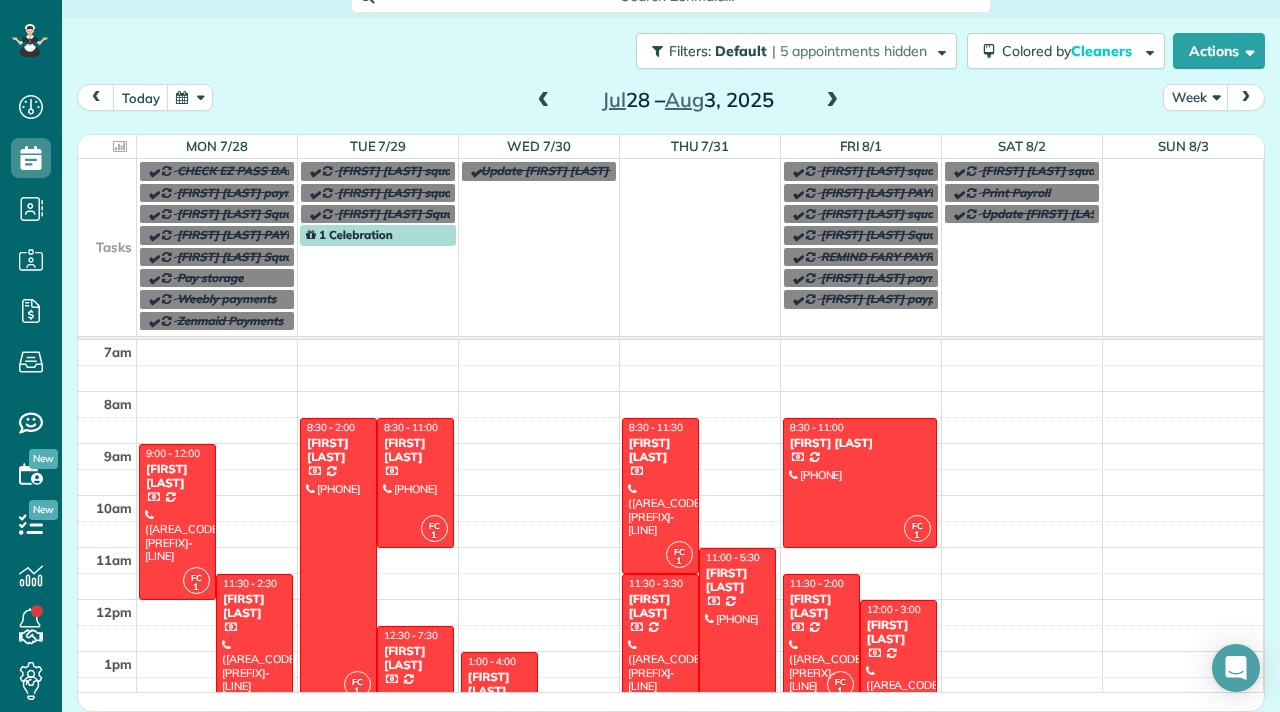 click at bounding box center [832, 101] 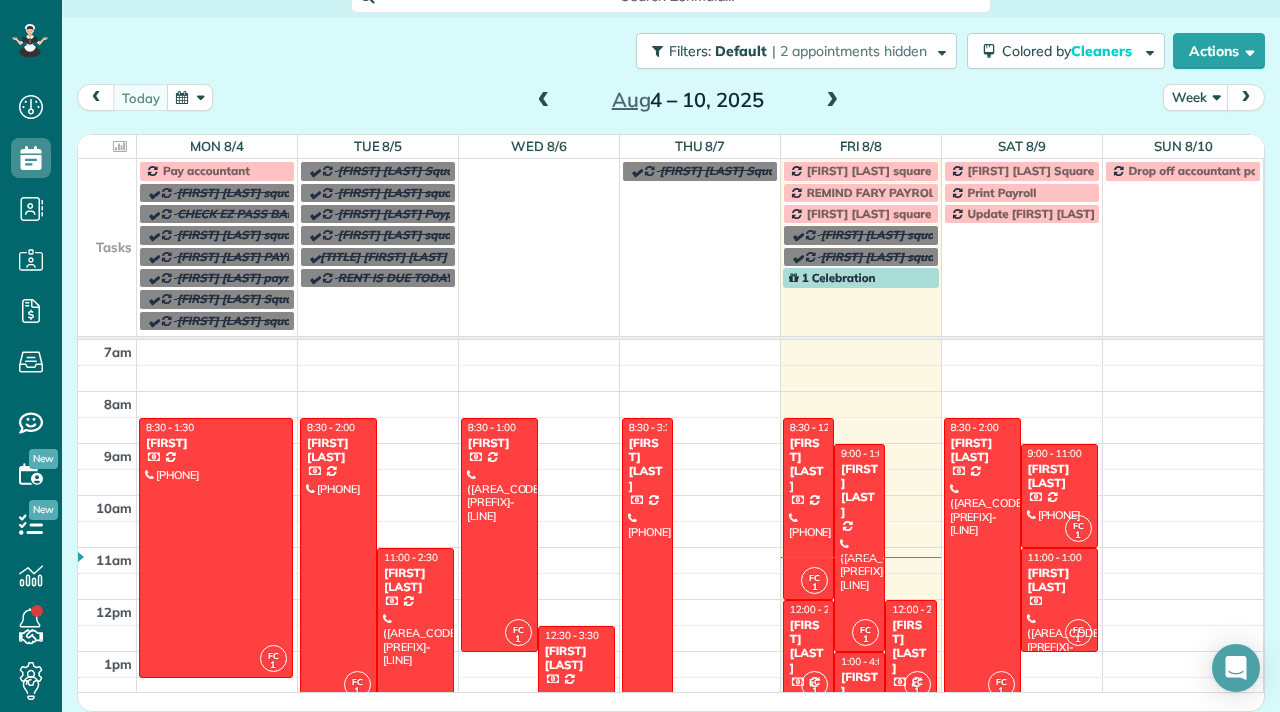 scroll, scrollTop: 0, scrollLeft: 0, axis: both 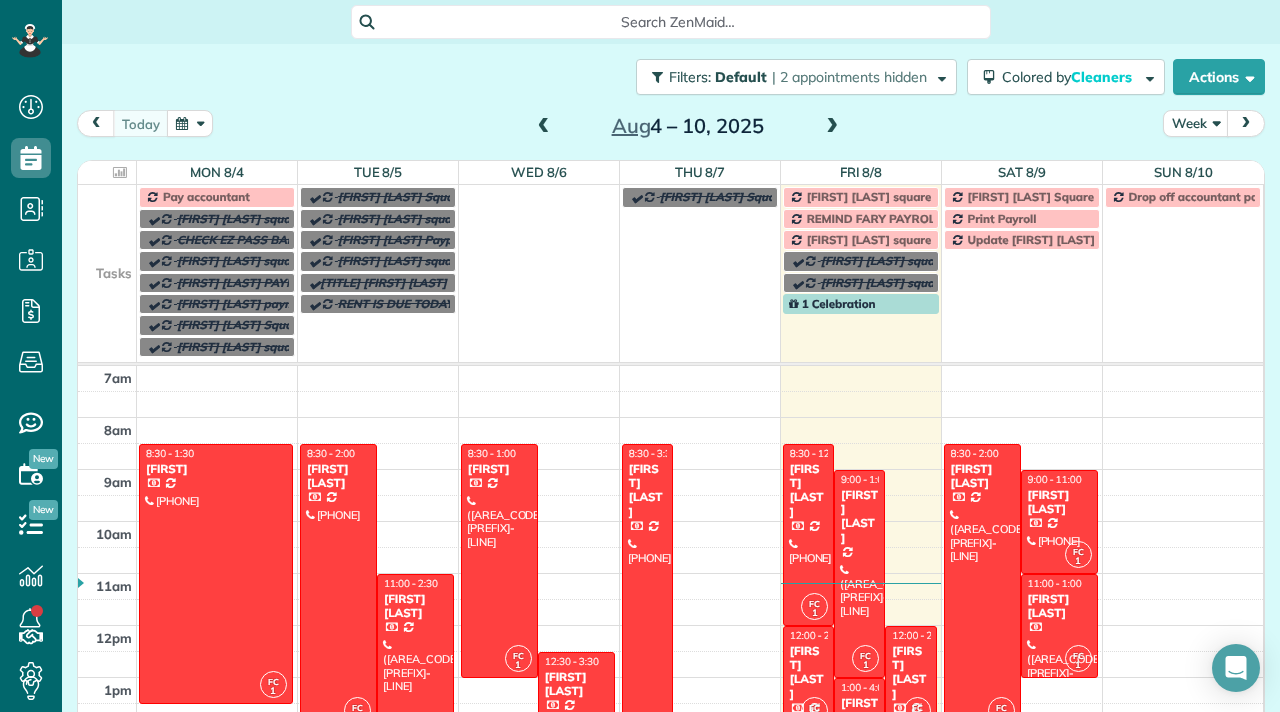 click on "Search ZenMaid…" at bounding box center (678, 22) 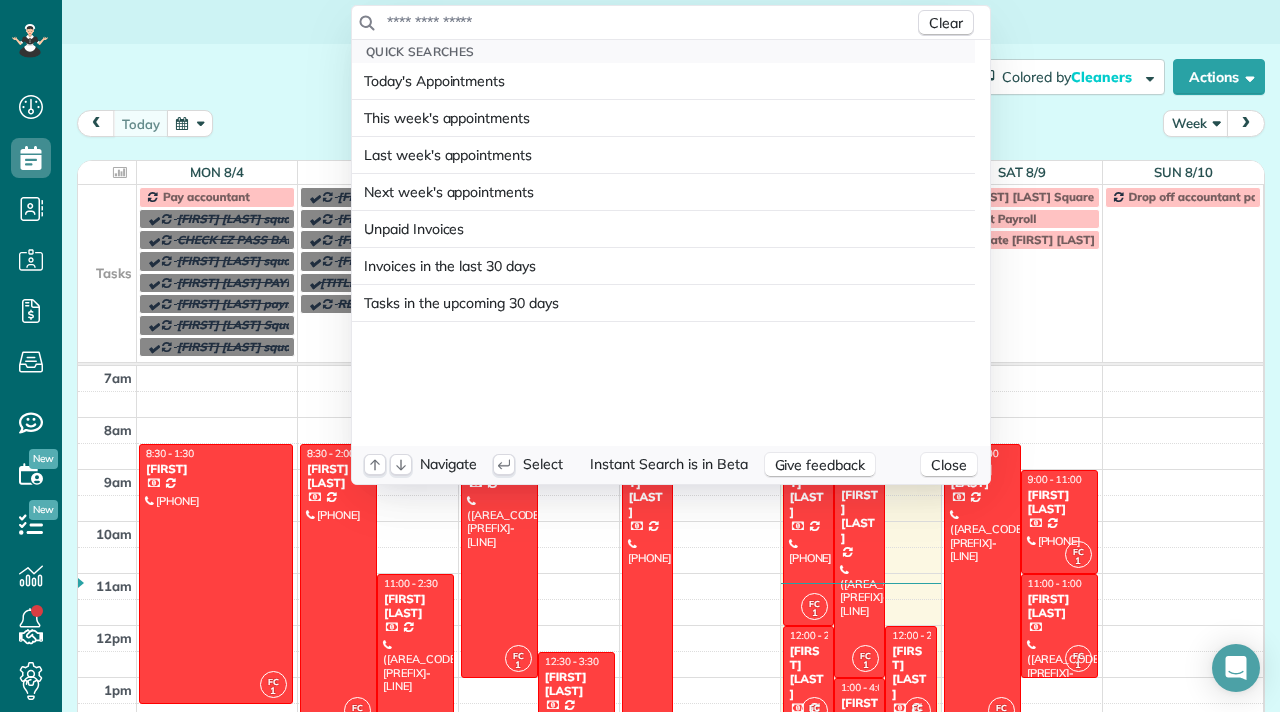 click at bounding box center [650, 22] 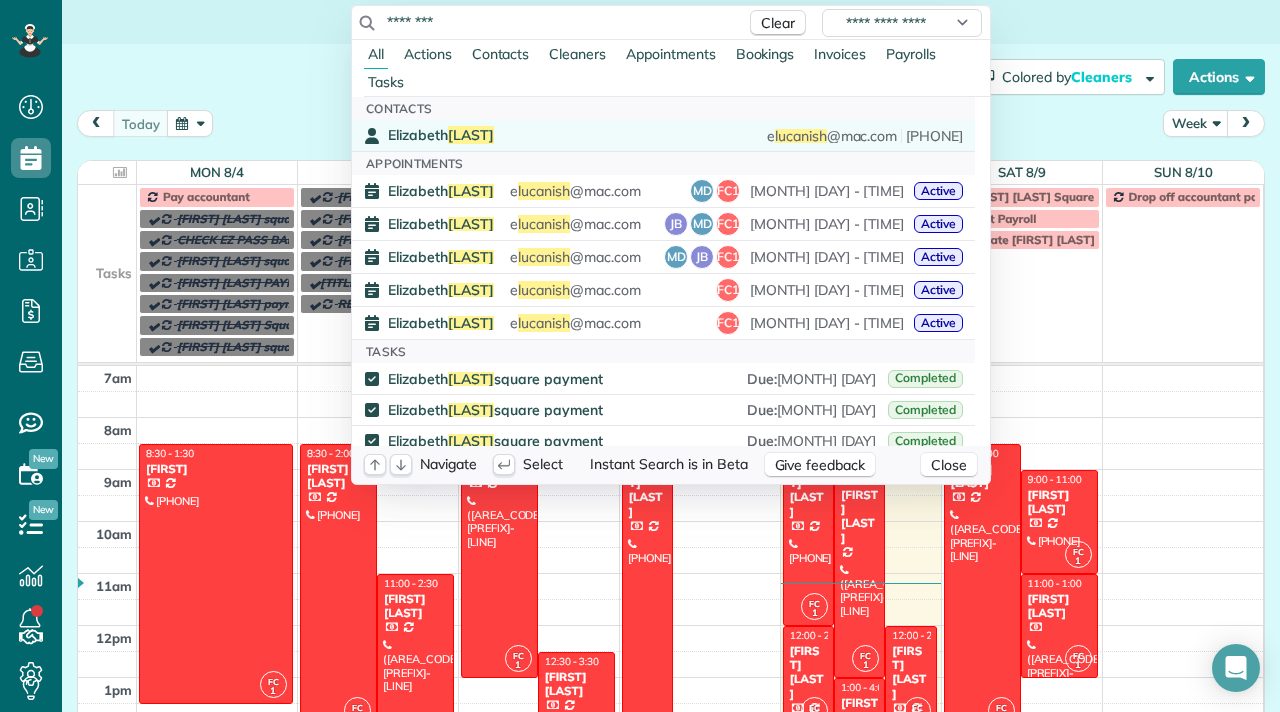 type on "********" 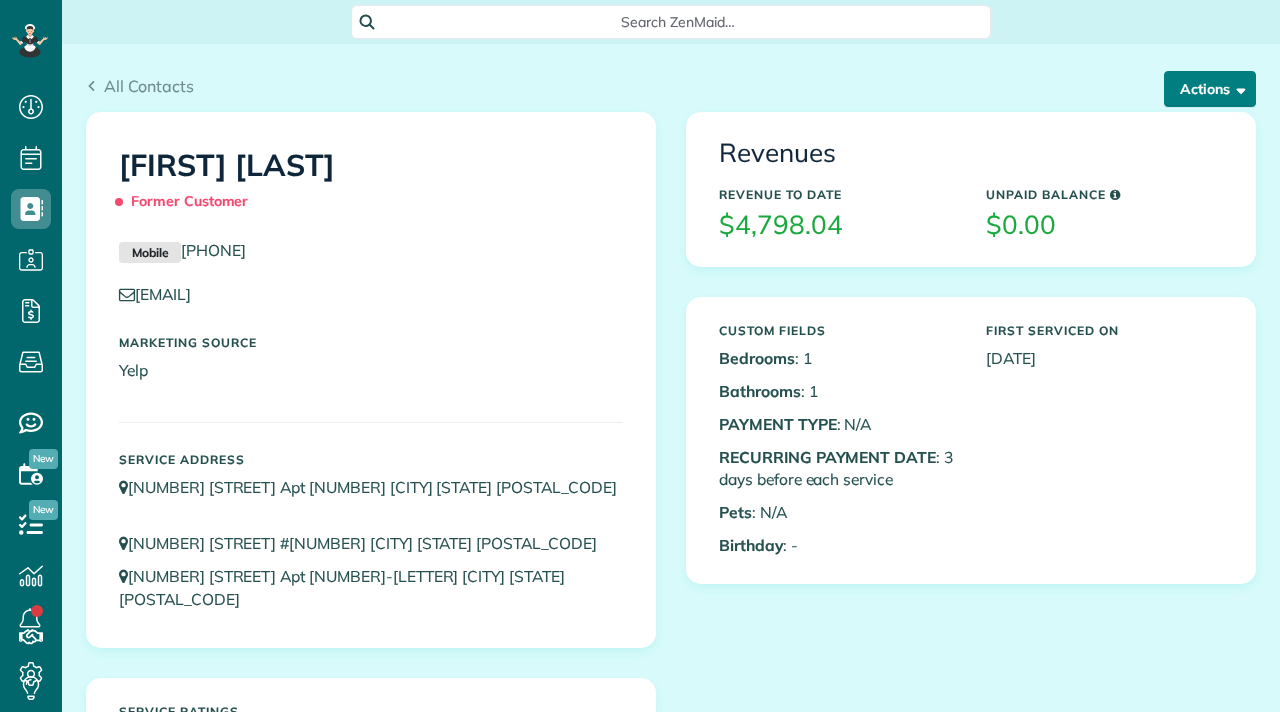 scroll, scrollTop: 0, scrollLeft: 0, axis: both 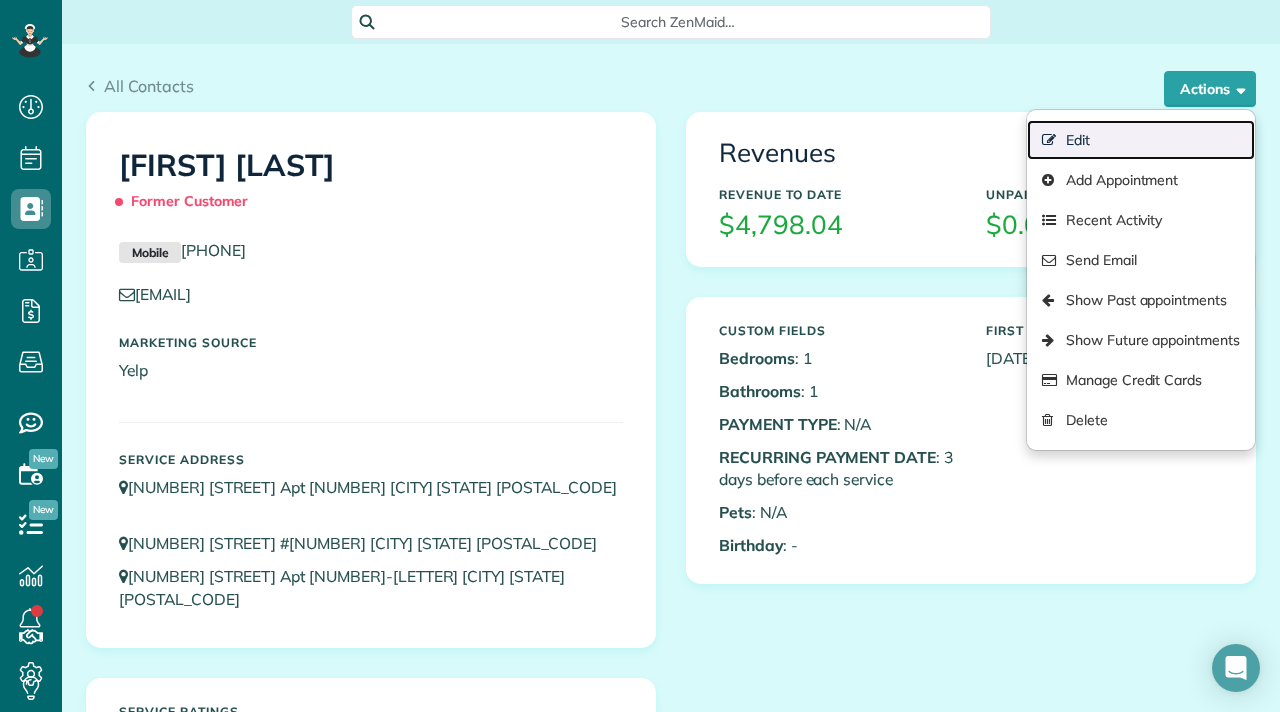 click on "Edit" at bounding box center [1141, 140] 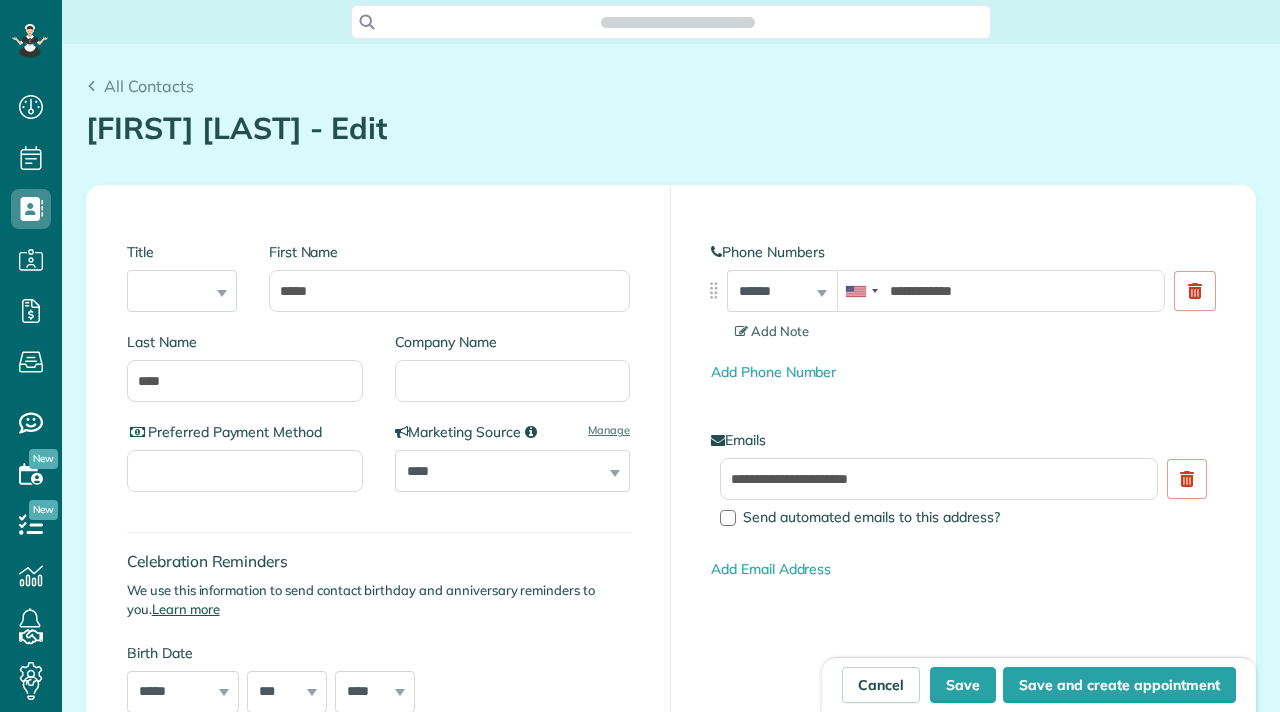 scroll, scrollTop: 0, scrollLeft: 0, axis: both 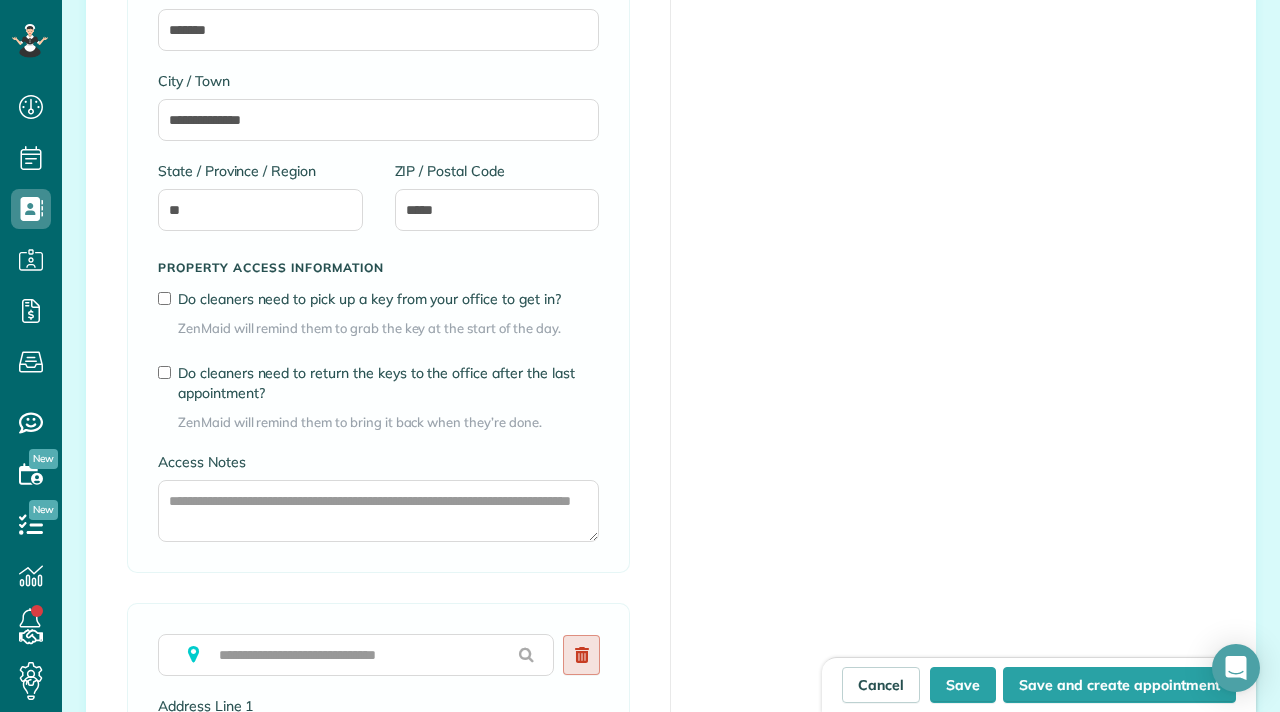click 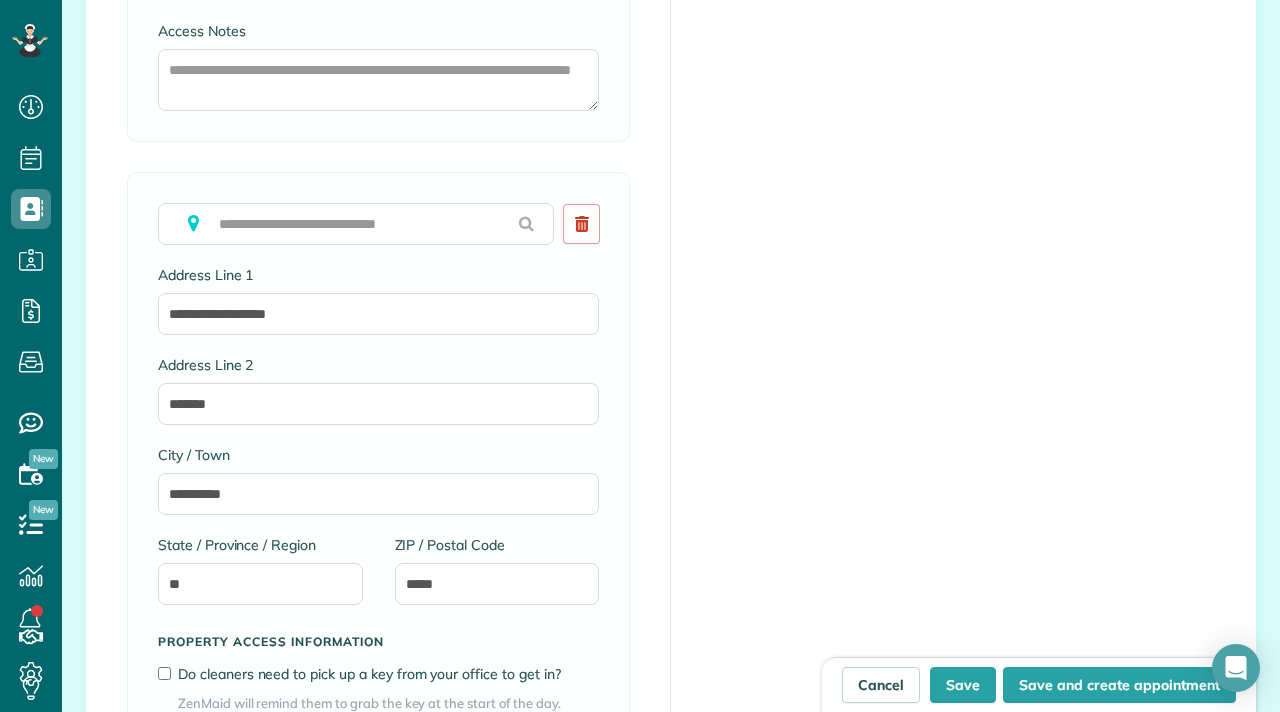scroll, scrollTop: 1740, scrollLeft: 0, axis: vertical 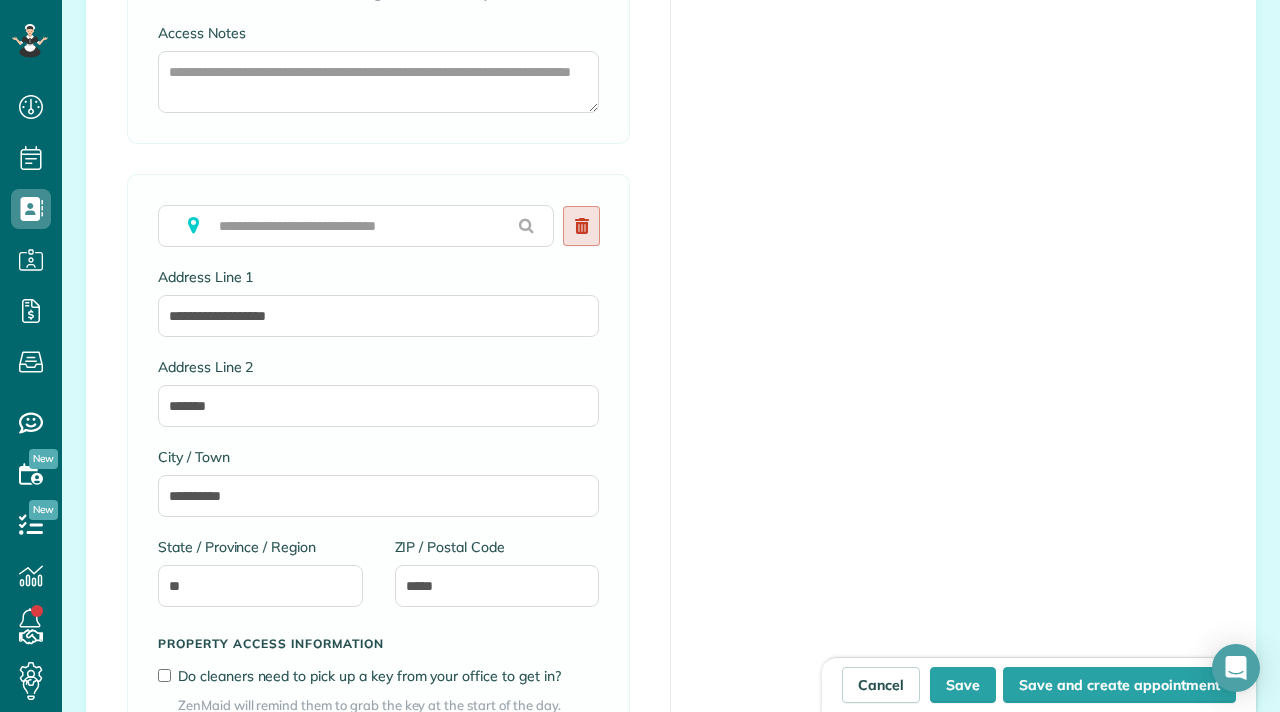 click at bounding box center [581, 226] 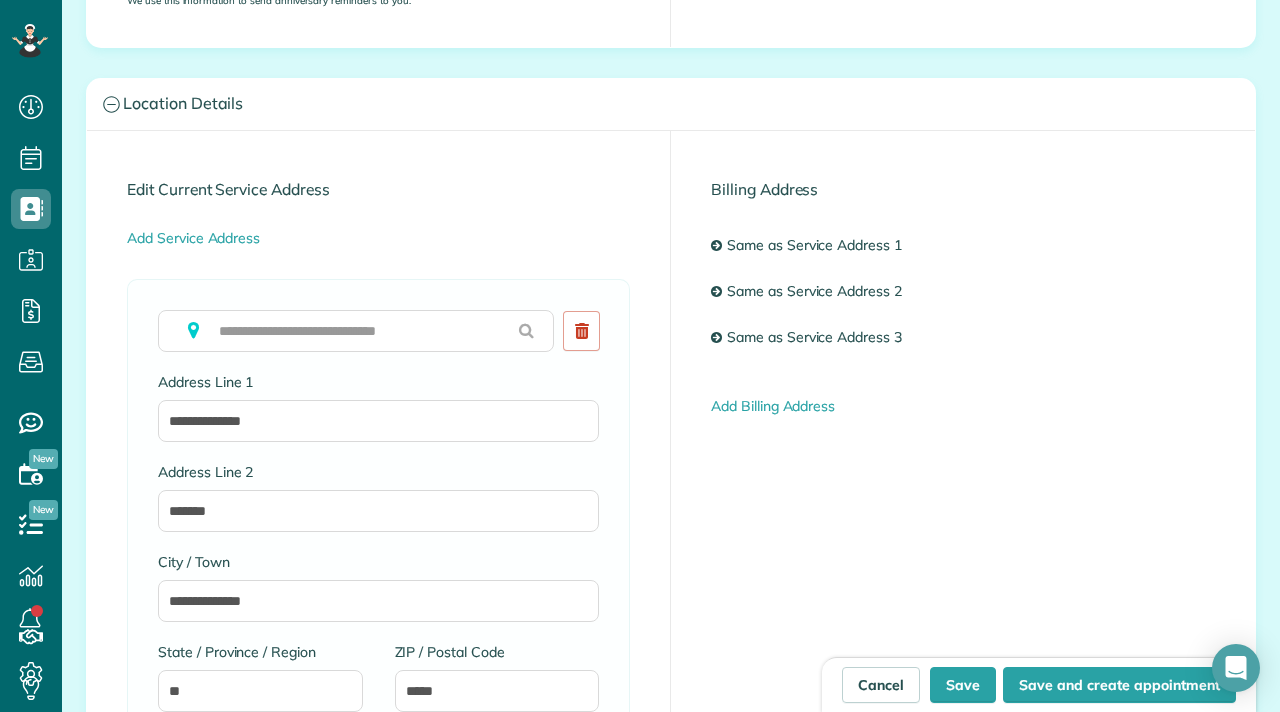 scroll, scrollTop: 851, scrollLeft: 0, axis: vertical 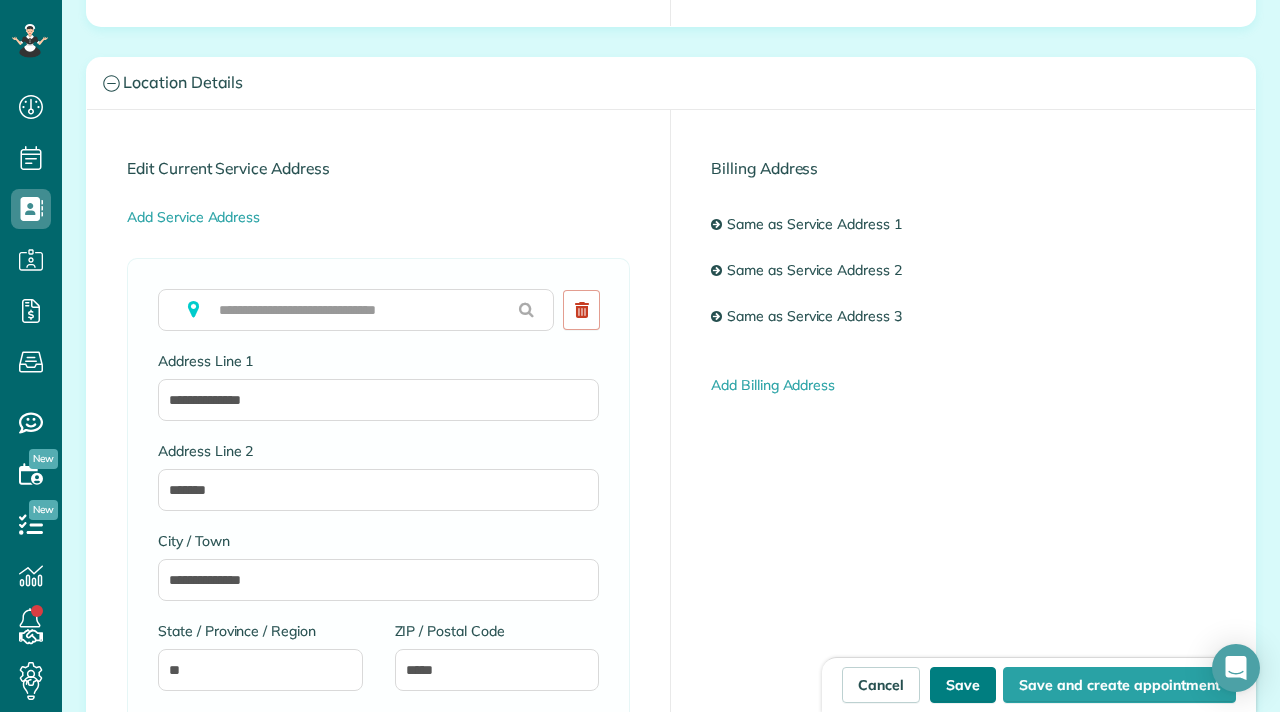 click on "Save" at bounding box center [963, 685] 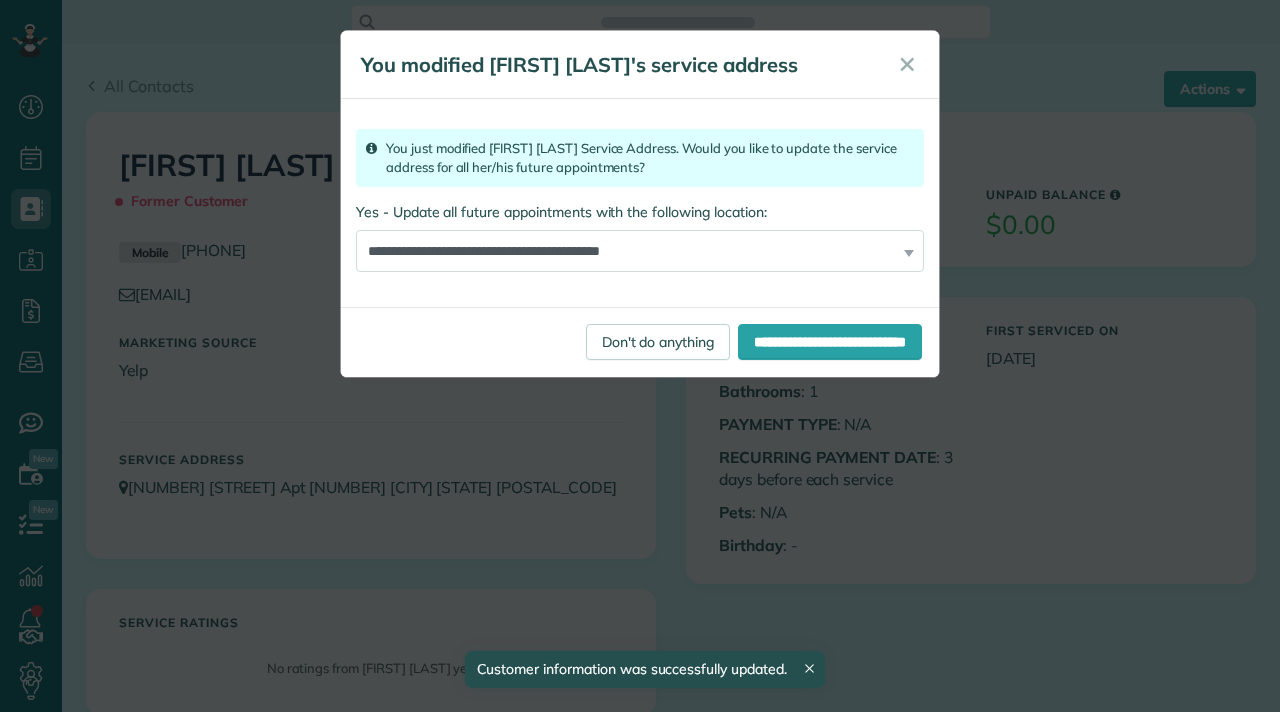 scroll, scrollTop: 0, scrollLeft: 0, axis: both 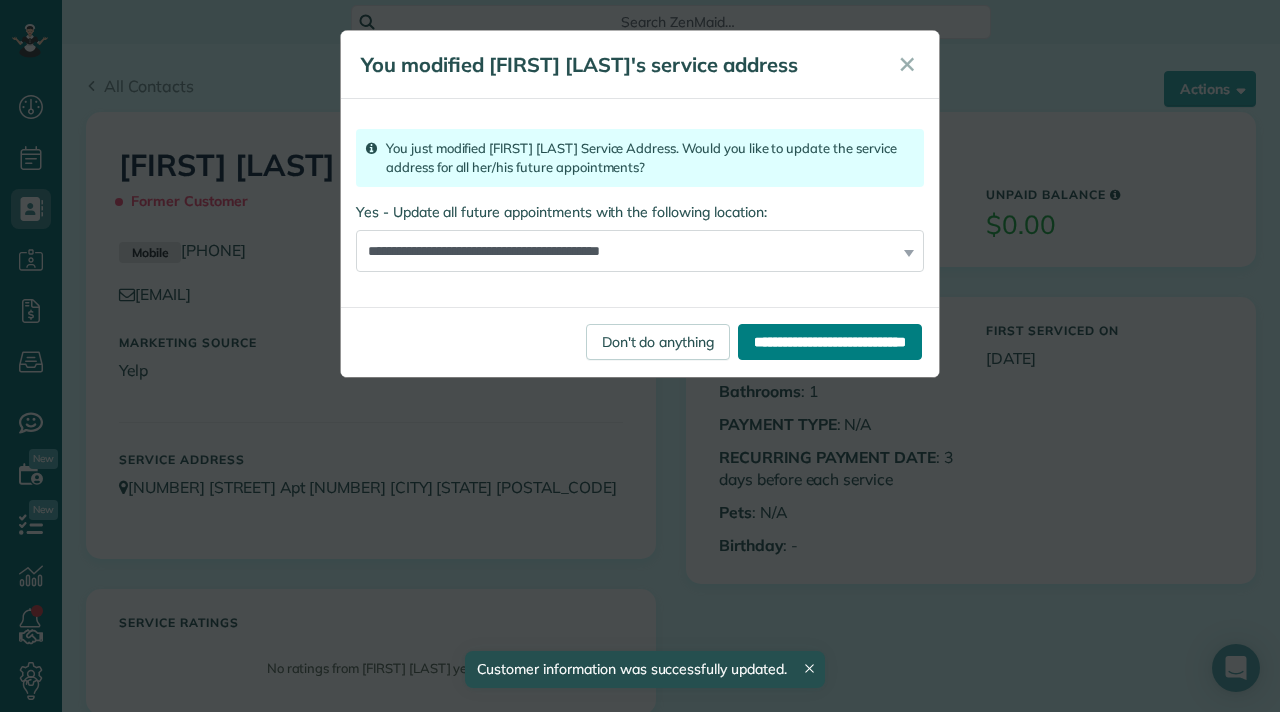 click on "**********" at bounding box center (830, 342) 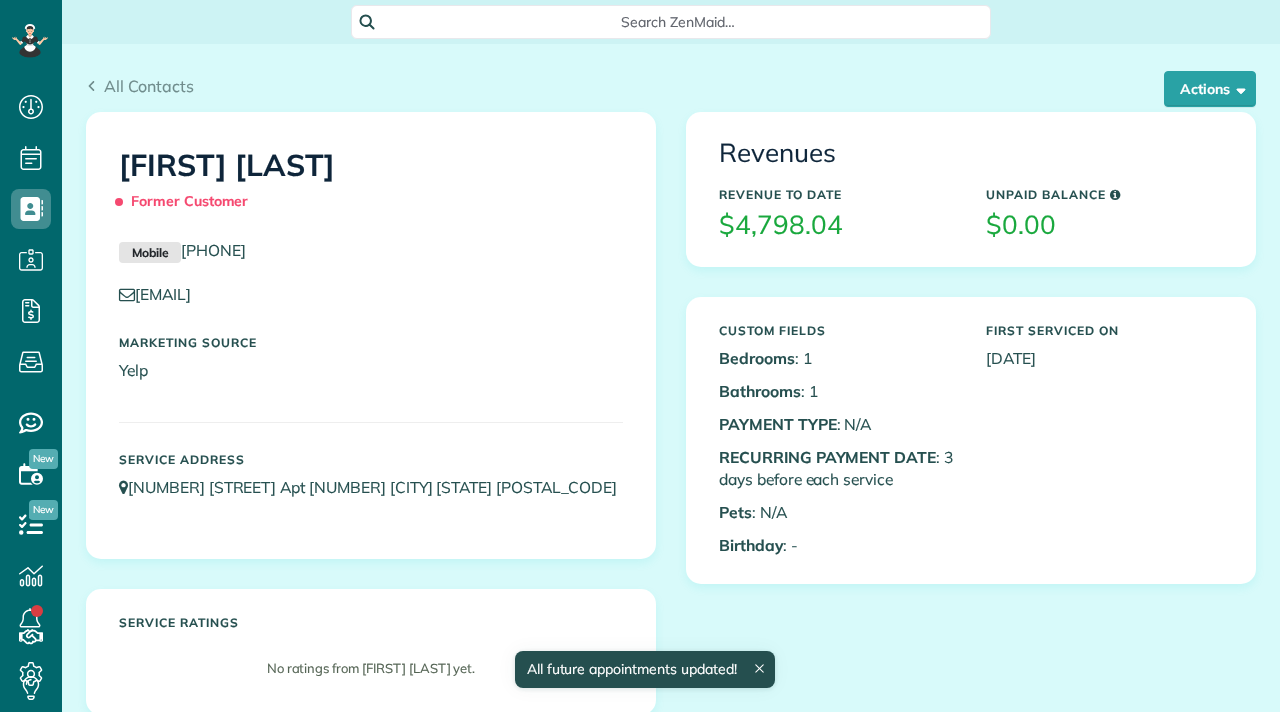 scroll, scrollTop: 0, scrollLeft: 0, axis: both 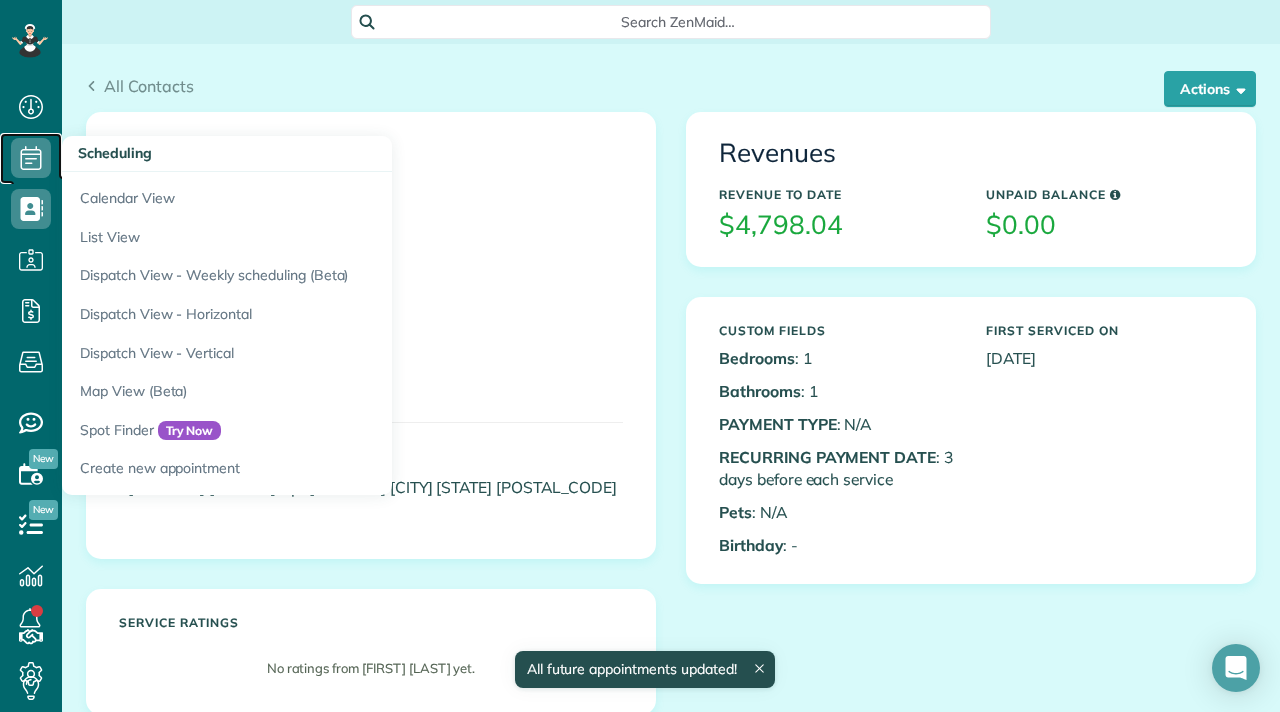 click 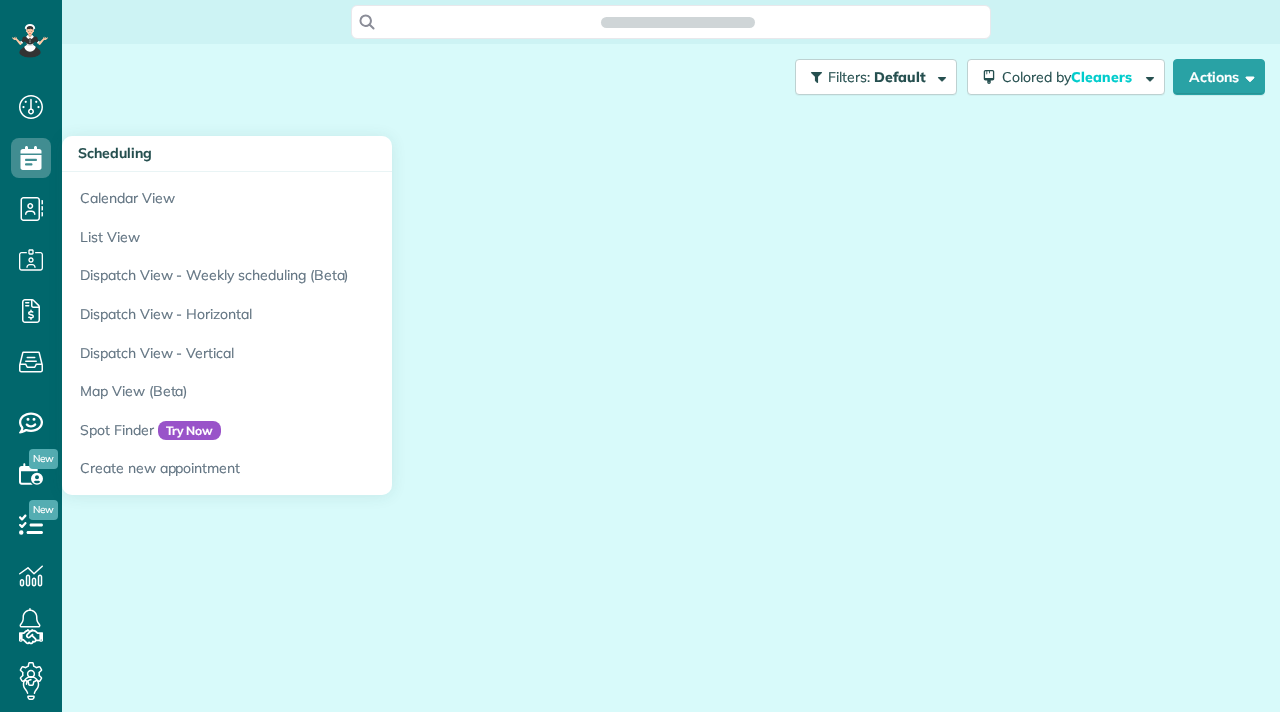 scroll, scrollTop: 0, scrollLeft: 0, axis: both 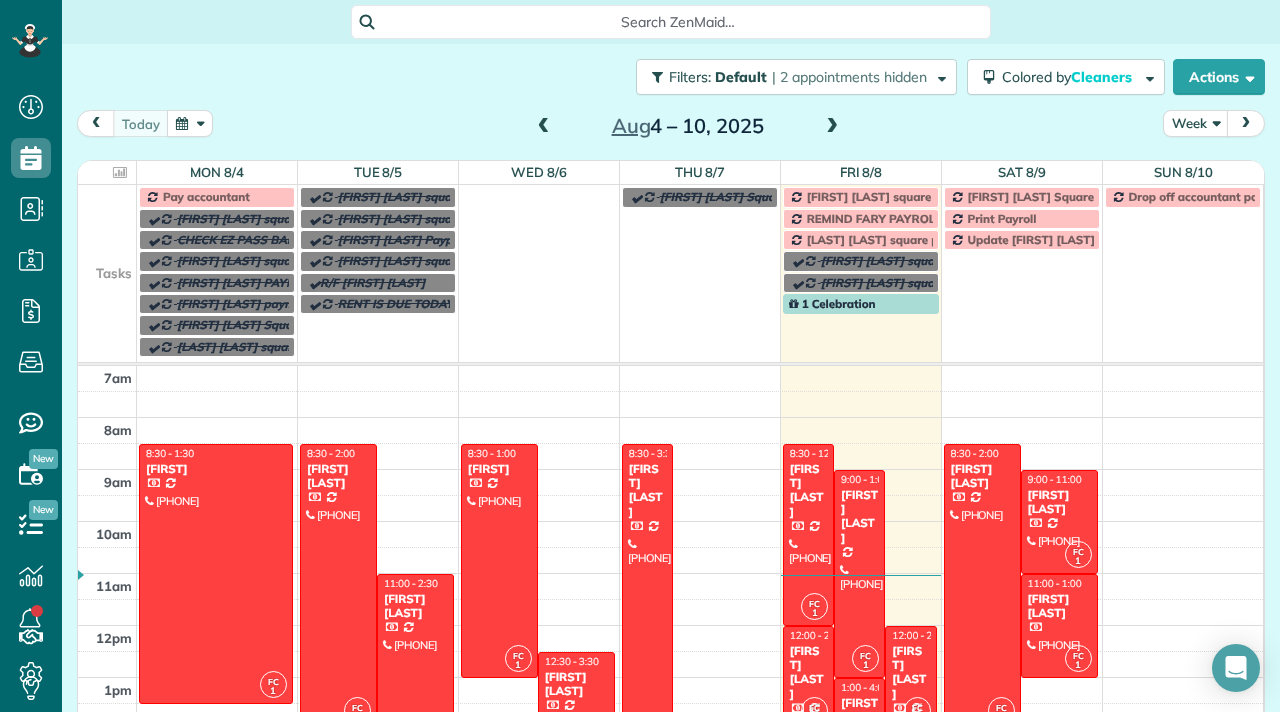 click at bounding box center (832, 127) 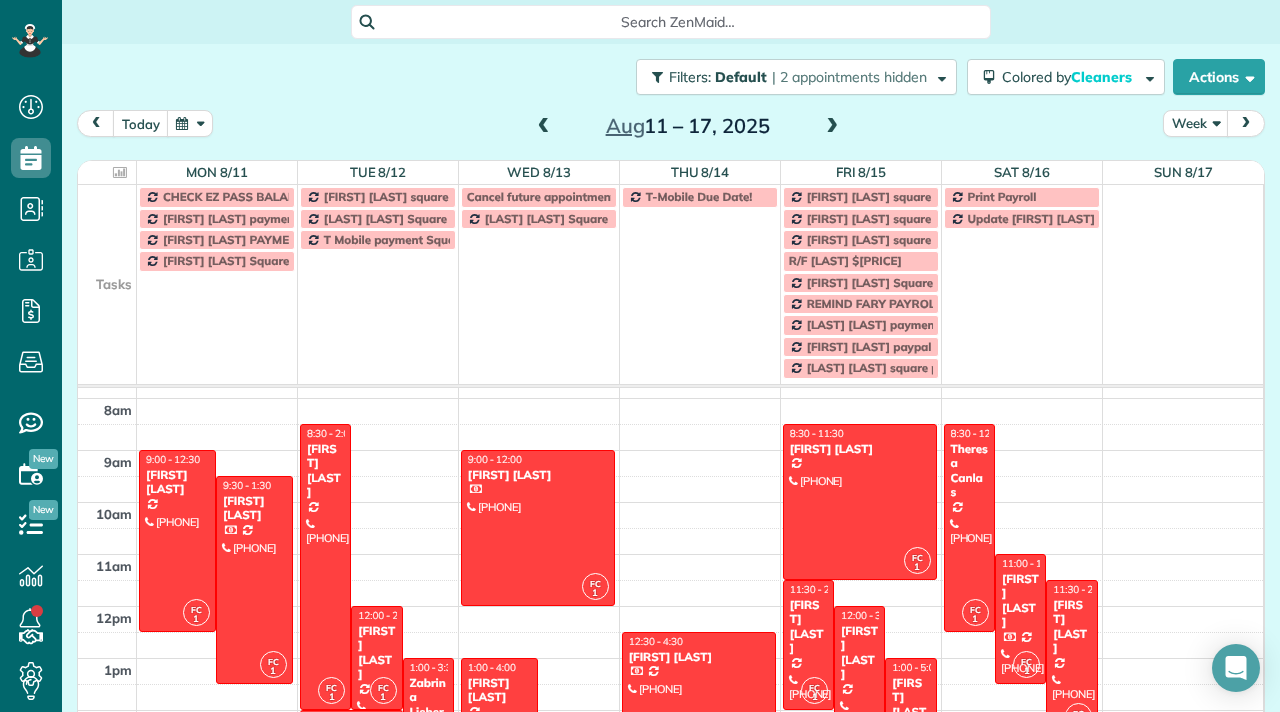 scroll, scrollTop: 42, scrollLeft: 0, axis: vertical 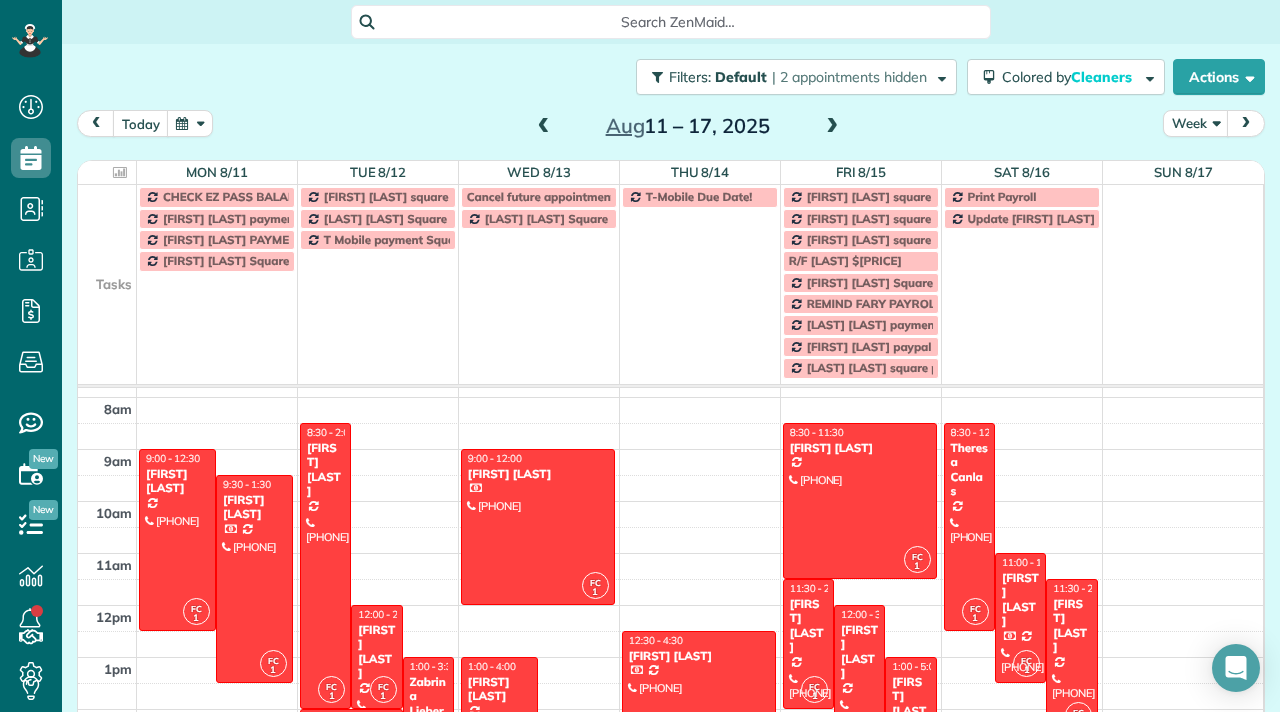 click at bounding box center (832, 127) 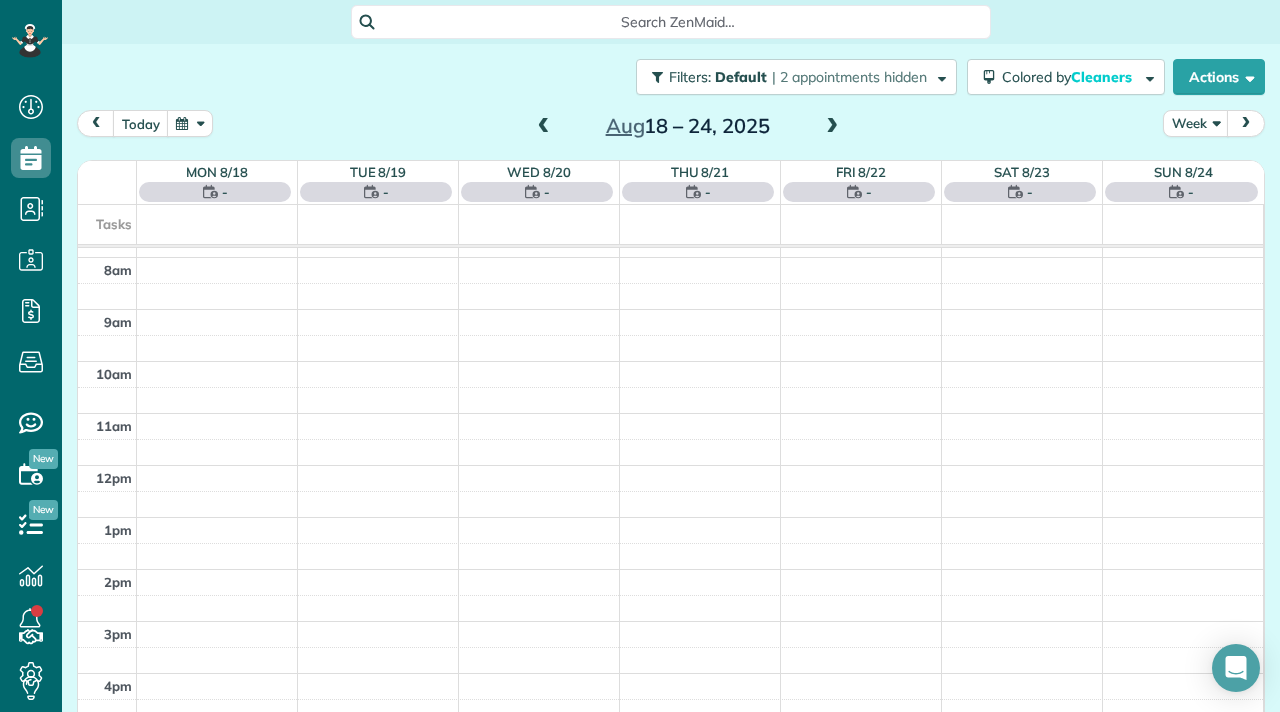 scroll, scrollTop: 0, scrollLeft: 0, axis: both 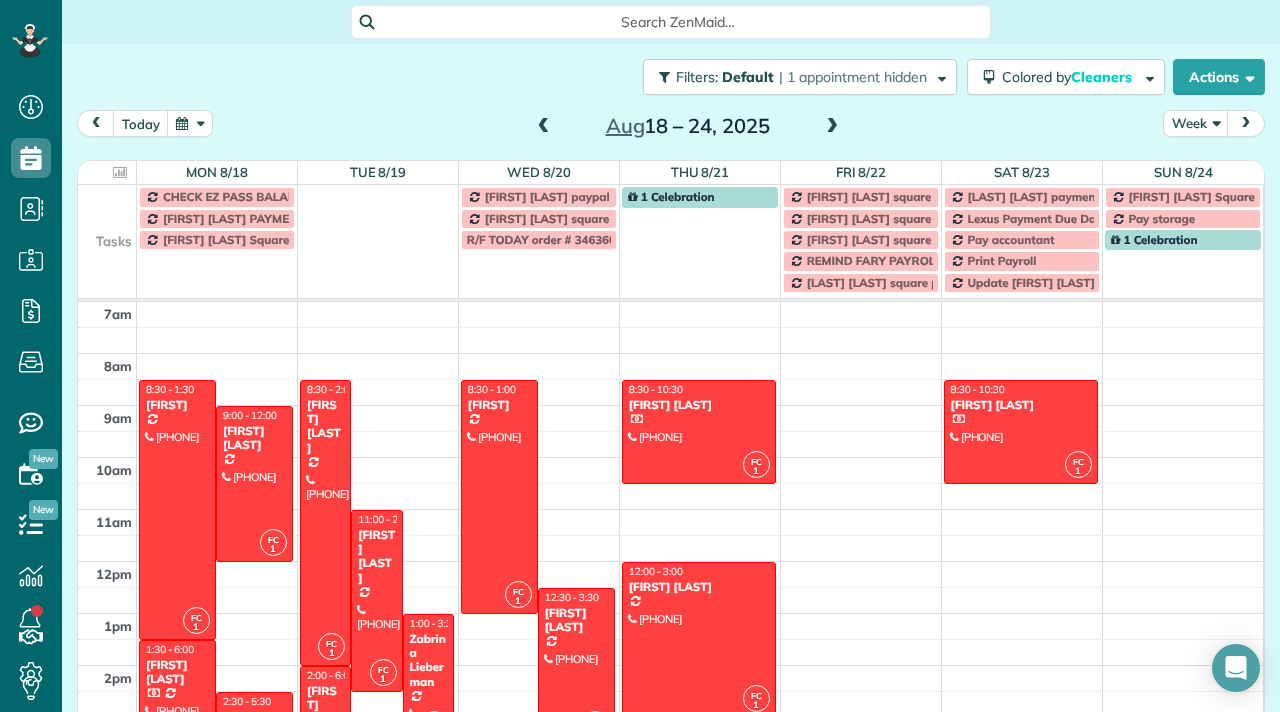 click at bounding box center (544, 127) 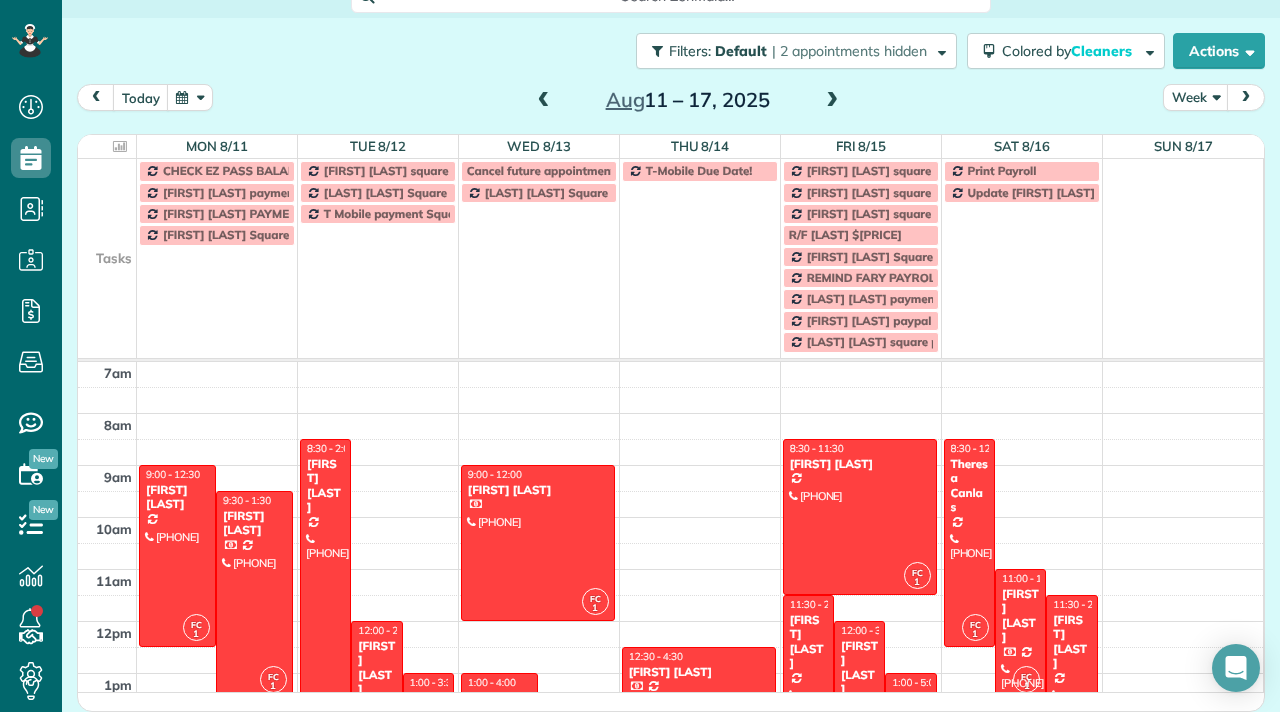 scroll, scrollTop: 21, scrollLeft: 0, axis: vertical 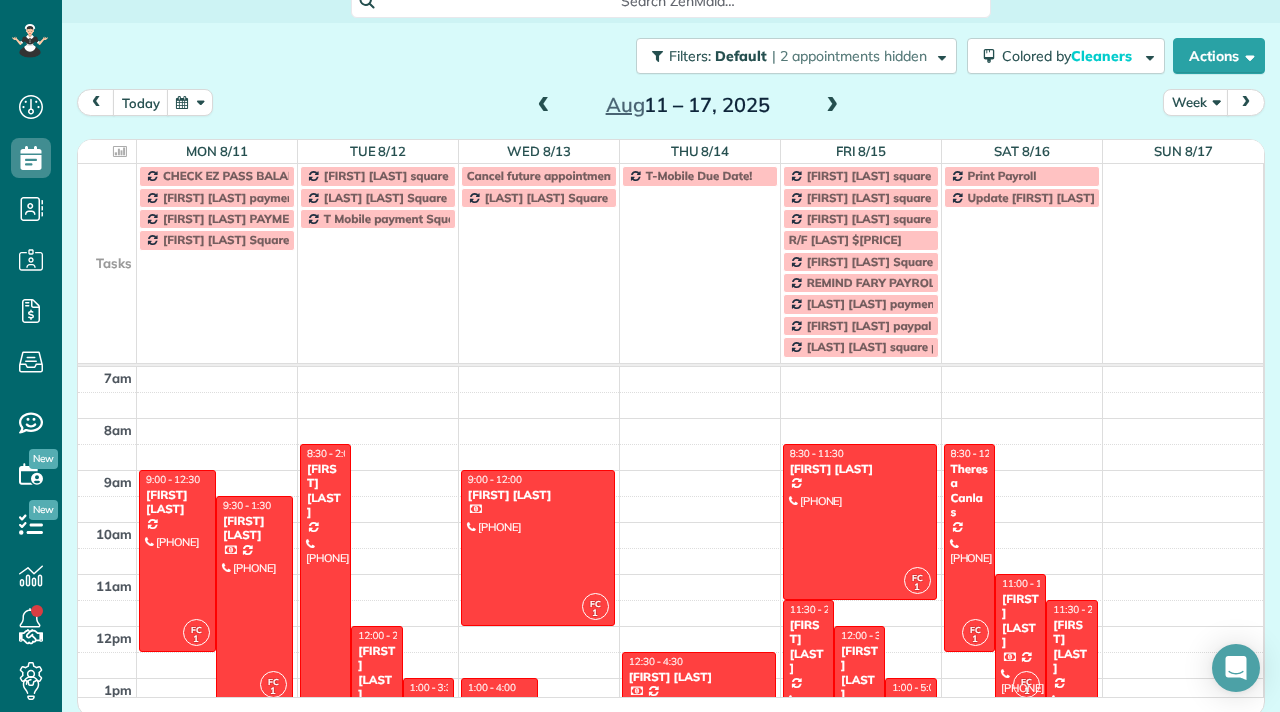 click at bounding box center [544, 106] 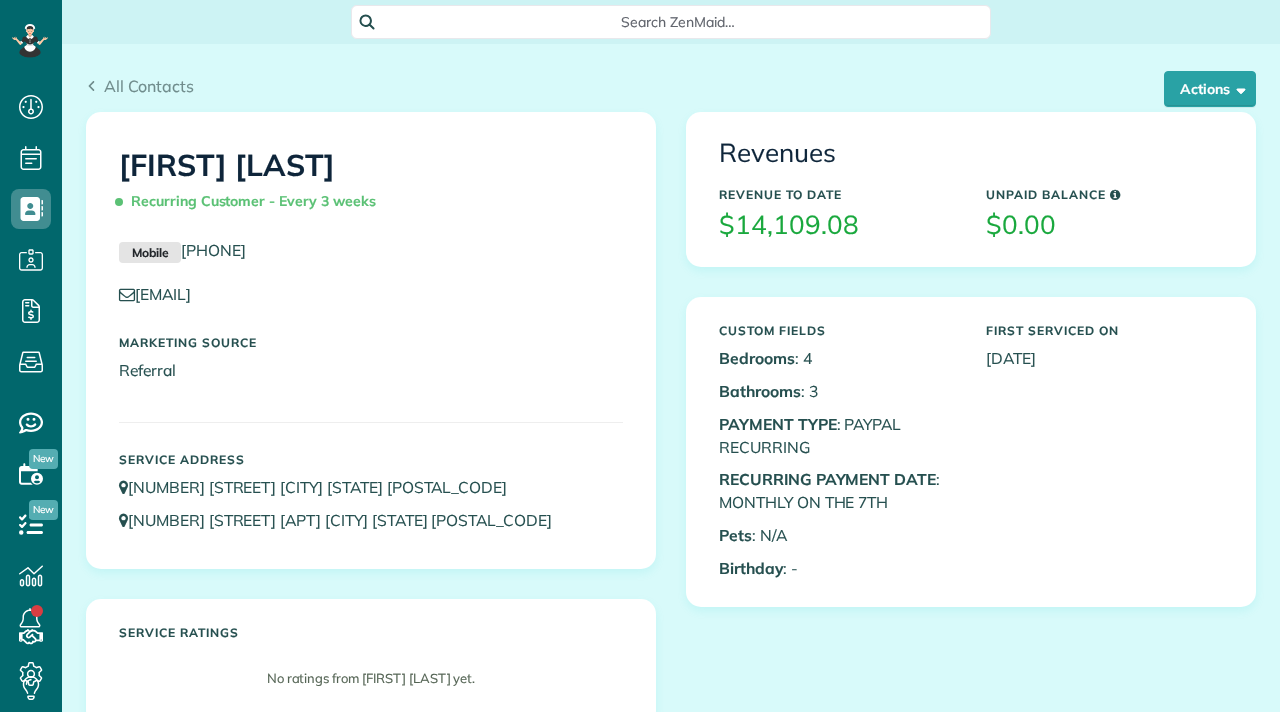 scroll, scrollTop: 0, scrollLeft: 0, axis: both 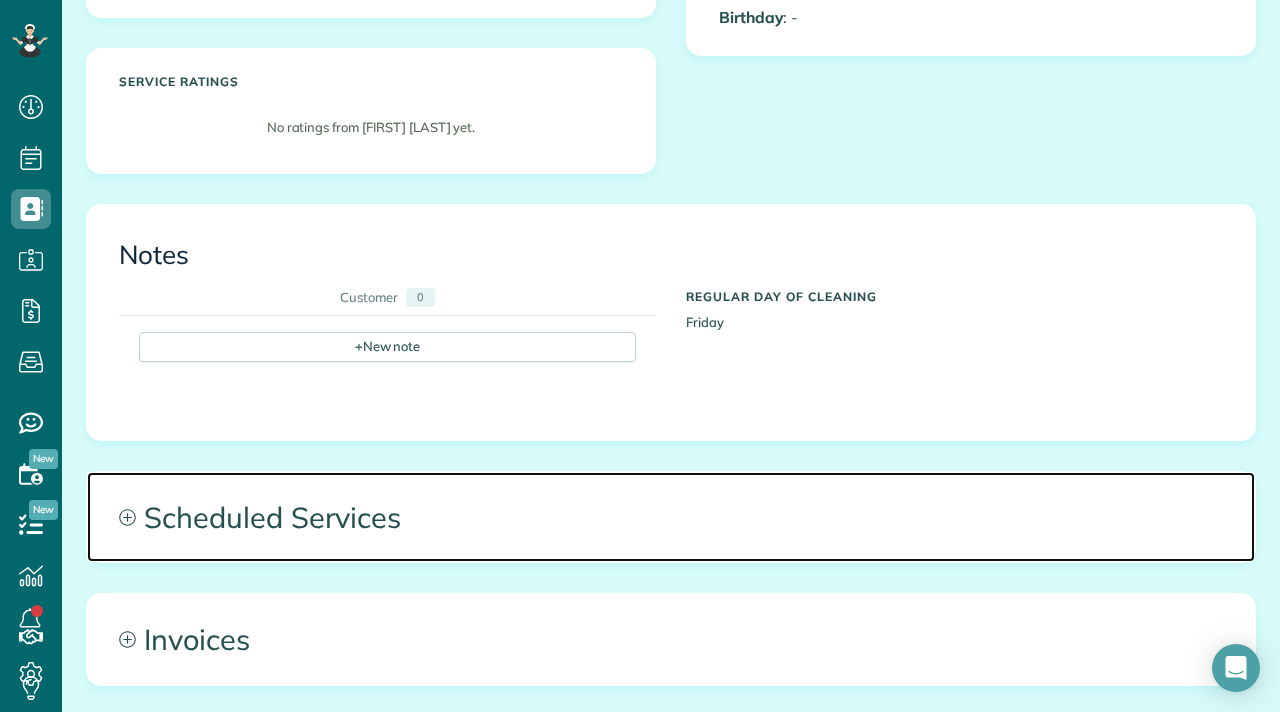 click on "Scheduled Services" at bounding box center [671, 517] 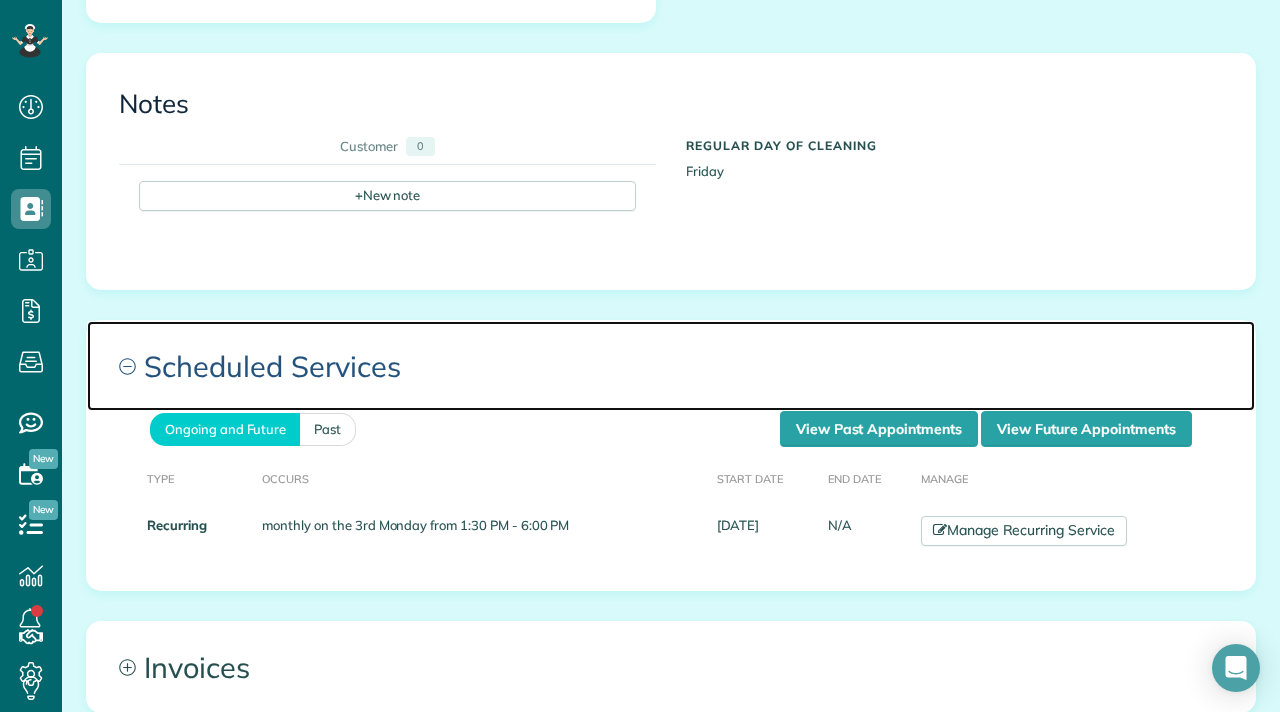 scroll, scrollTop: 709, scrollLeft: 0, axis: vertical 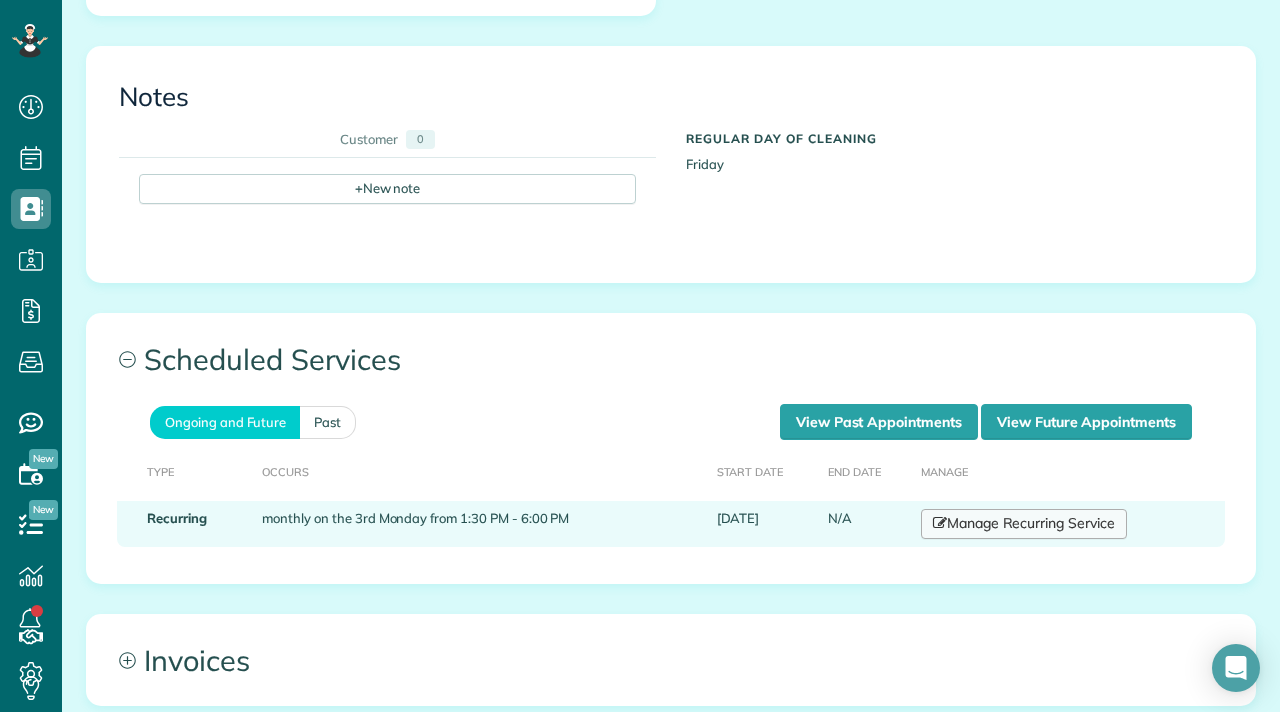 click on "Manage Recurring Service" at bounding box center [1024, 524] 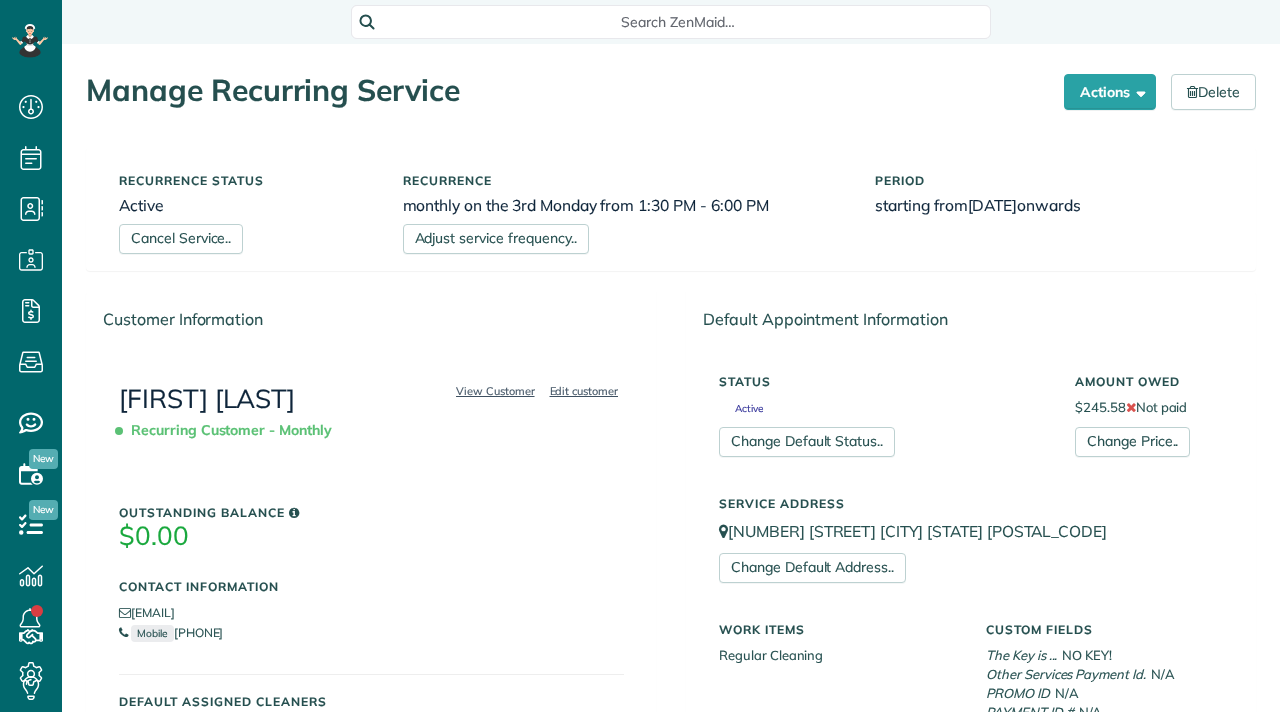 scroll, scrollTop: 0, scrollLeft: 0, axis: both 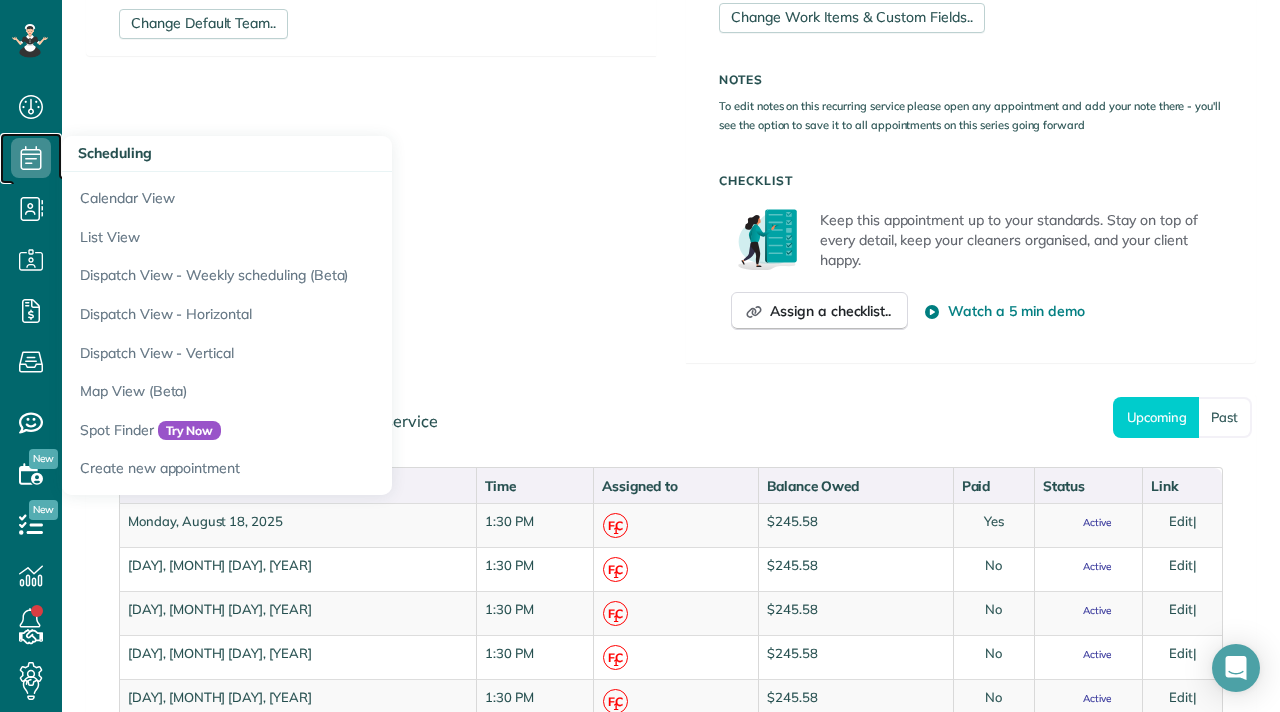click 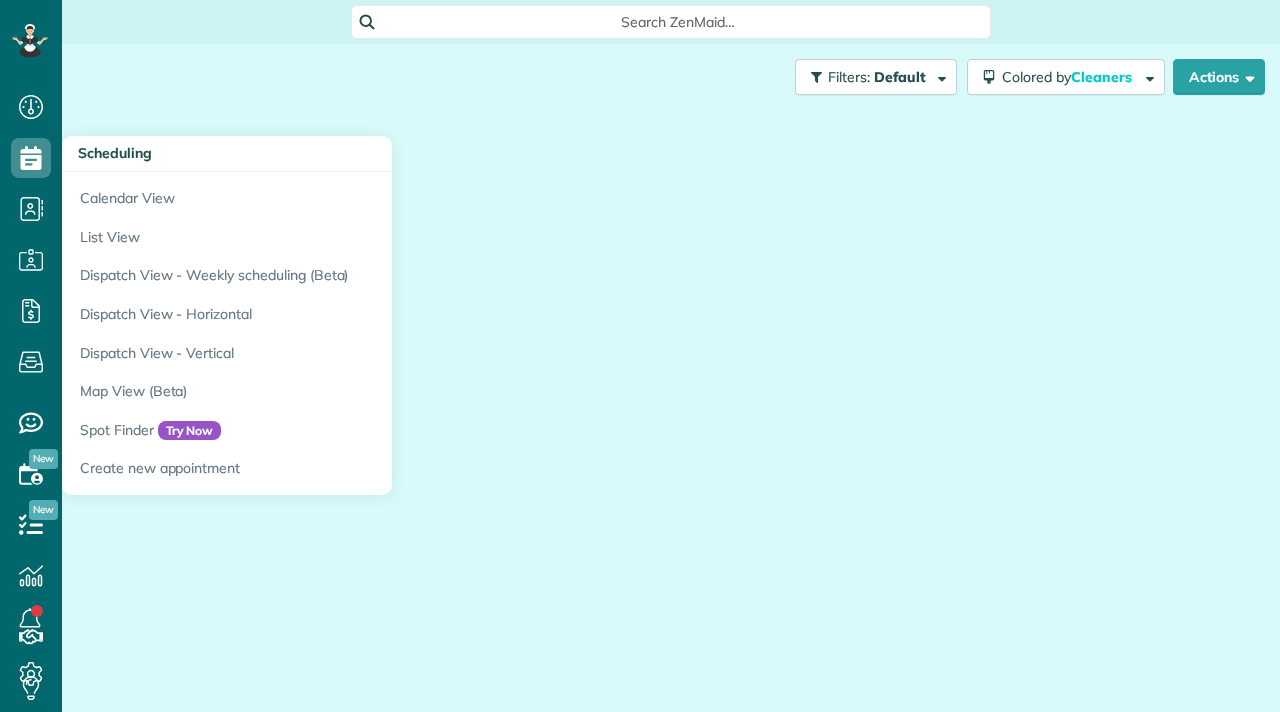 scroll, scrollTop: 0, scrollLeft: 0, axis: both 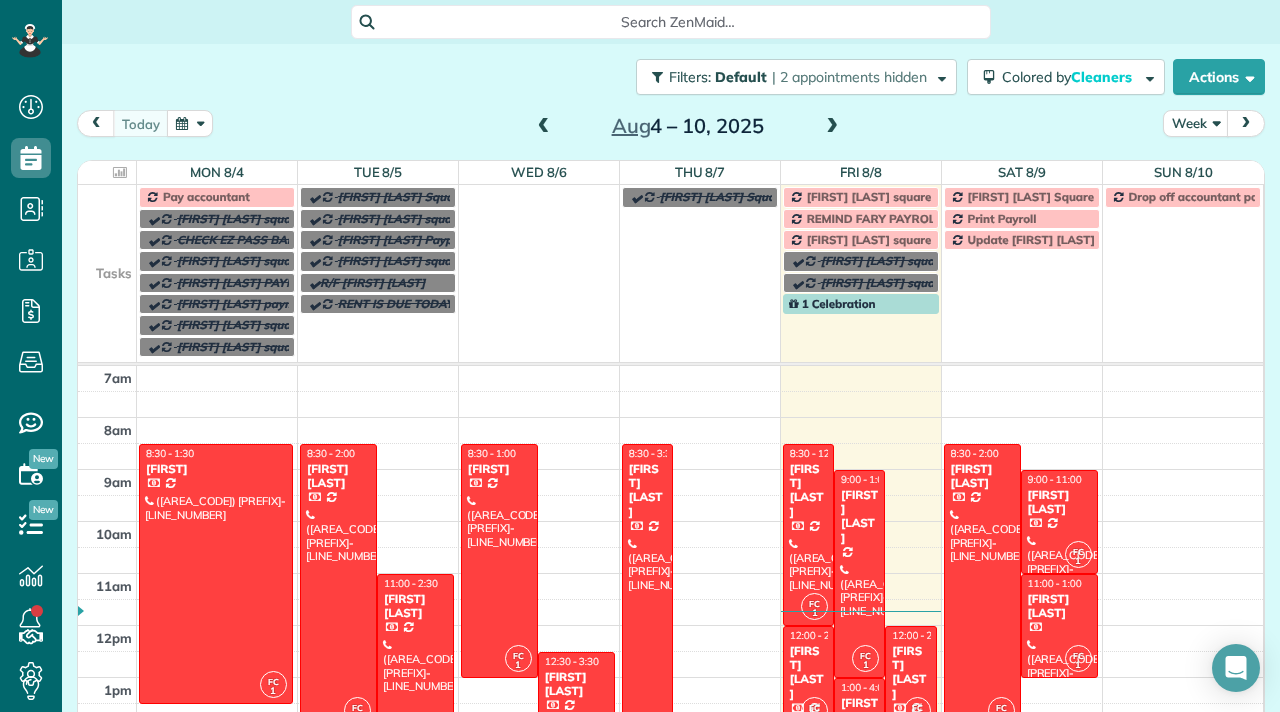 click at bounding box center [832, 127] 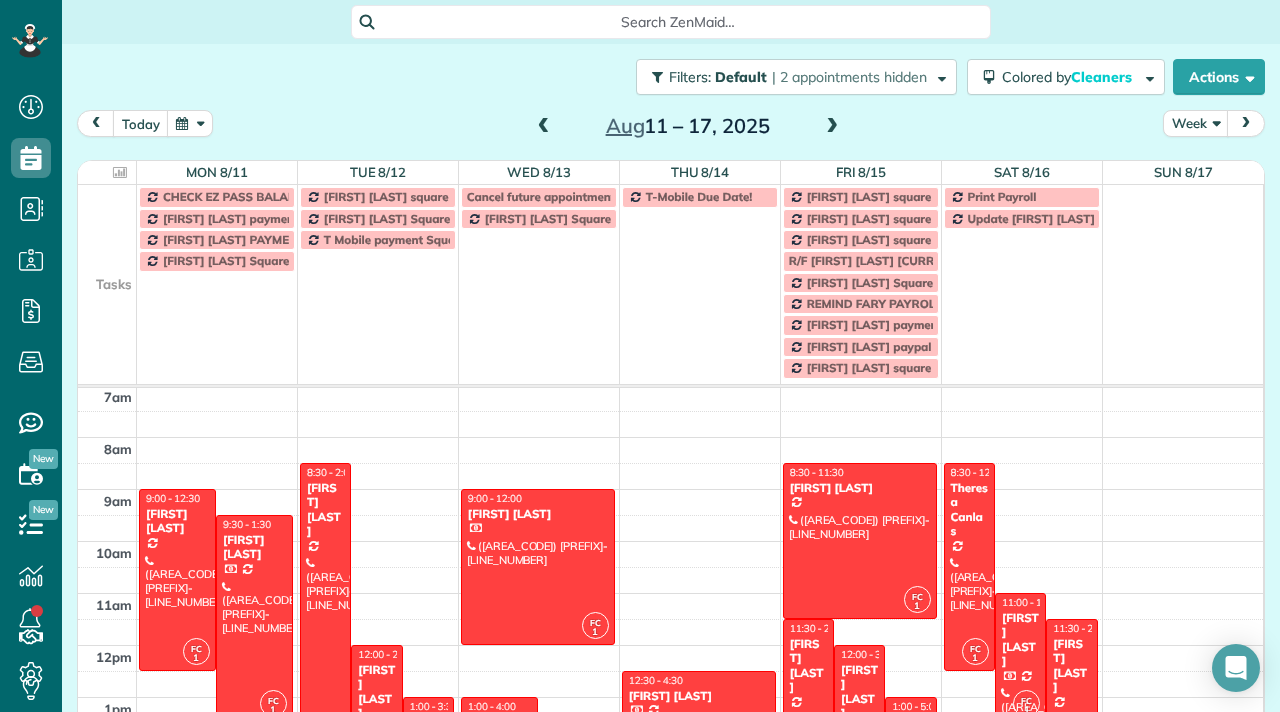 scroll, scrollTop: 1, scrollLeft: 0, axis: vertical 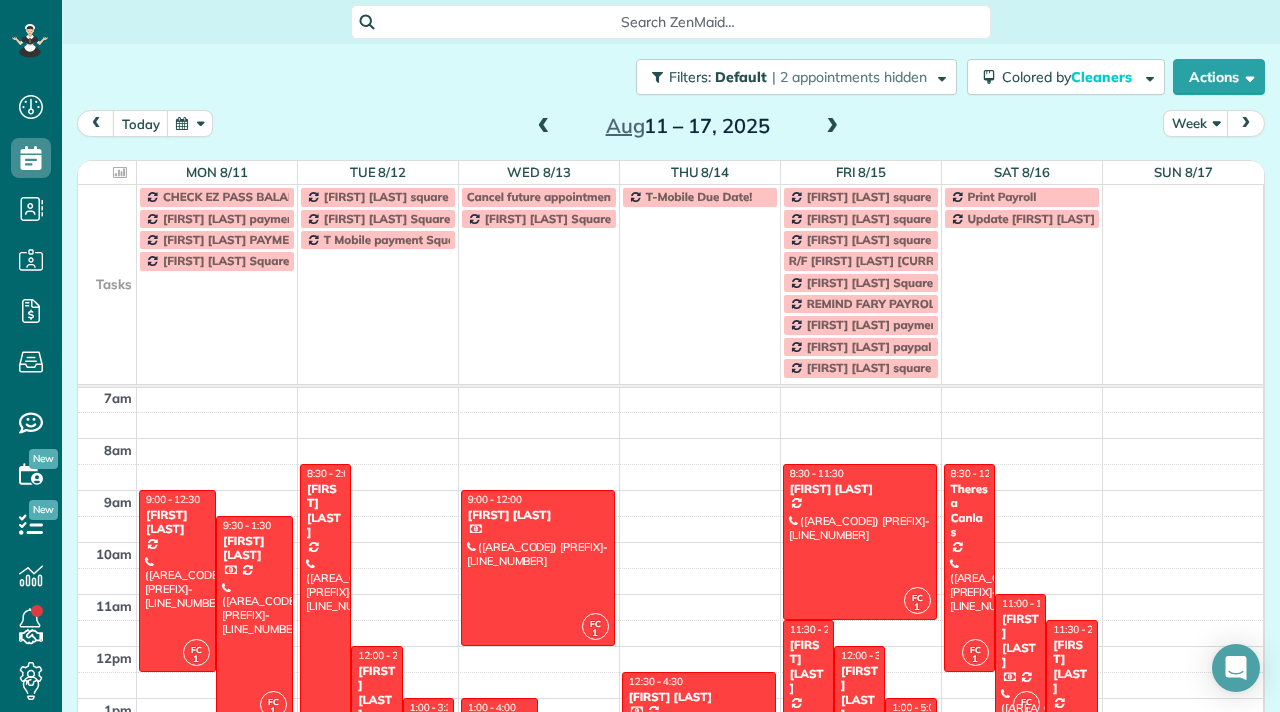 click at bounding box center [832, 127] 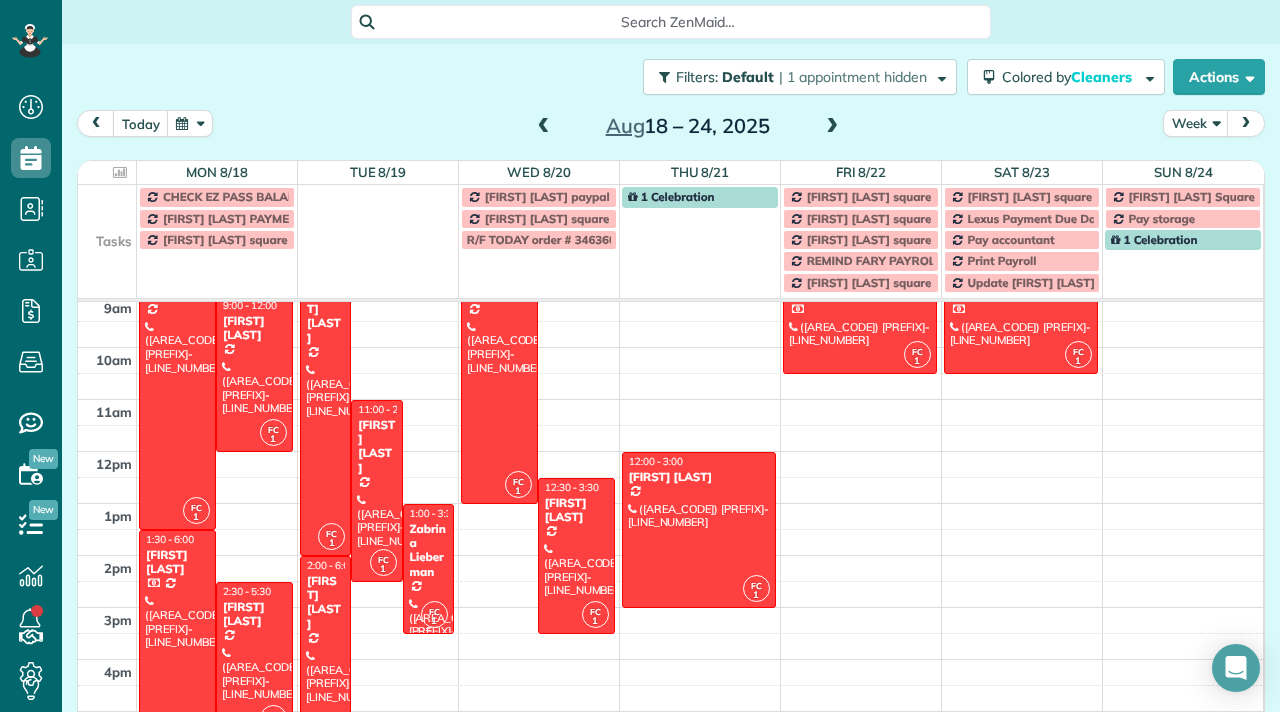 scroll, scrollTop: 126, scrollLeft: 0, axis: vertical 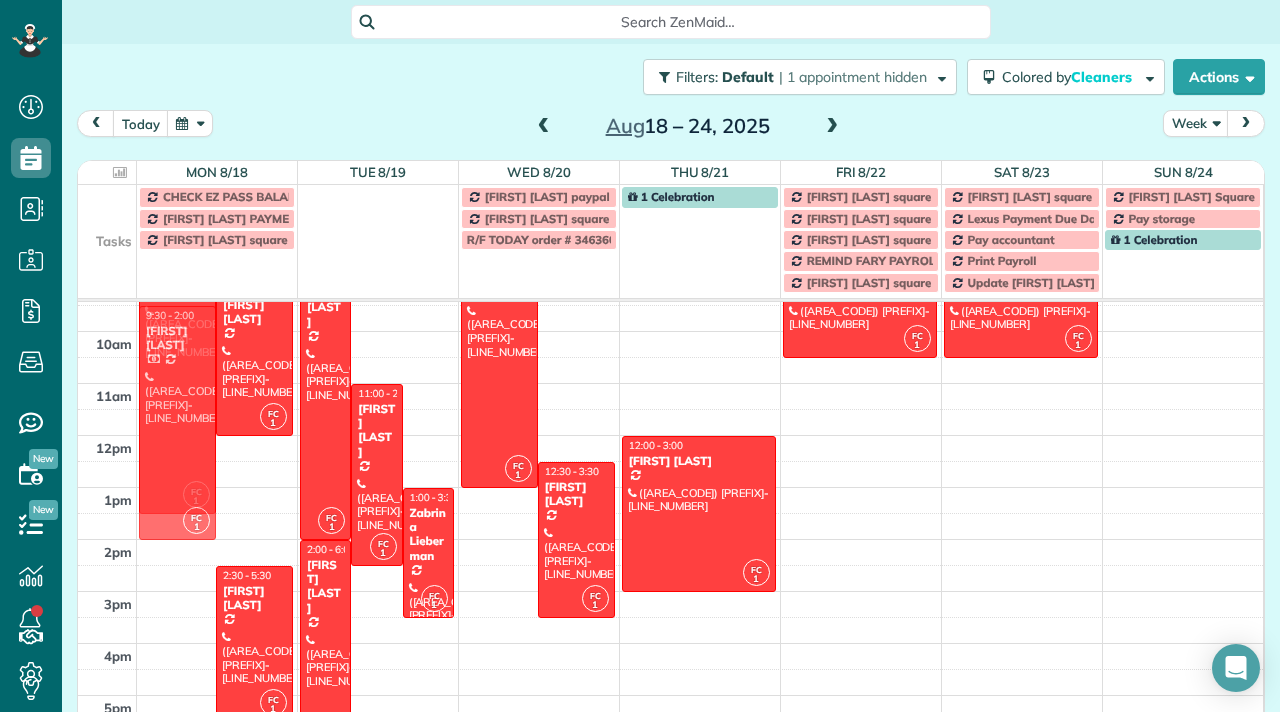 drag, startPoint x: 187, startPoint y: 571, endPoint x: 211, endPoint y: 368, distance: 204.4138 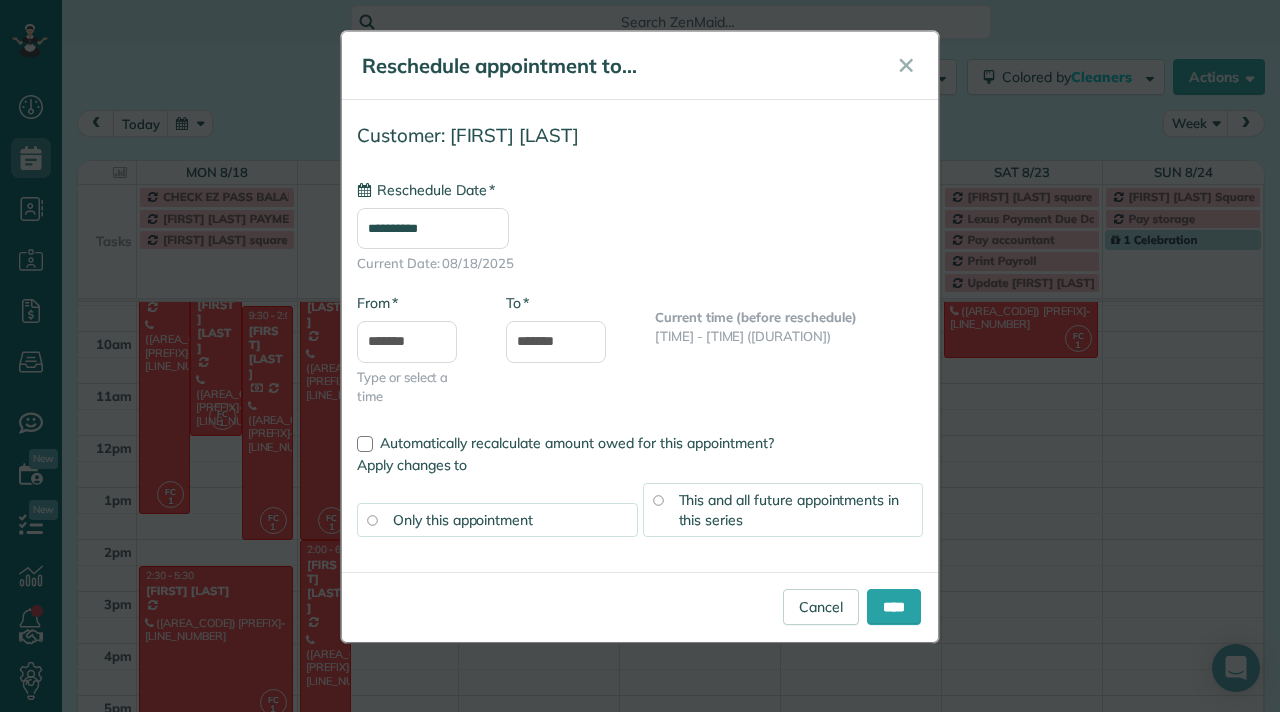 click on "**********" at bounding box center (433, 228) 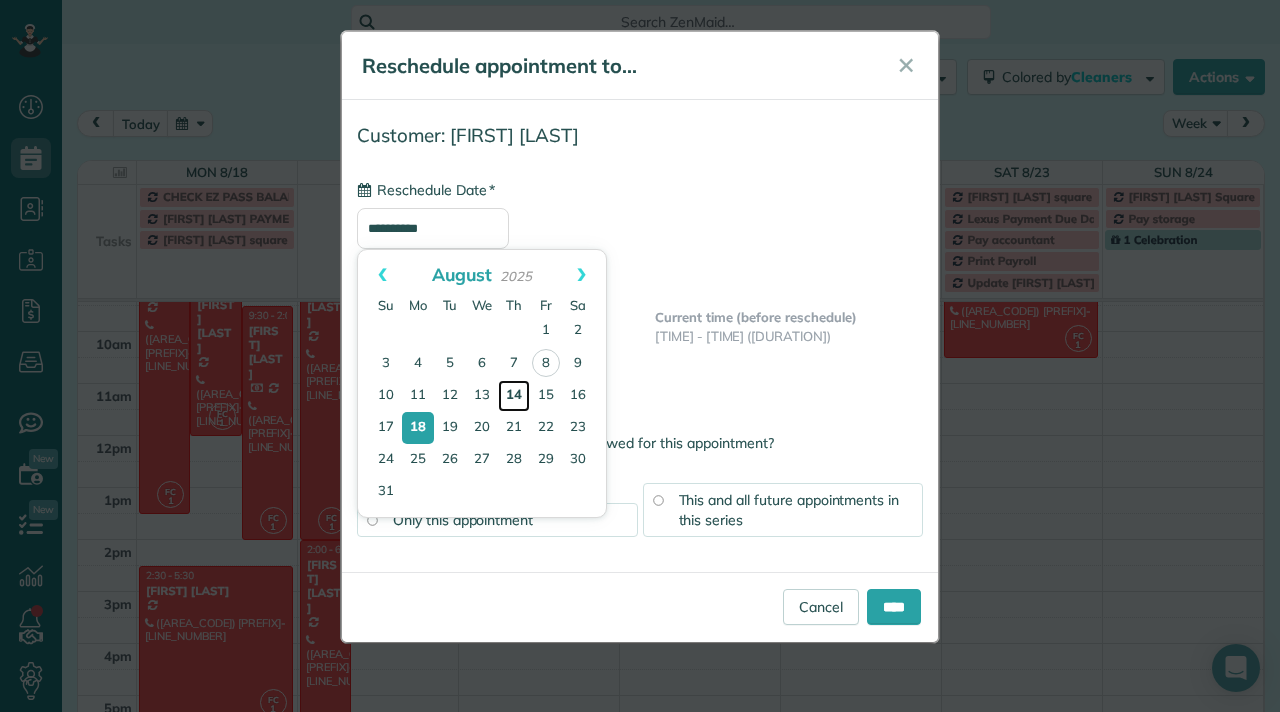 click on "14" at bounding box center [514, 396] 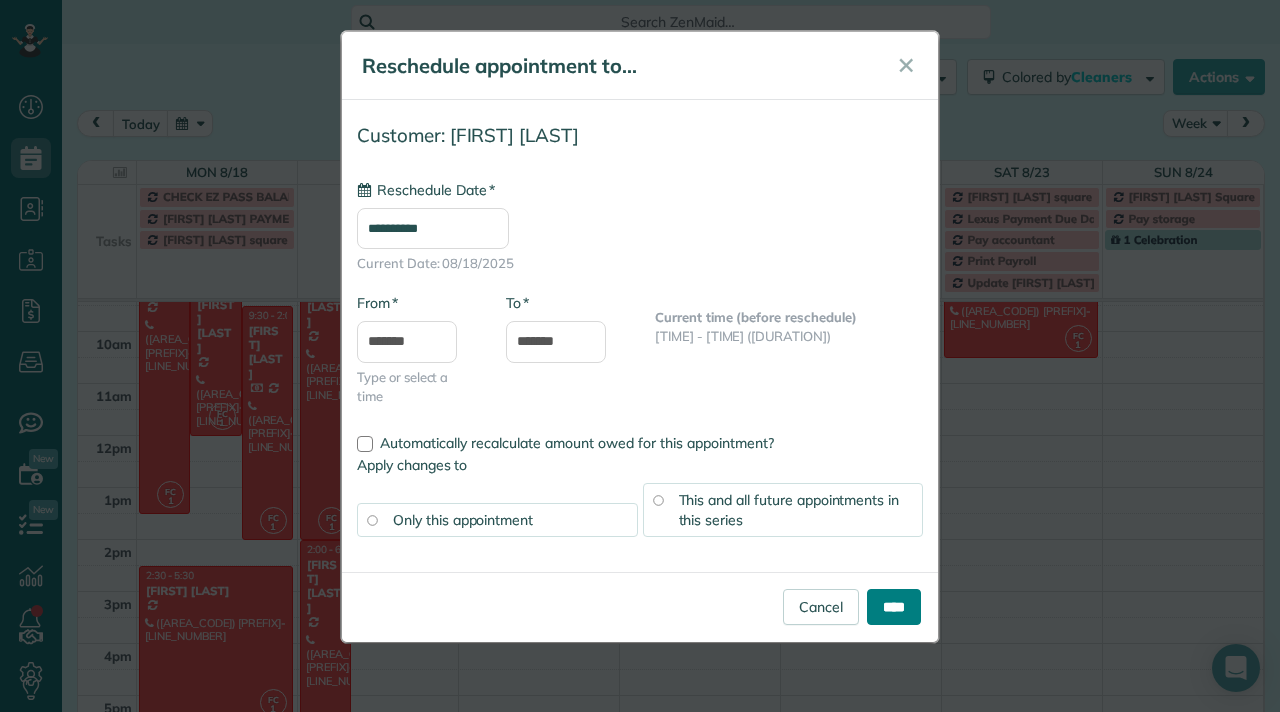 click on "****" at bounding box center [894, 607] 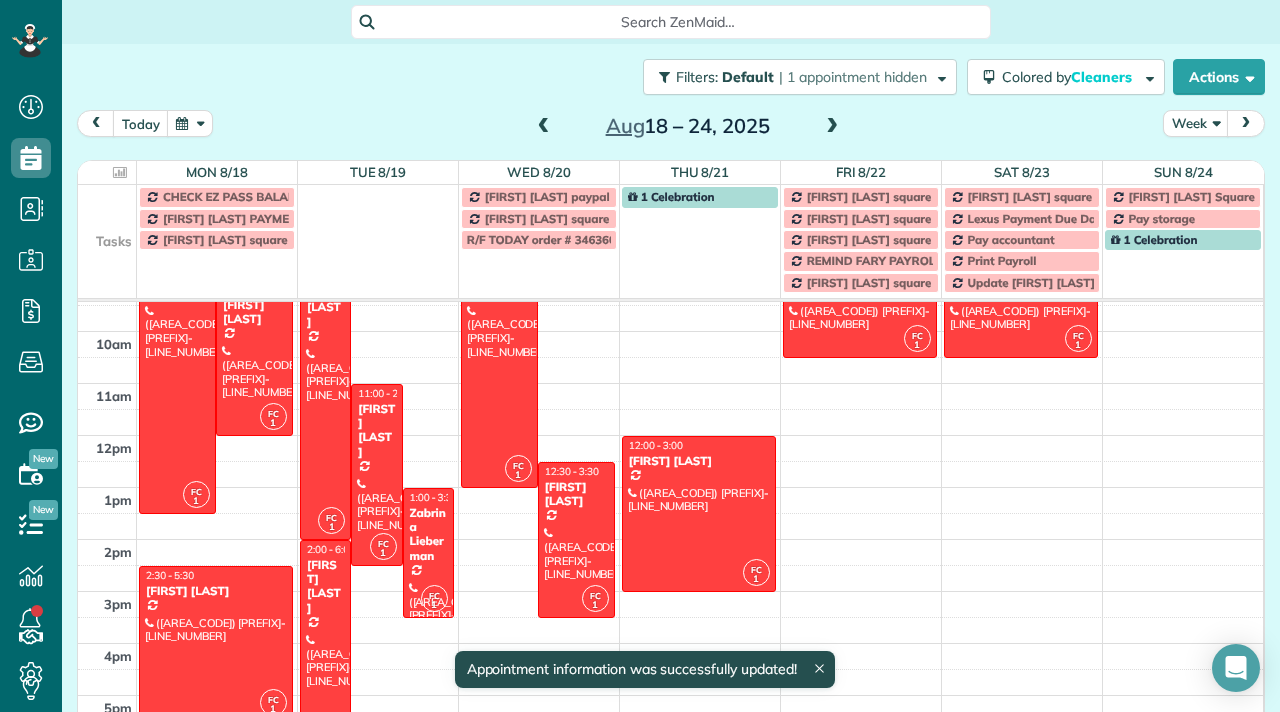 click at bounding box center [544, 127] 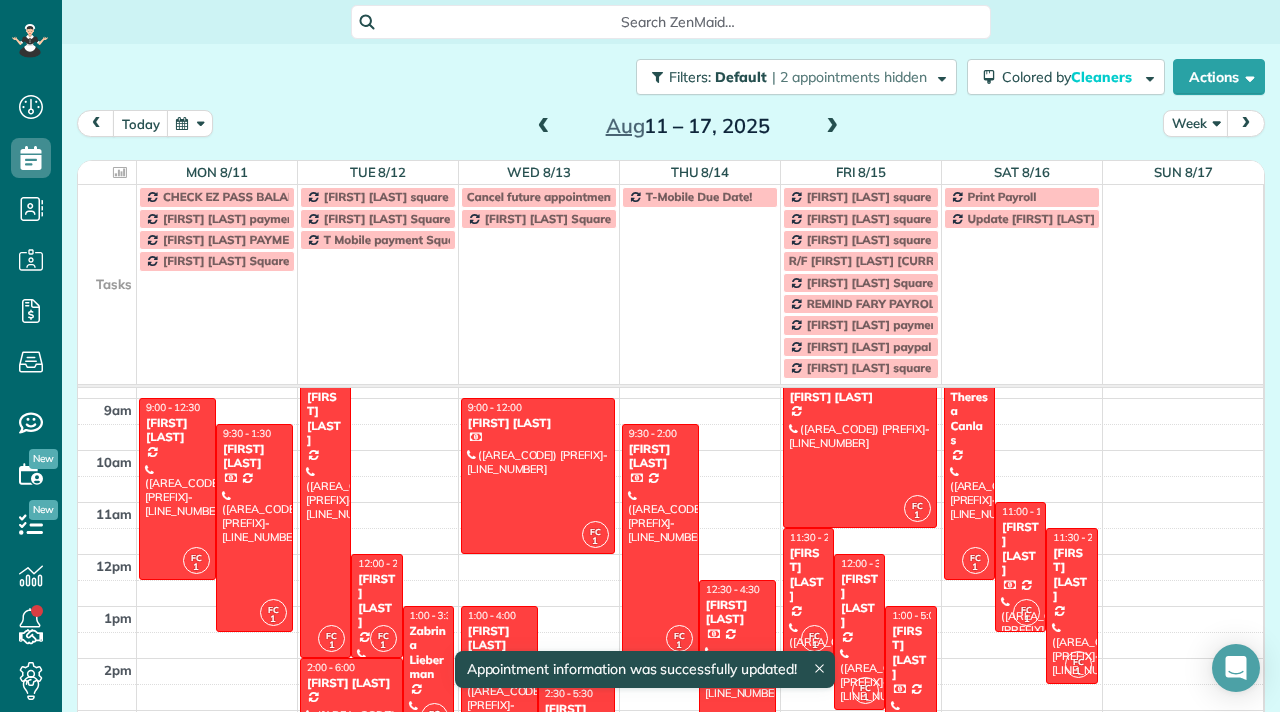 scroll, scrollTop: 99, scrollLeft: 0, axis: vertical 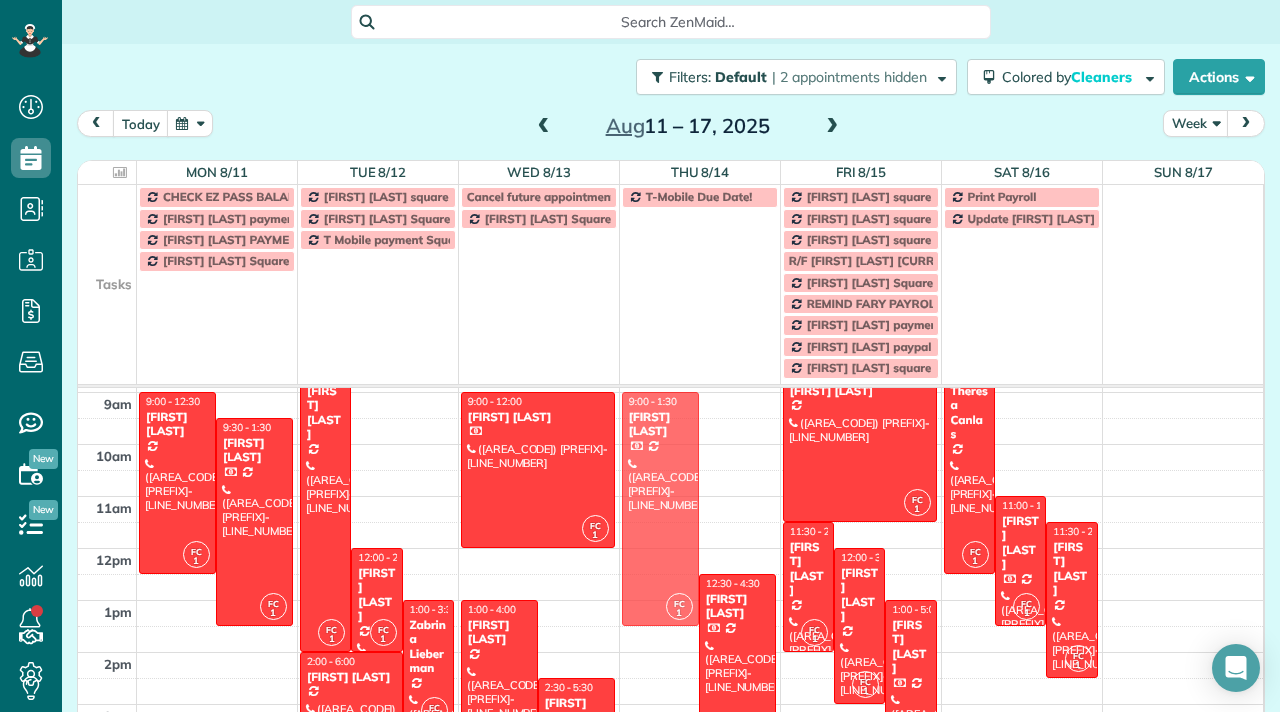 drag, startPoint x: 663, startPoint y: 550, endPoint x: 661, endPoint y: 521, distance: 29.068884 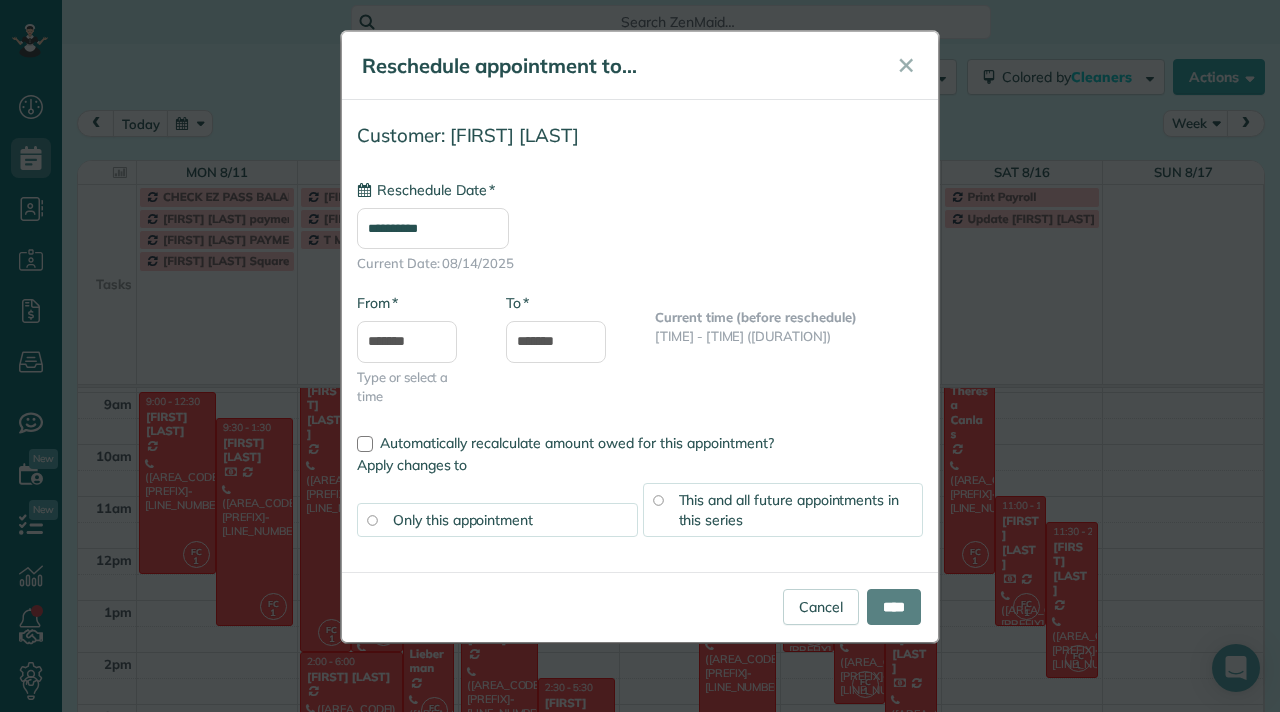 type on "**********" 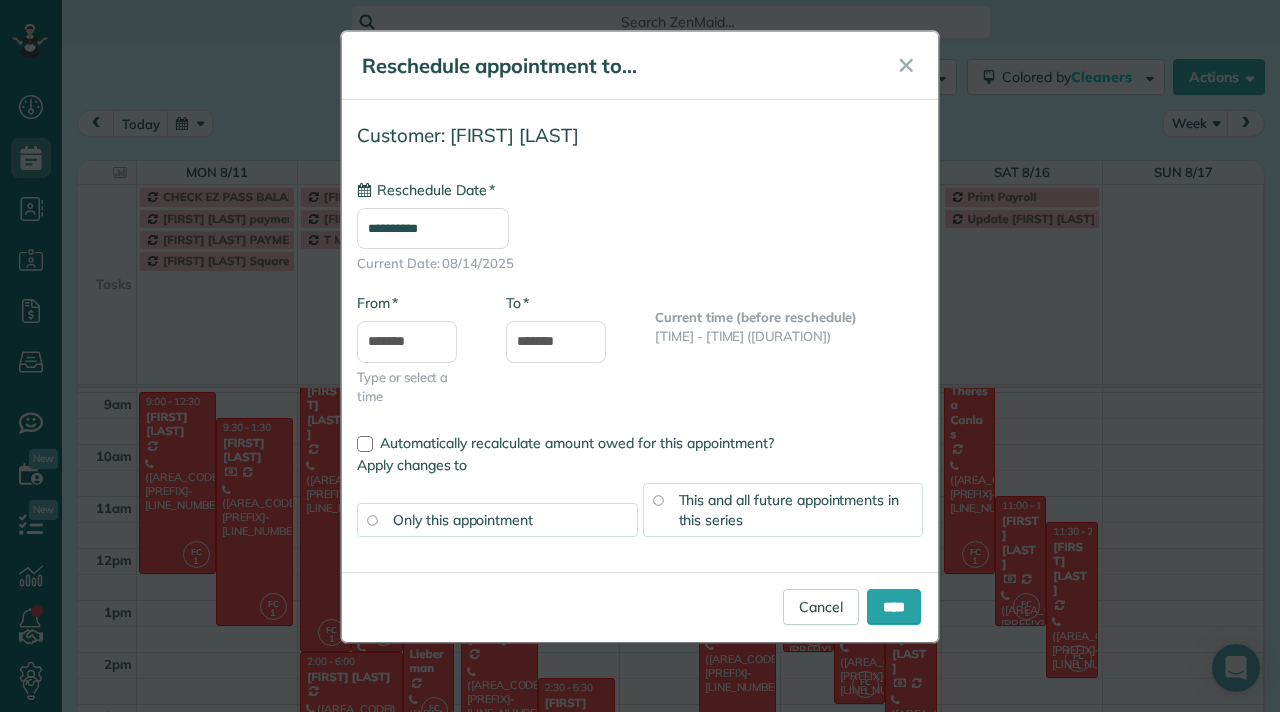 click on "Apply changes to
Only this appointment This and all future appointments in this series" at bounding box center [640, 506] 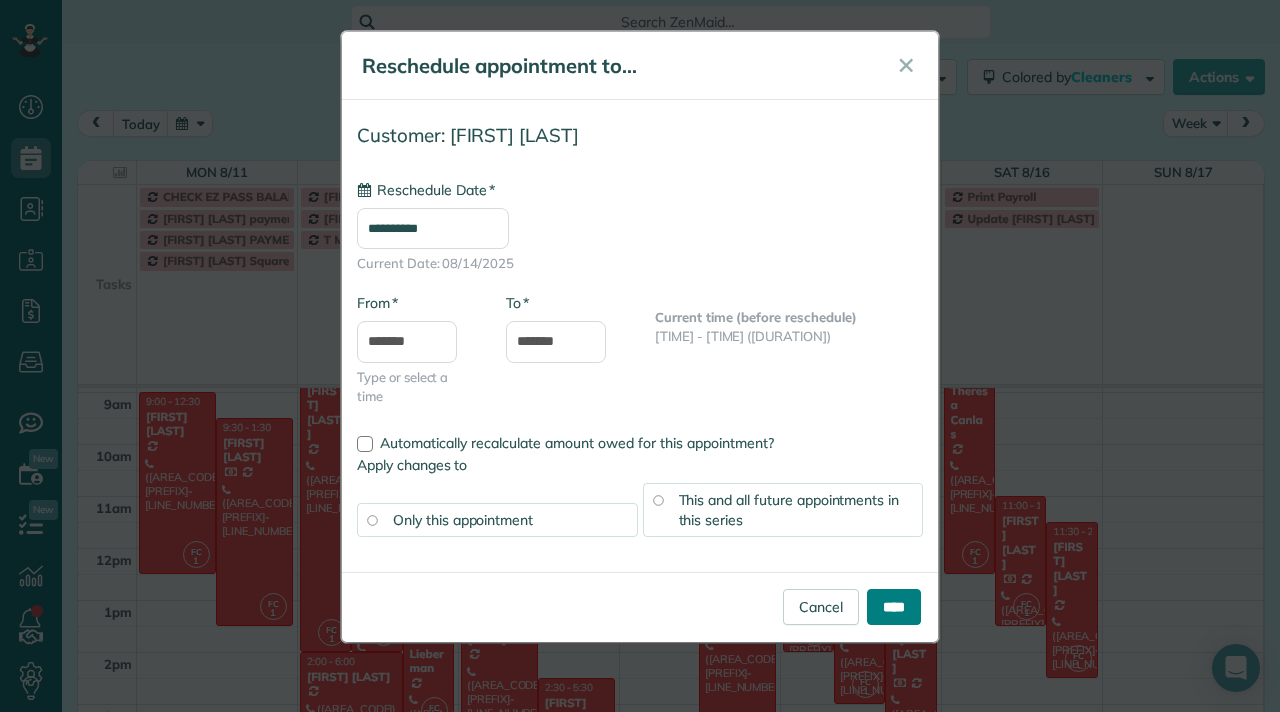 click on "****" at bounding box center (894, 607) 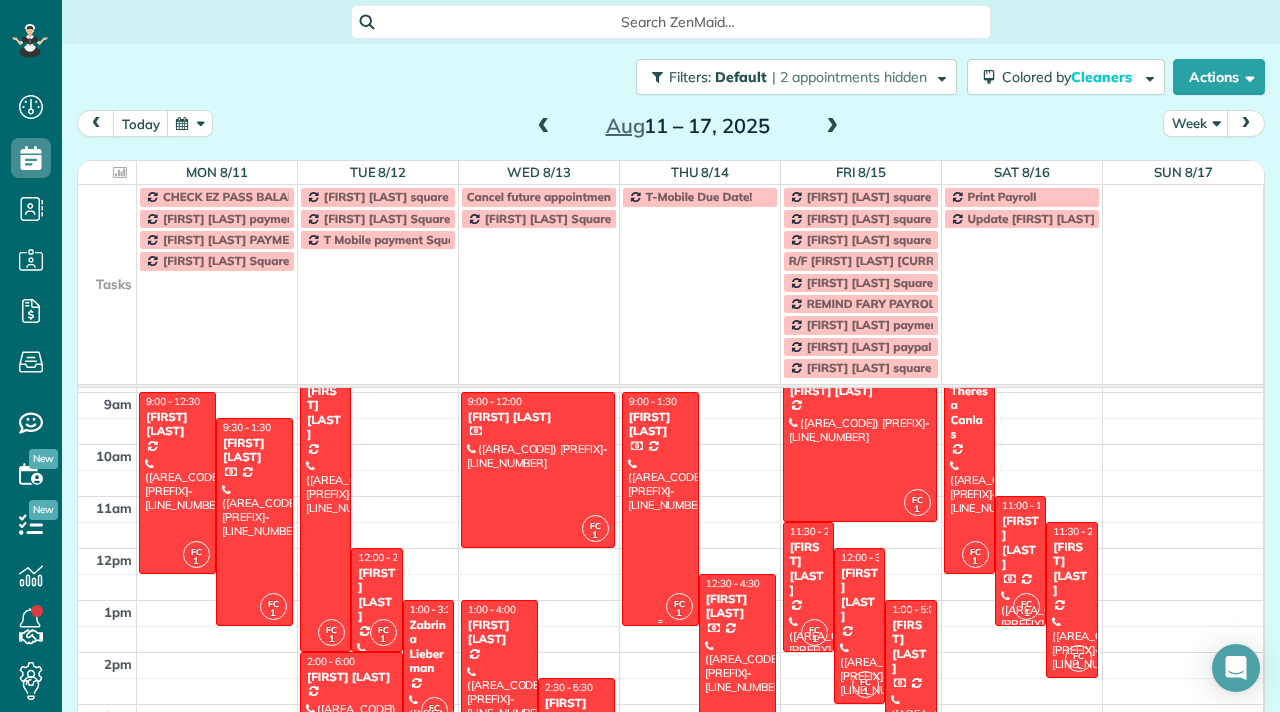 click at bounding box center (660, 509) 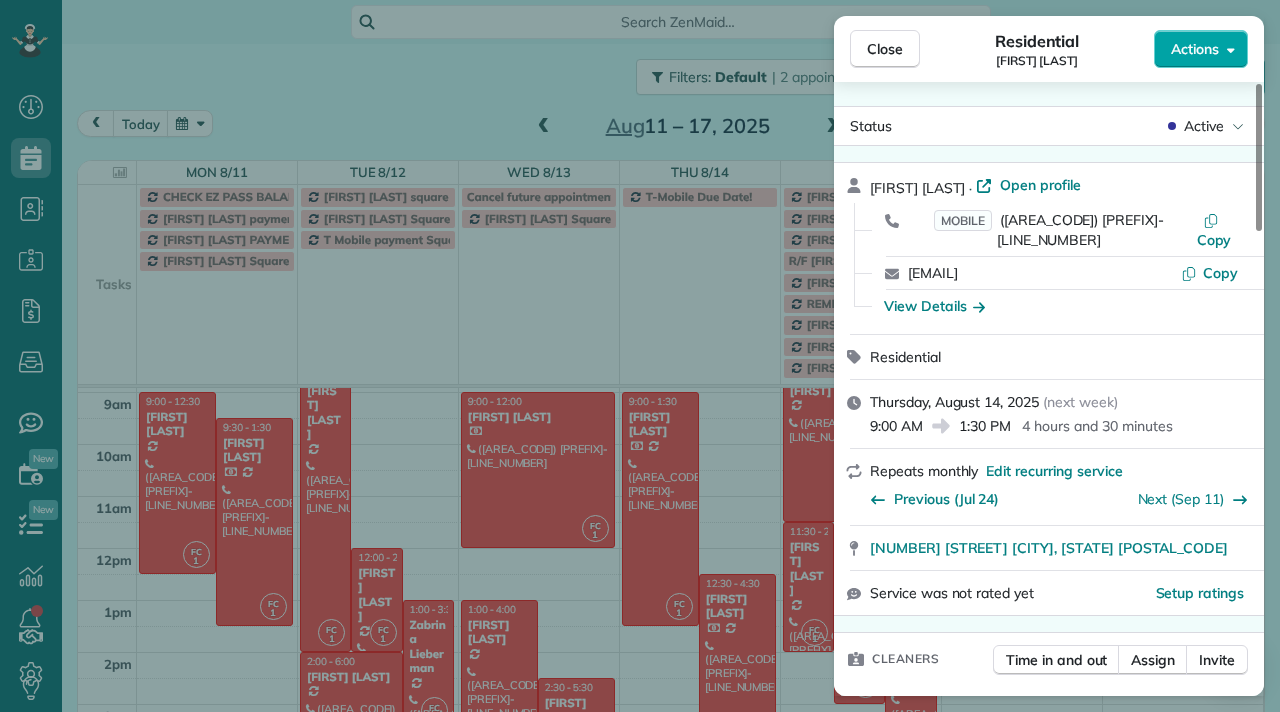 click on "Actions" at bounding box center [1195, 49] 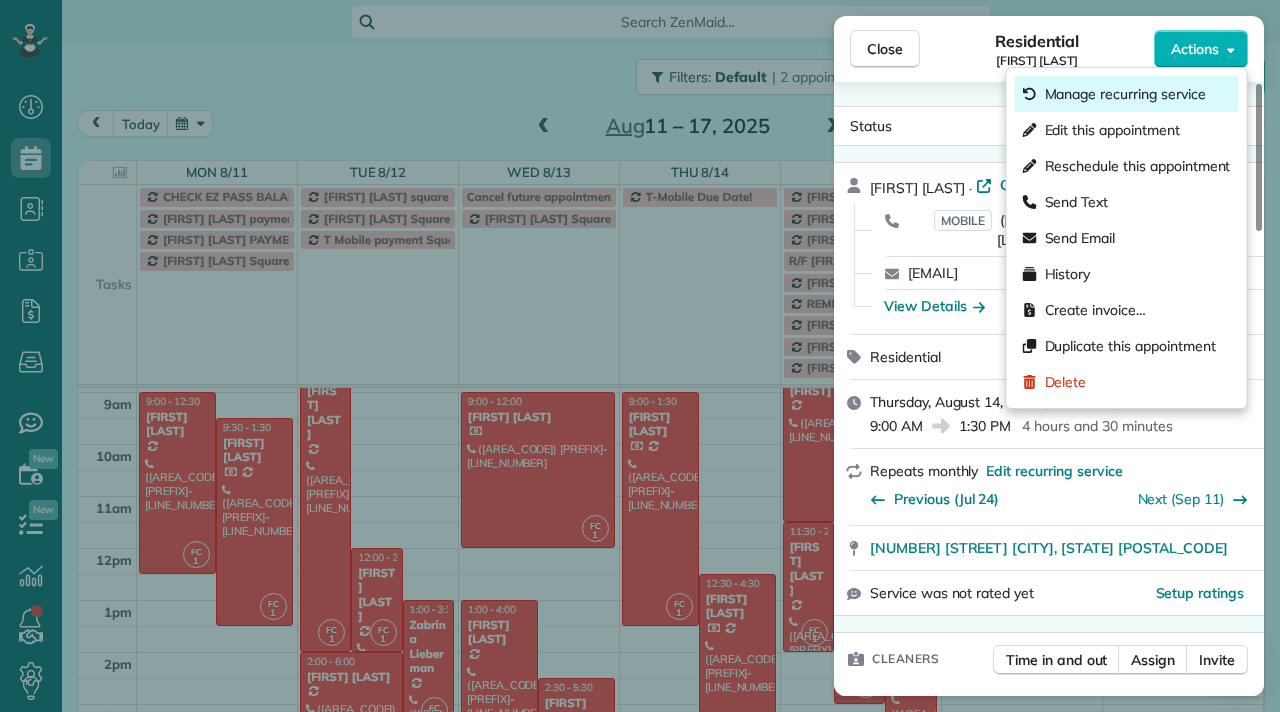 click on "Manage recurring service" at bounding box center (1125, 94) 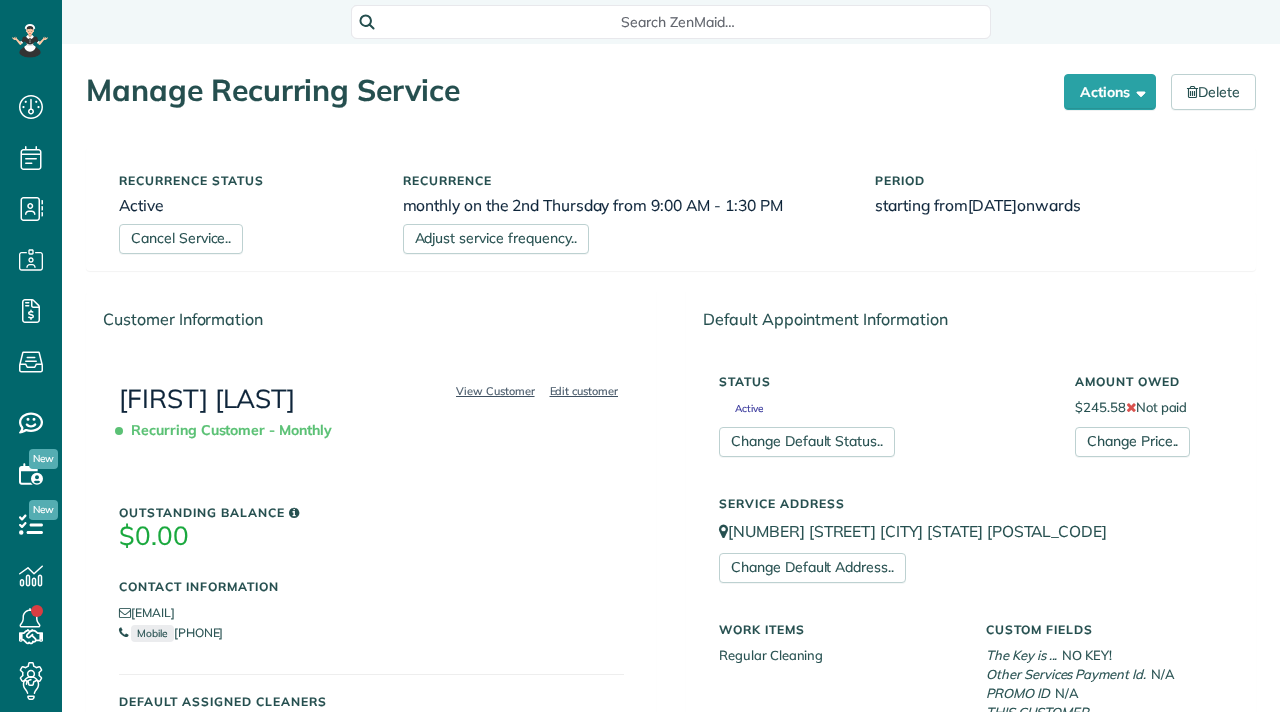 scroll, scrollTop: 0, scrollLeft: 0, axis: both 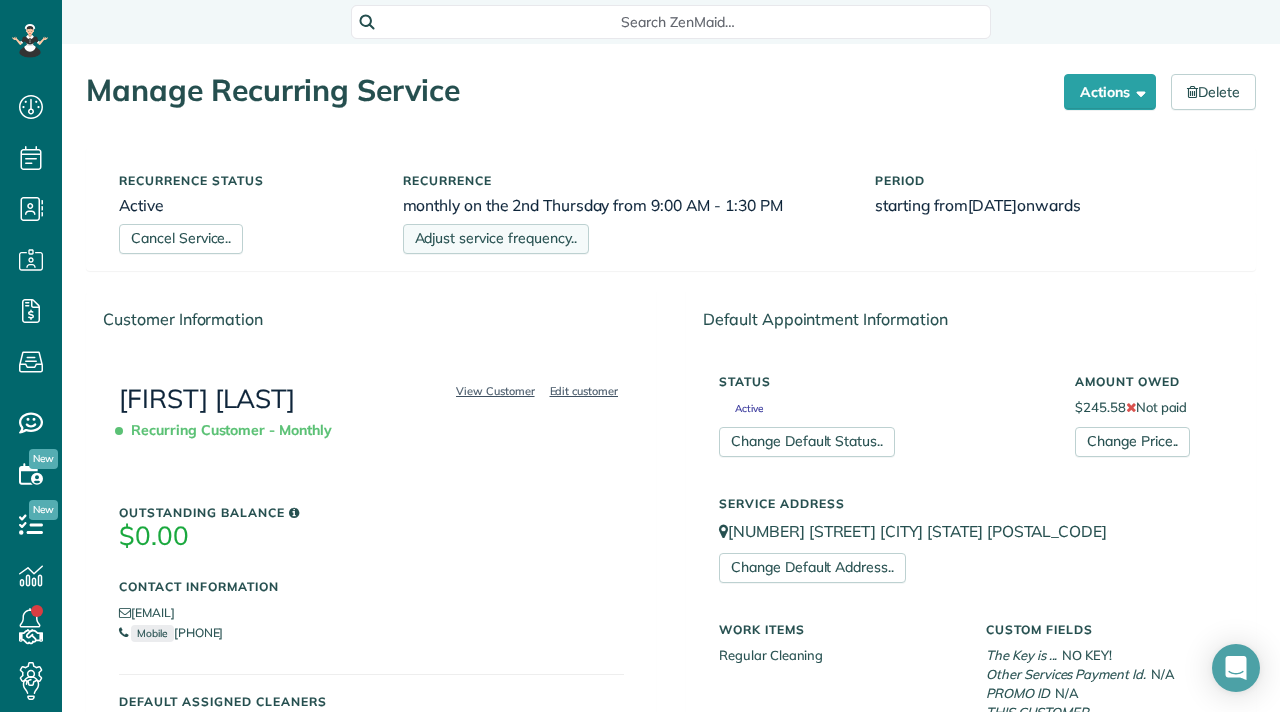 click on "Adjust service frequency.." at bounding box center [496, 239] 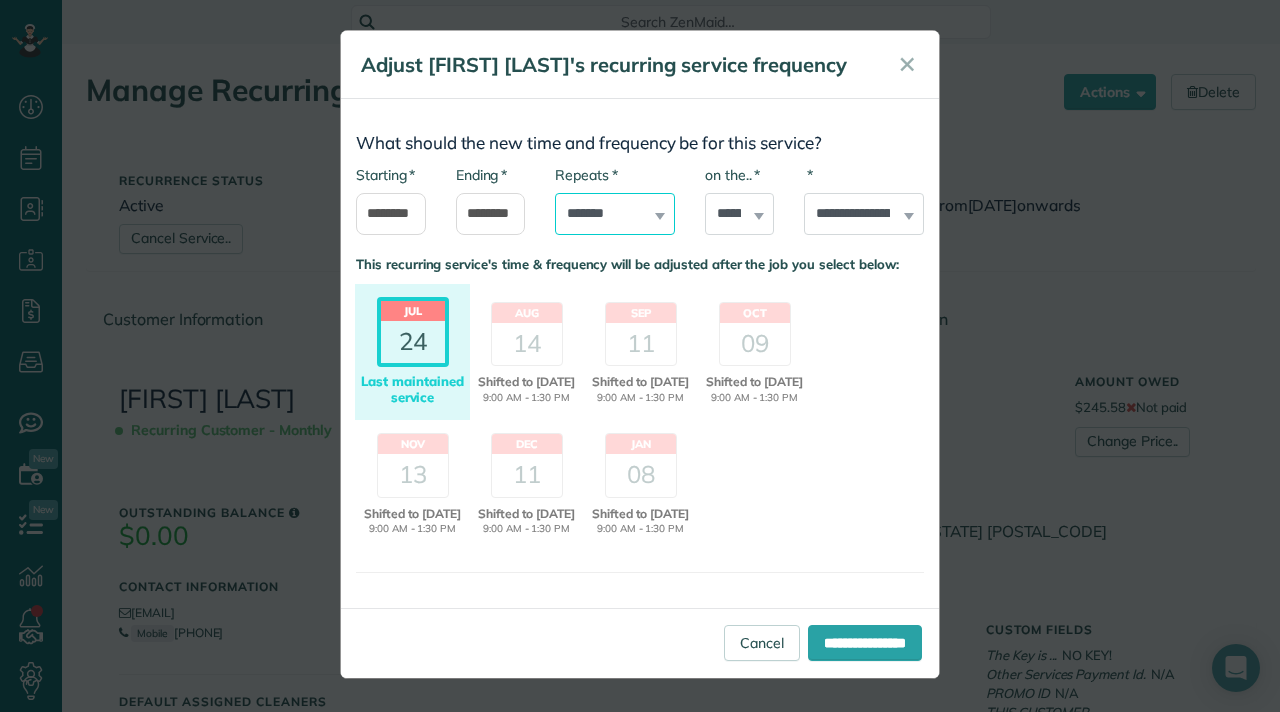click on "**********" at bounding box center (615, 214) 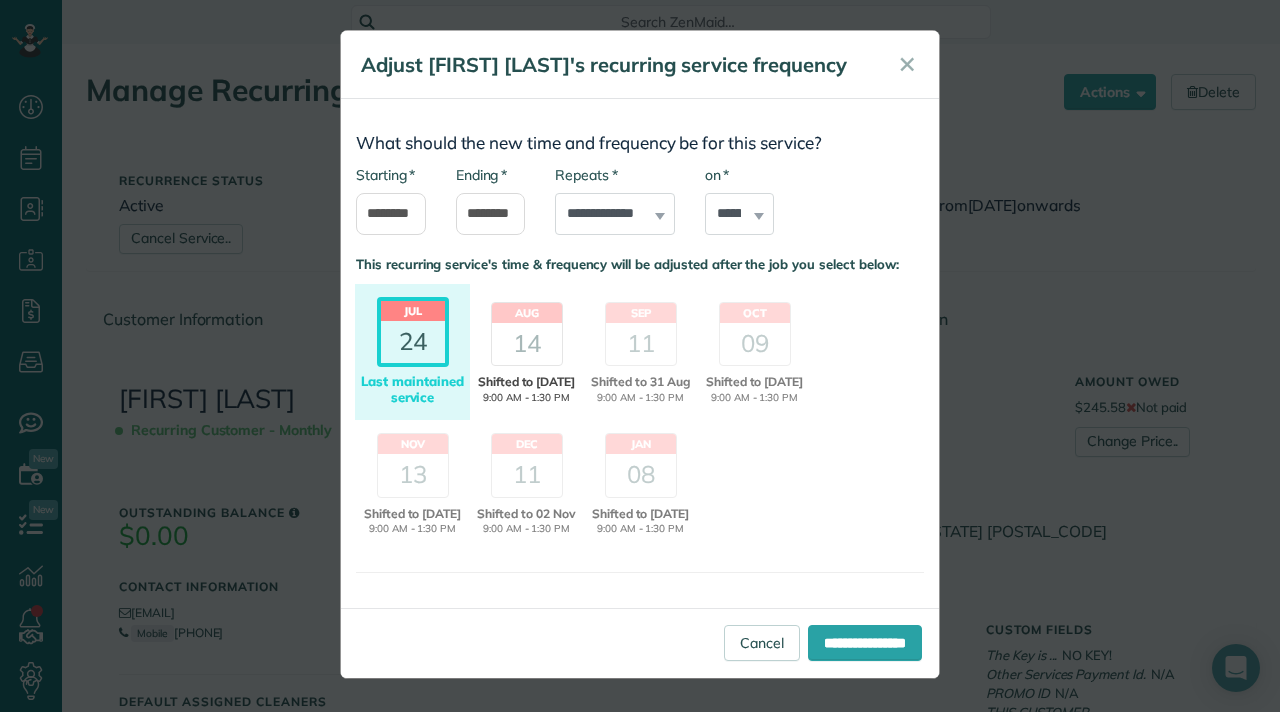click on "14" at bounding box center [527, 344] 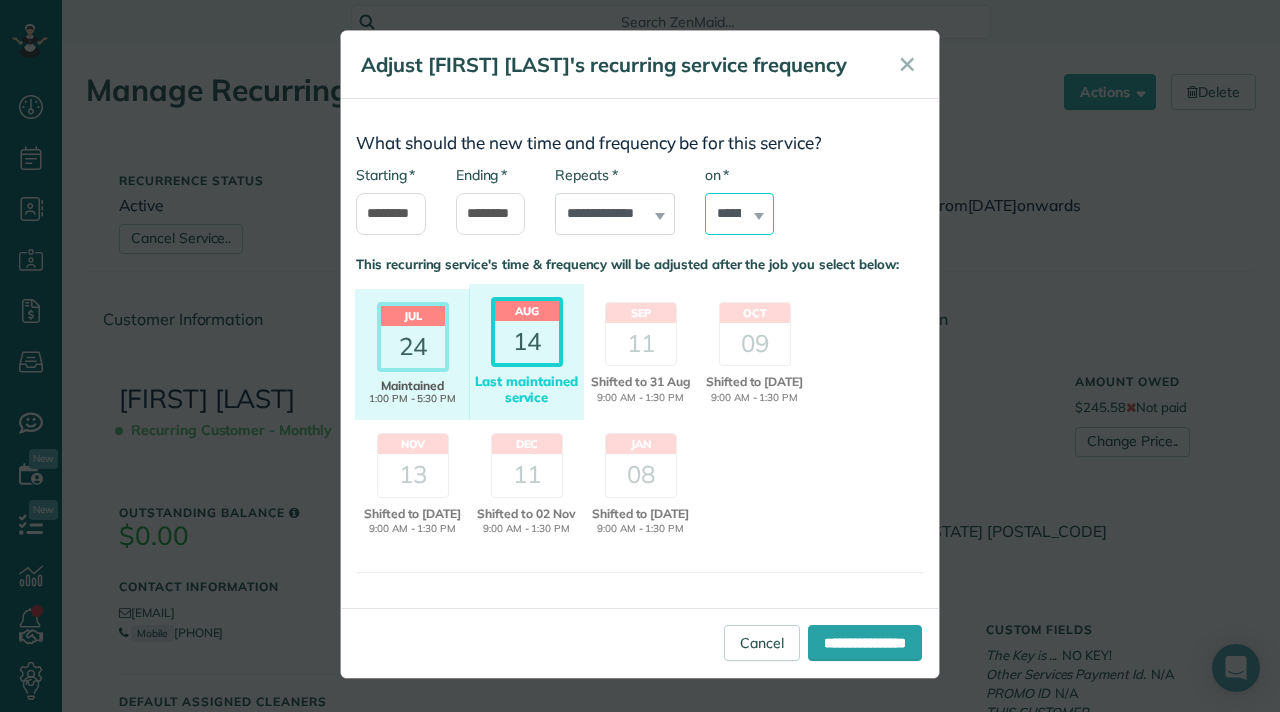 click on "******
******
*******
*********
********
******
********" at bounding box center [740, 214] 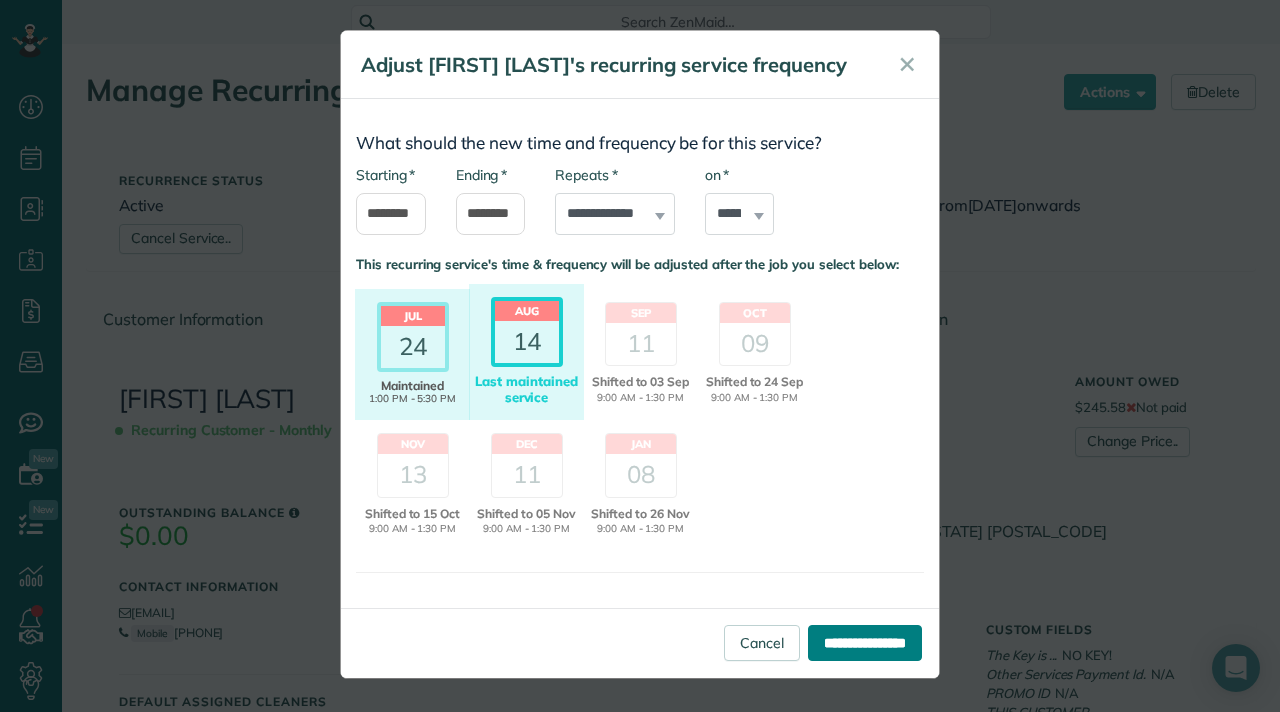 click on "**********" at bounding box center (865, 643) 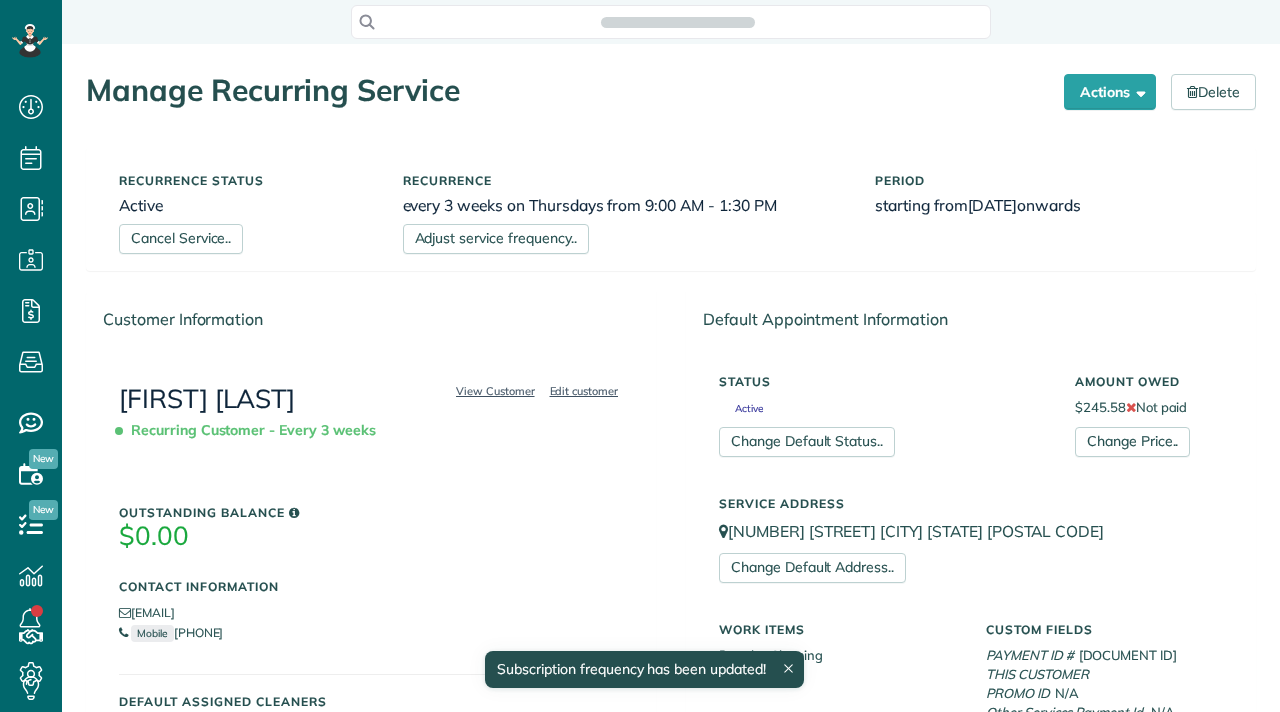scroll, scrollTop: 0, scrollLeft: 0, axis: both 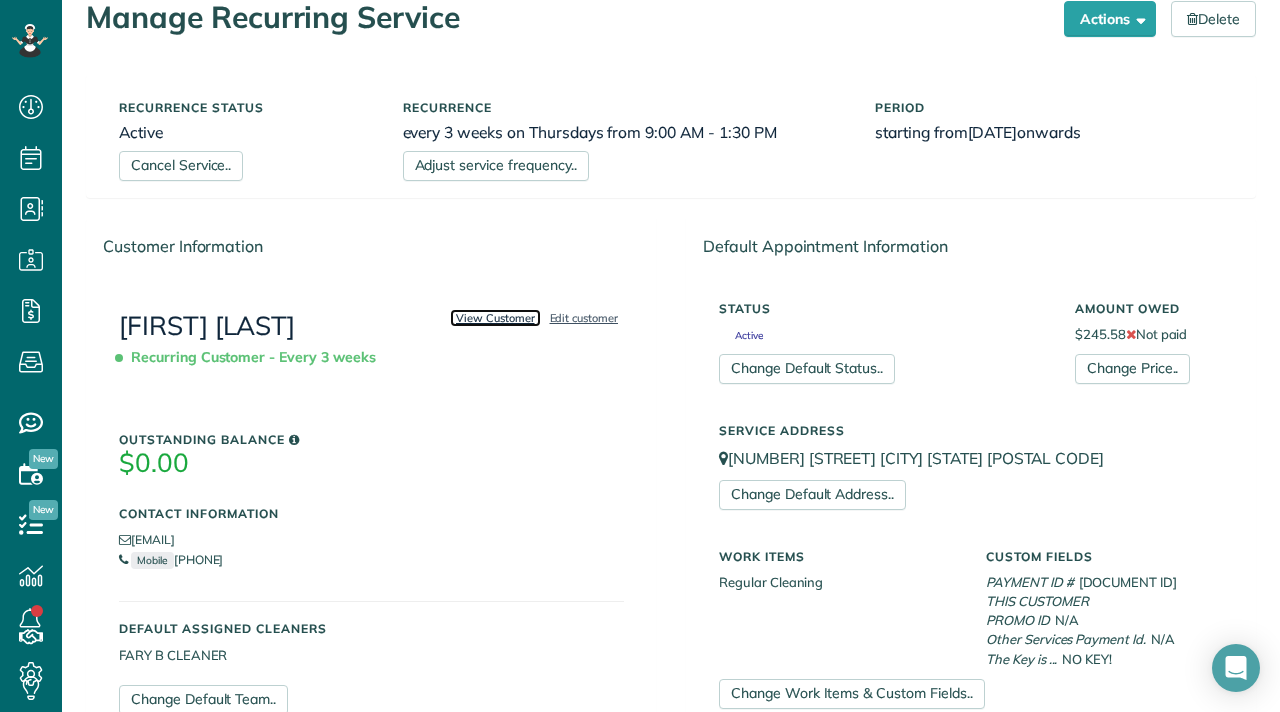click on "View Customer" at bounding box center [495, 318] 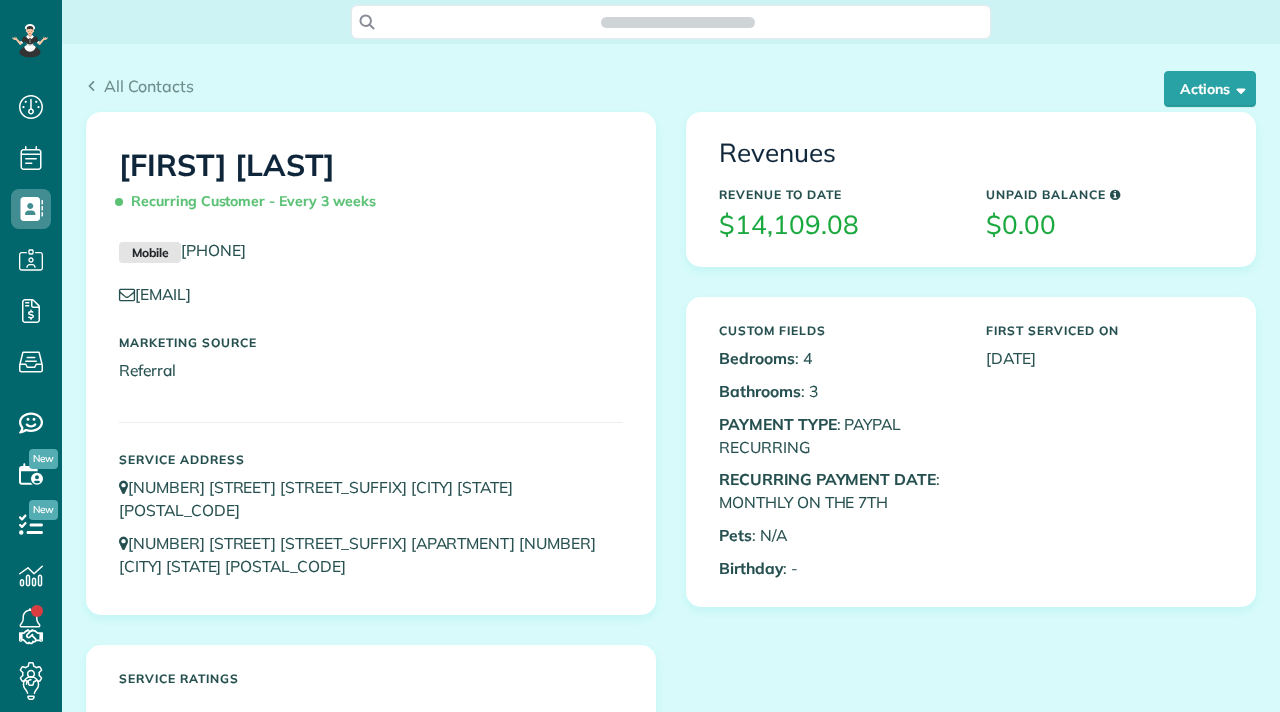 scroll, scrollTop: 0, scrollLeft: 0, axis: both 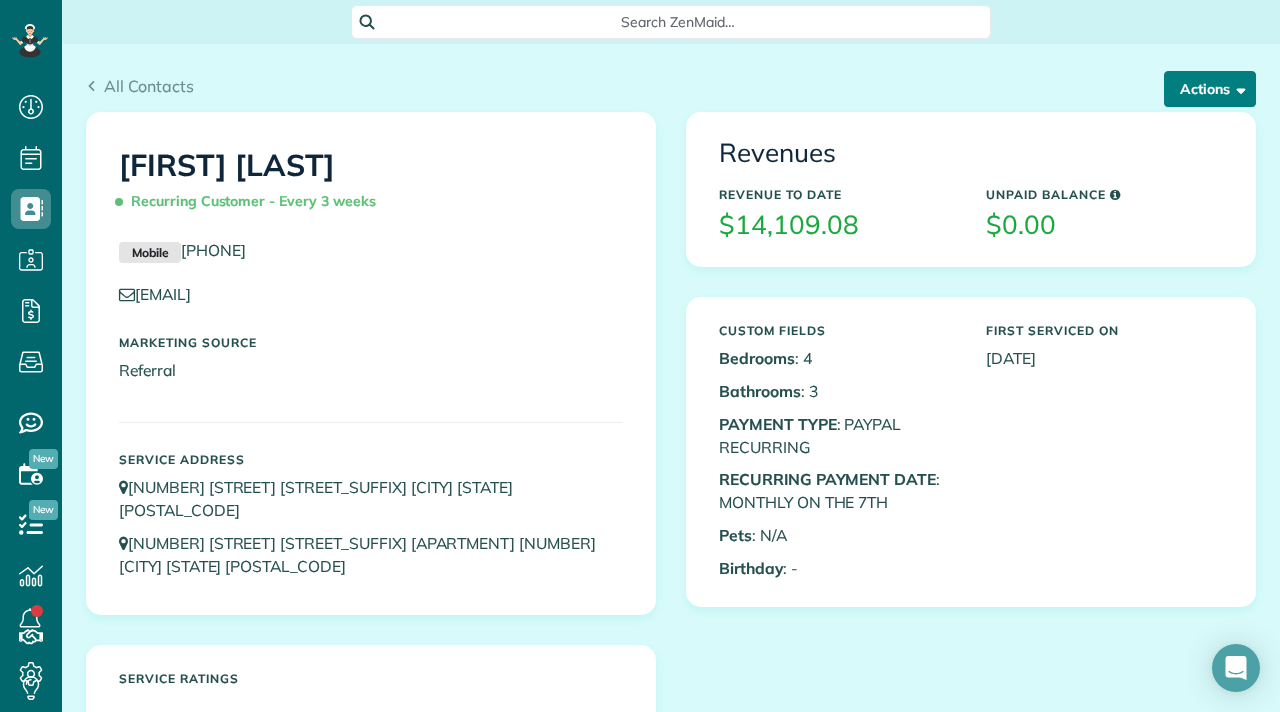 click on "Actions" at bounding box center [1210, 89] 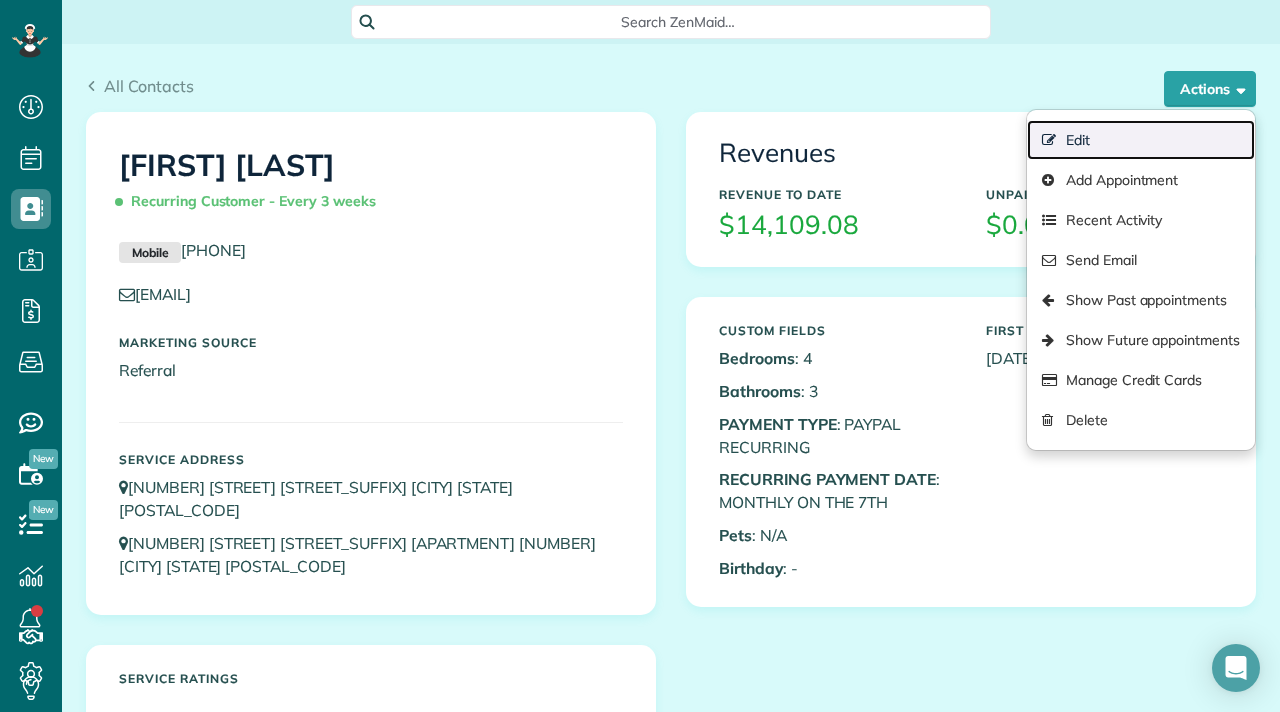 click on "Edit" at bounding box center [1141, 140] 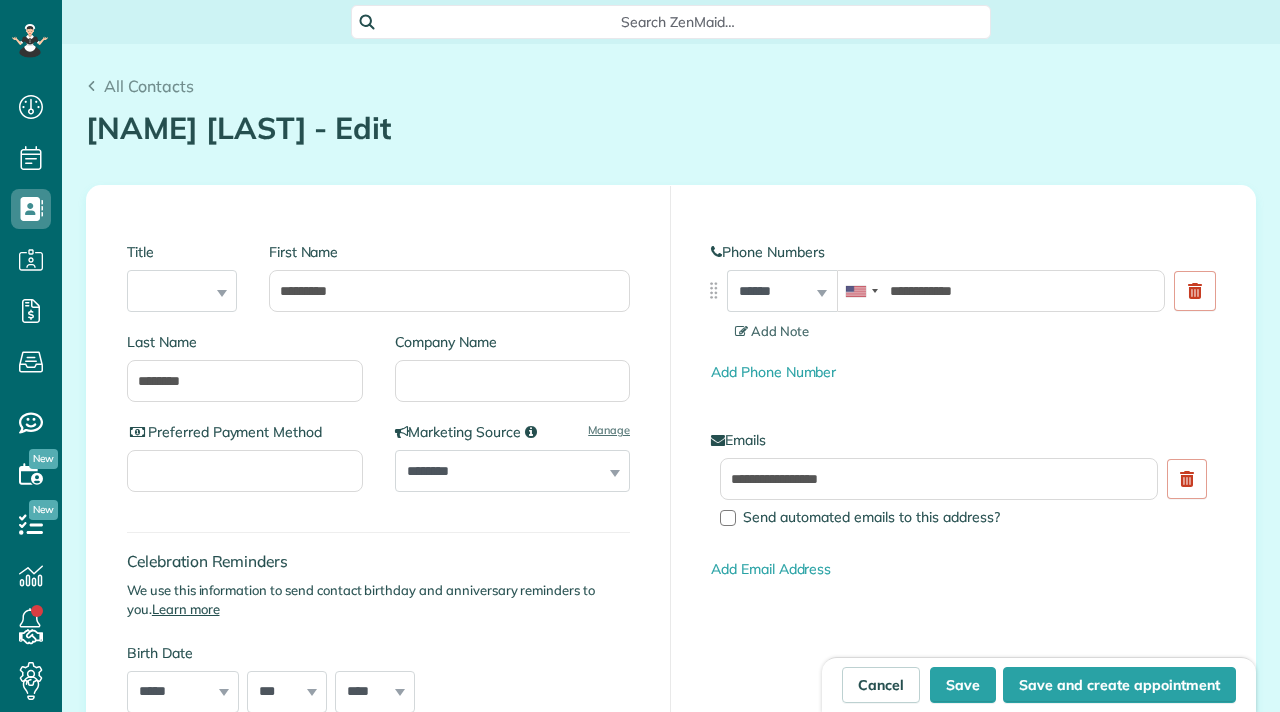 scroll, scrollTop: 0, scrollLeft: 0, axis: both 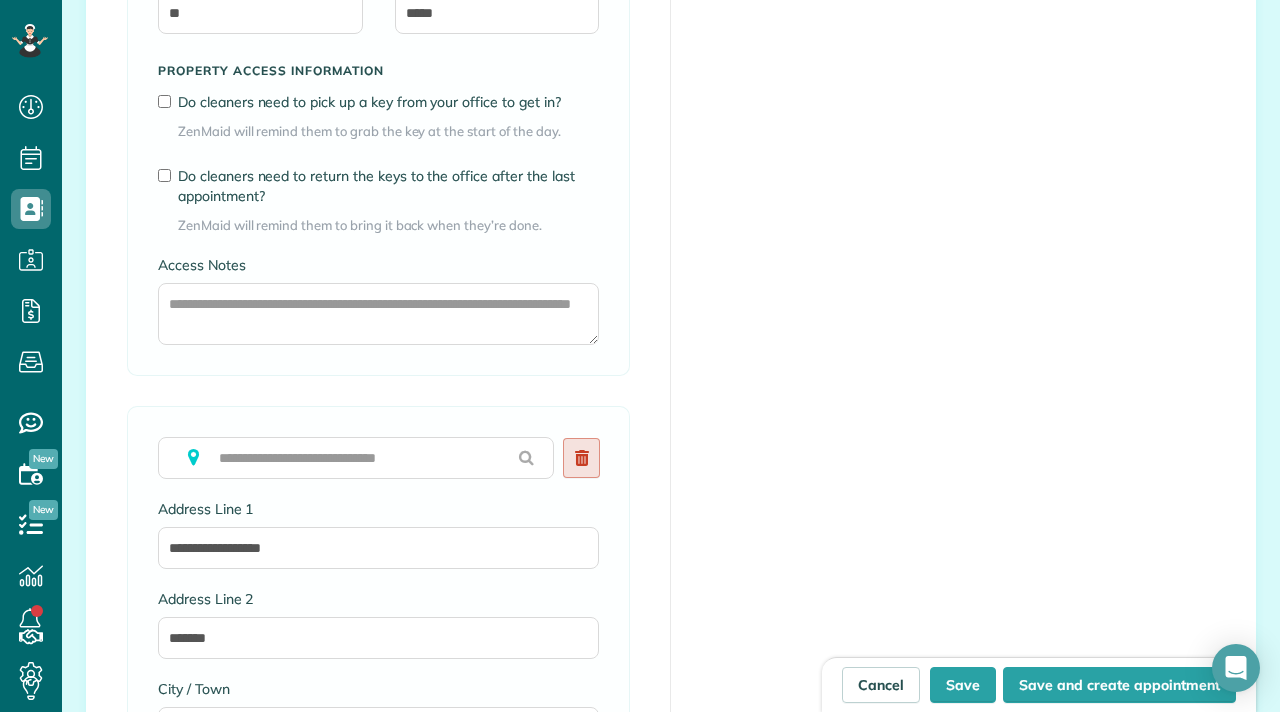 click 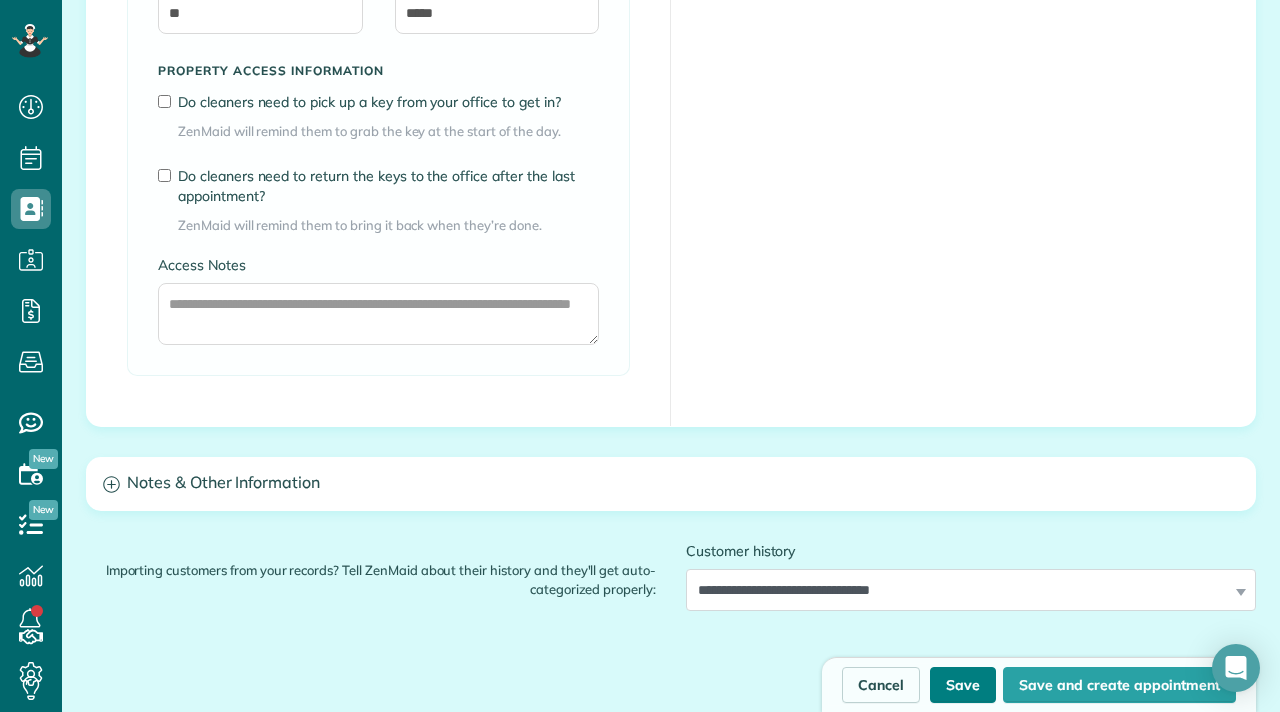 click on "Save" at bounding box center (963, 685) 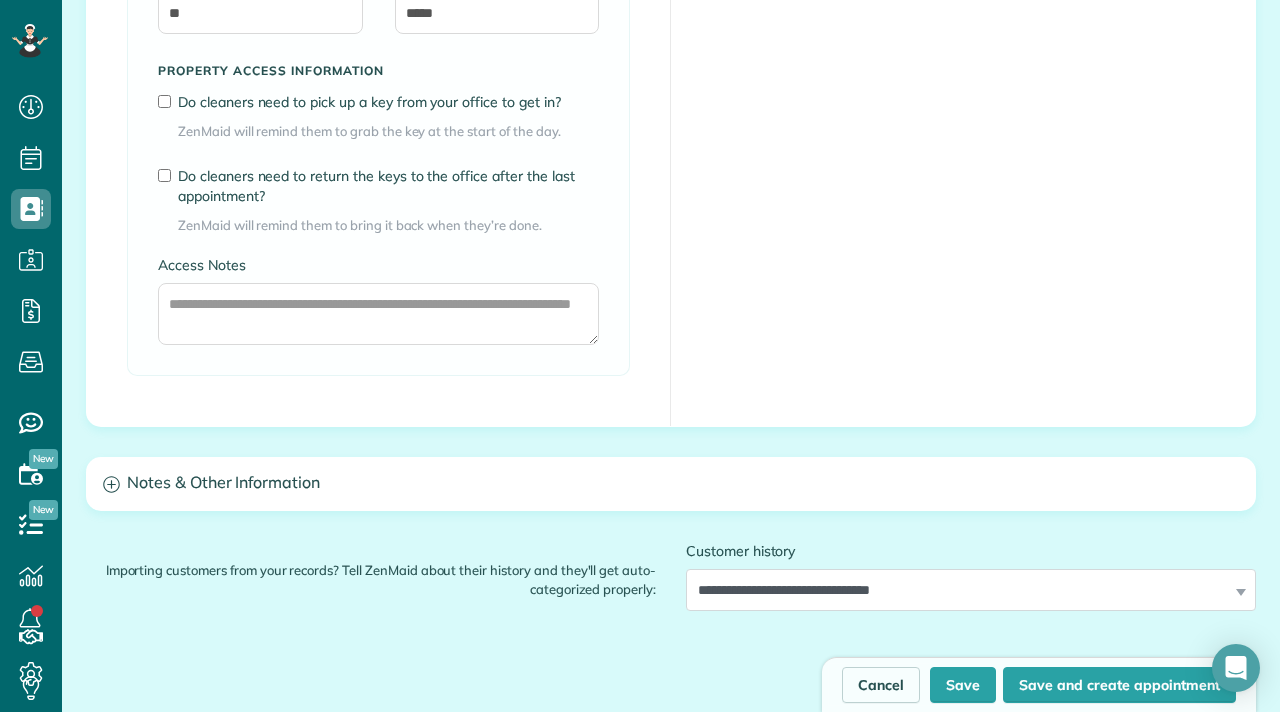 type on "**********" 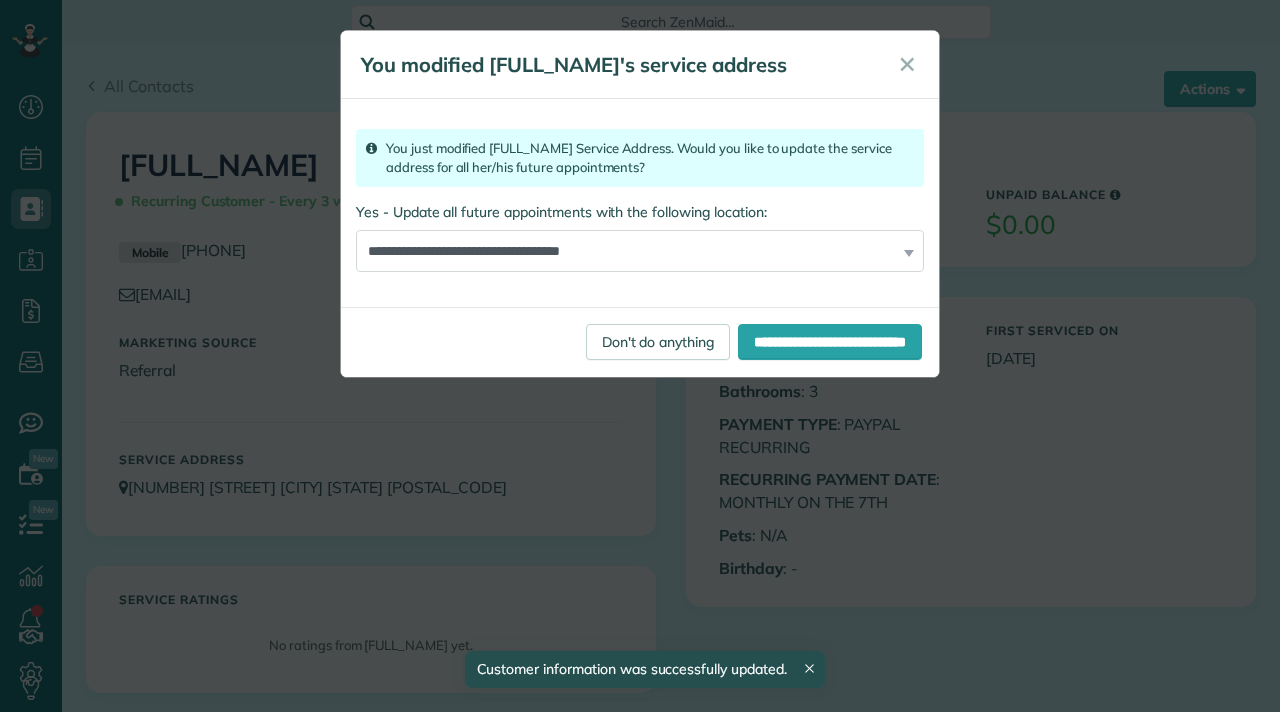 scroll, scrollTop: 0, scrollLeft: 0, axis: both 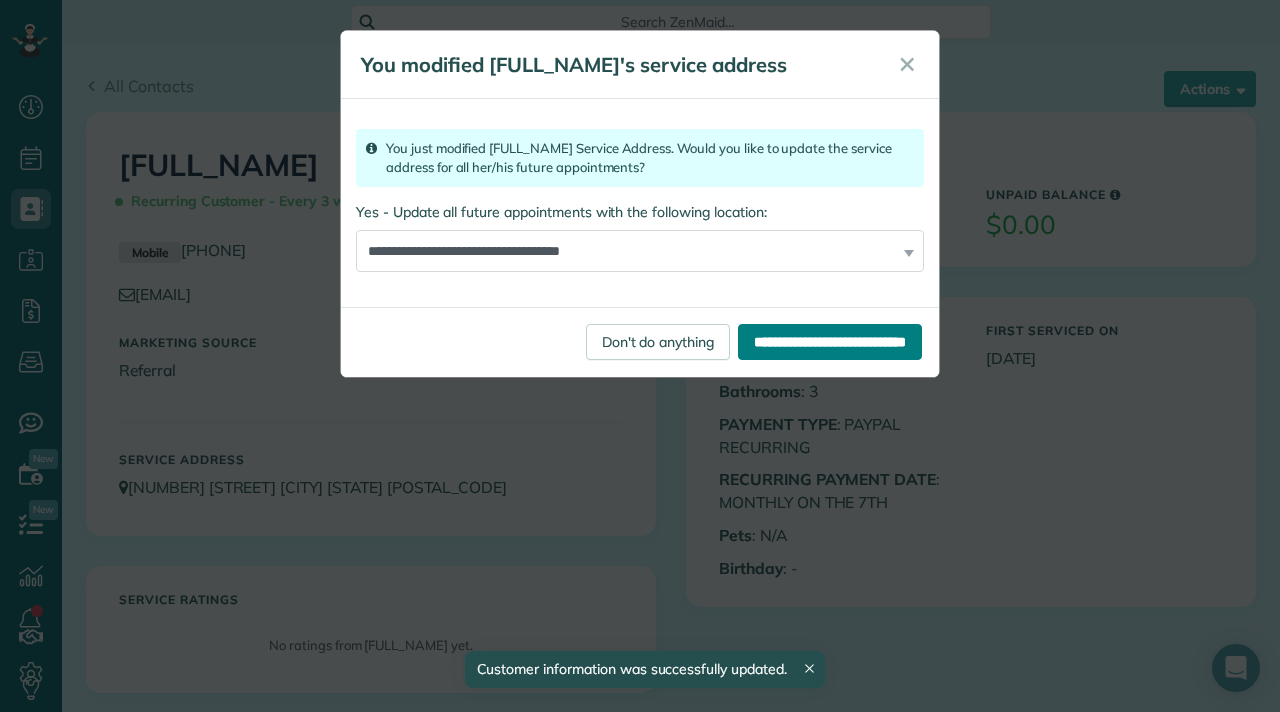click on "**********" at bounding box center [830, 342] 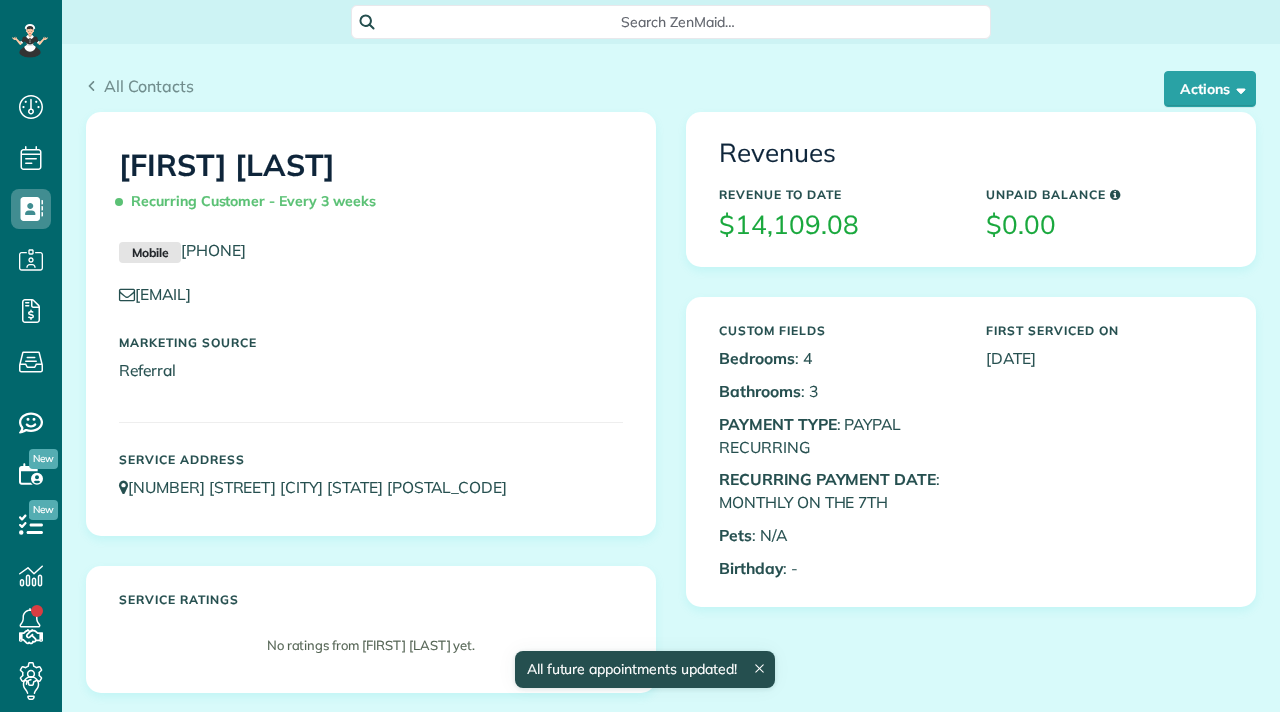 scroll, scrollTop: 0, scrollLeft: 0, axis: both 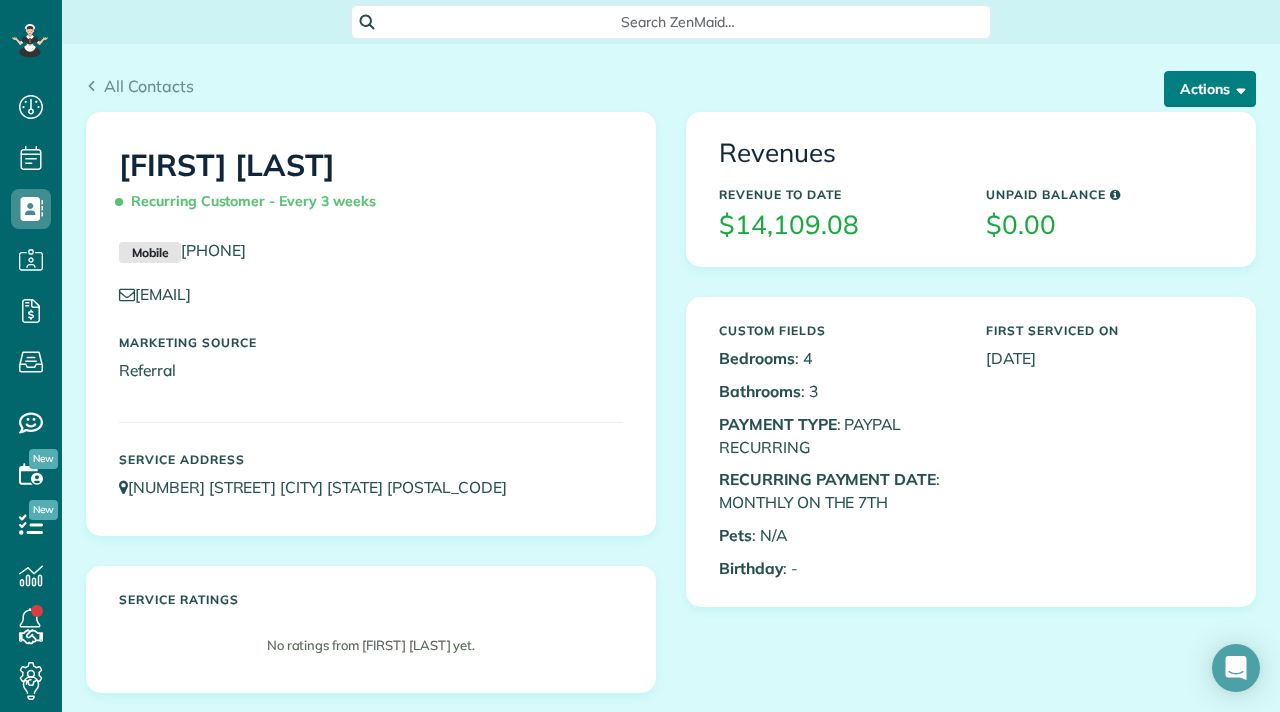 click on "Actions" at bounding box center [1210, 89] 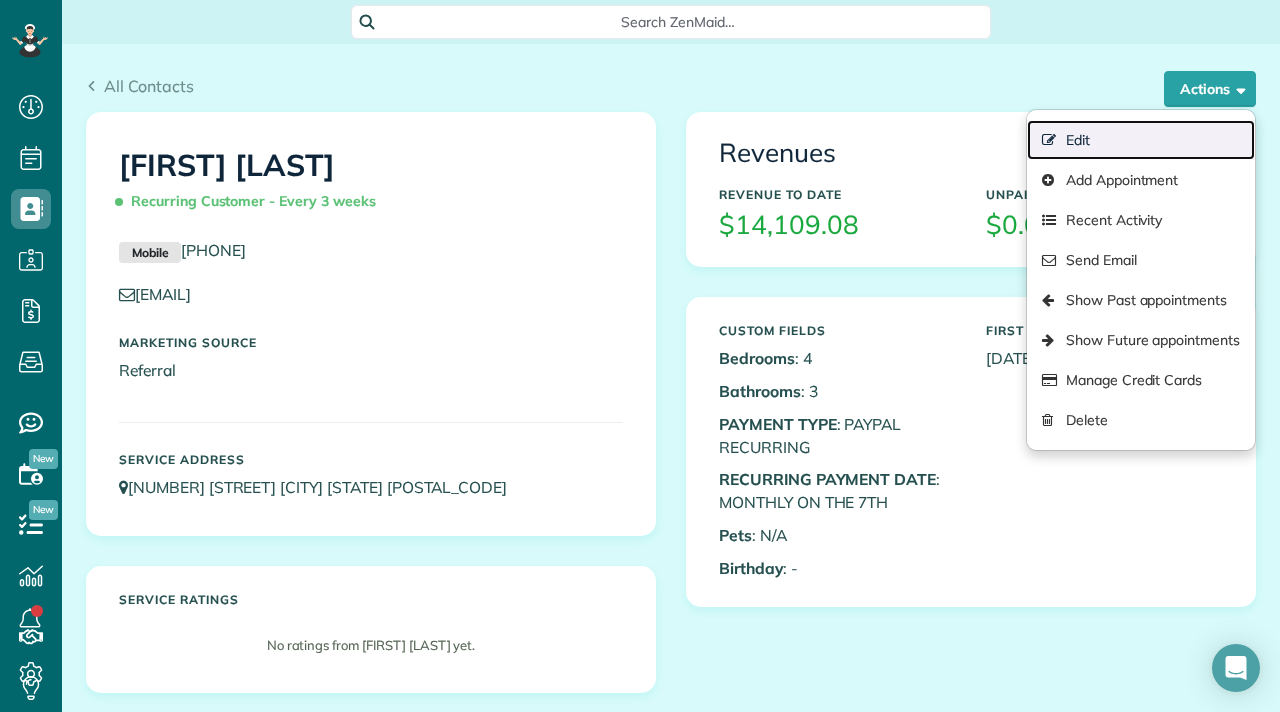click on "Edit" at bounding box center [1141, 140] 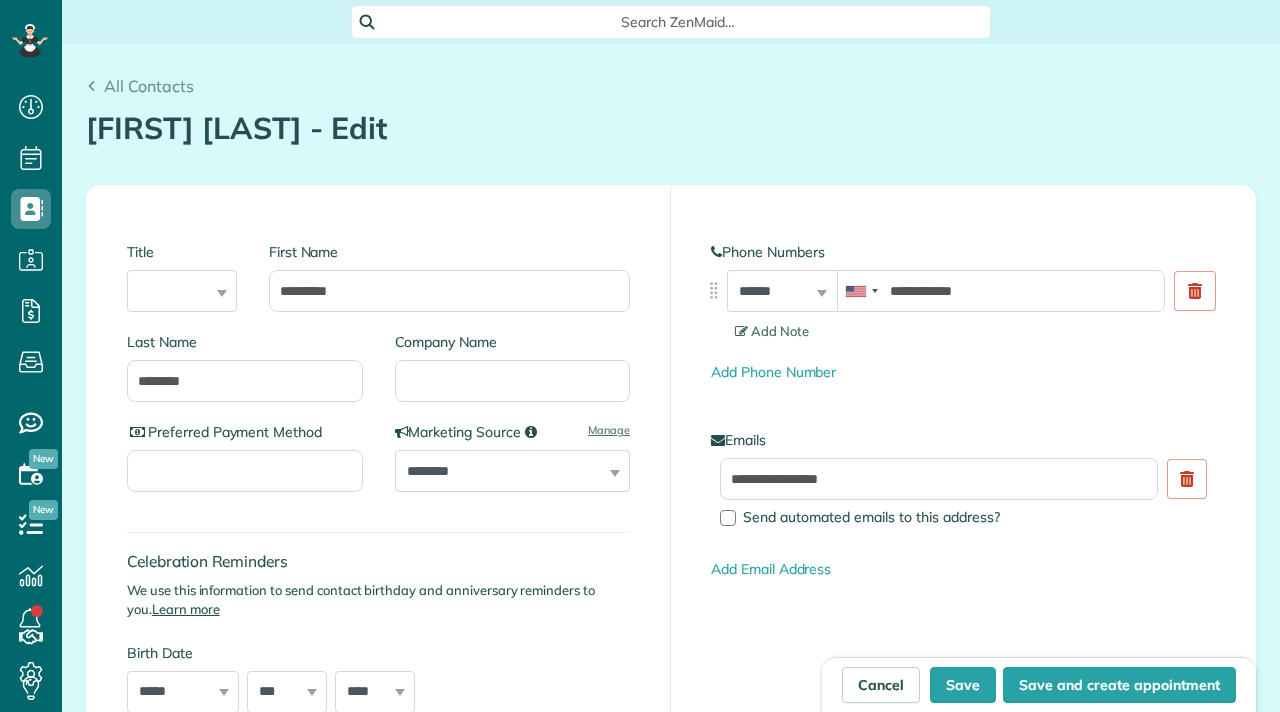 scroll, scrollTop: 0, scrollLeft: 0, axis: both 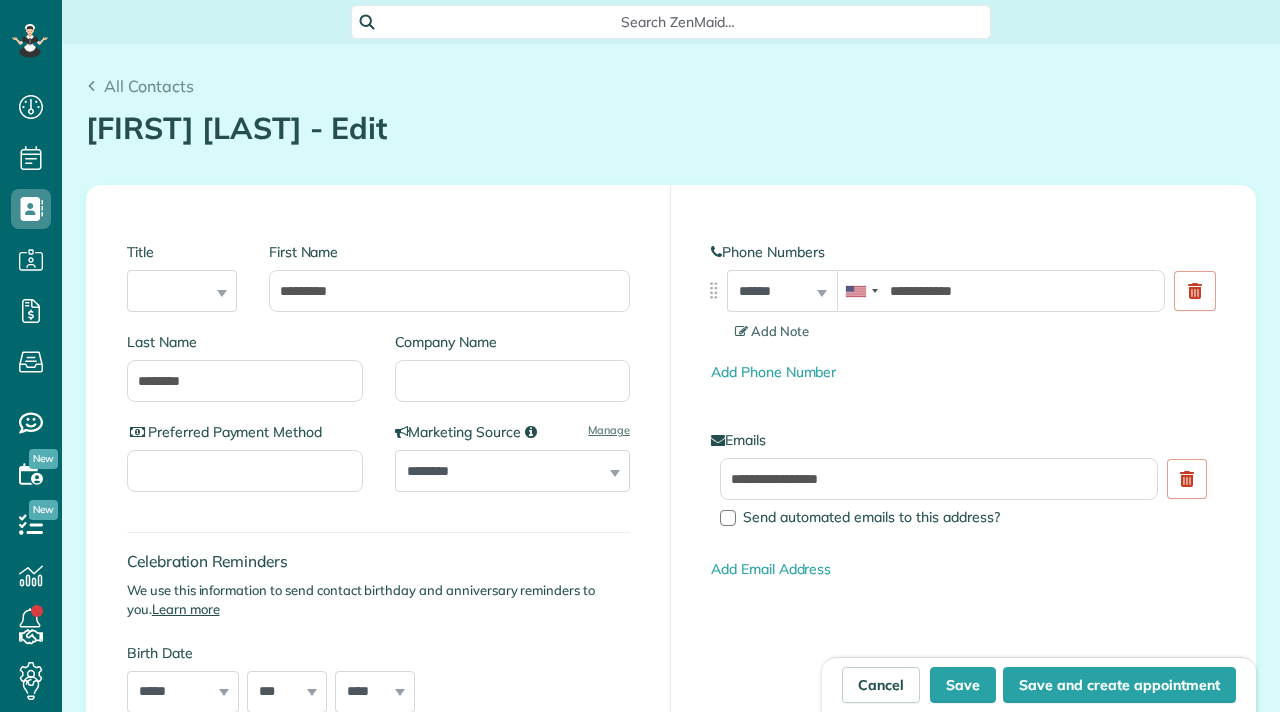 type on "**********" 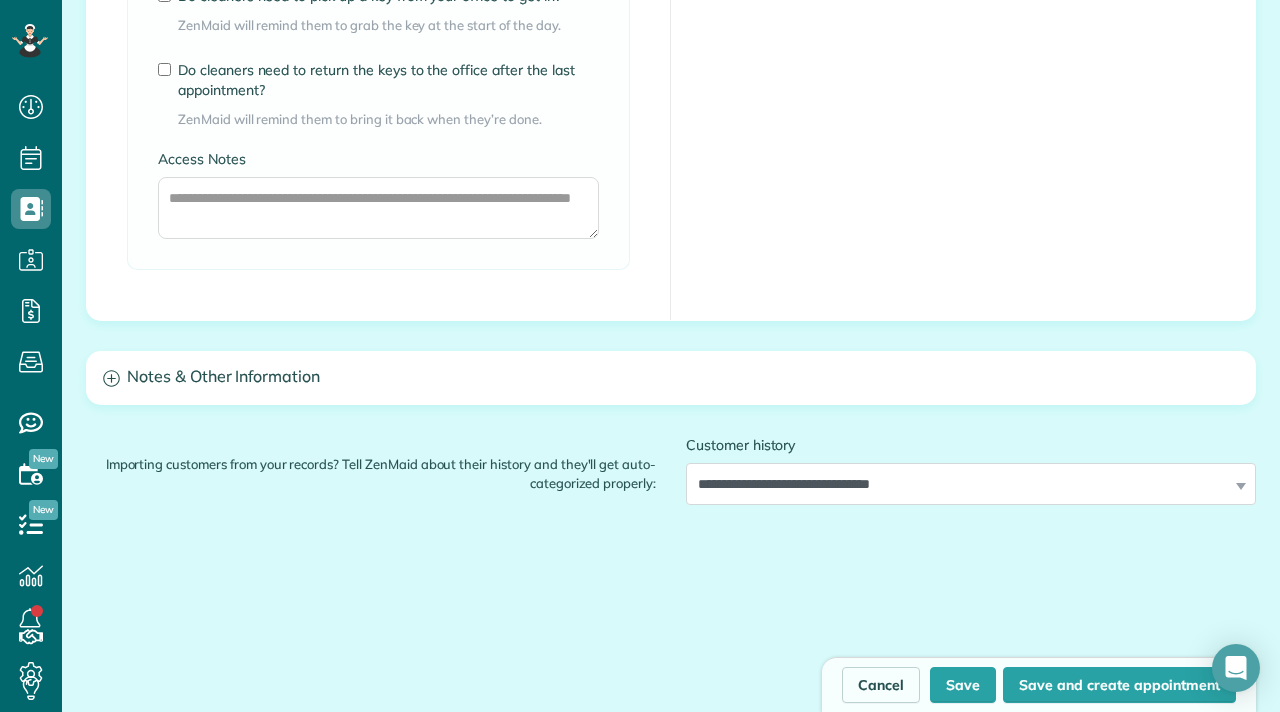 scroll, scrollTop: 1627, scrollLeft: 0, axis: vertical 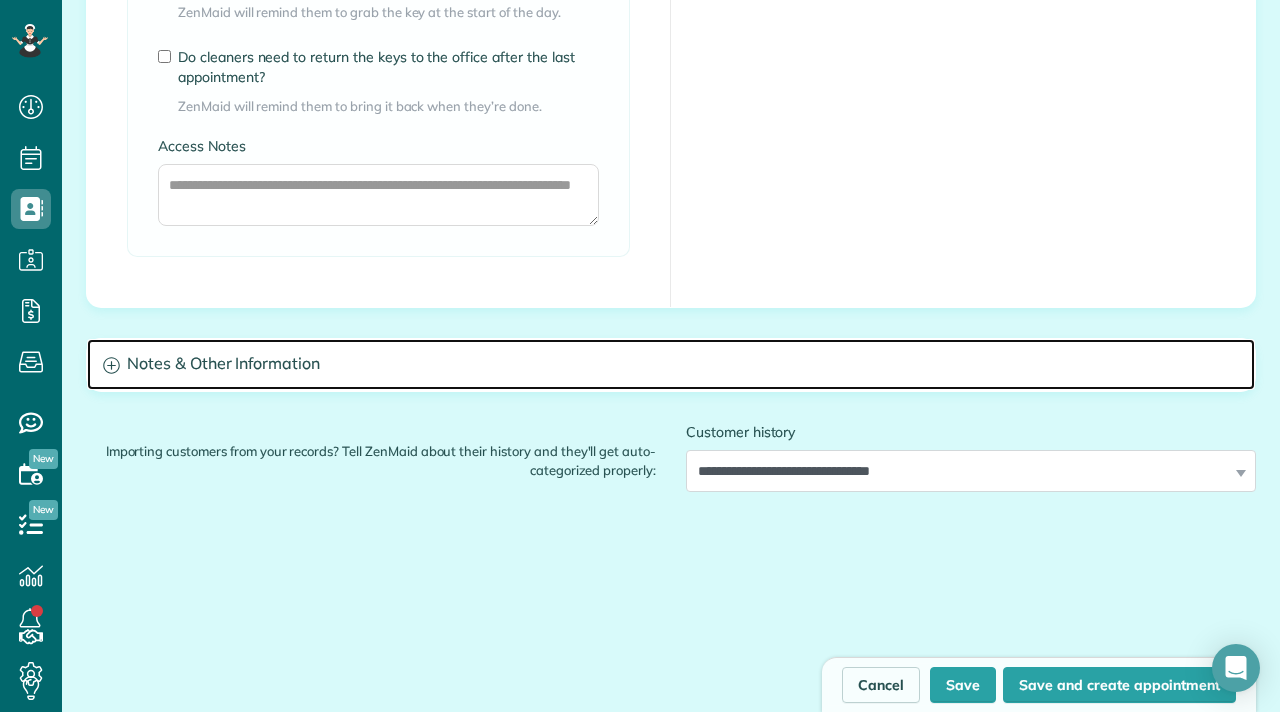 click on "Notes & Other Information" at bounding box center [671, 364] 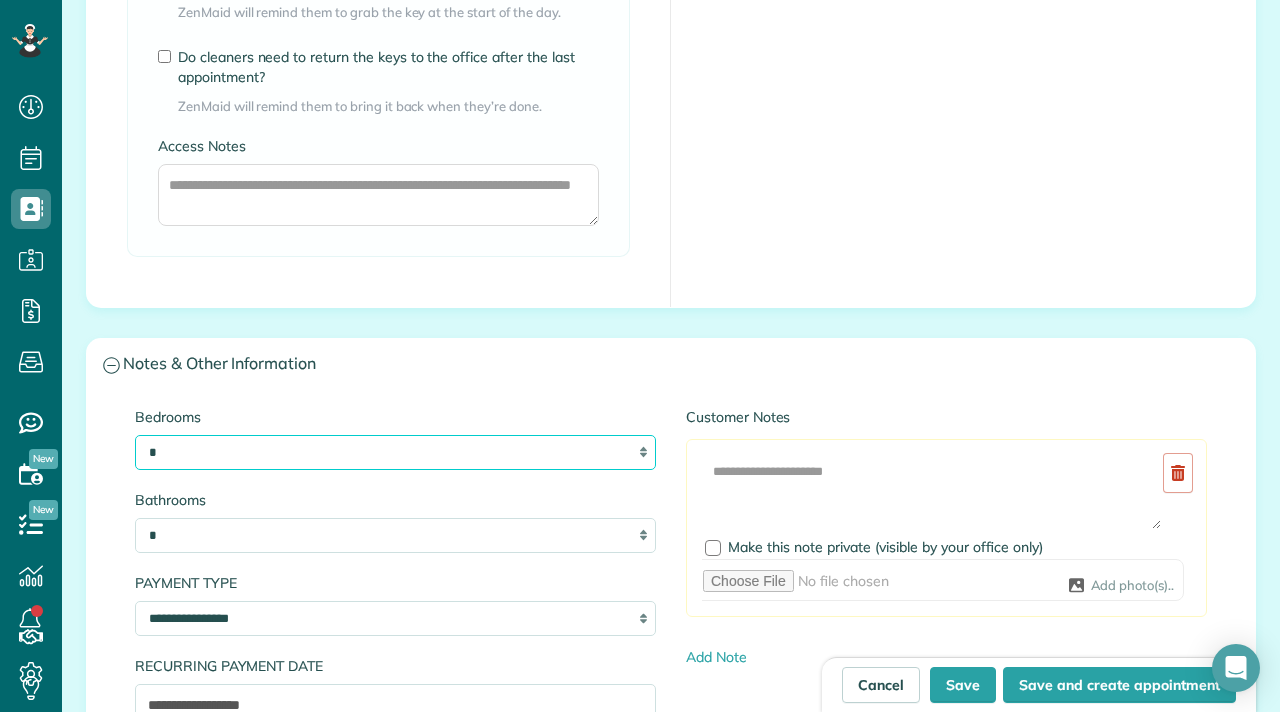 click on "*
*
*
*
*
*
*
*
*
*
**" at bounding box center (395, 452) 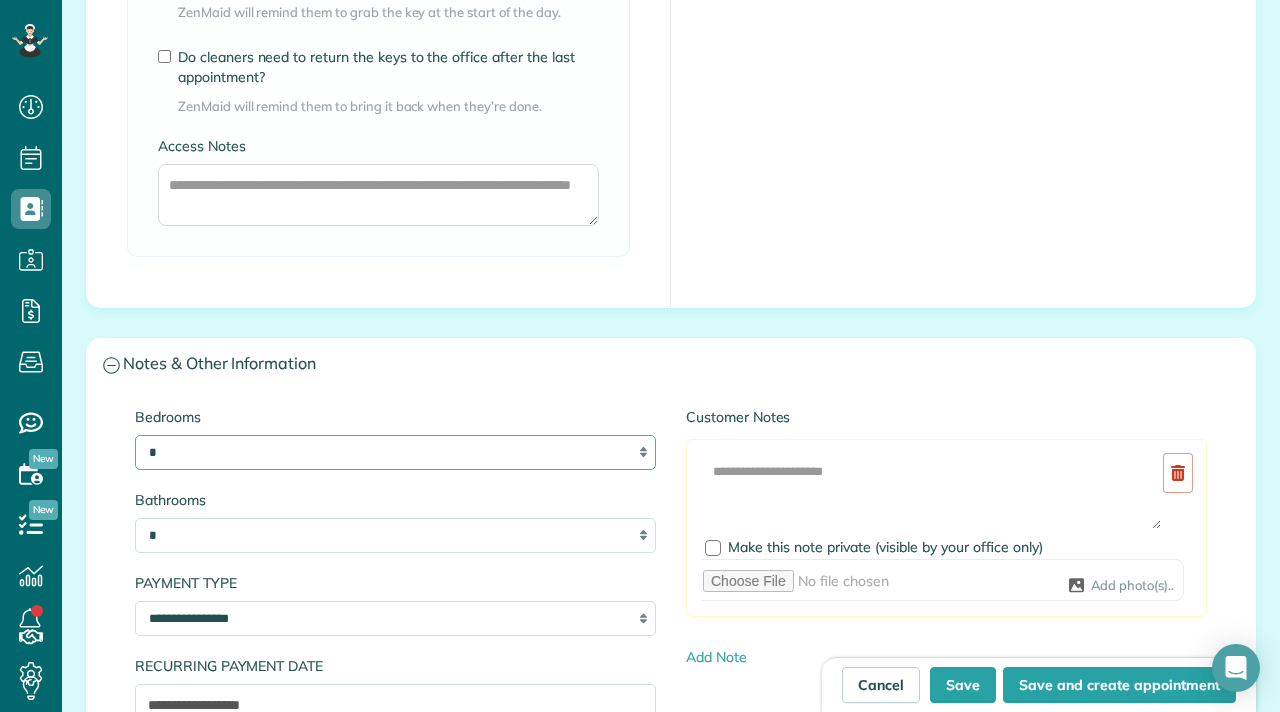 select on "*" 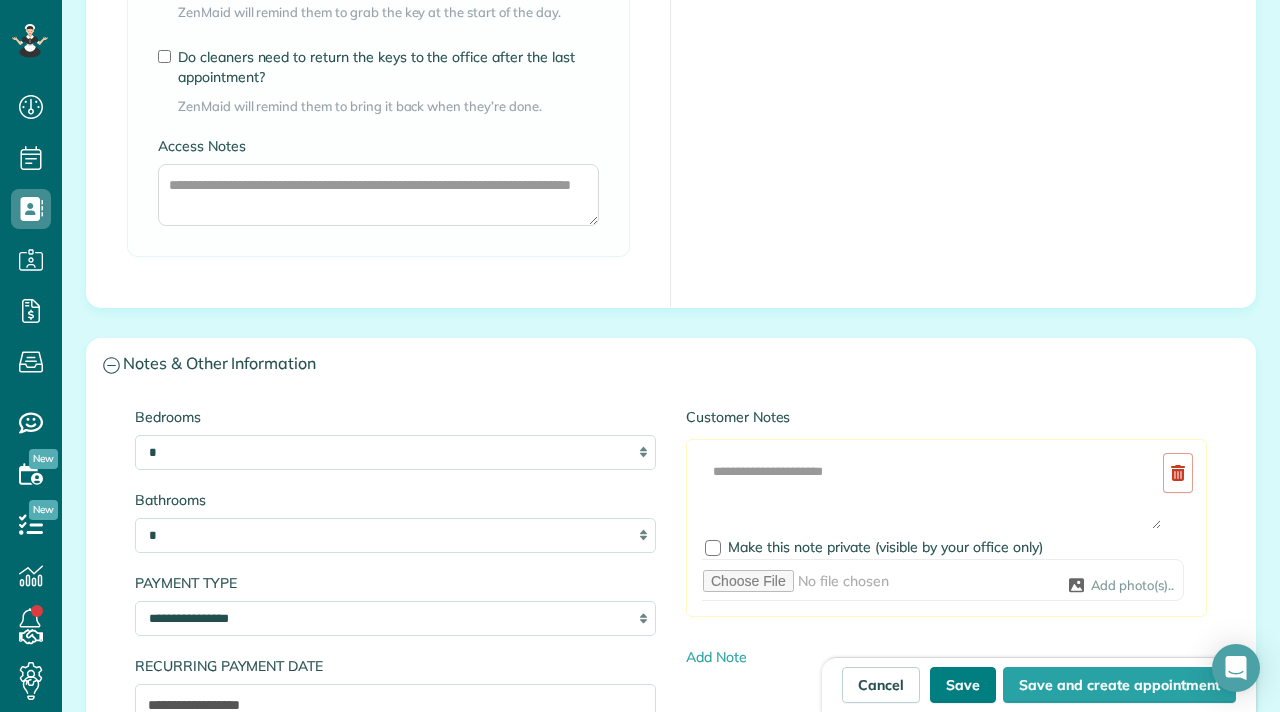 click on "Save" at bounding box center (963, 685) 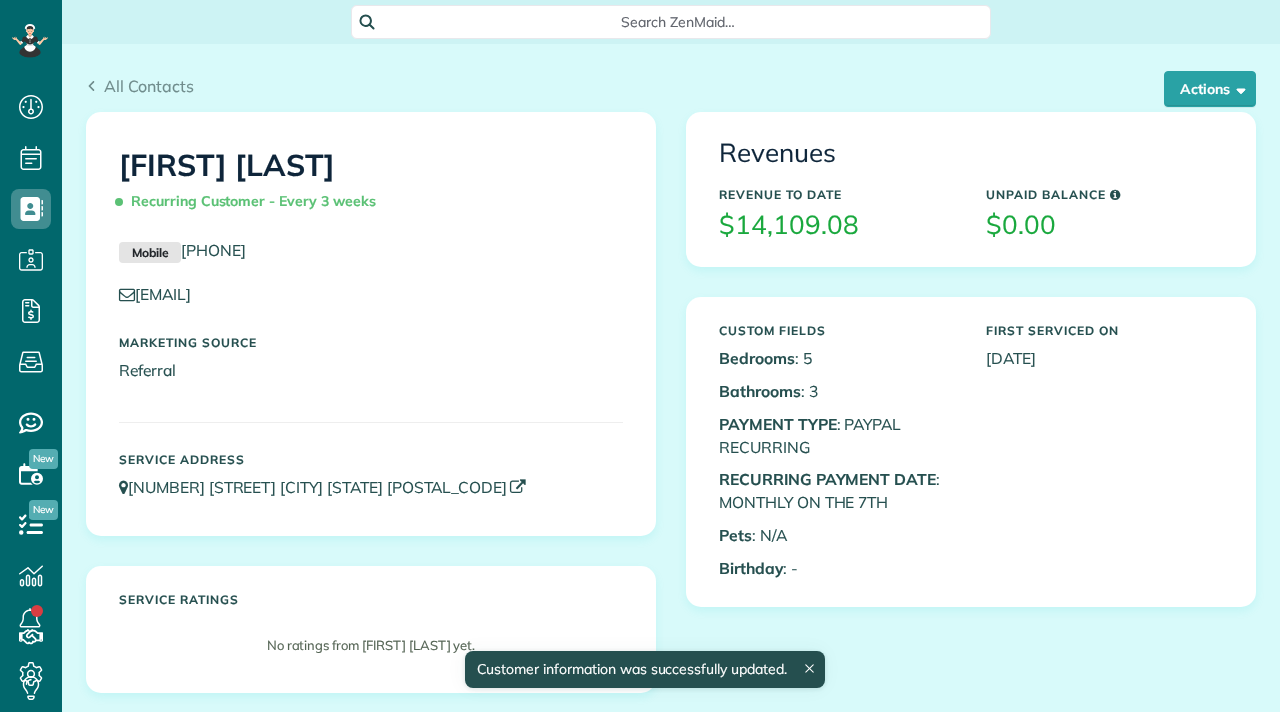 scroll, scrollTop: 0, scrollLeft: 0, axis: both 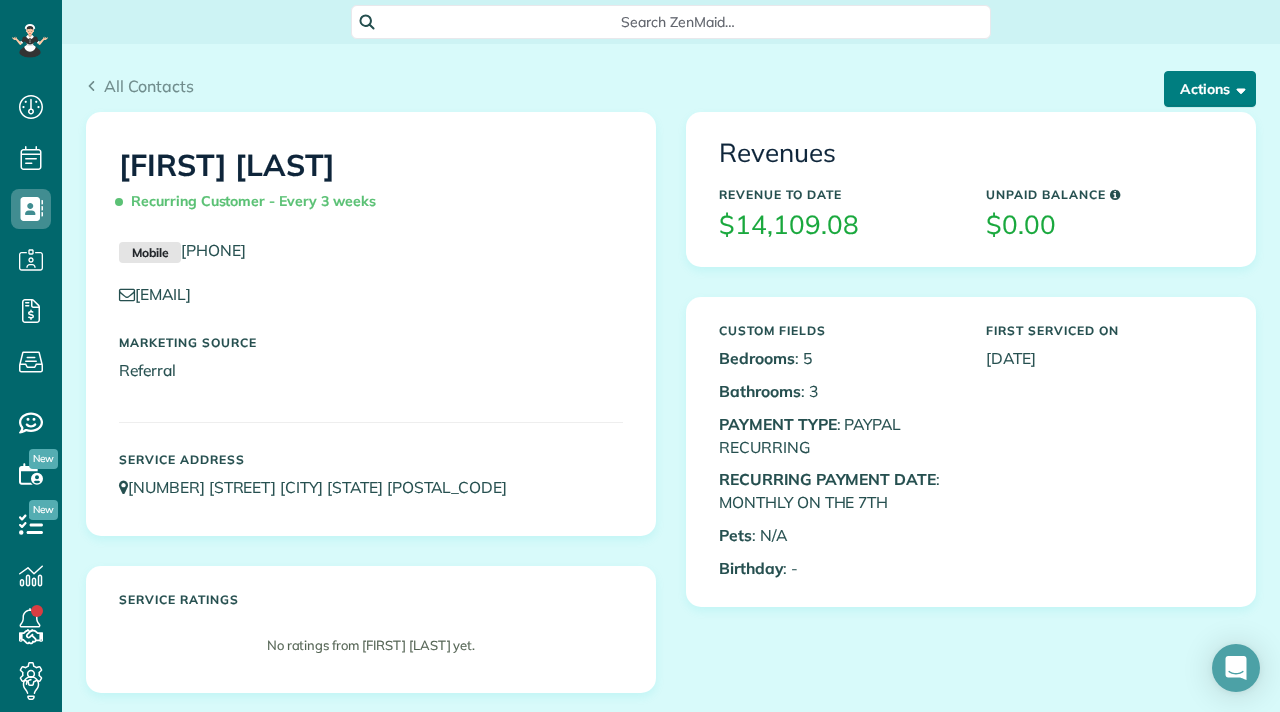 click on "Actions" at bounding box center [1210, 89] 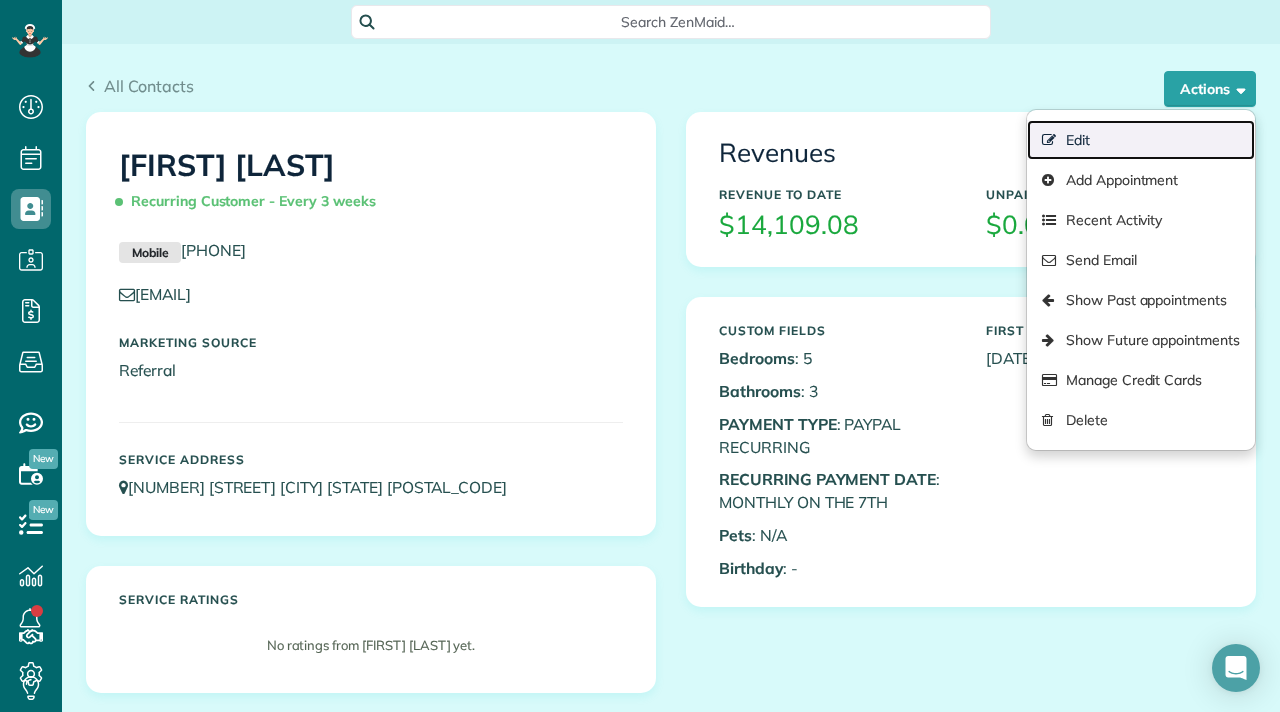 click on "Edit" at bounding box center (1141, 140) 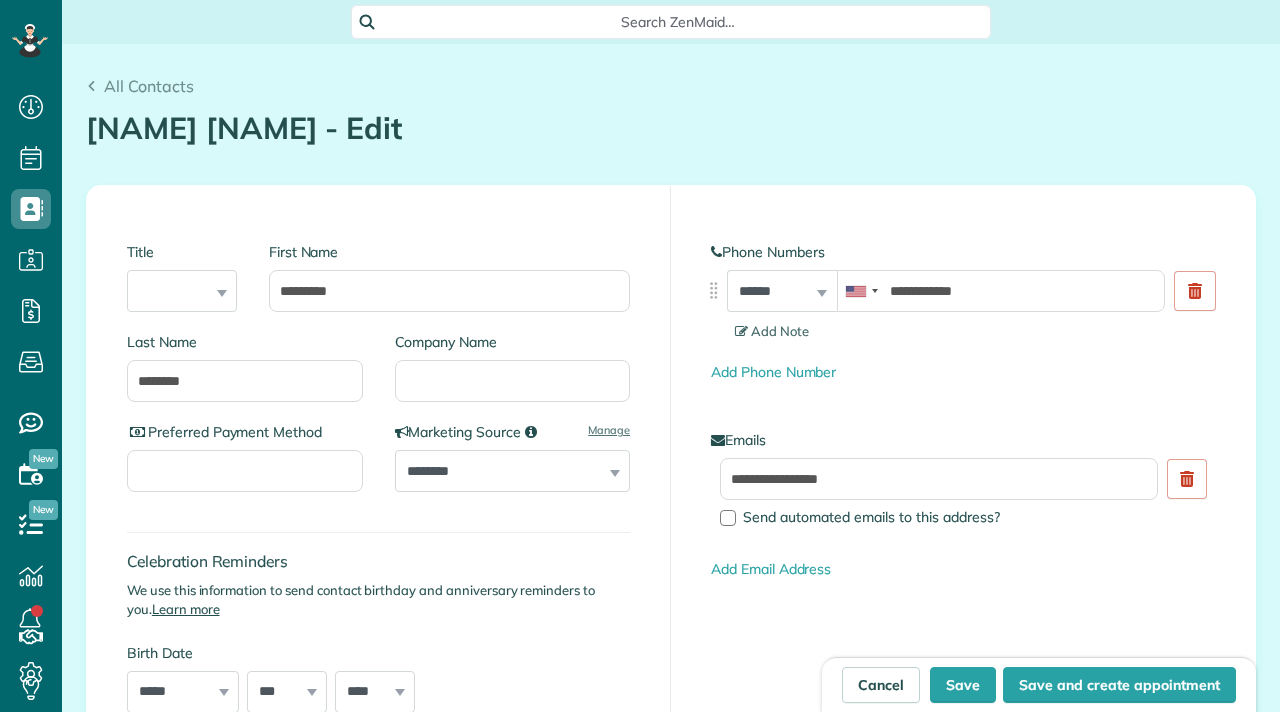 scroll, scrollTop: 0, scrollLeft: 0, axis: both 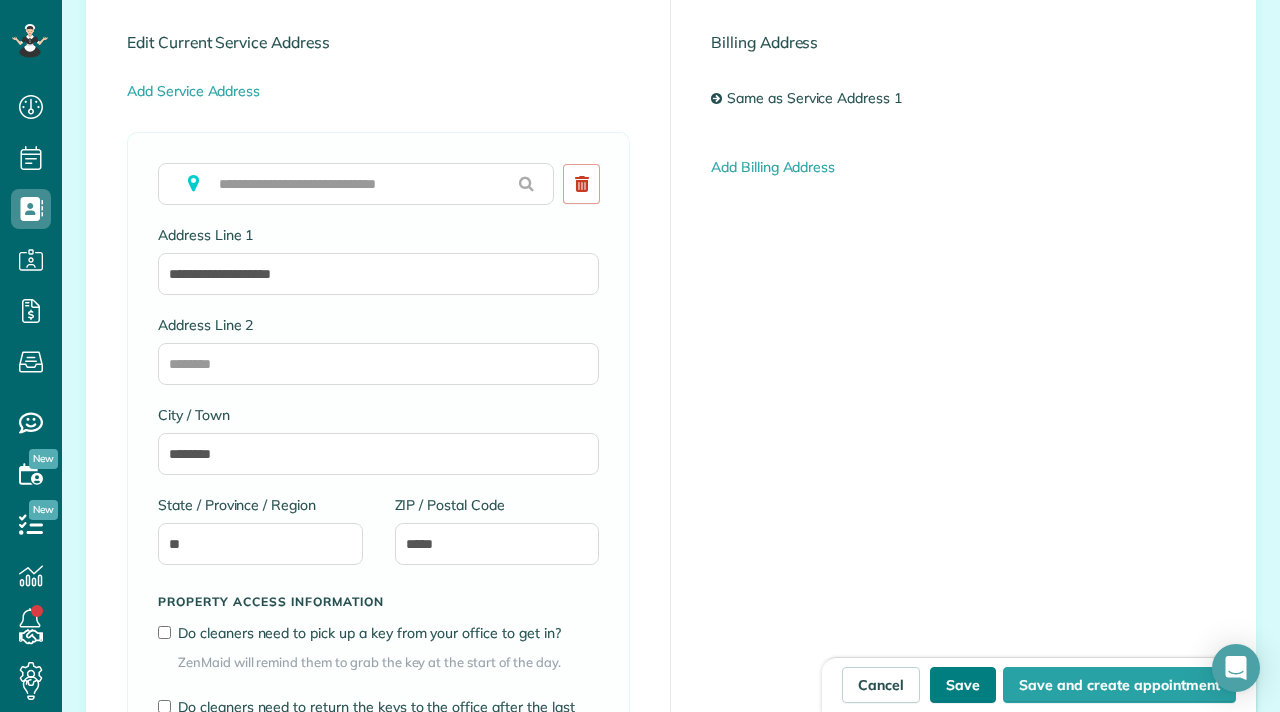 click on "Save" at bounding box center (963, 685) 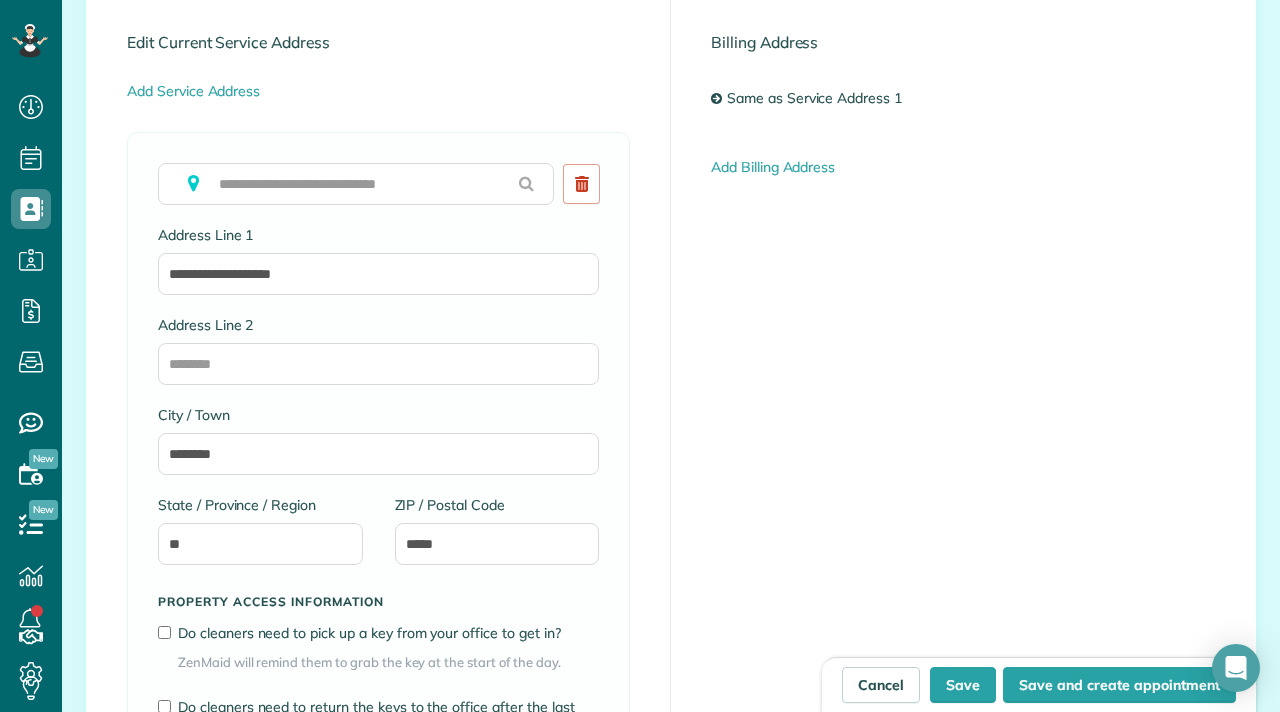 type on "**********" 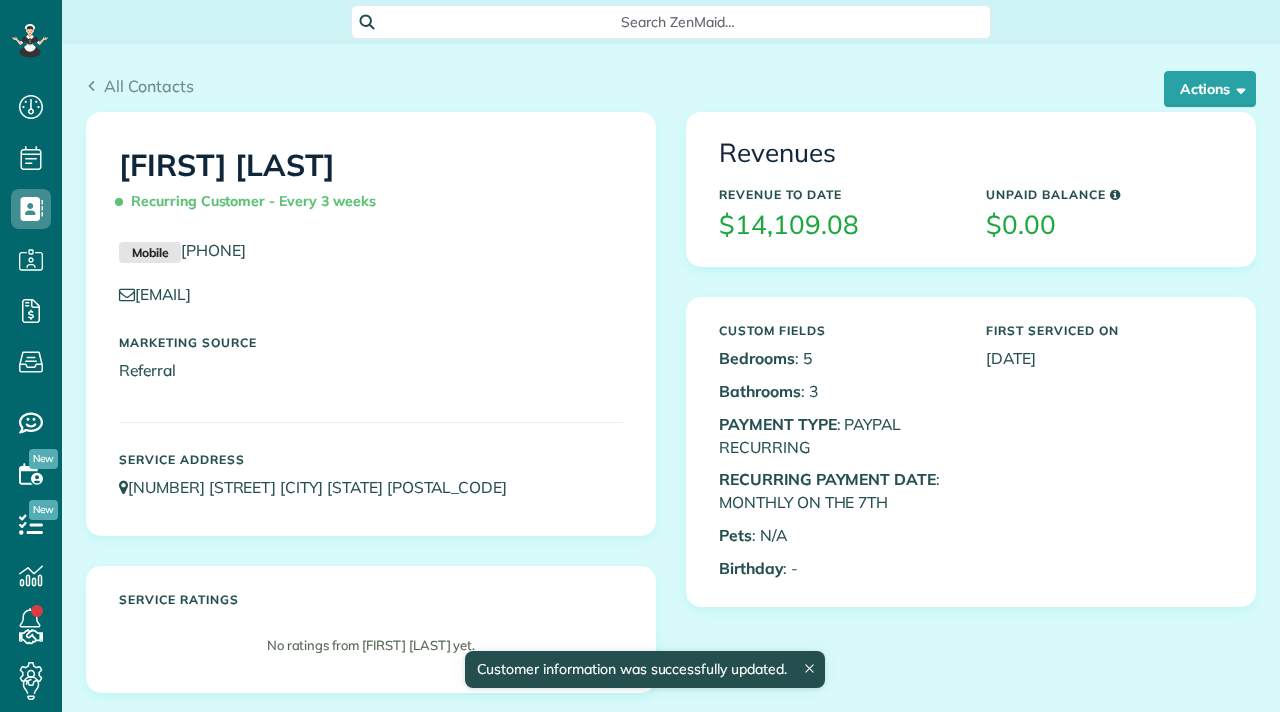 scroll, scrollTop: 0, scrollLeft: 0, axis: both 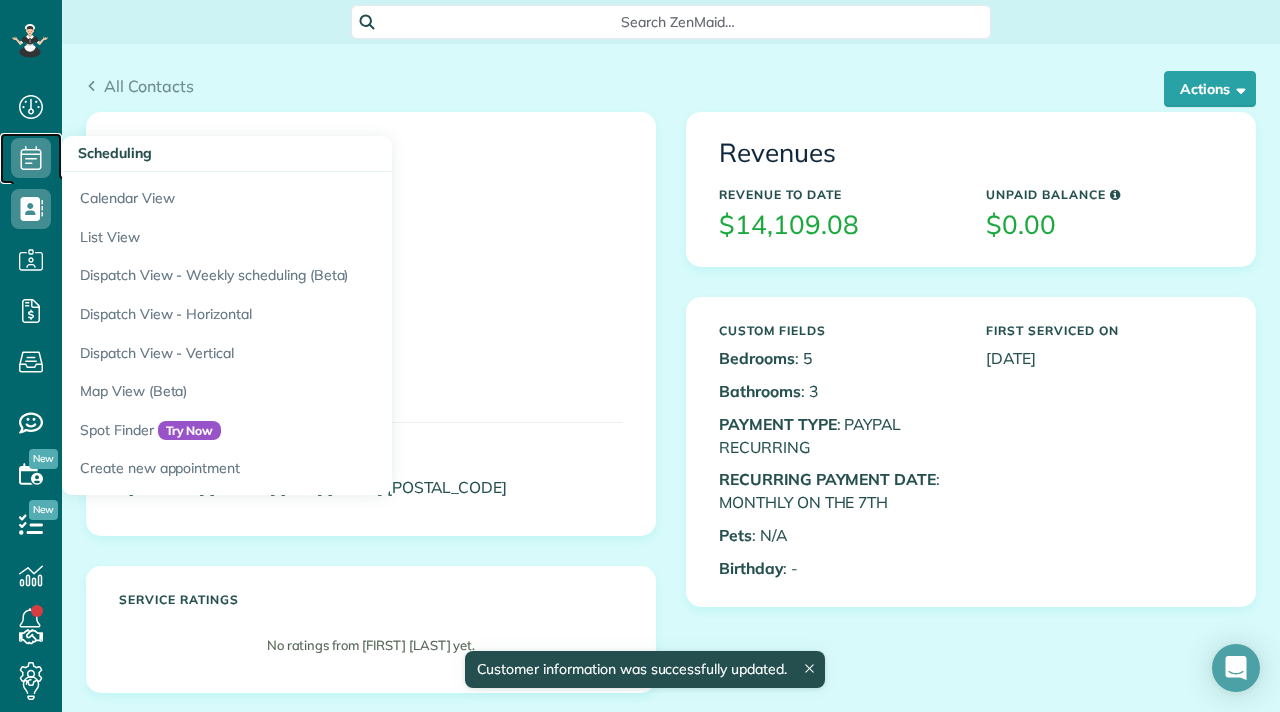 click 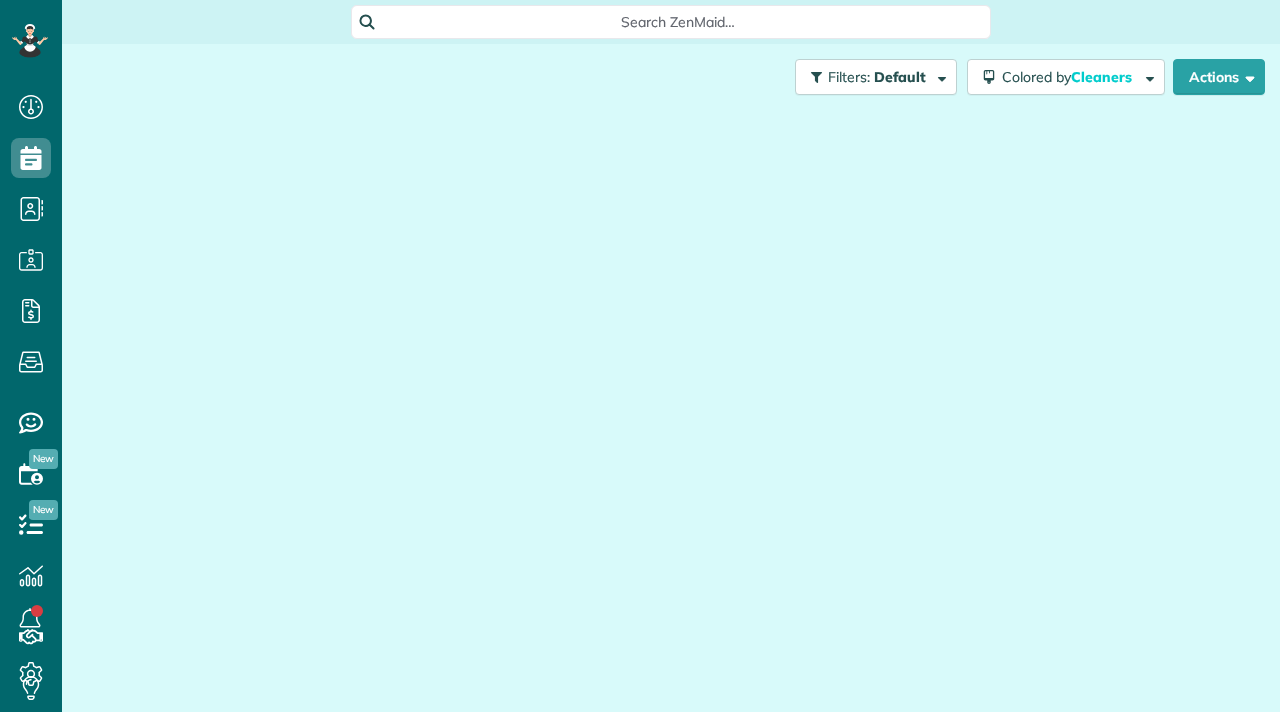 scroll, scrollTop: 0, scrollLeft: 0, axis: both 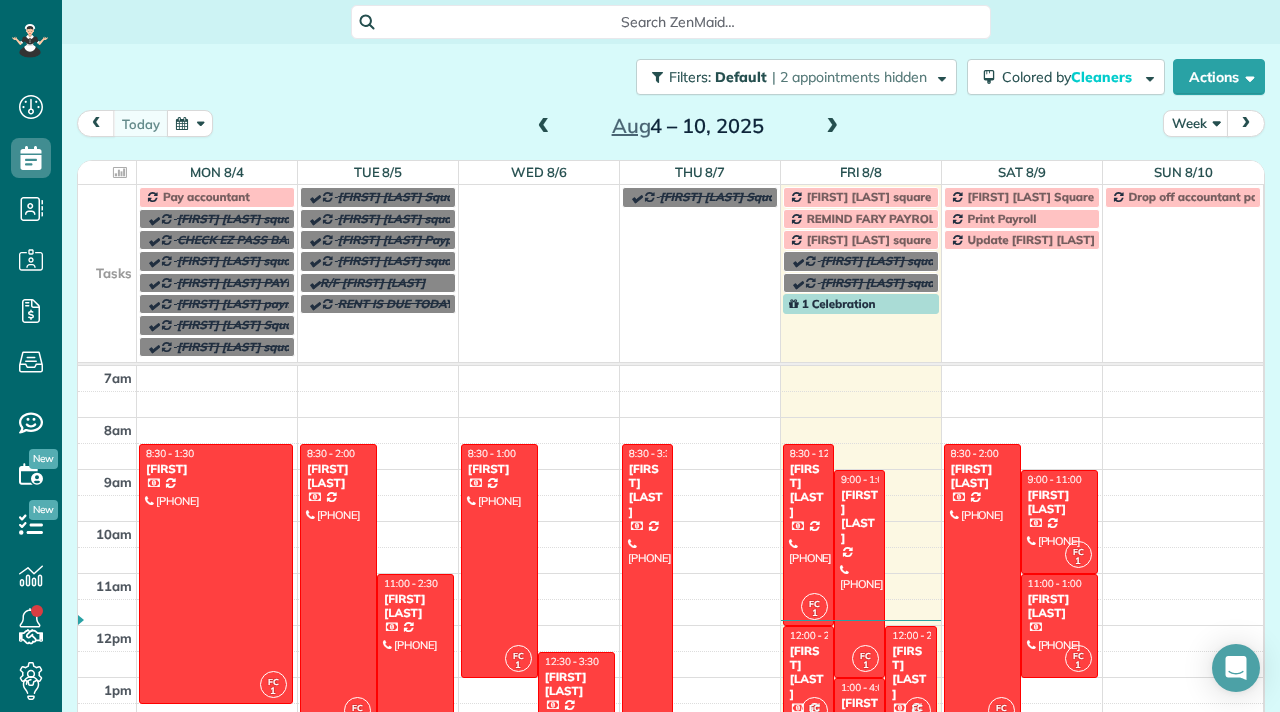 click at bounding box center [832, 127] 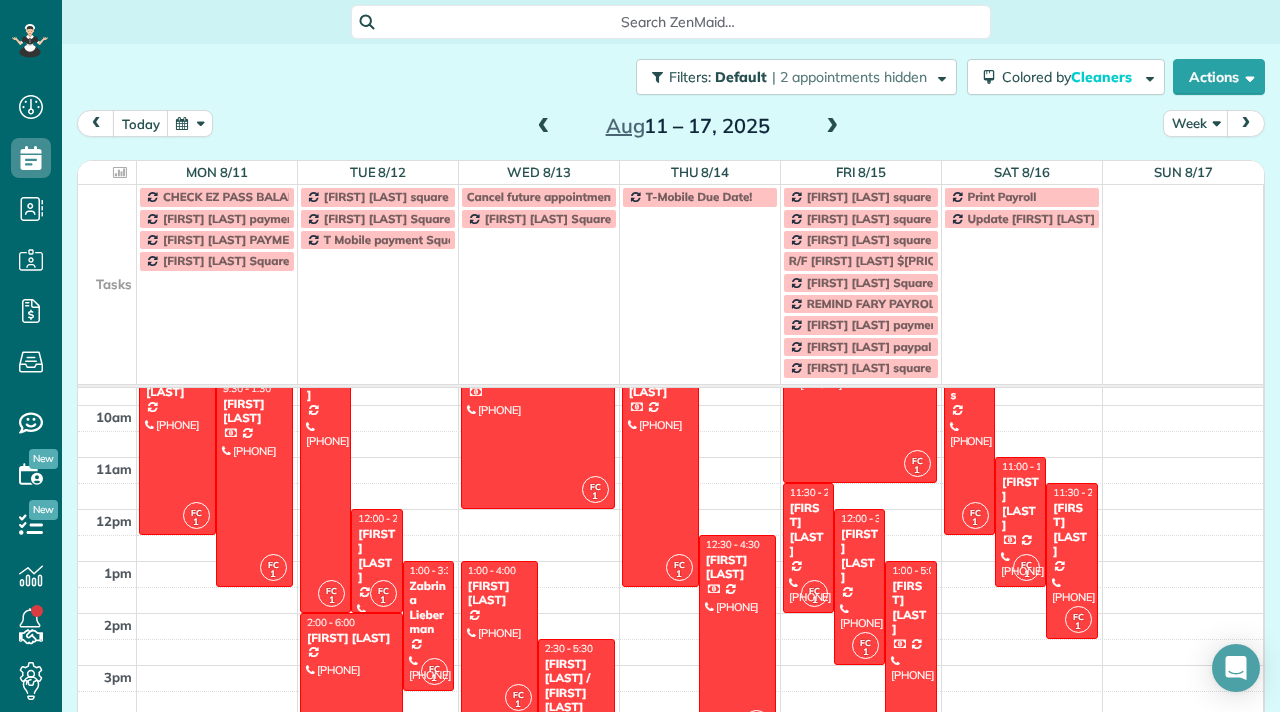 scroll, scrollTop: 56, scrollLeft: 0, axis: vertical 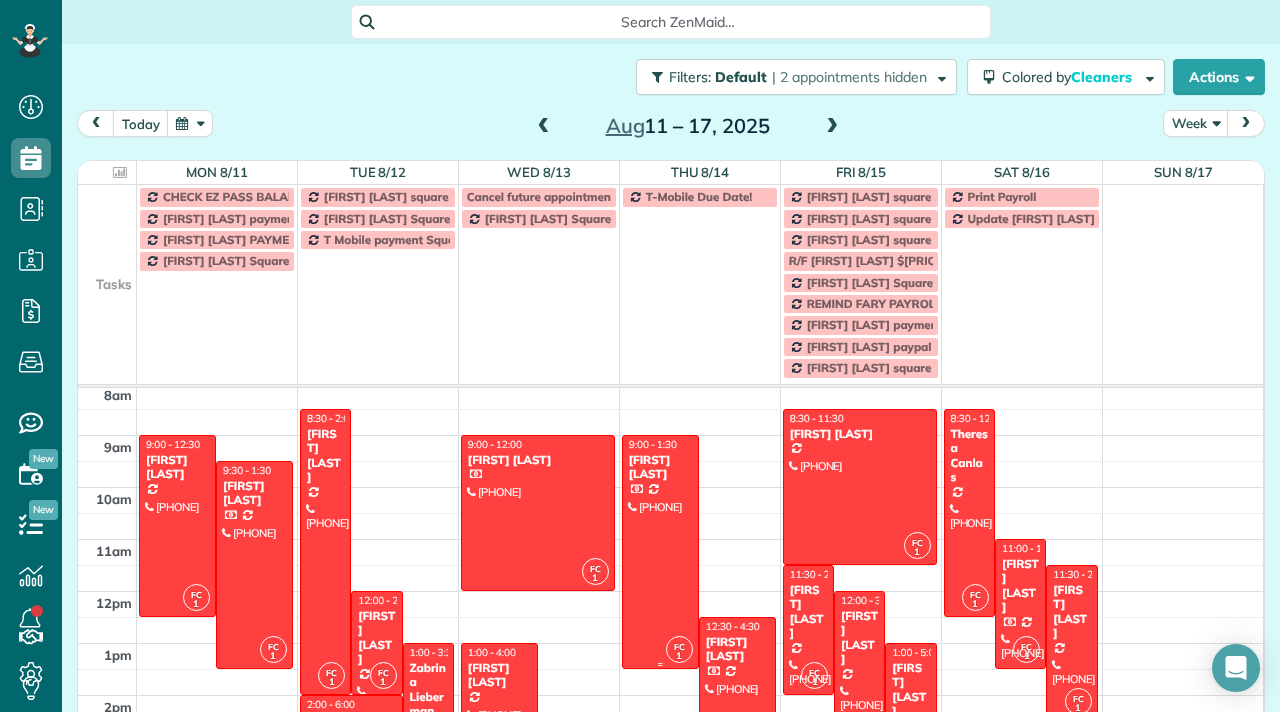 click at bounding box center [660, 552] 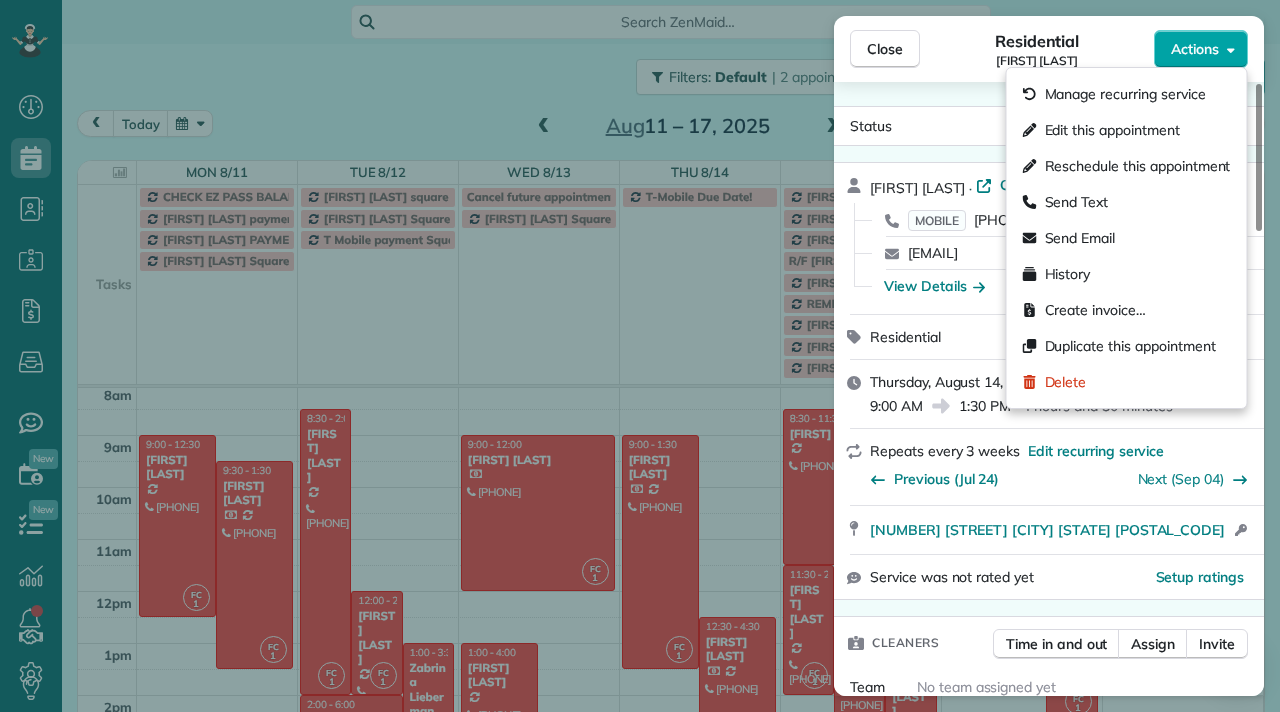 click on "Actions" at bounding box center (1195, 49) 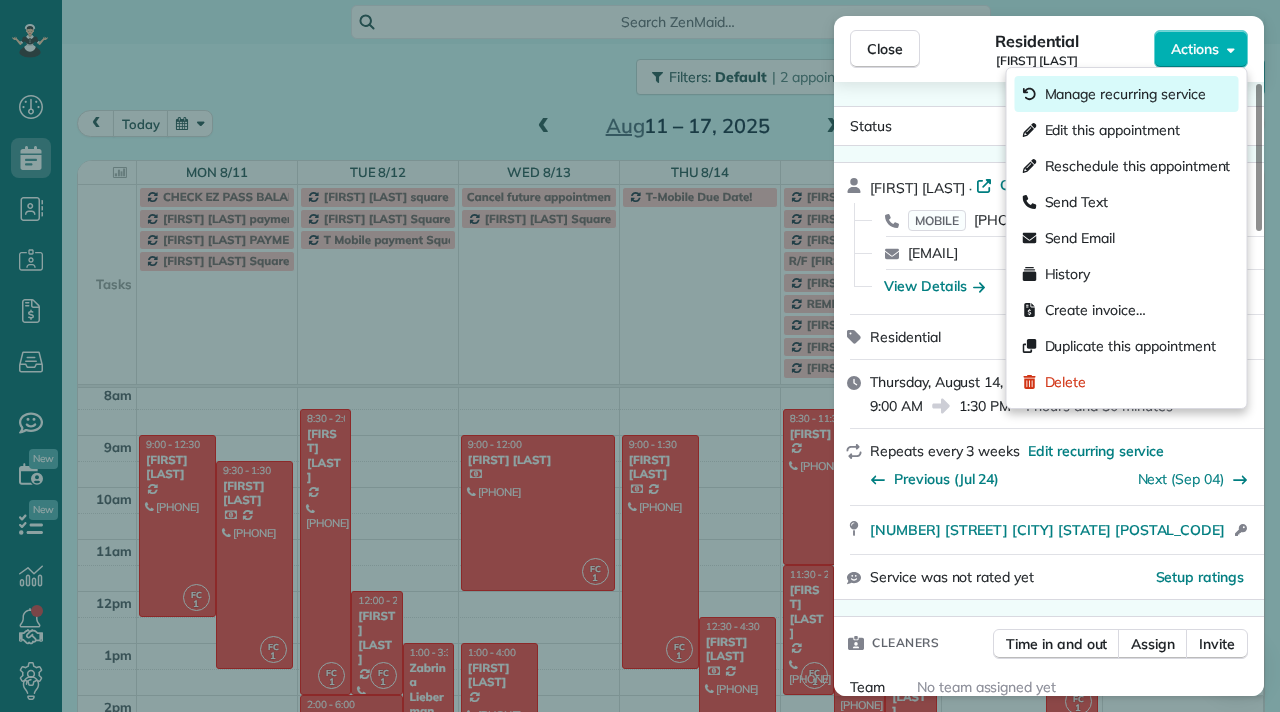 click on "Manage recurring service" at bounding box center (1125, 94) 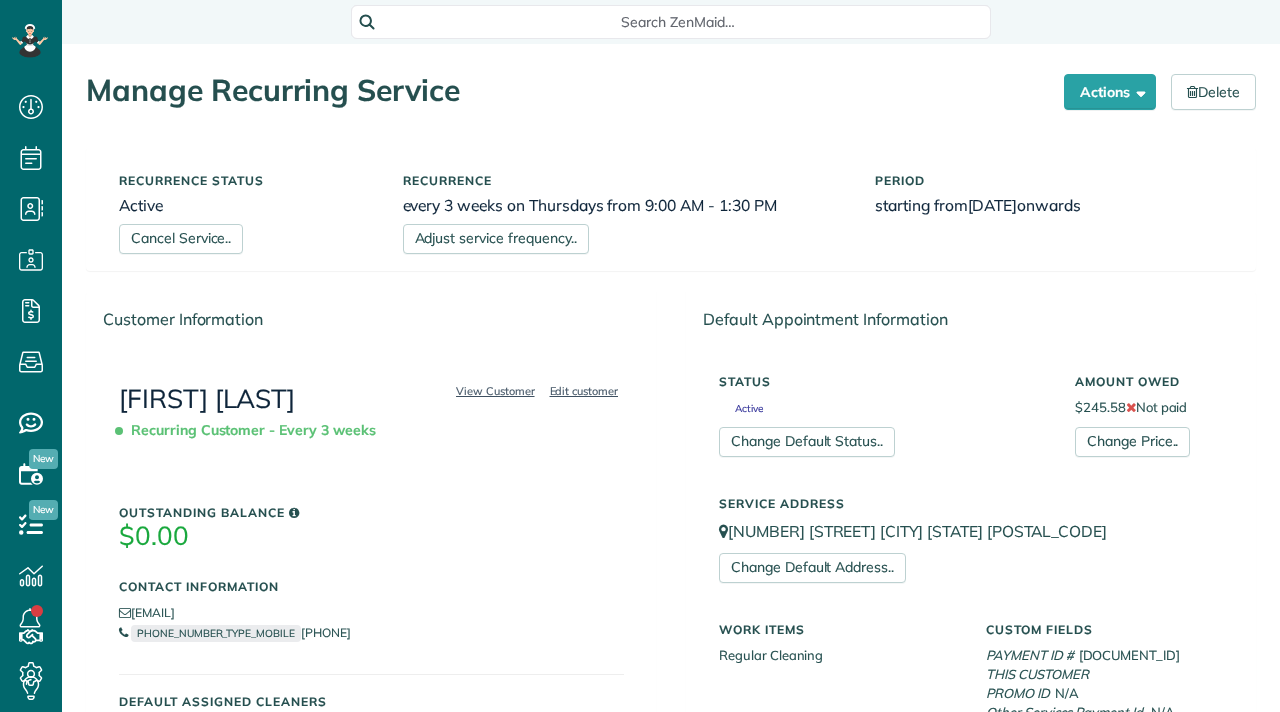 scroll, scrollTop: 0, scrollLeft: 0, axis: both 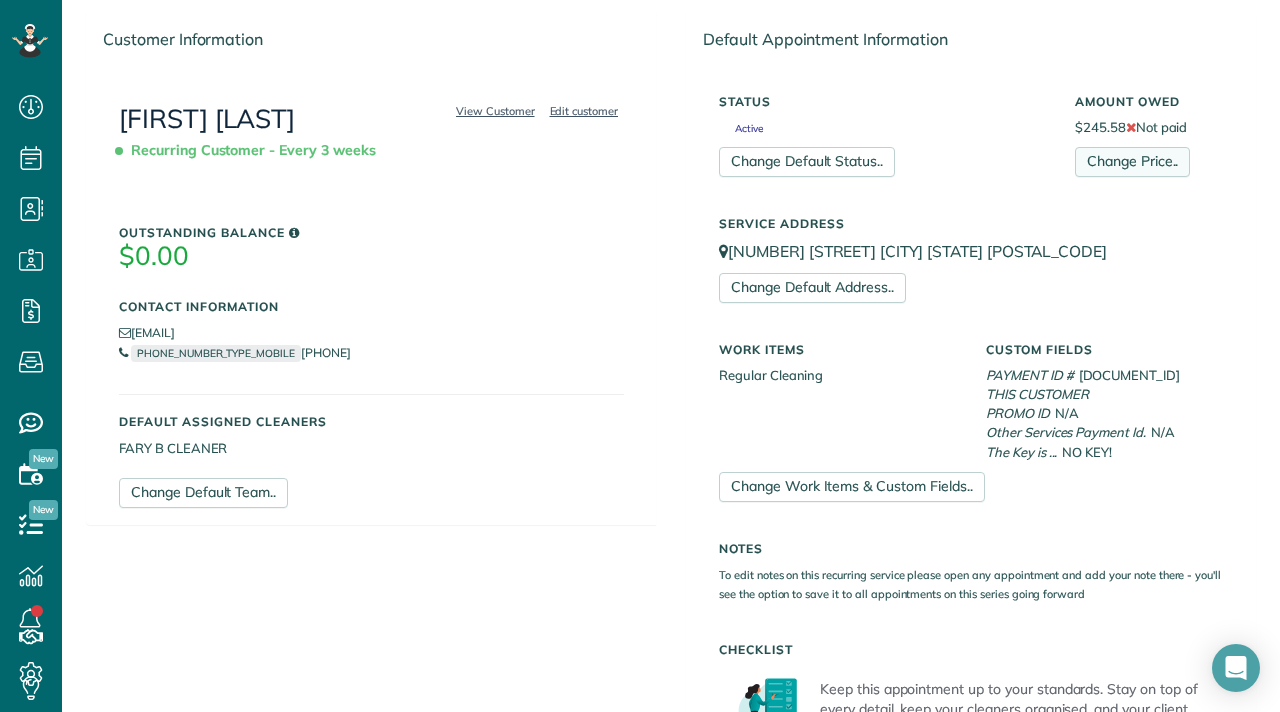 click on "Change Price.." at bounding box center [1132, 162] 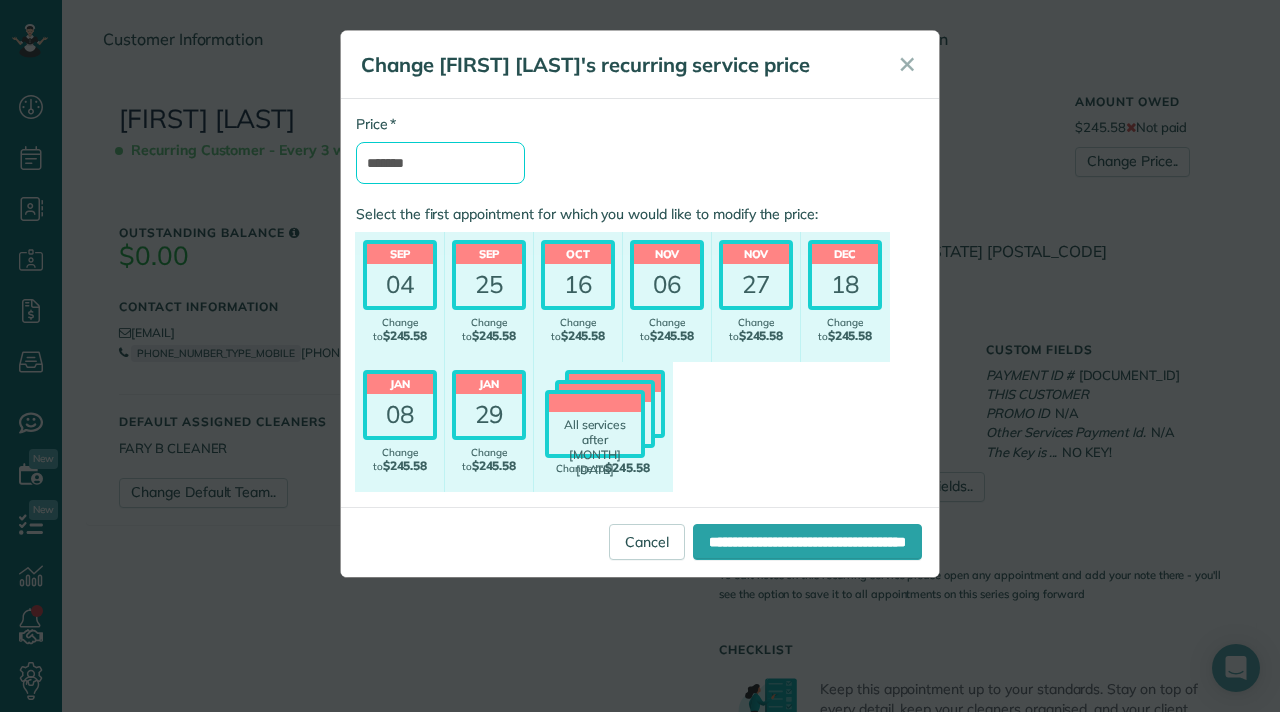 drag, startPoint x: 430, startPoint y: 161, endPoint x: 333, endPoint y: 169, distance: 97.32934 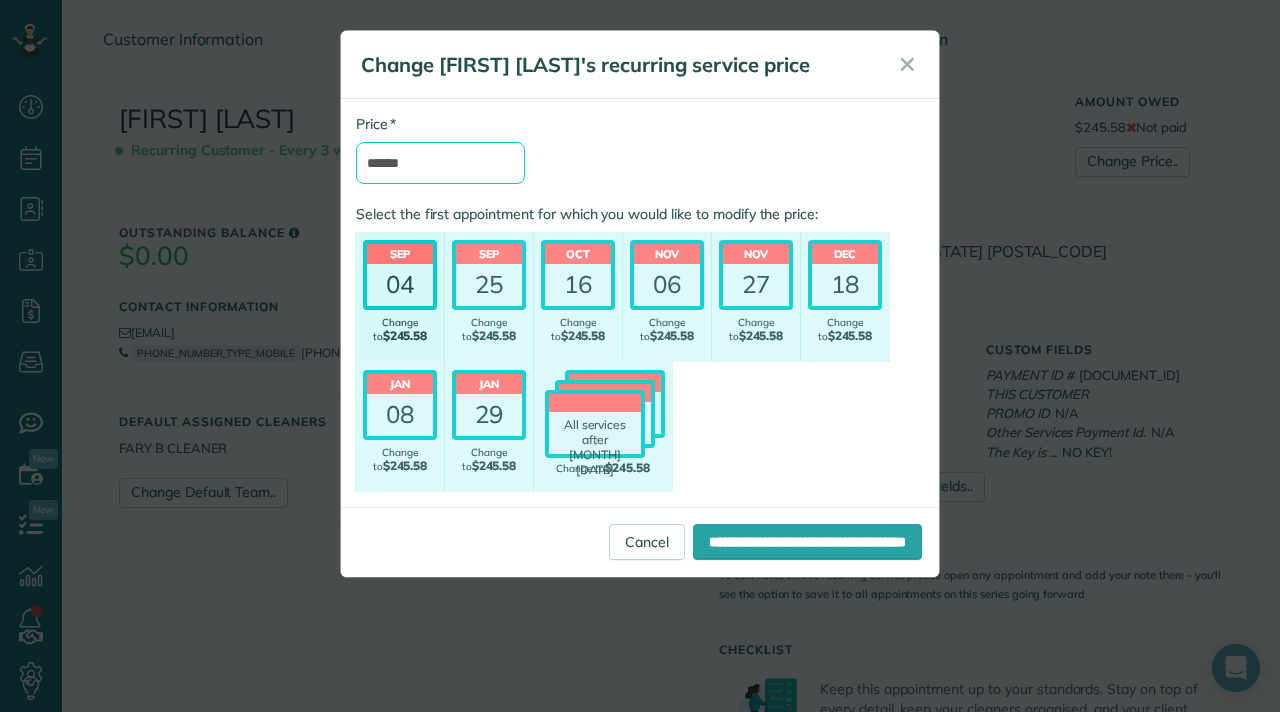 type on "******" 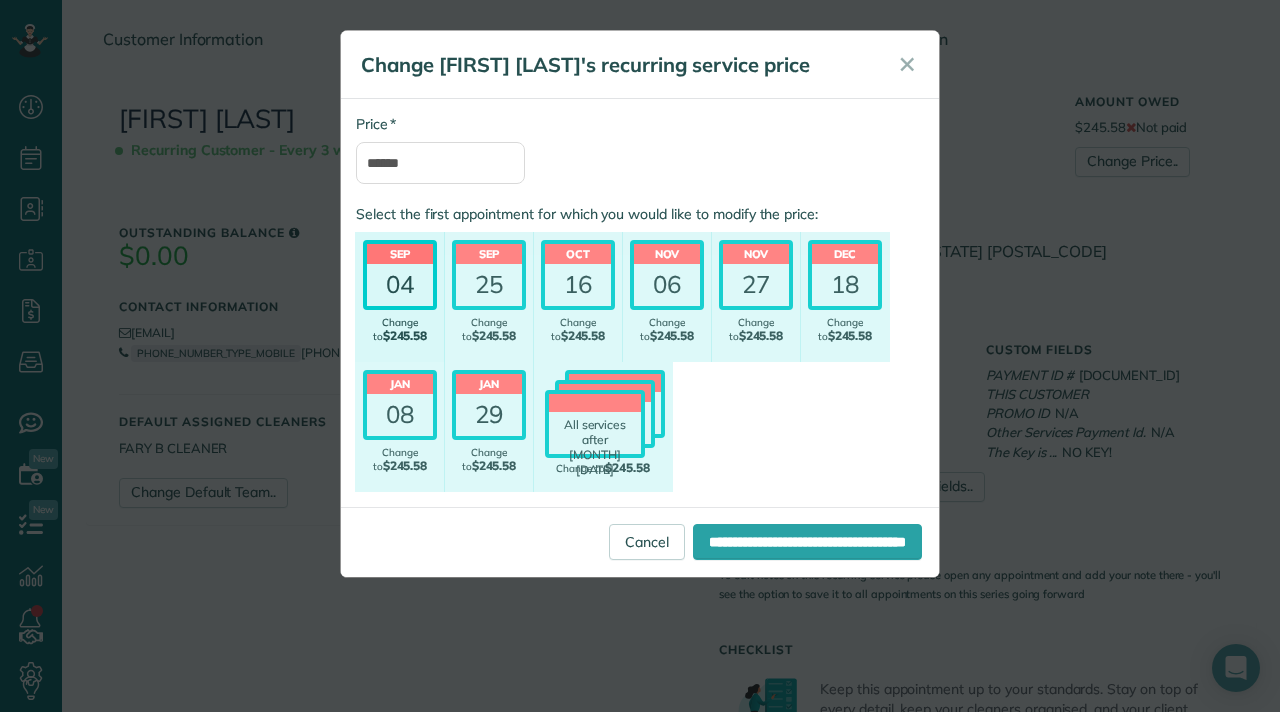 click on "04" at bounding box center [400, 285] 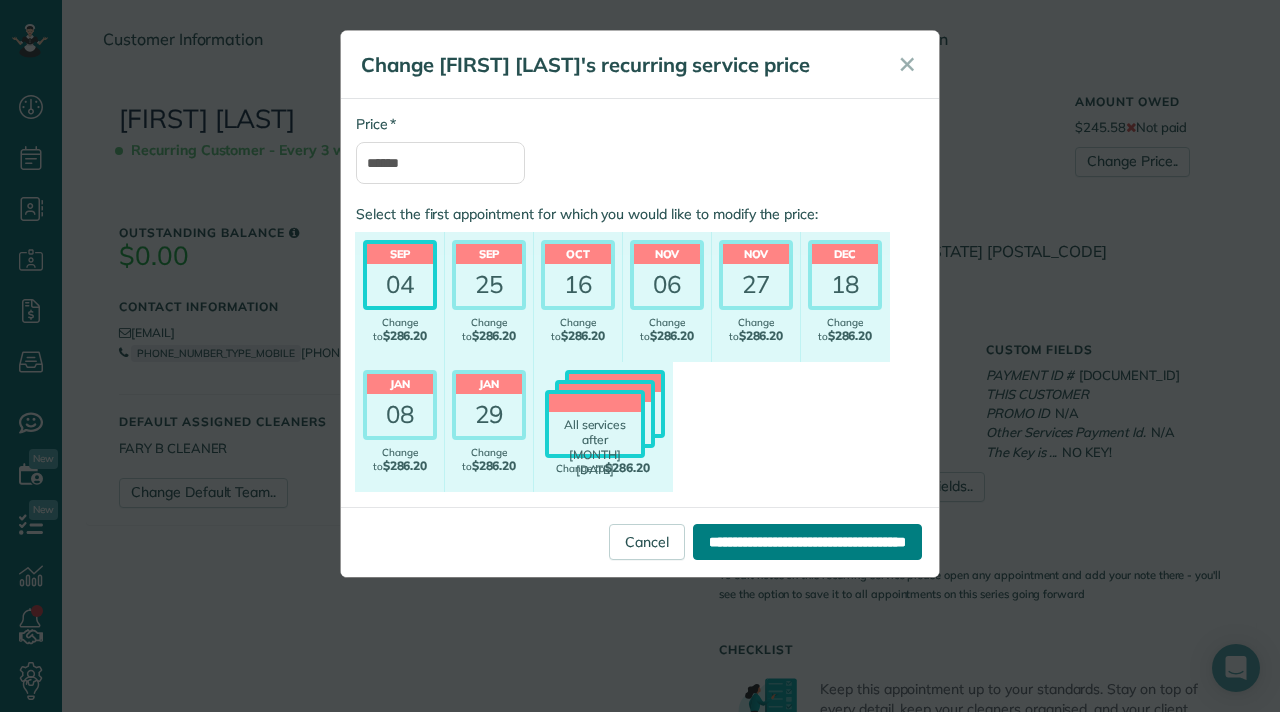 click on "**********" at bounding box center [807, 542] 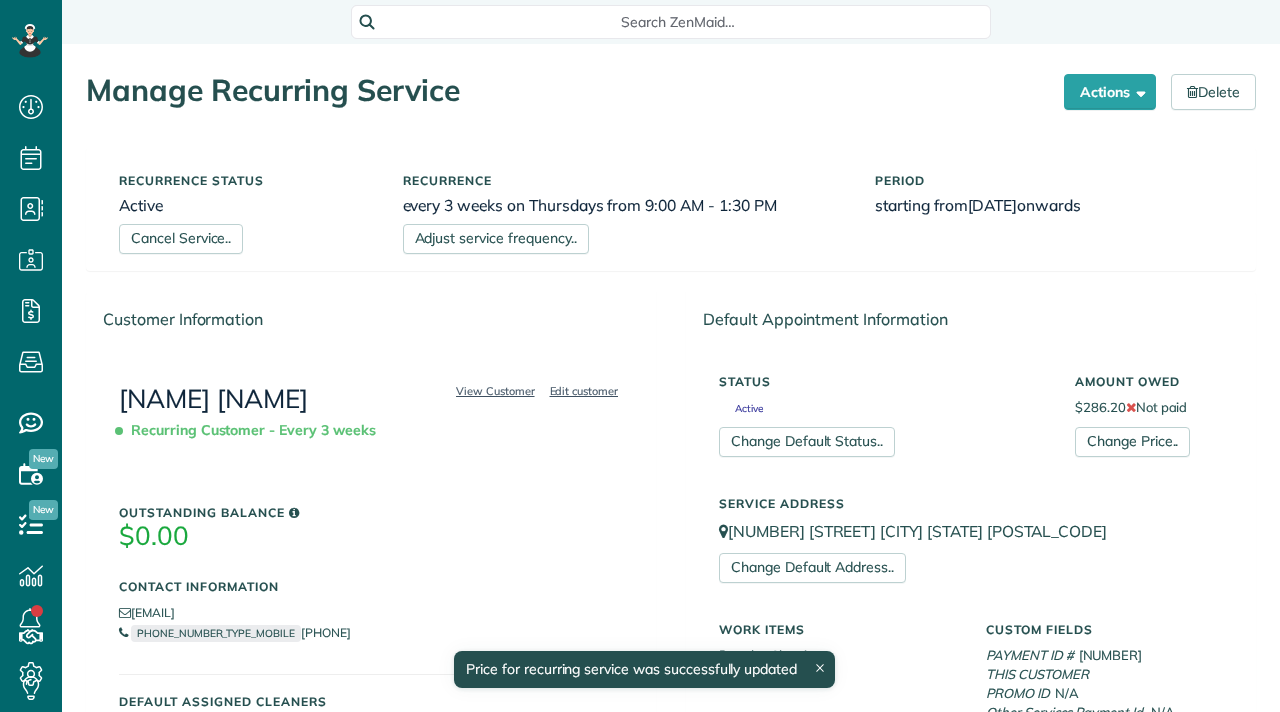 scroll, scrollTop: 0, scrollLeft: 0, axis: both 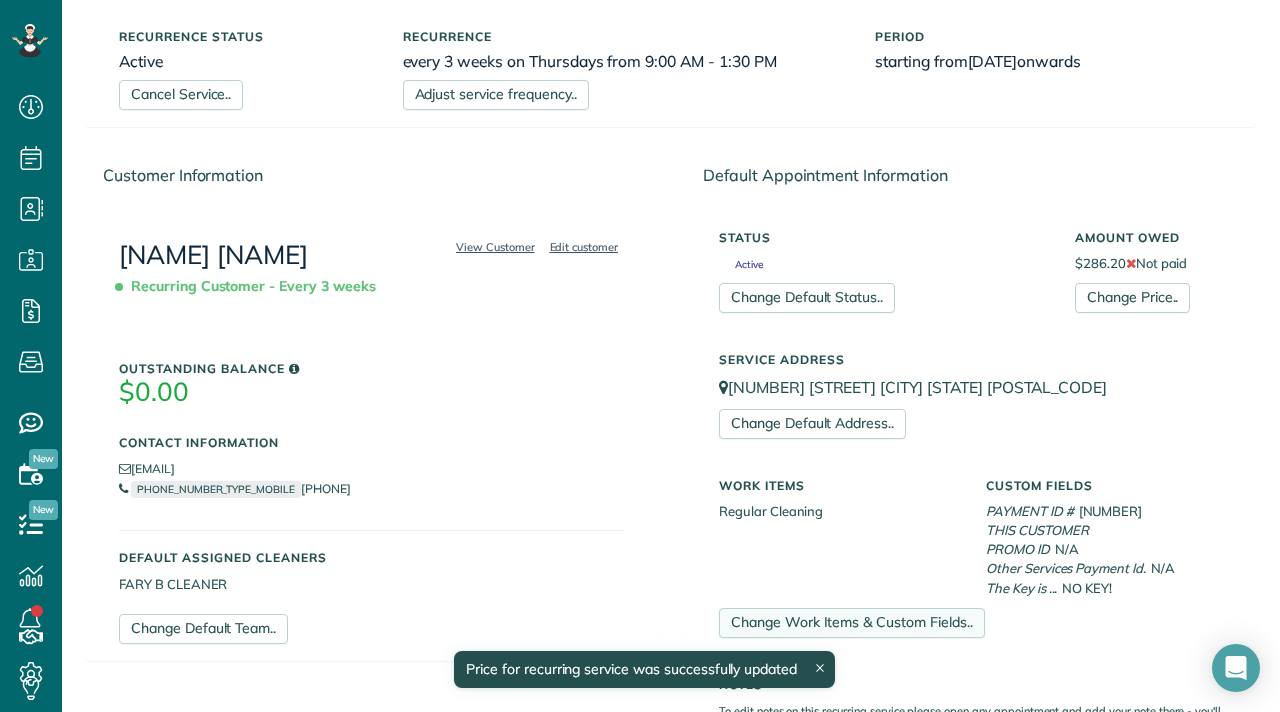 click on "Change Work Items & Custom Fields.." at bounding box center (852, 623) 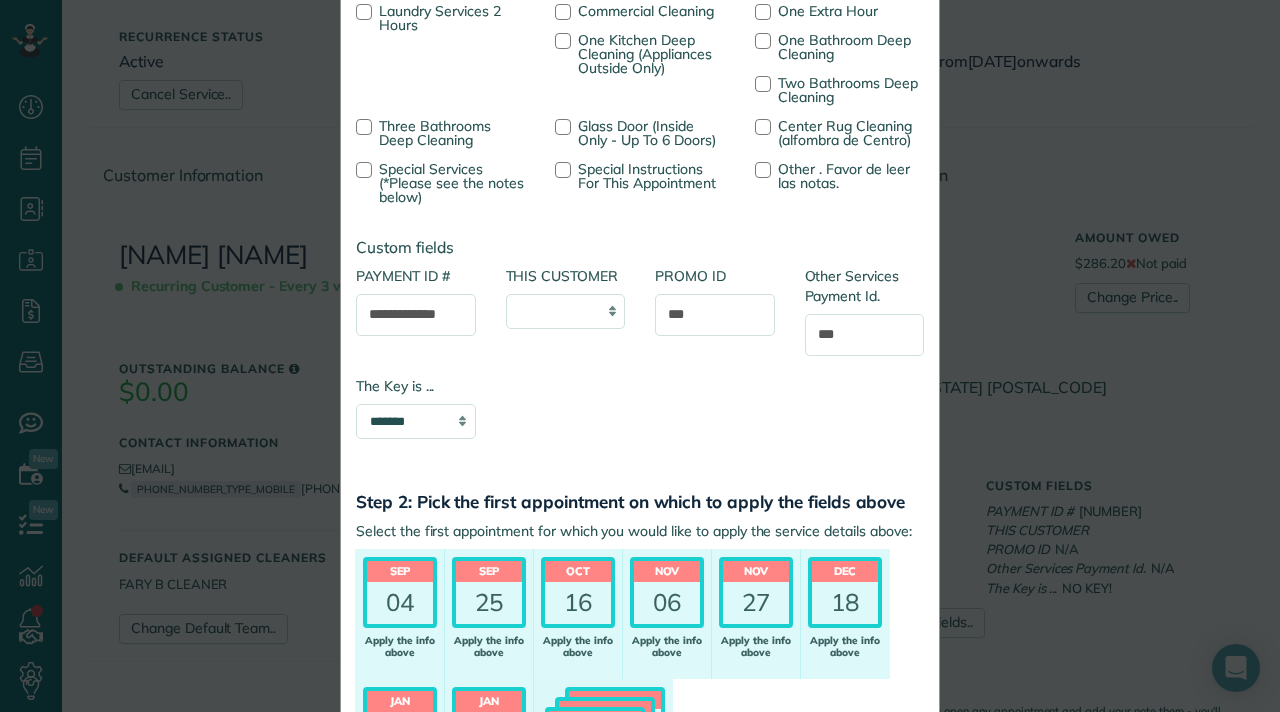 scroll, scrollTop: 546, scrollLeft: 0, axis: vertical 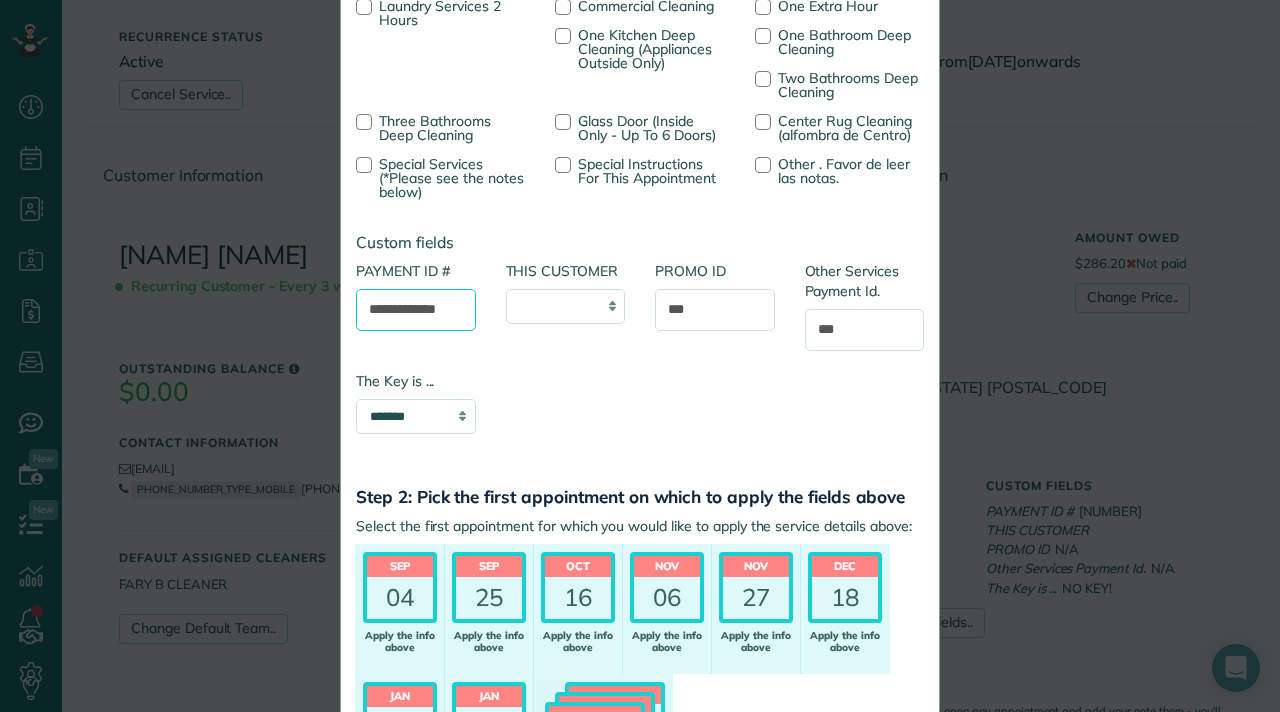 drag, startPoint x: 371, startPoint y: 311, endPoint x: 566, endPoint y: 334, distance: 196.35173 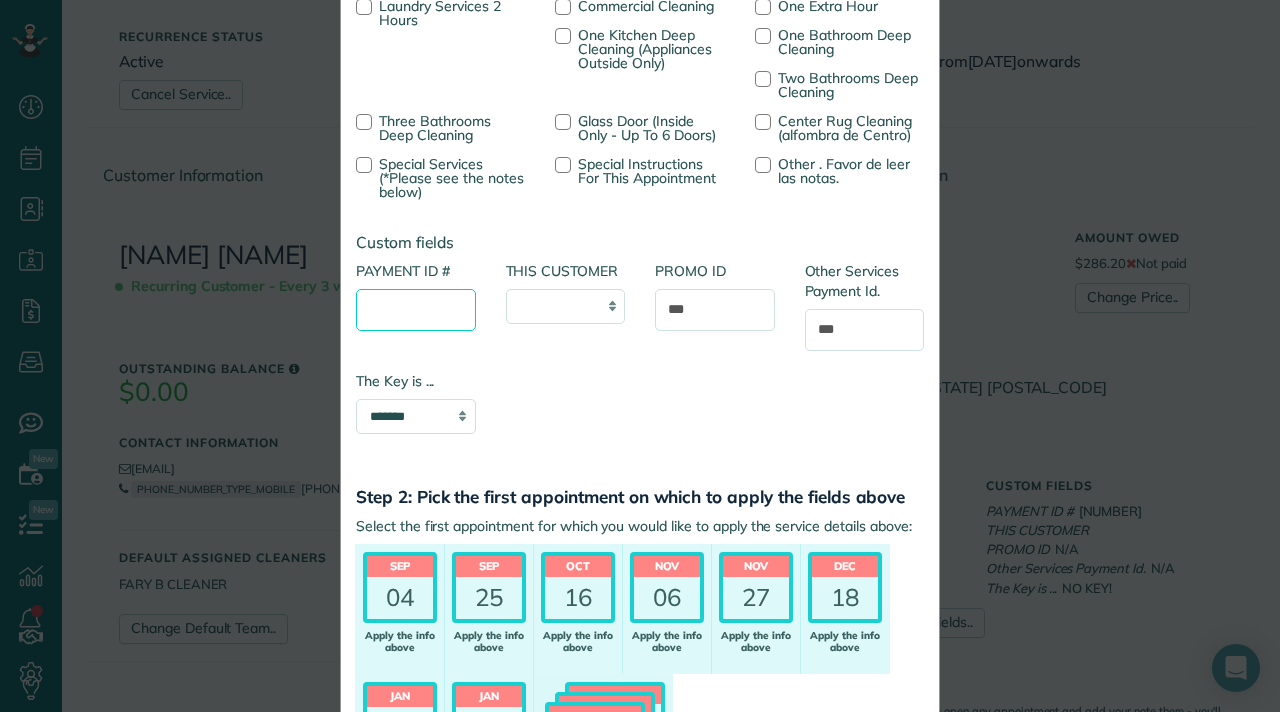 scroll, scrollTop: 0, scrollLeft: 0, axis: both 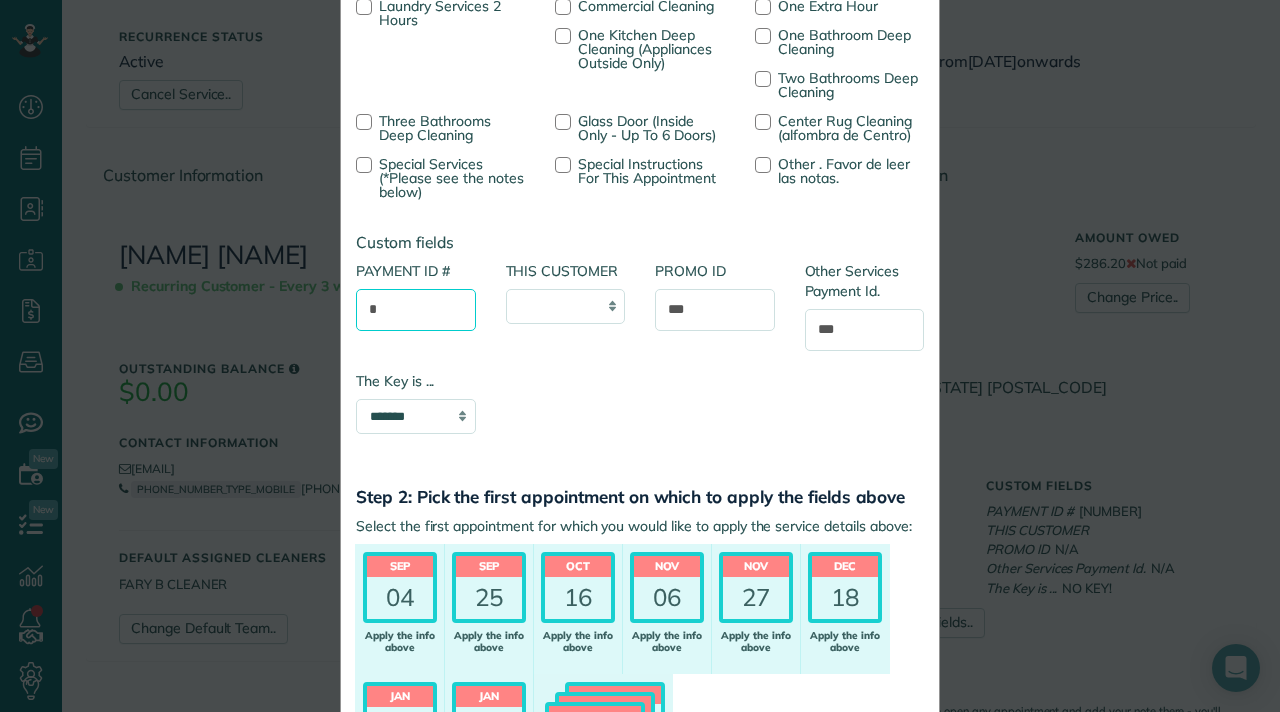 type on "***" 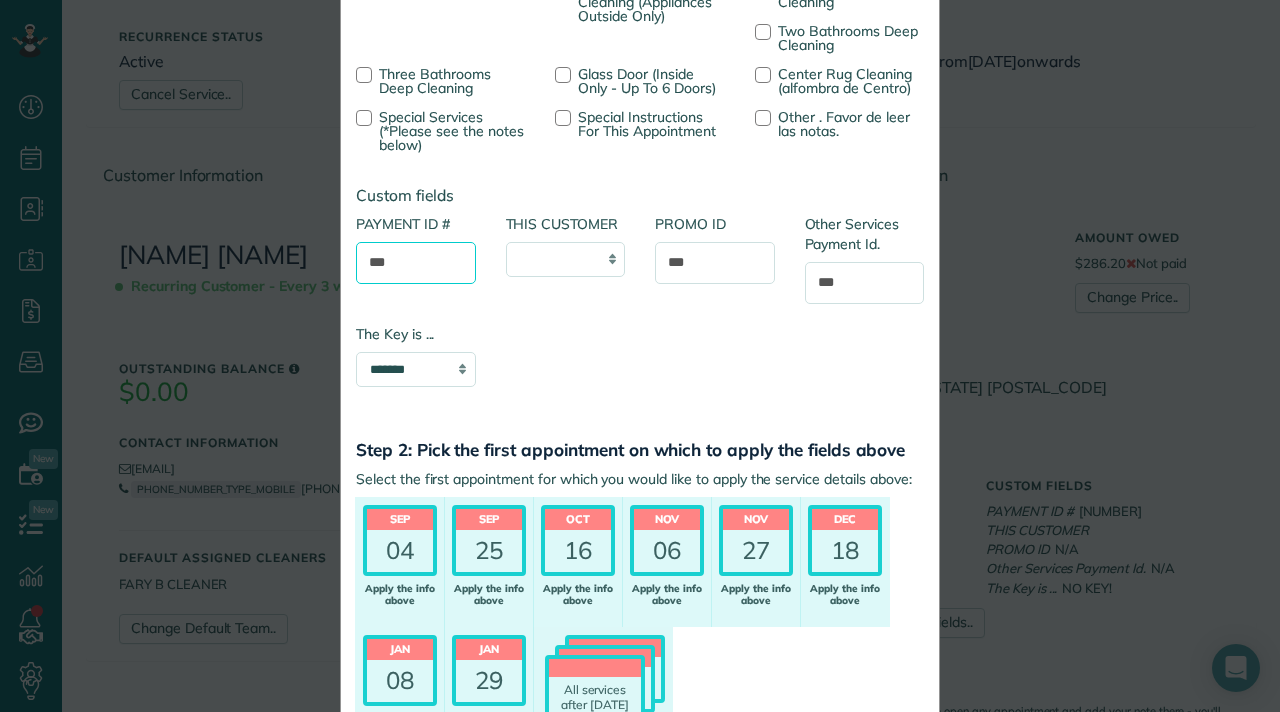 scroll, scrollTop: 604, scrollLeft: 0, axis: vertical 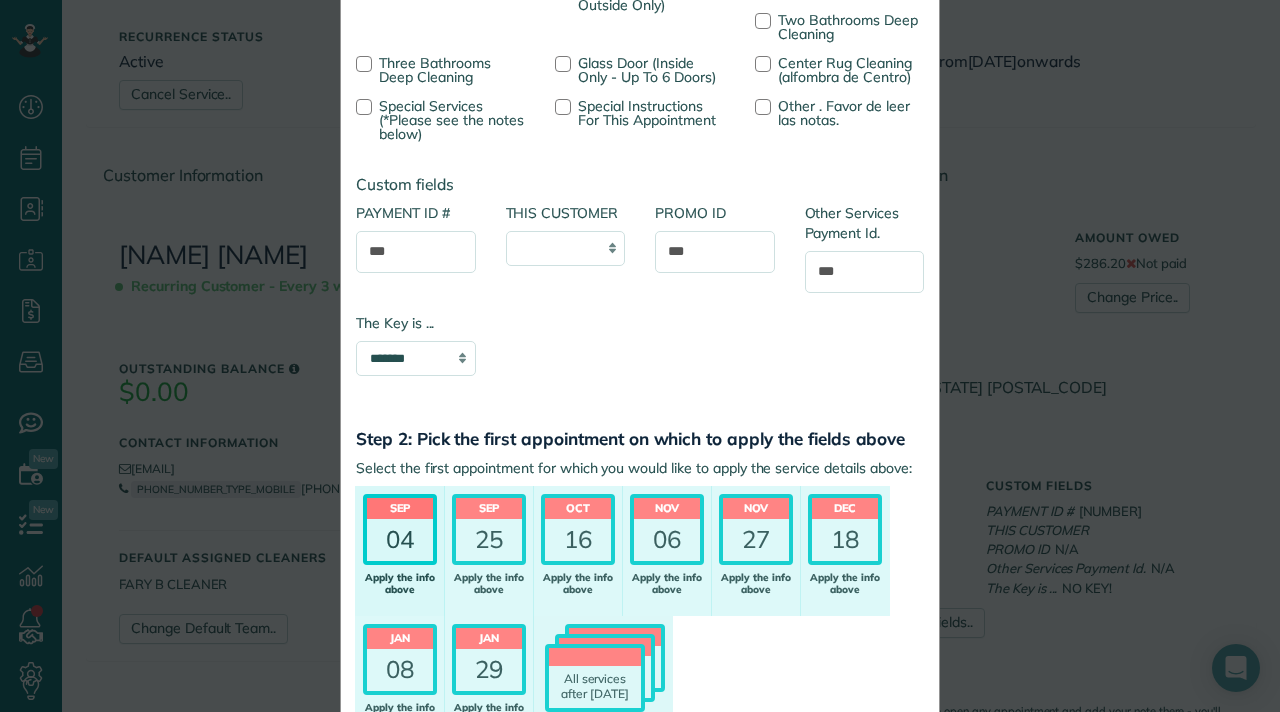 click on "04" at bounding box center (400, 540) 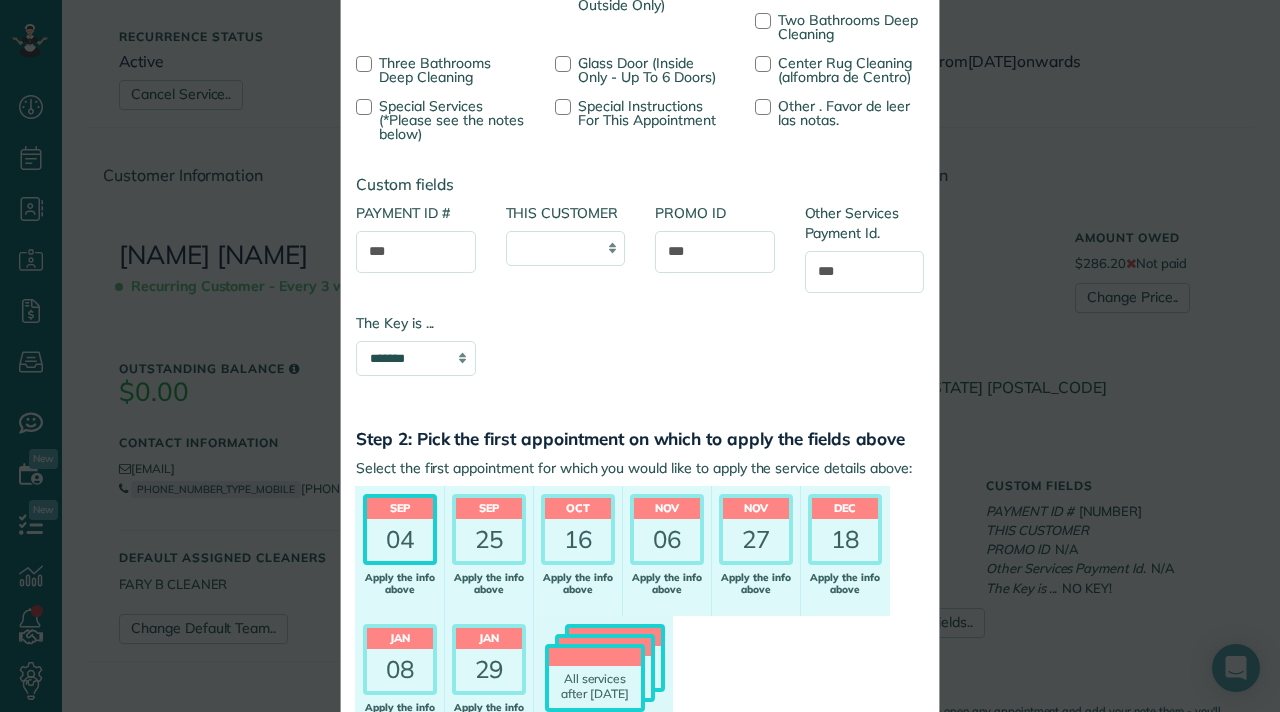 scroll, scrollTop: 754, scrollLeft: 0, axis: vertical 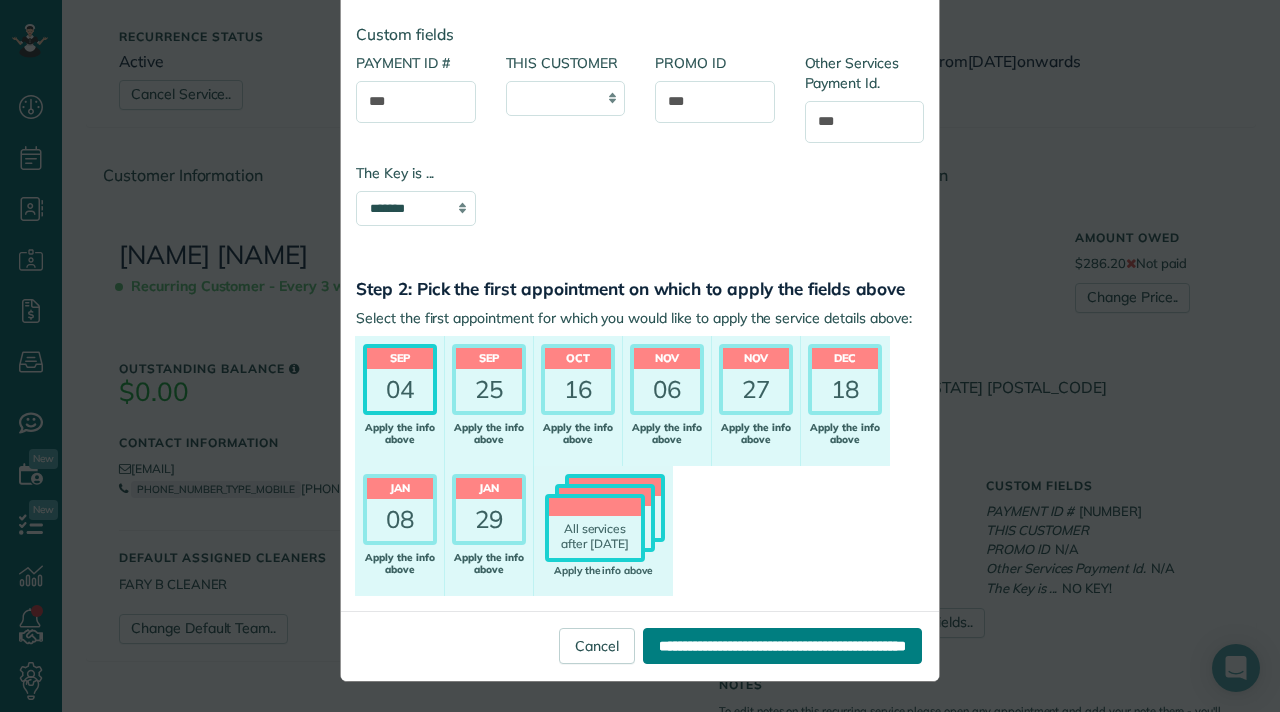 click on "**********" at bounding box center (782, 646) 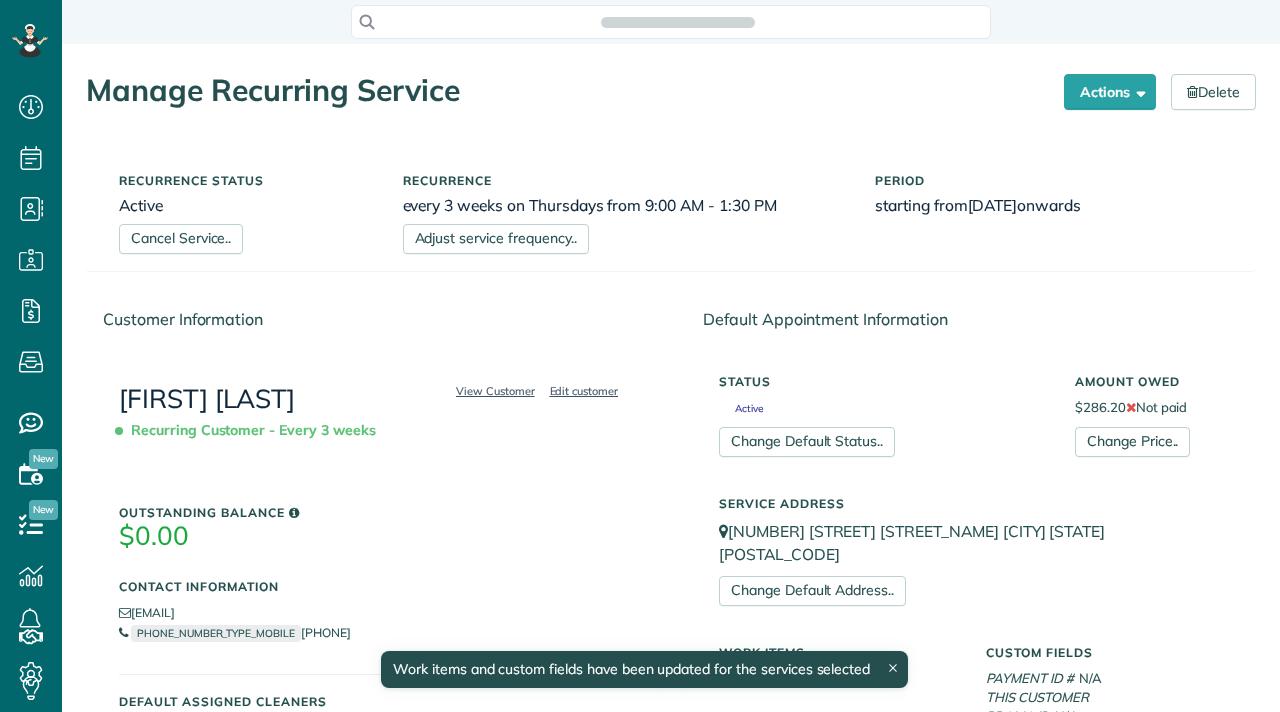 scroll, scrollTop: 0, scrollLeft: 0, axis: both 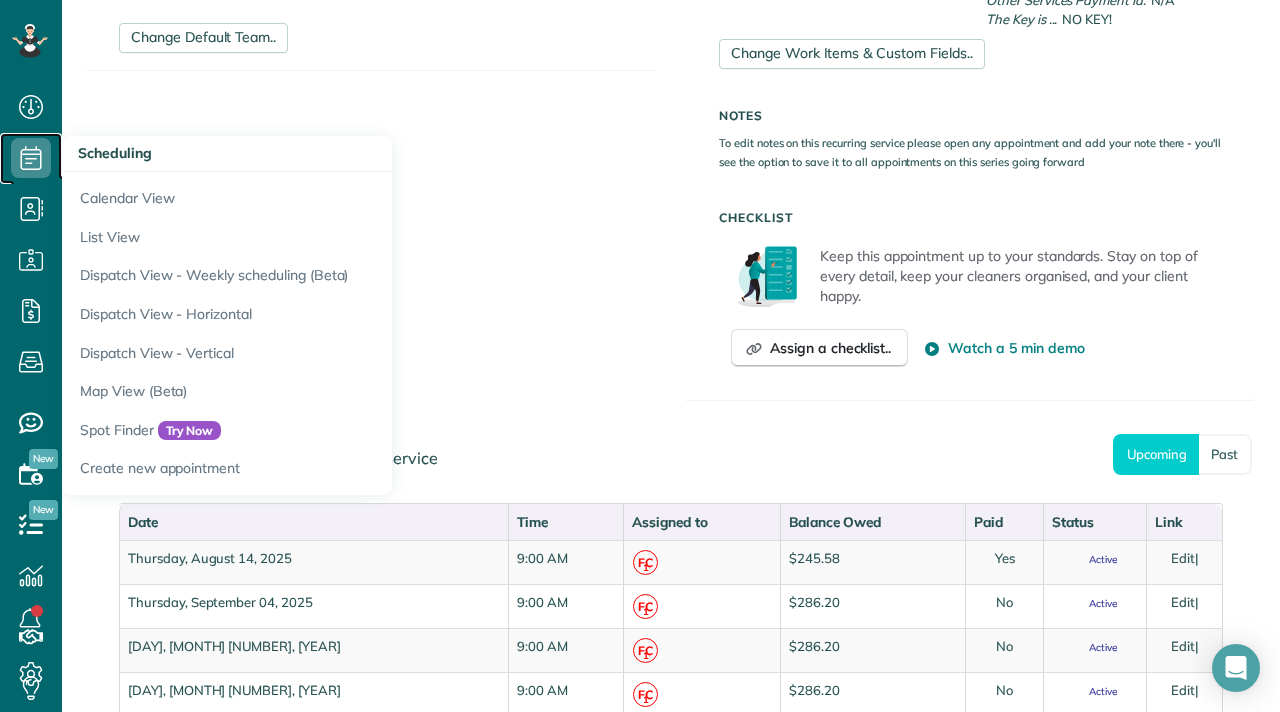 click 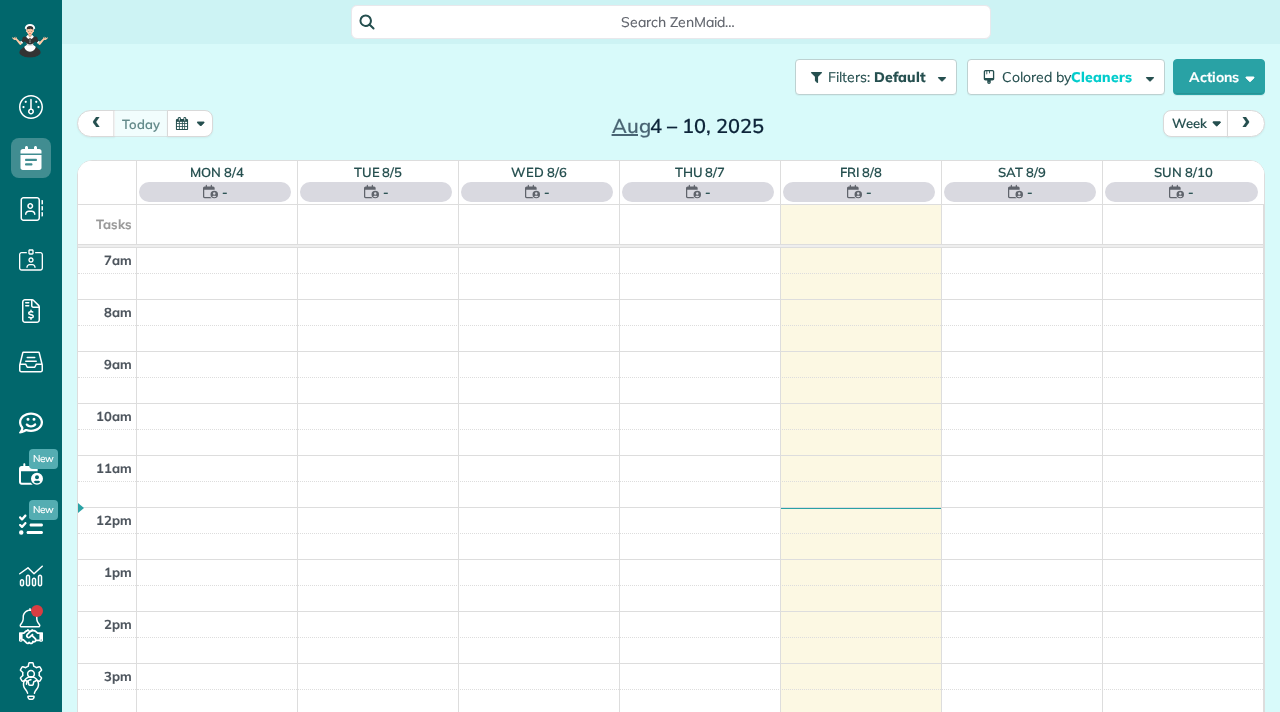 scroll, scrollTop: 0, scrollLeft: 0, axis: both 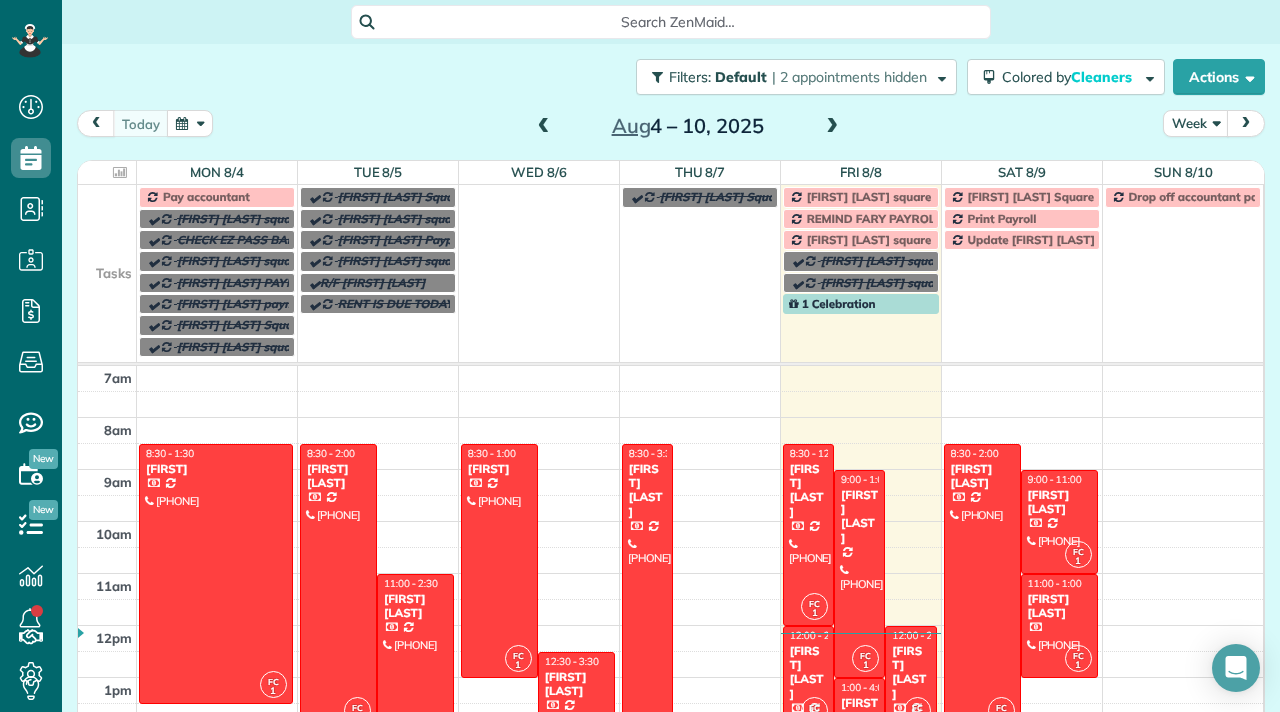 click at bounding box center (832, 127) 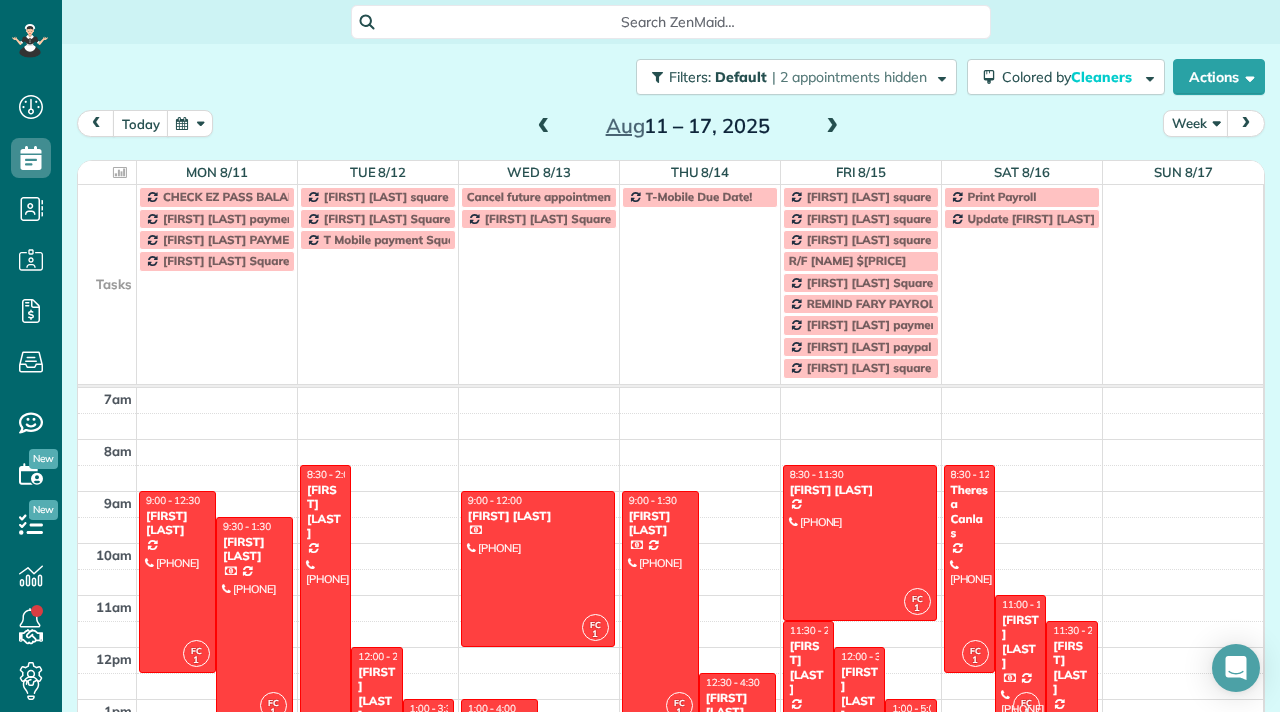 scroll, scrollTop: 26, scrollLeft: 0, axis: vertical 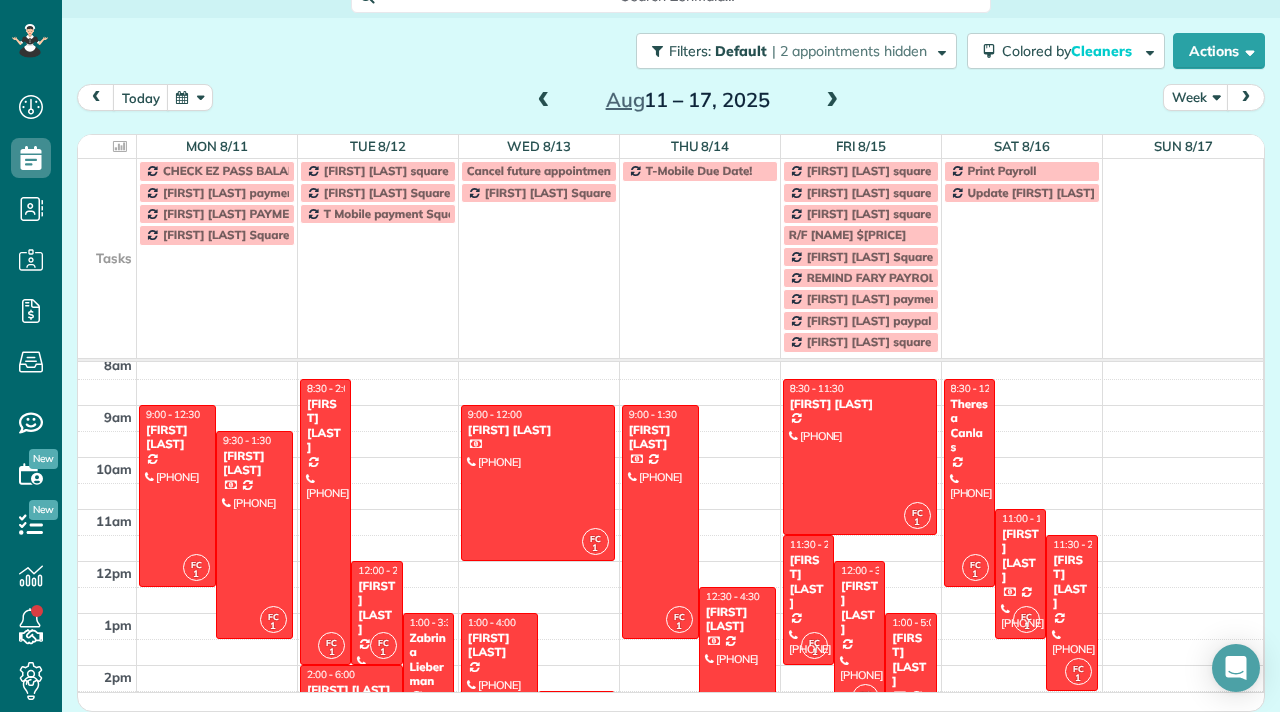 click at bounding box center [832, 101] 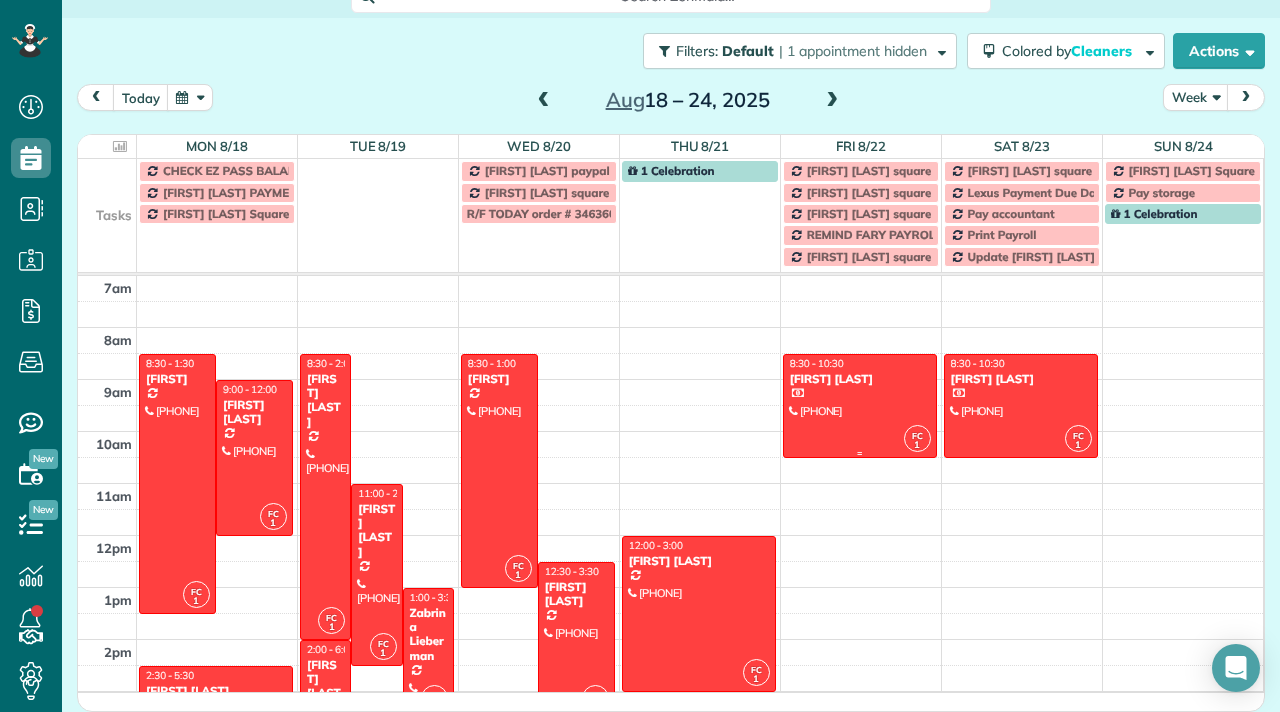 click at bounding box center (860, 406) 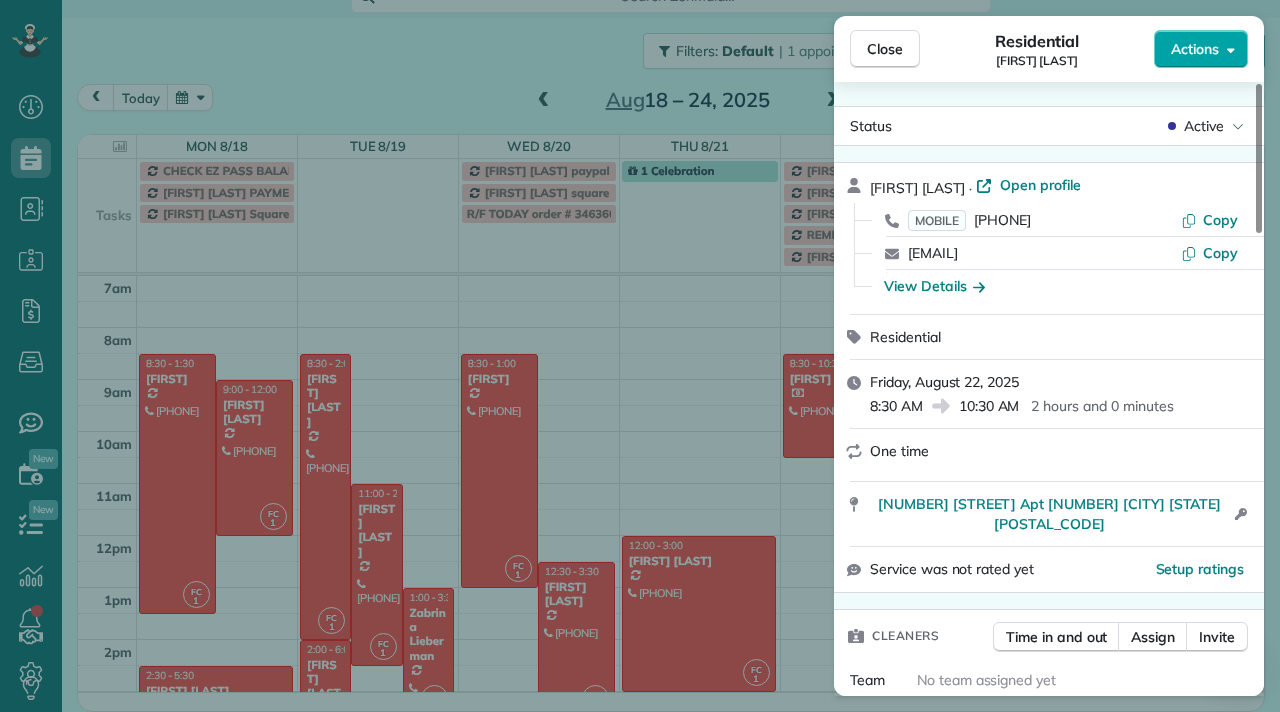 click on "Actions" at bounding box center [1195, 49] 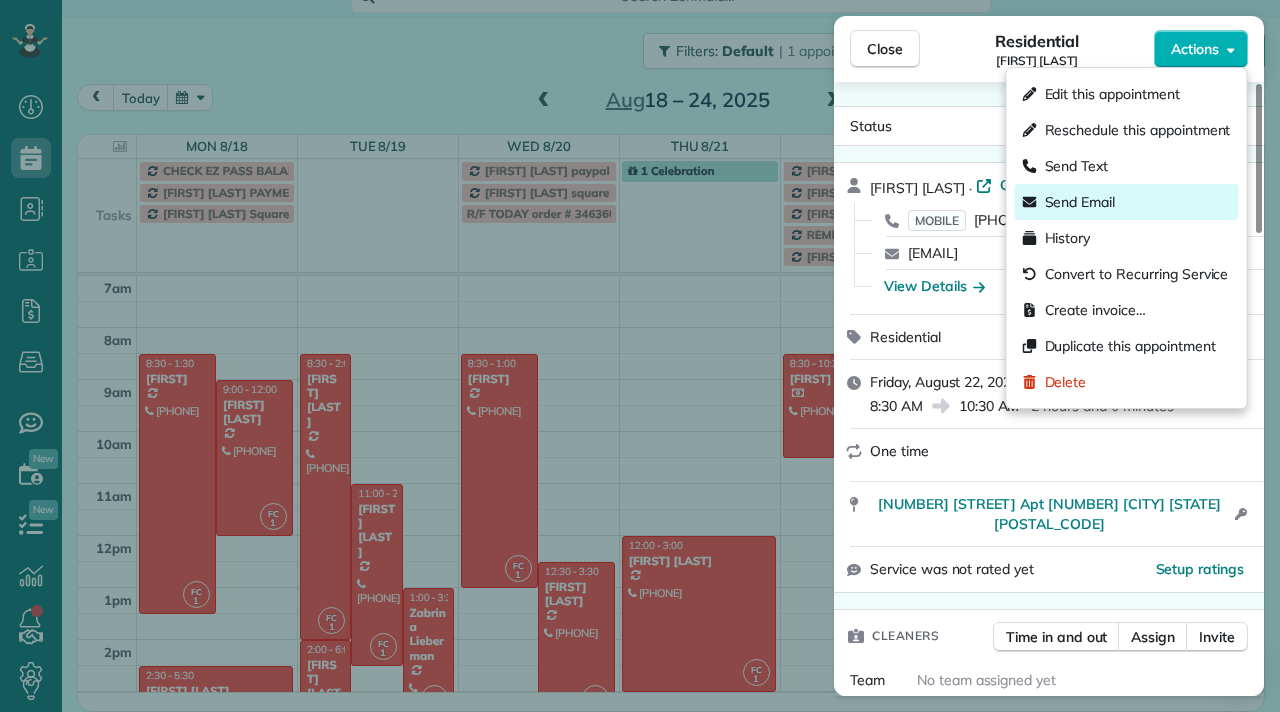 click on "Send Email" at bounding box center (1080, 202) 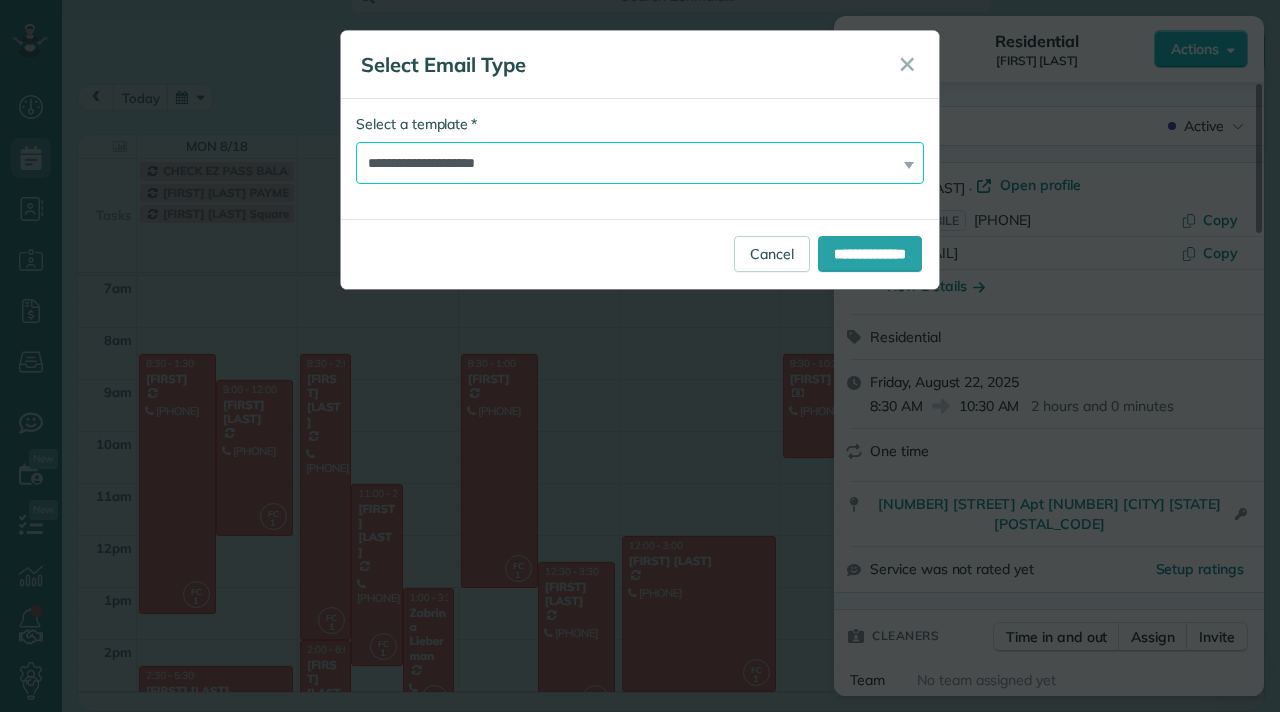 click on "**********" at bounding box center (640, 163) 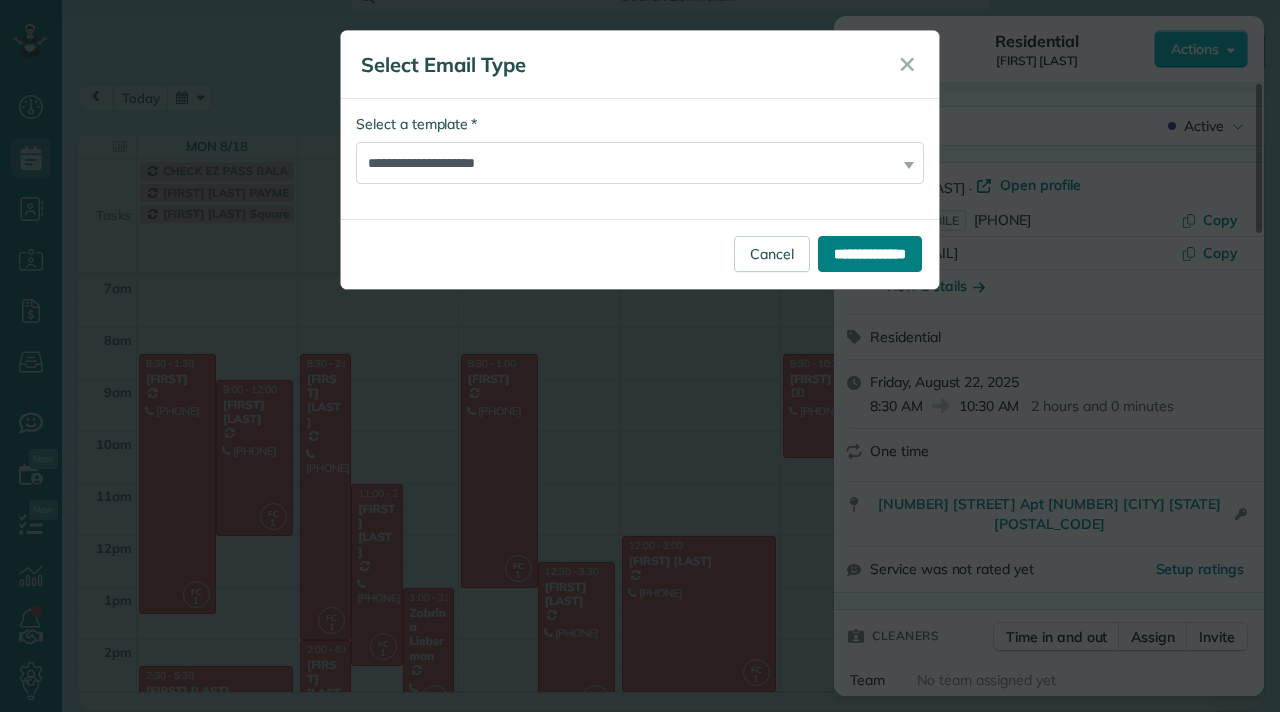 click on "**********" at bounding box center [870, 254] 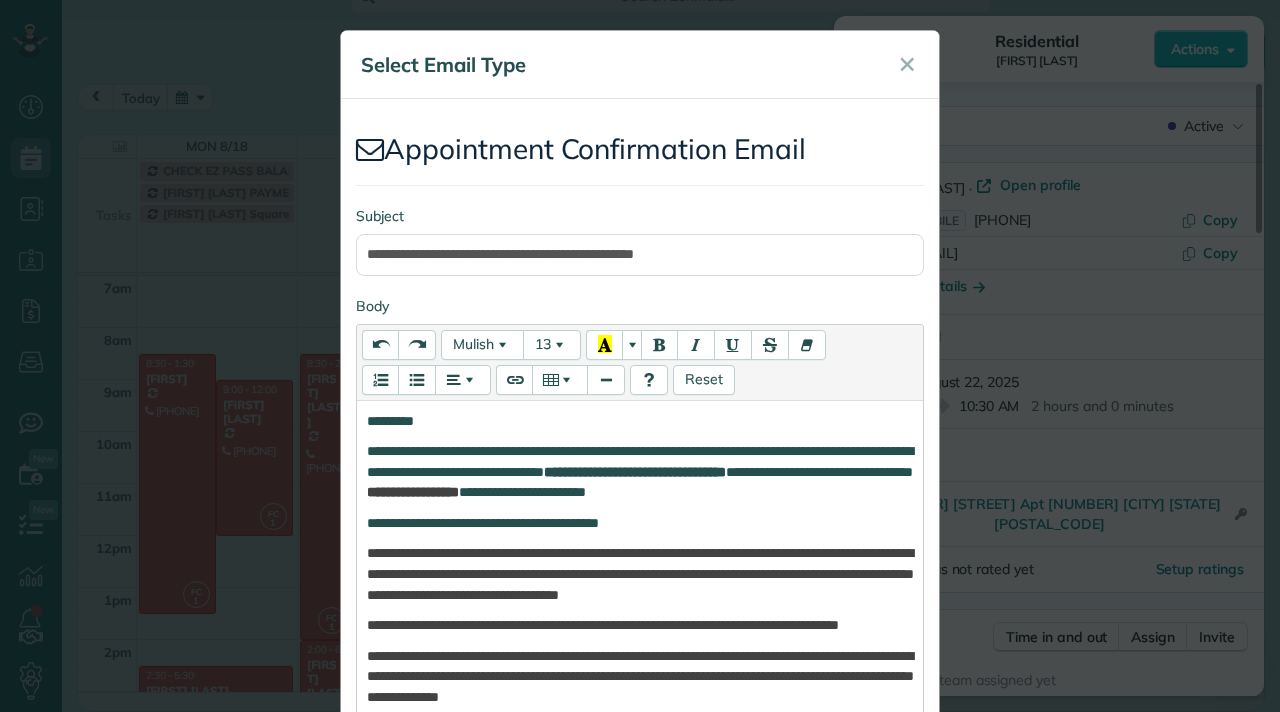 scroll, scrollTop: 659, scrollLeft: 0, axis: vertical 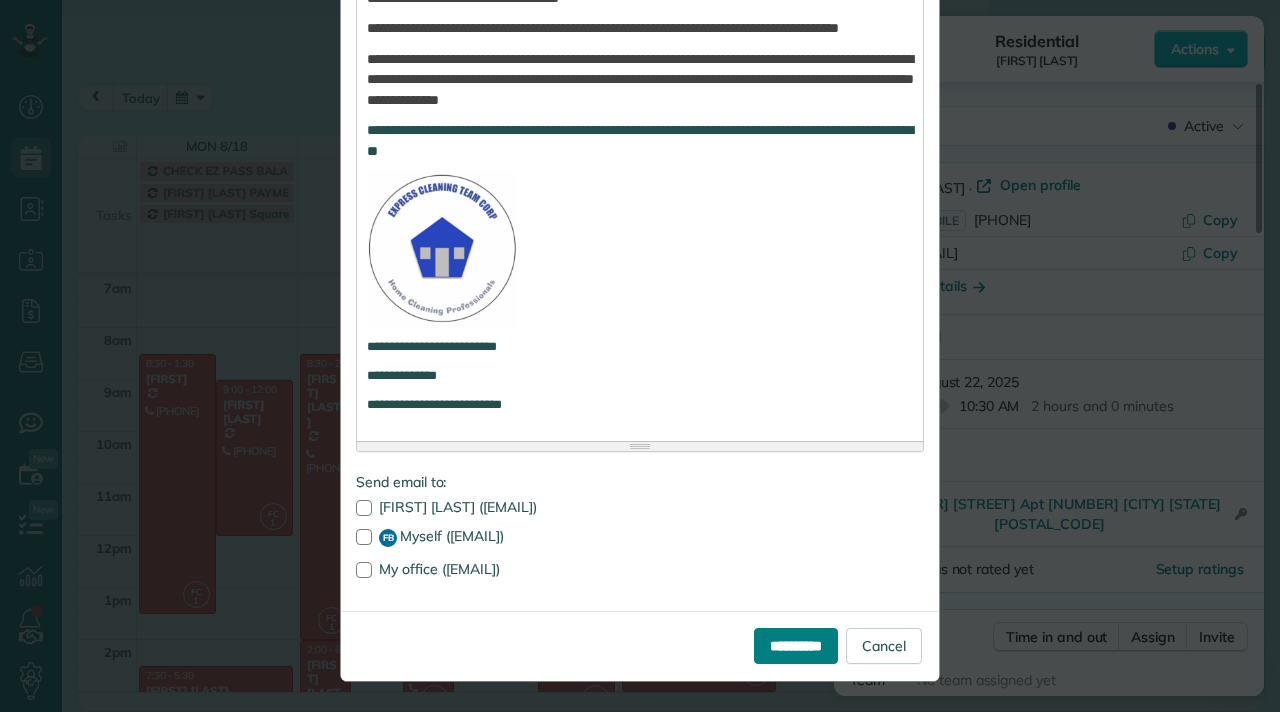 click on "**********" at bounding box center [796, 646] 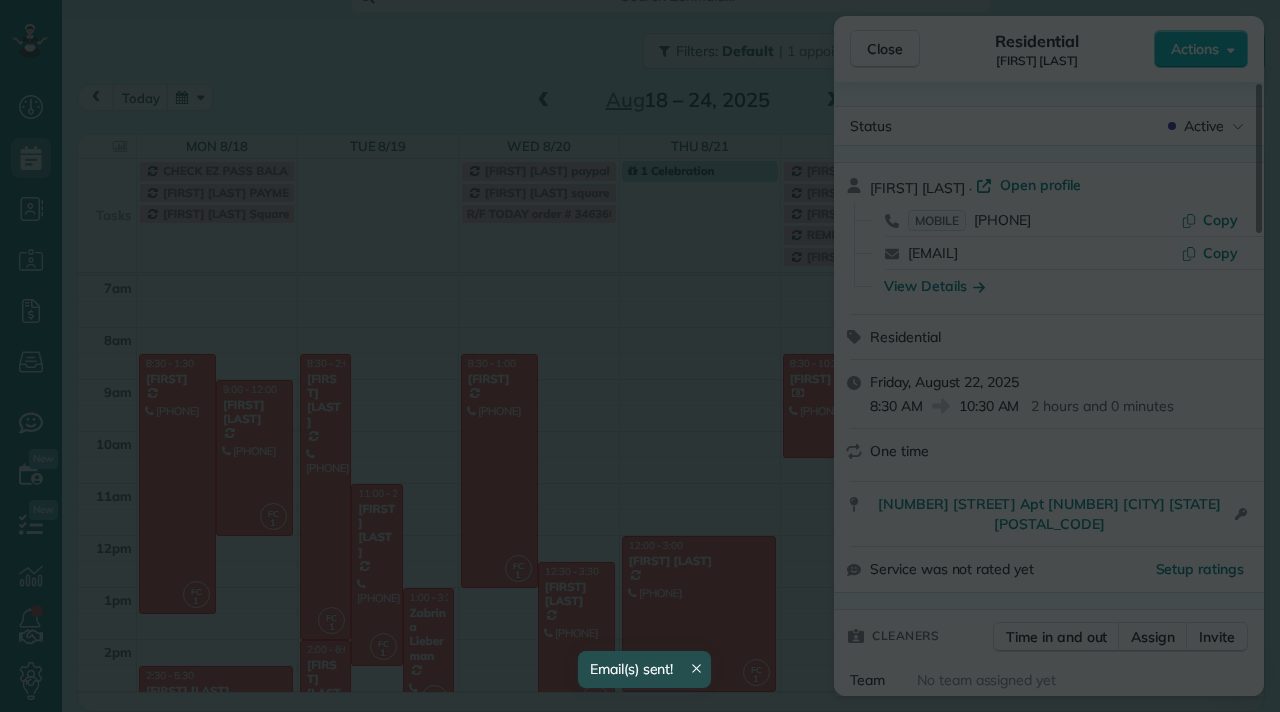 scroll, scrollTop: 0, scrollLeft: 0, axis: both 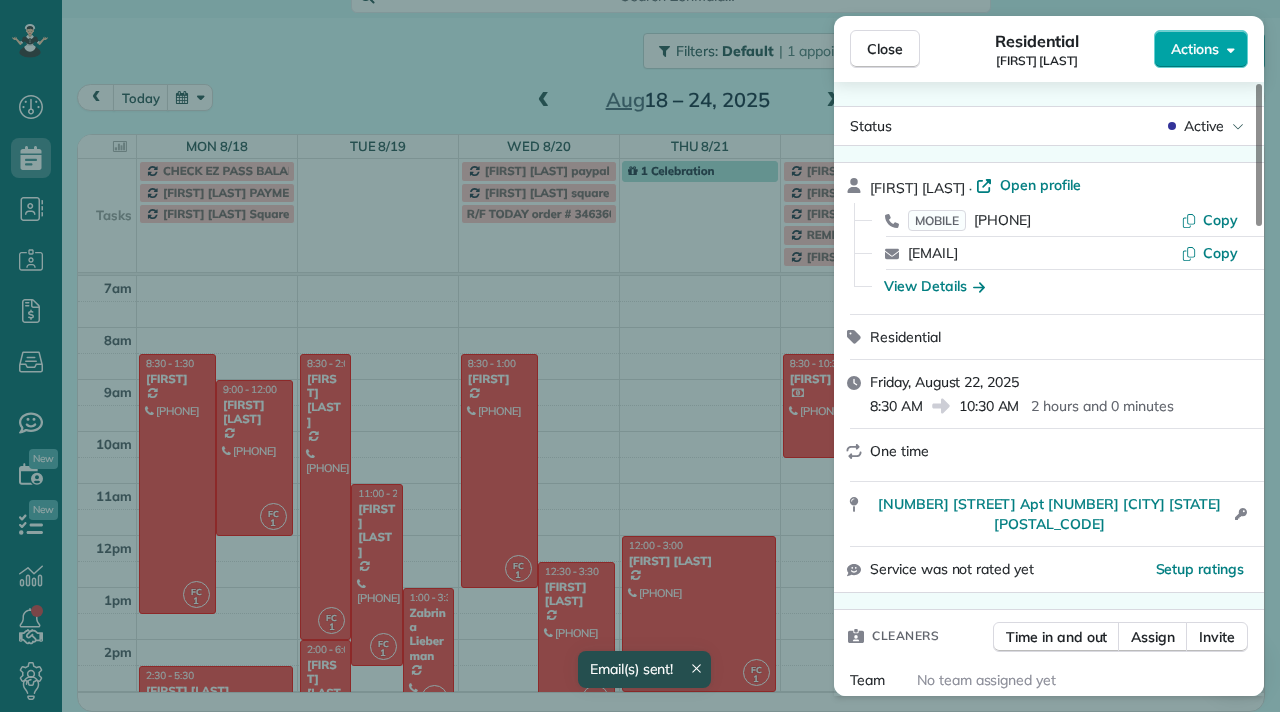 click on "Actions" at bounding box center (1195, 49) 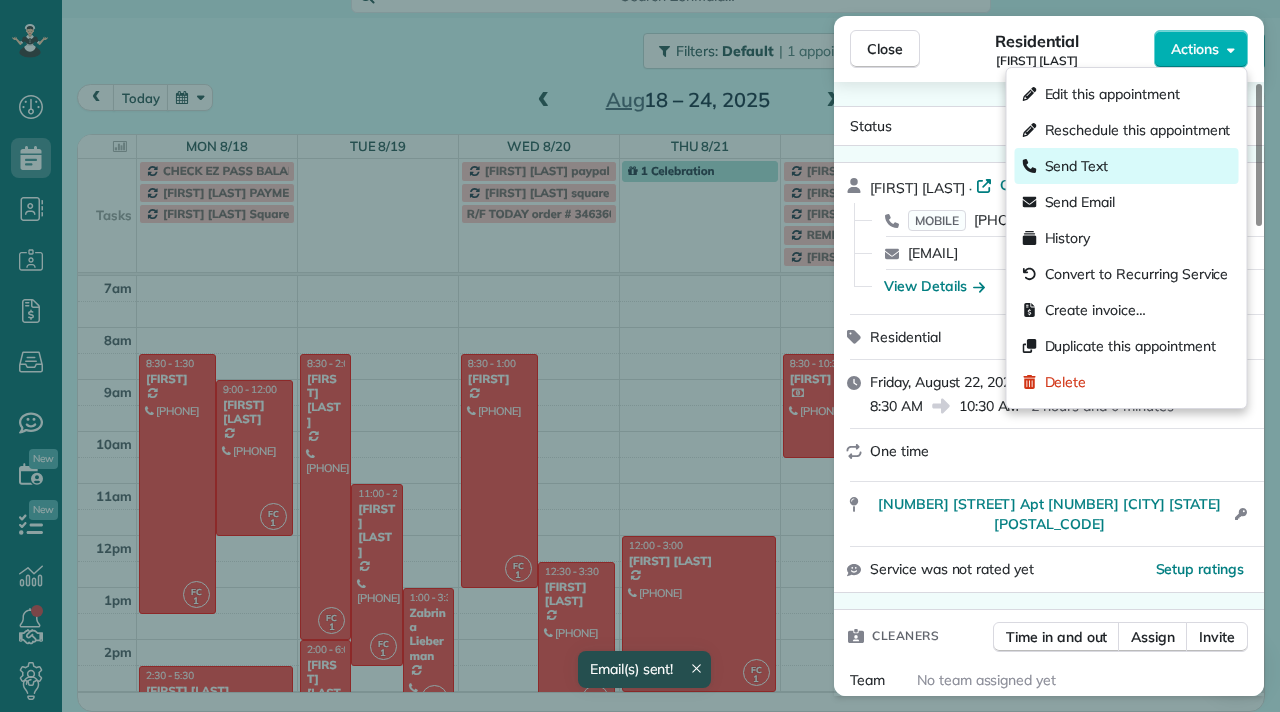 click on "Send Text" at bounding box center [1127, 166] 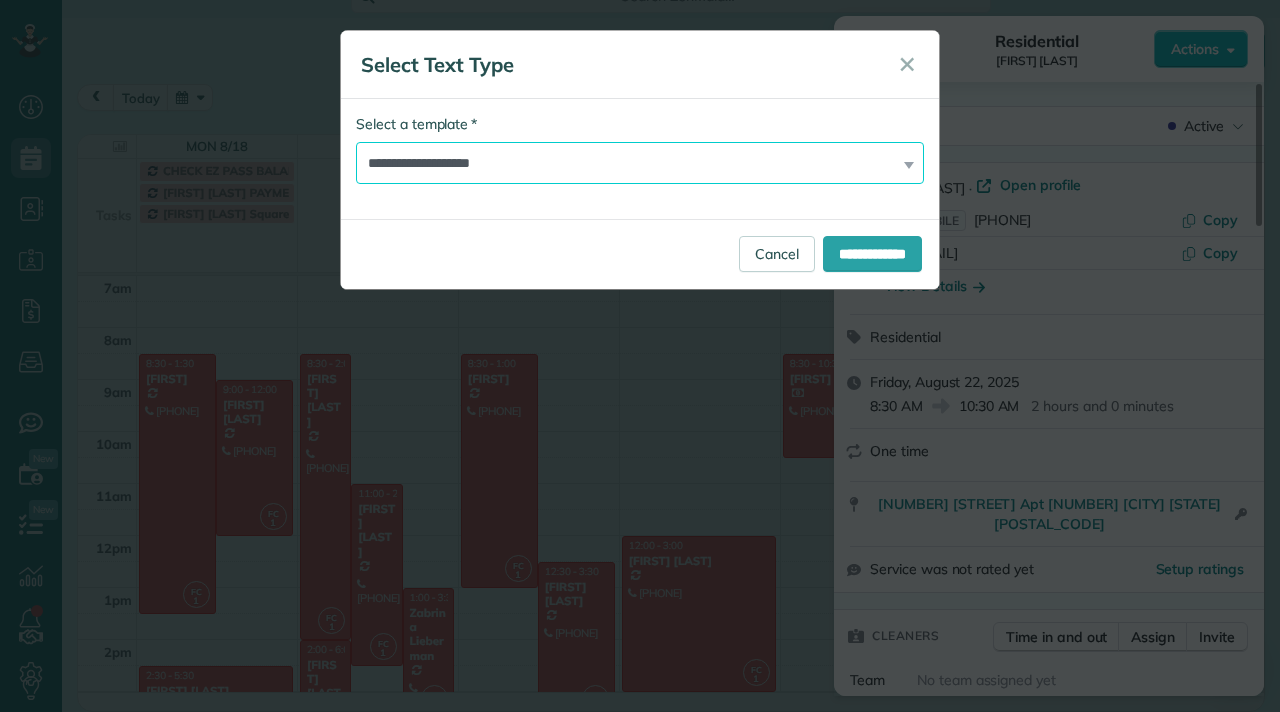 click on "**********" at bounding box center (640, 163) 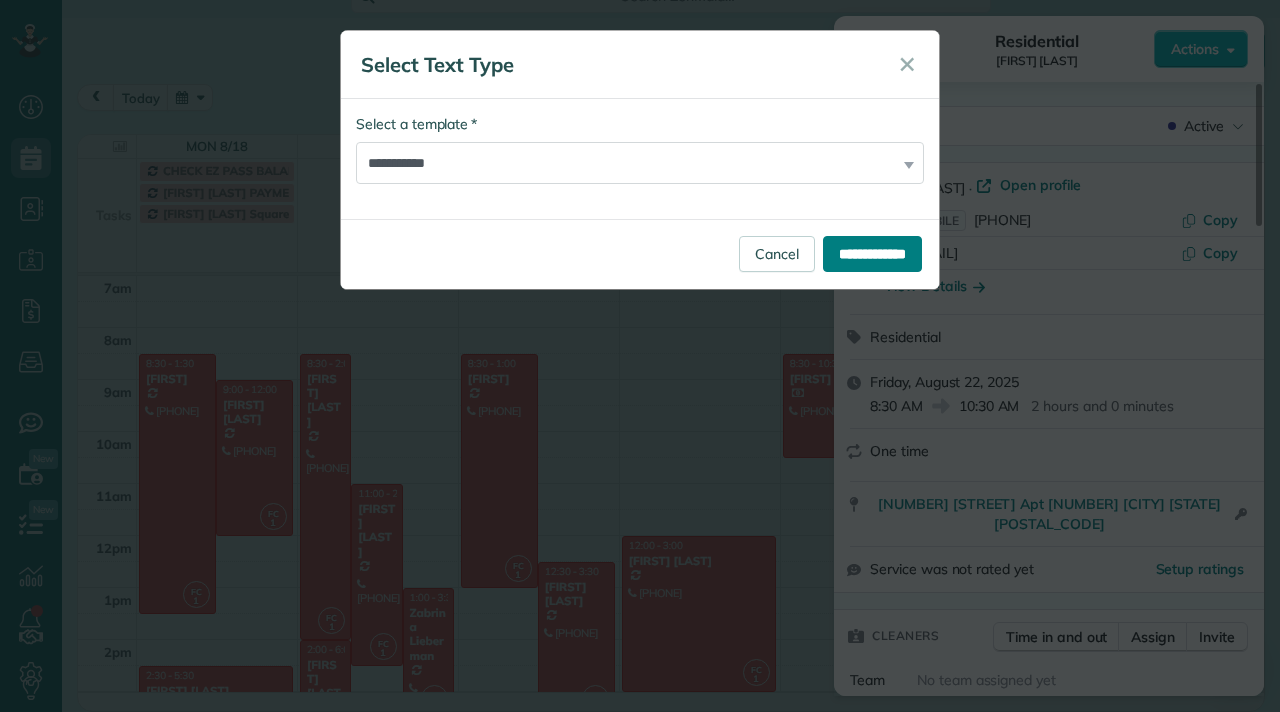 click on "**********" at bounding box center [872, 254] 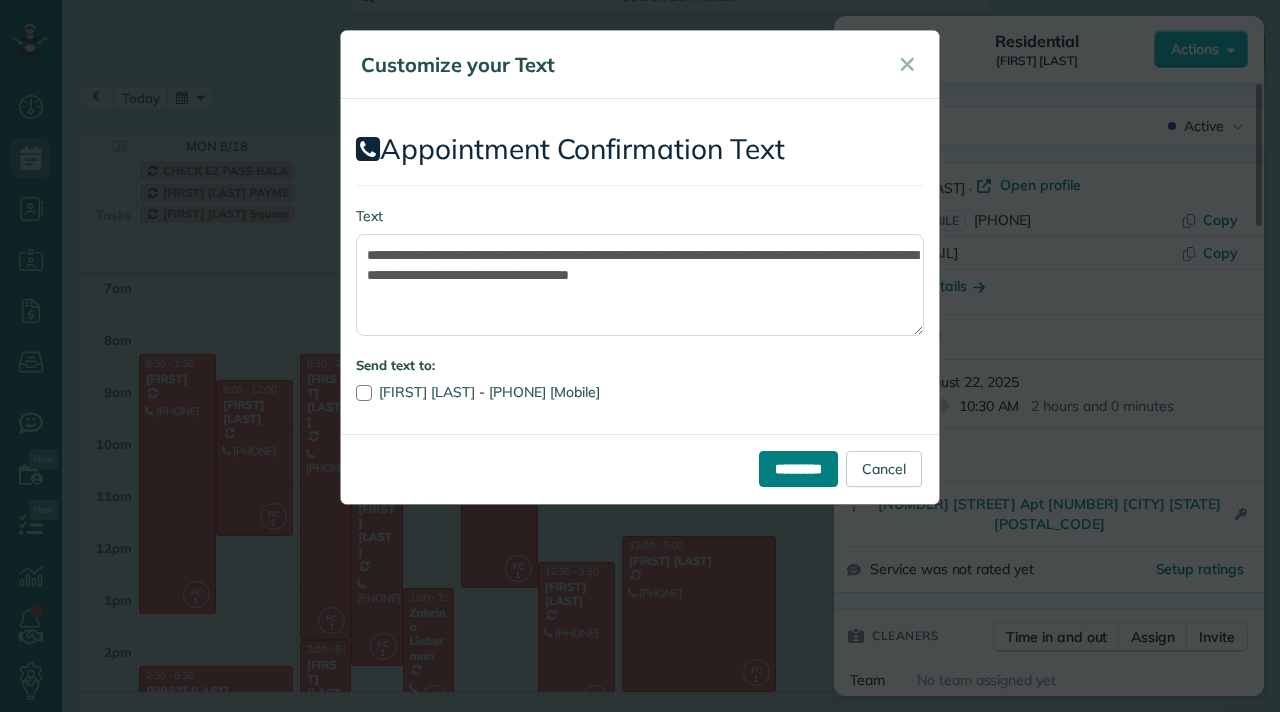 click on "*********" at bounding box center (798, 469) 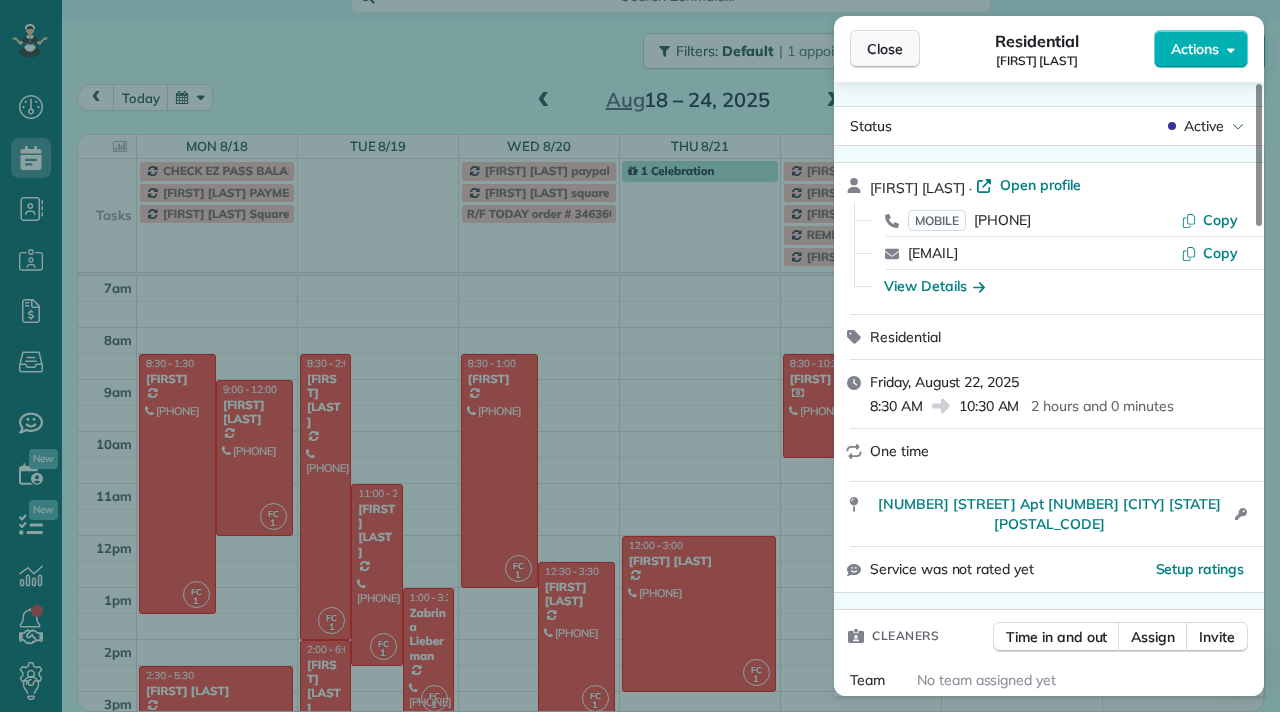 click on "Close" at bounding box center [885, 49] 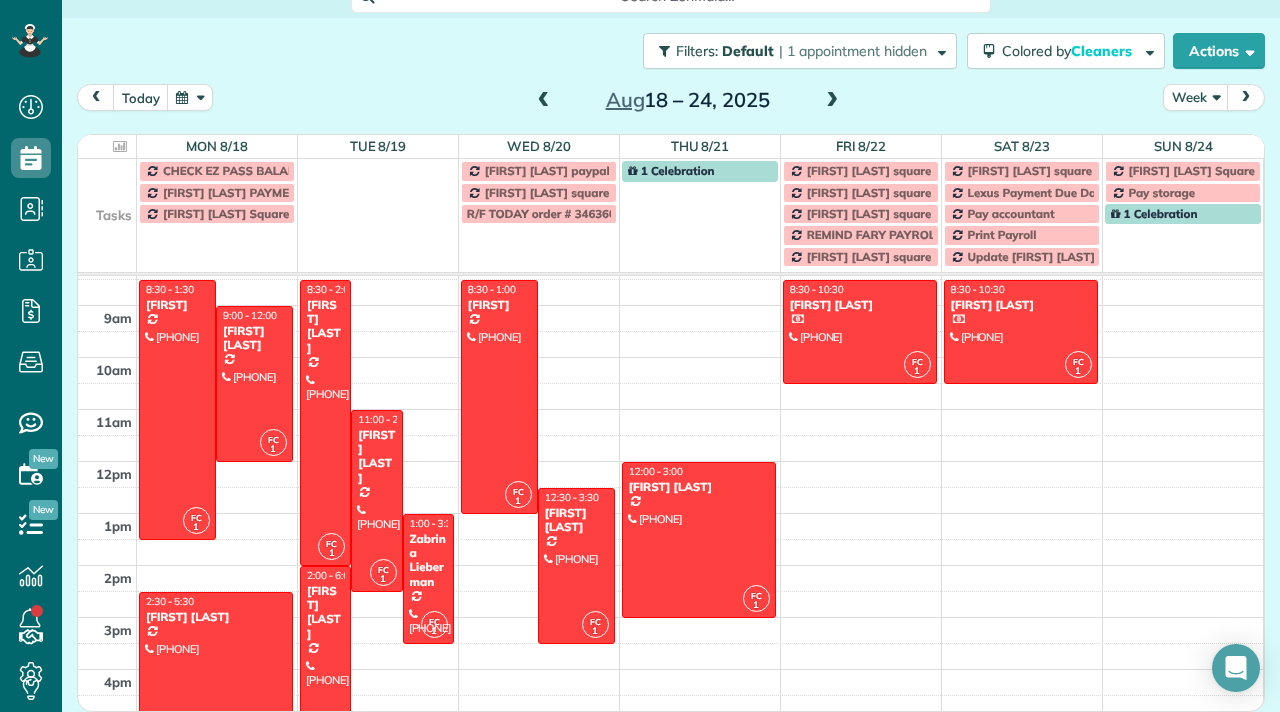 scroll, scrollTop: 78, scrollLeft: 0, axis: vertical 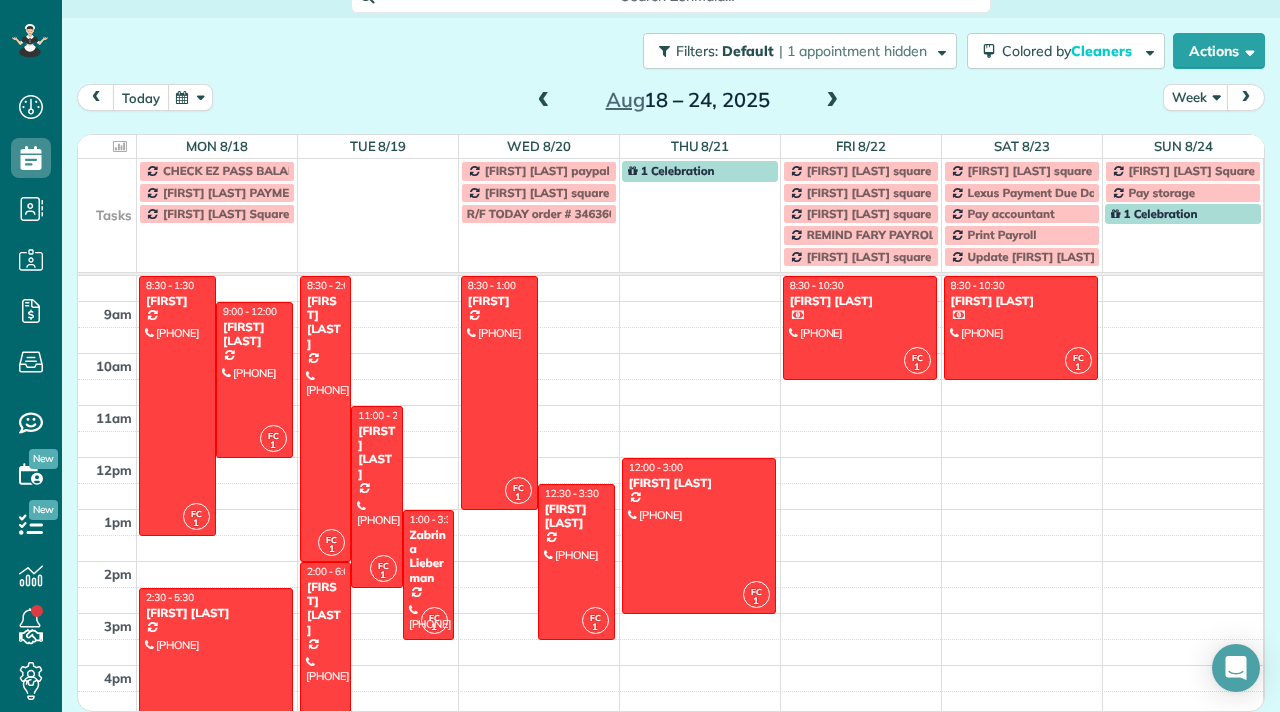 click on "today" at bounding box center [141, 97] 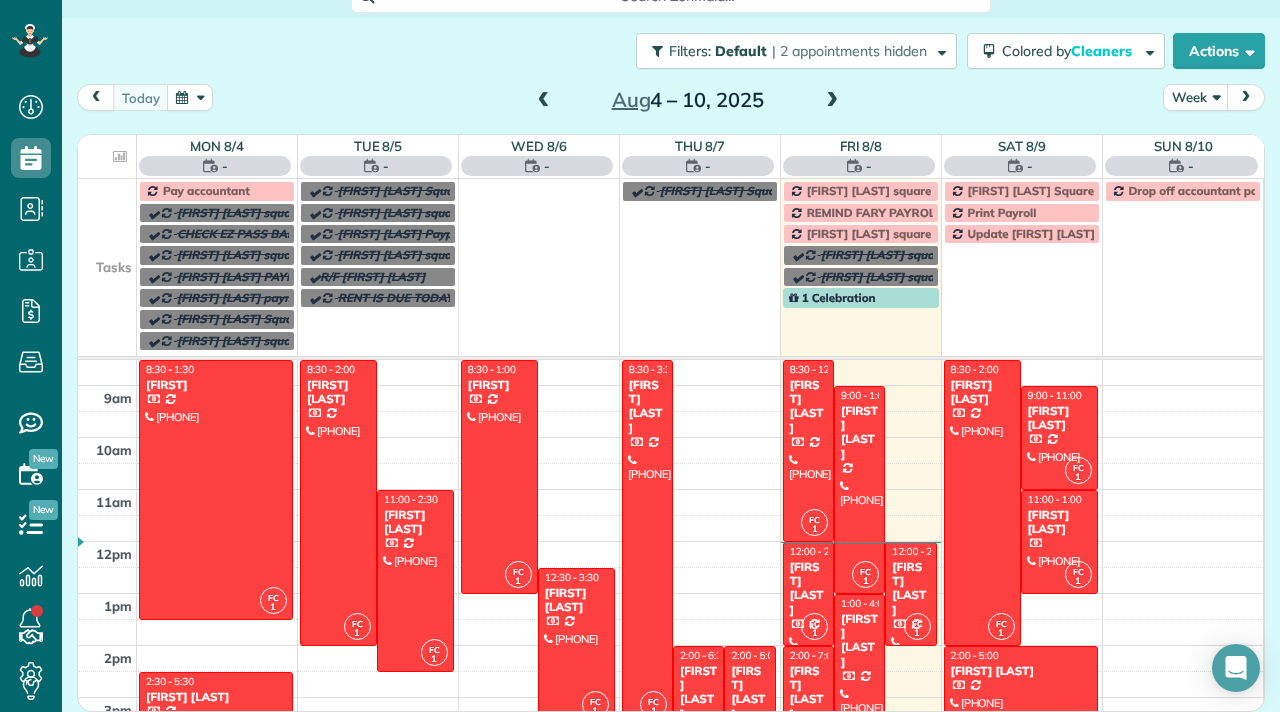 scroll, scrollTop: 0, scrollLeft: 0, axis: both 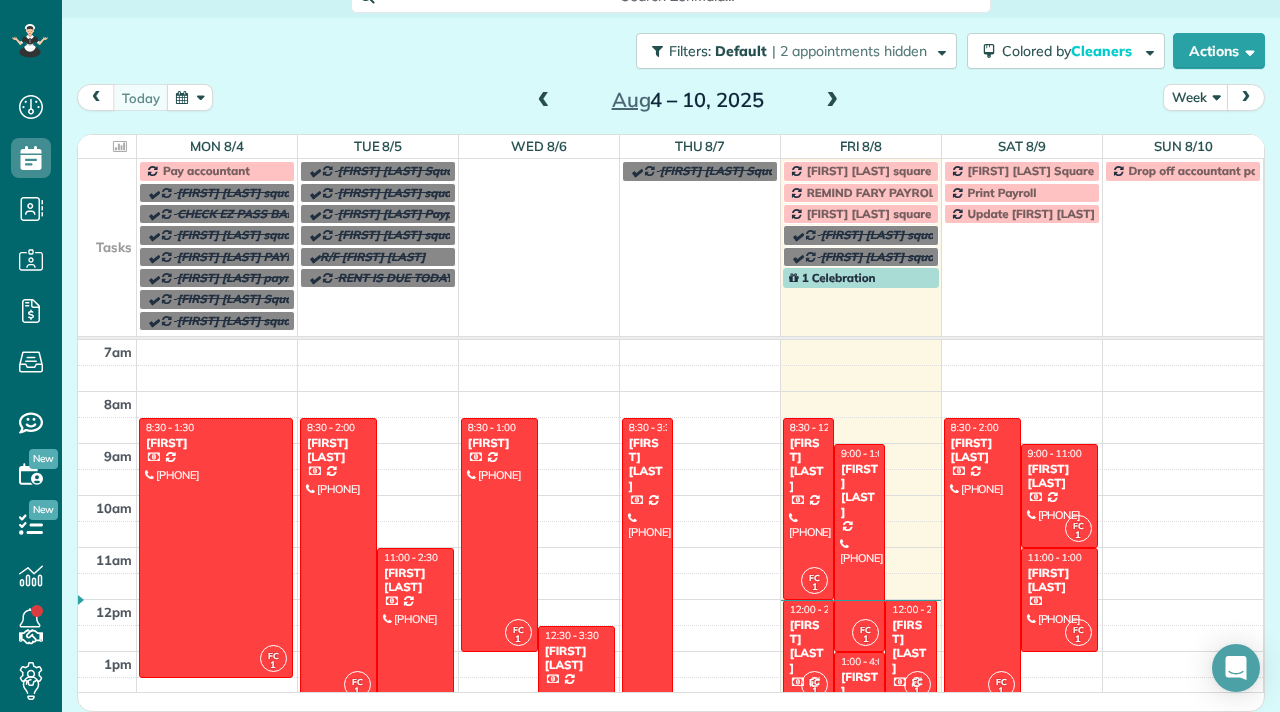 click at bounding box center (832, 101) 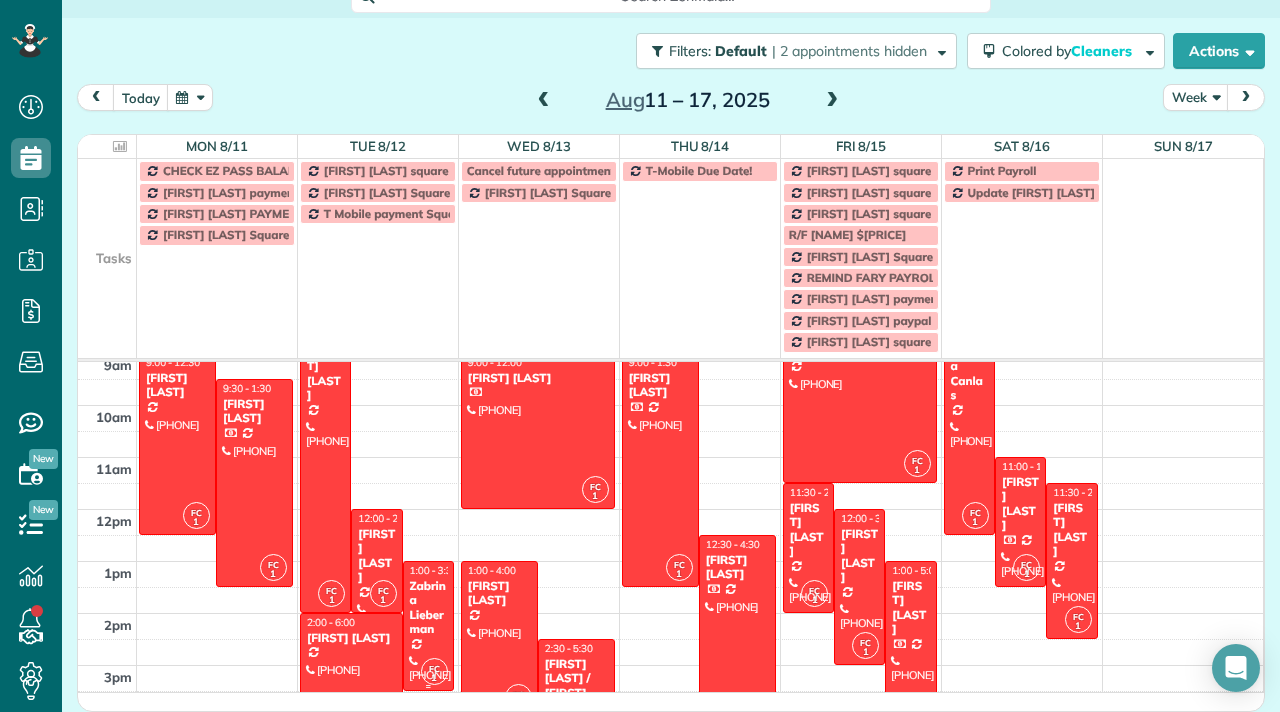 scroll, scrollTop: 81, scrollLeft: 0, axis: vertical 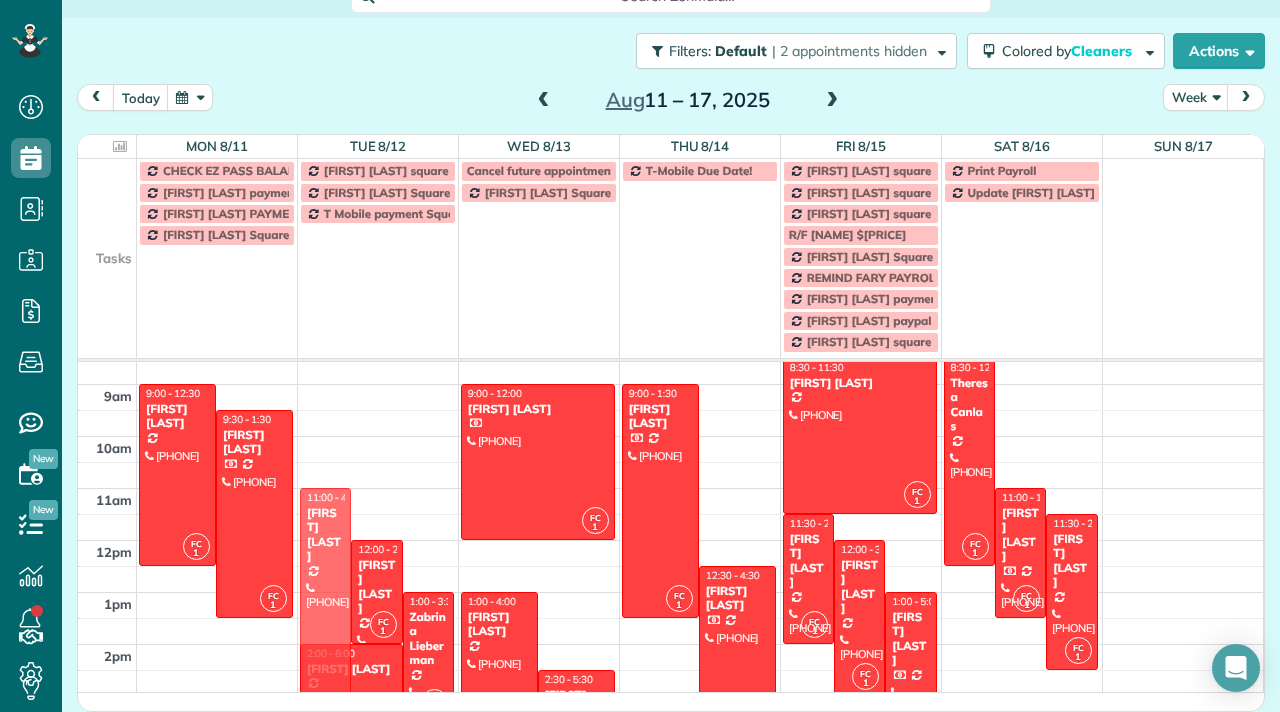 drag, startPoint x: 326, startPoint y: 446, endPoint x: 337, endPoint y: 573, distance: 127.47549 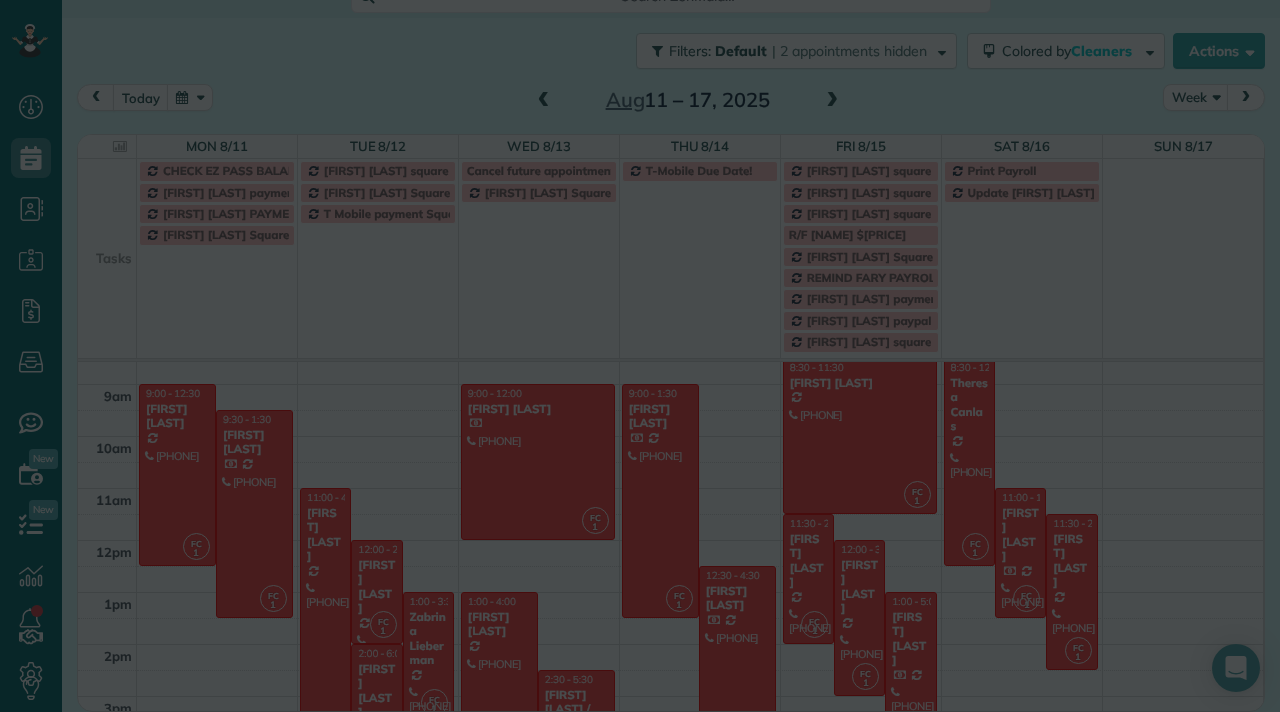 scroll, scrollTop: 24, scrollLeft: 0, axis: vertical 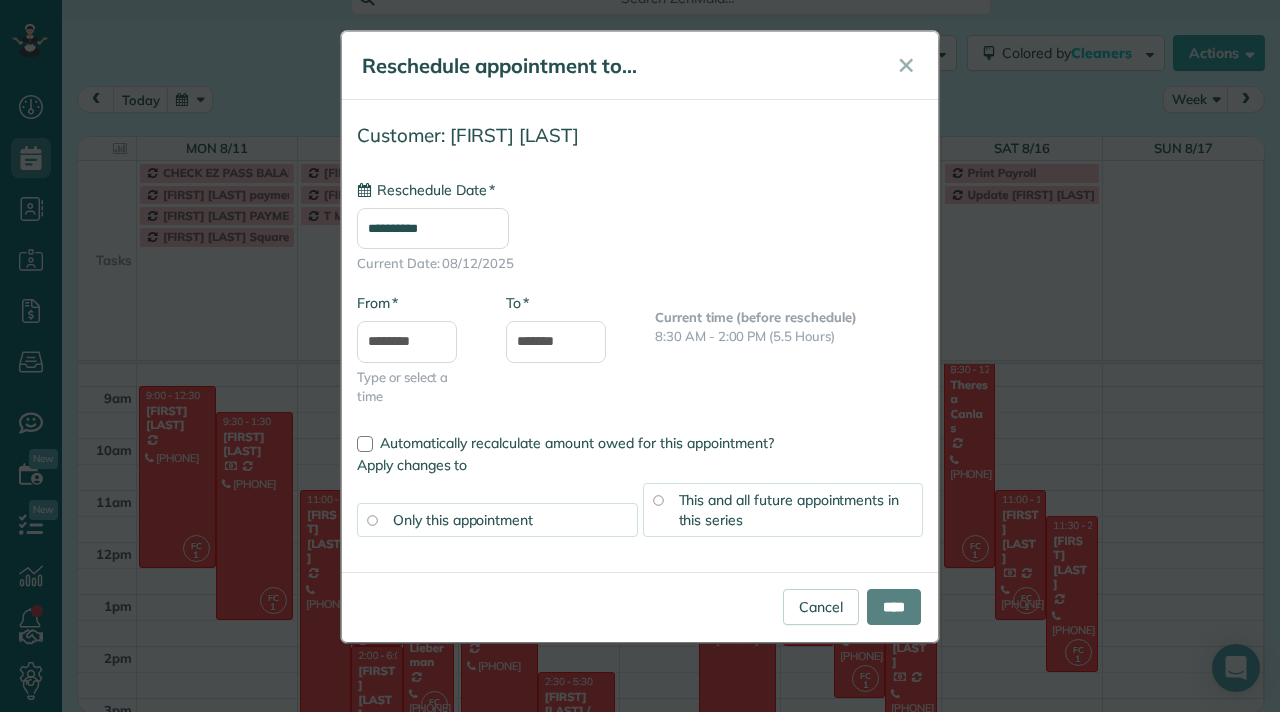 type on "**********" 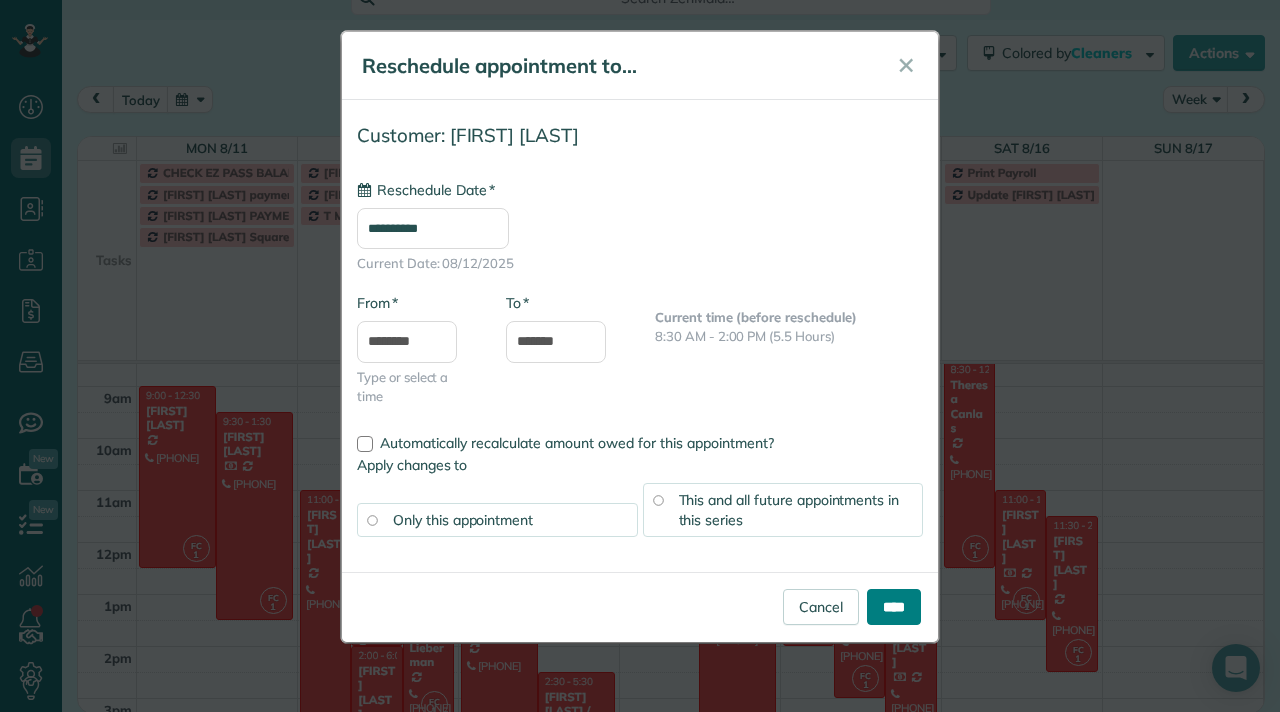 click on "****" at bounding box center [894, 607] 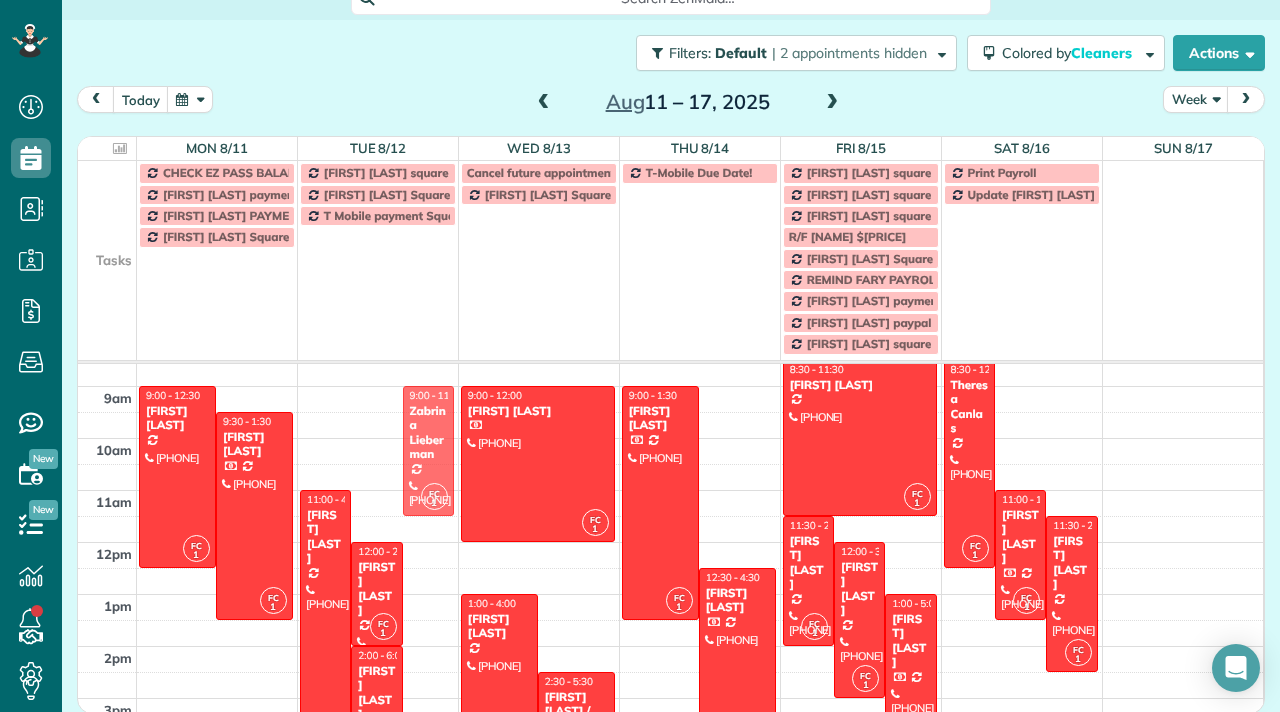 drag, startPoint x: 426, startPoint y: 613, endPoint x: 391, endPoint y: 410, distance: 205.99515 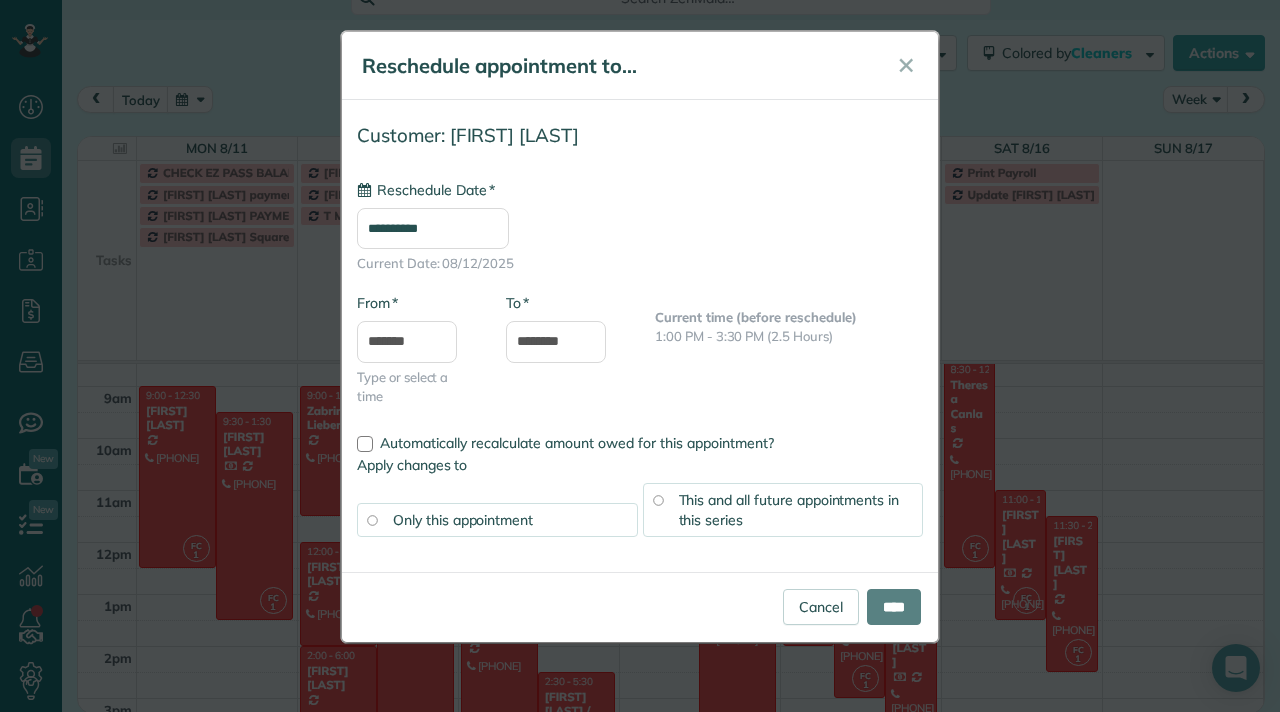 type on "**********" 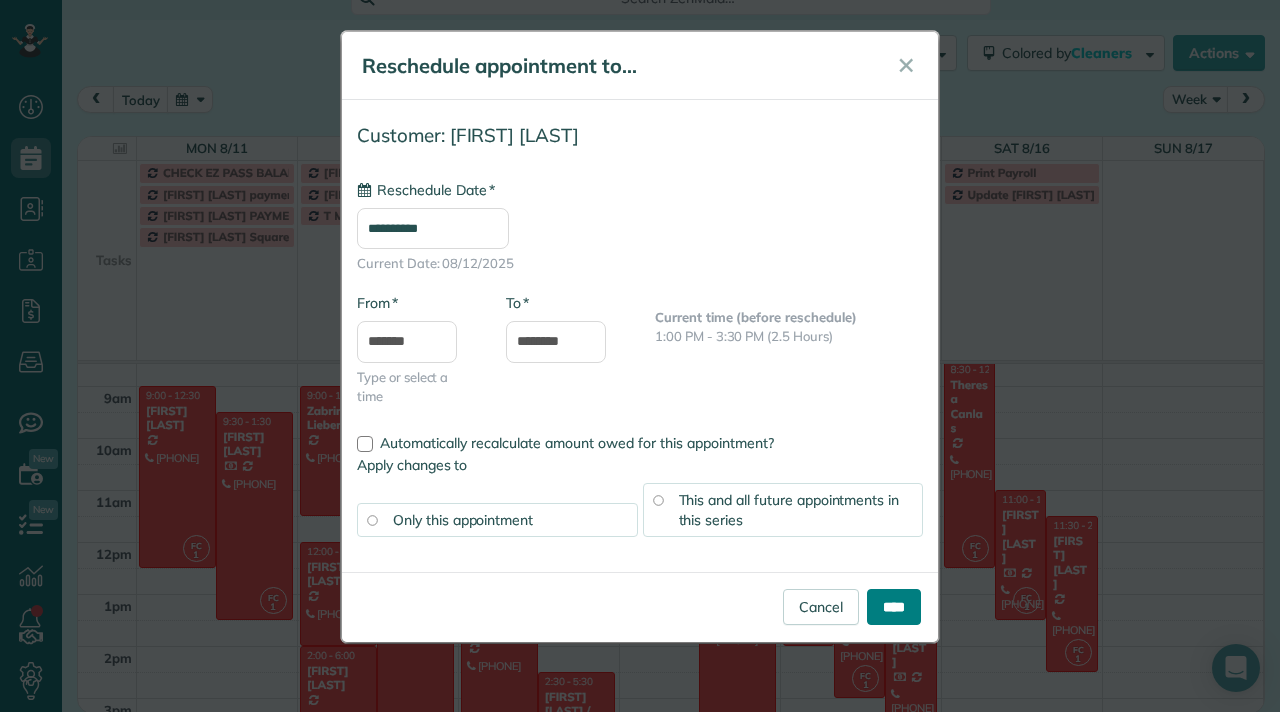 click on "****" at bounding box center [894, 607] 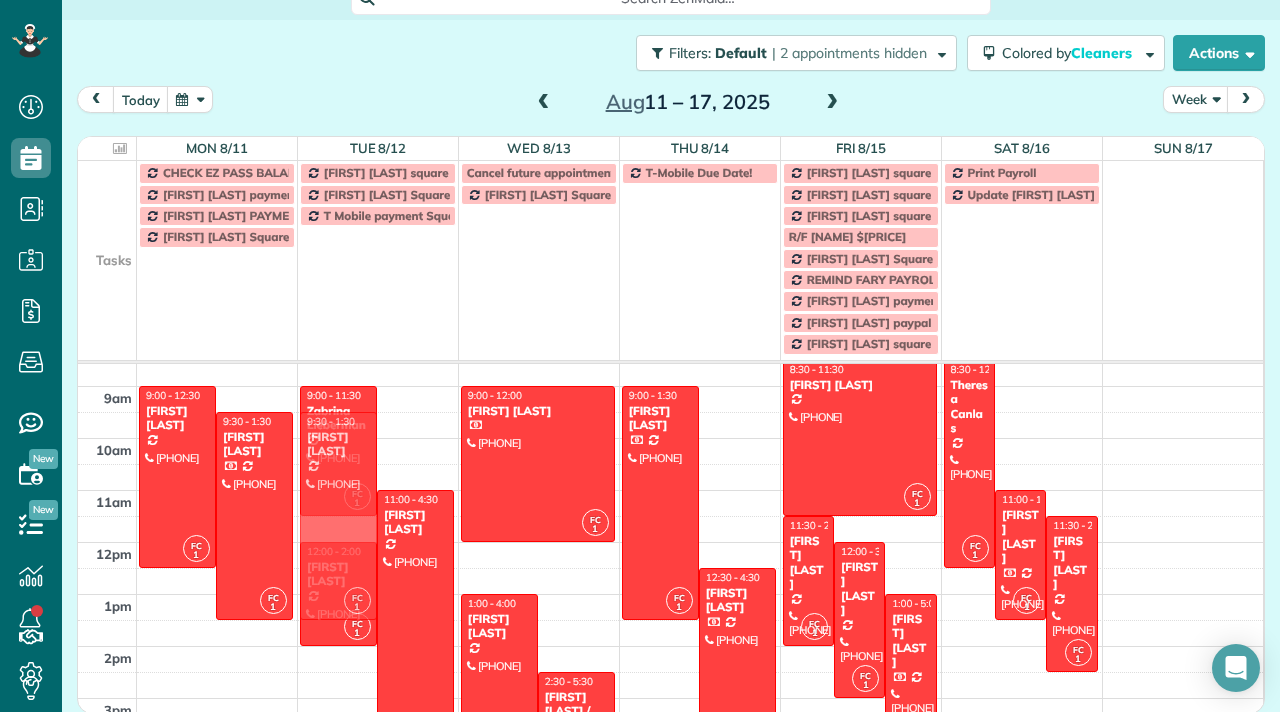 drag, startPoint x: 330, startPoint y: 679, endPoint x: 416, endPoint y: 443, distance: 251.18121 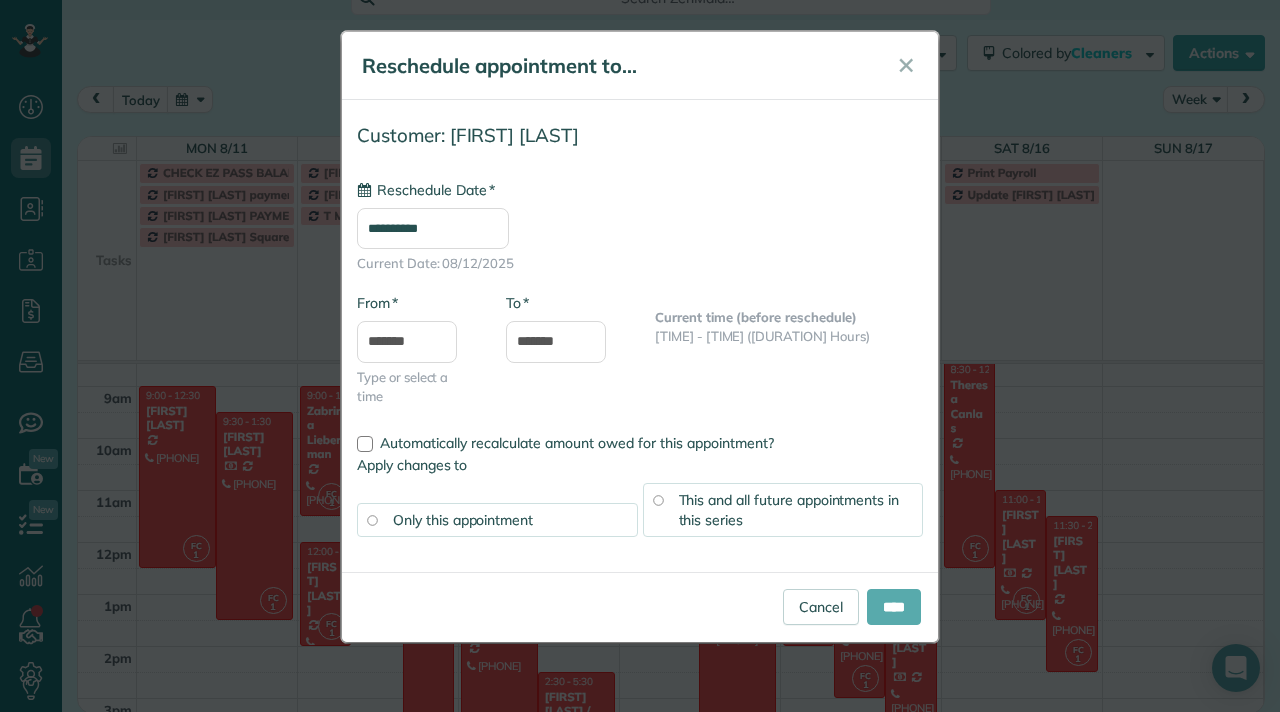 type on "**********" 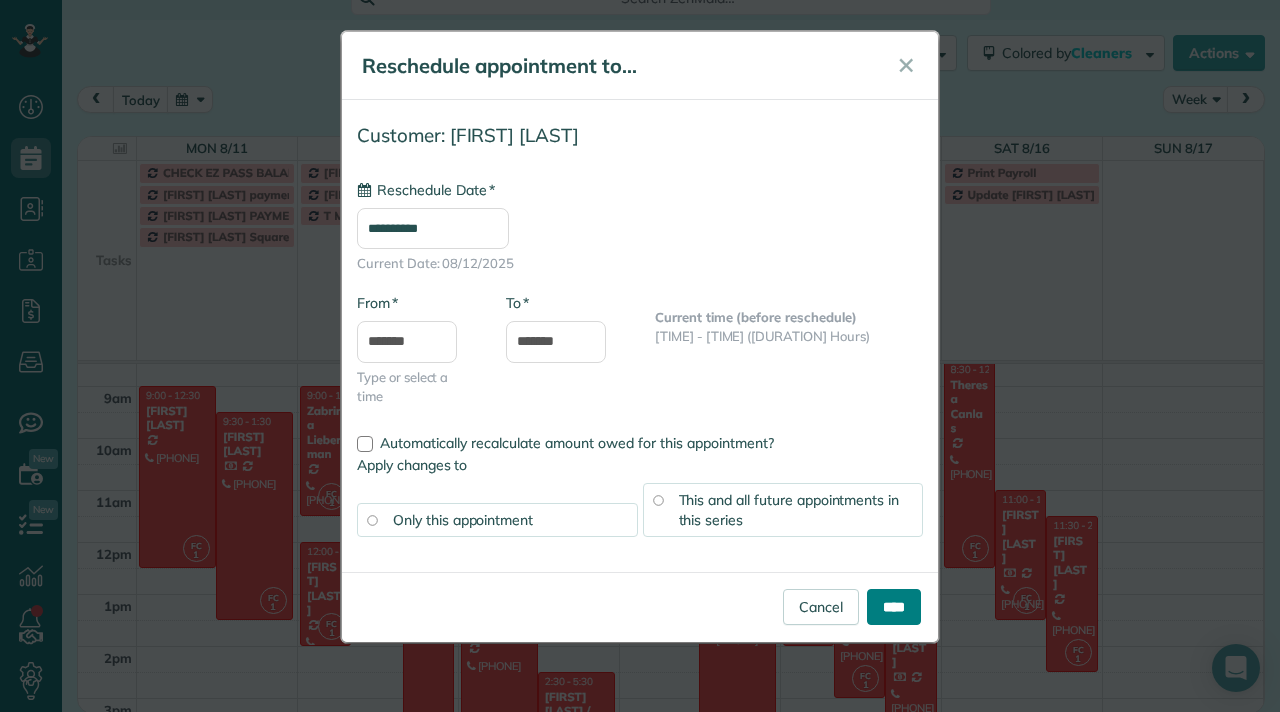 click on "****" at bounding box center [894, 607] 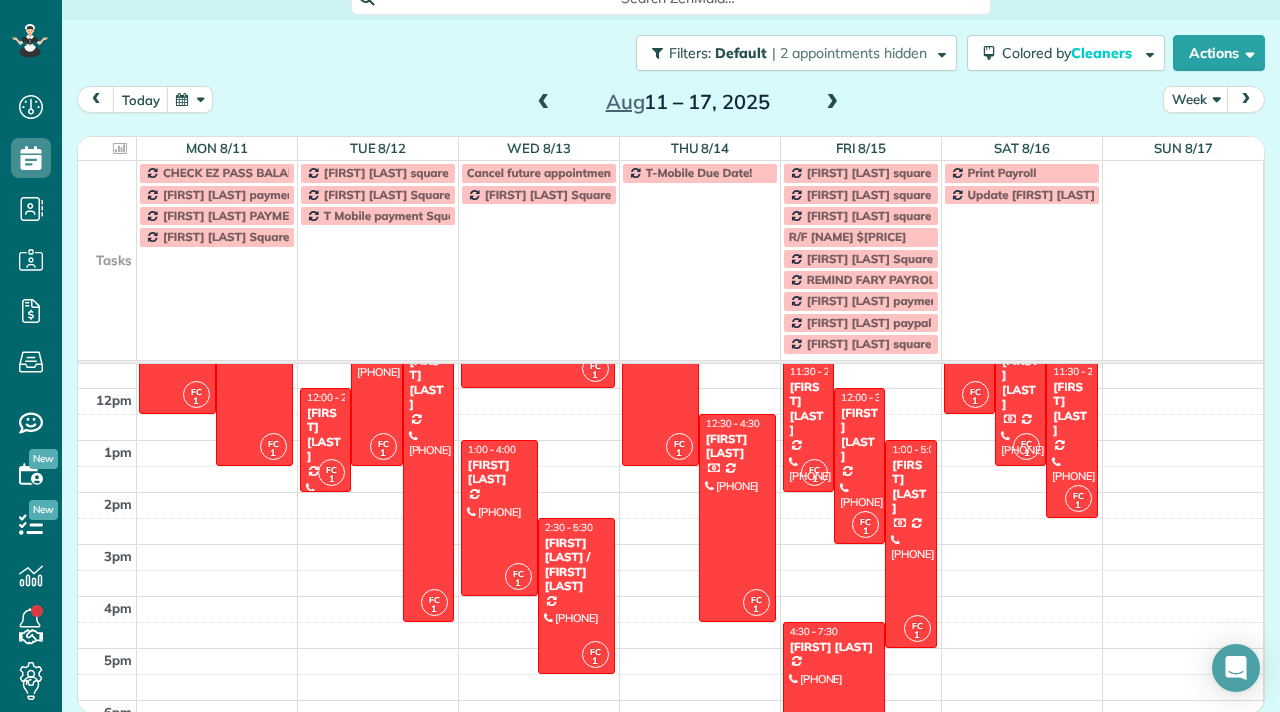 scroll, scrollTop: 325, scrollLeft: 0, axis: vertical 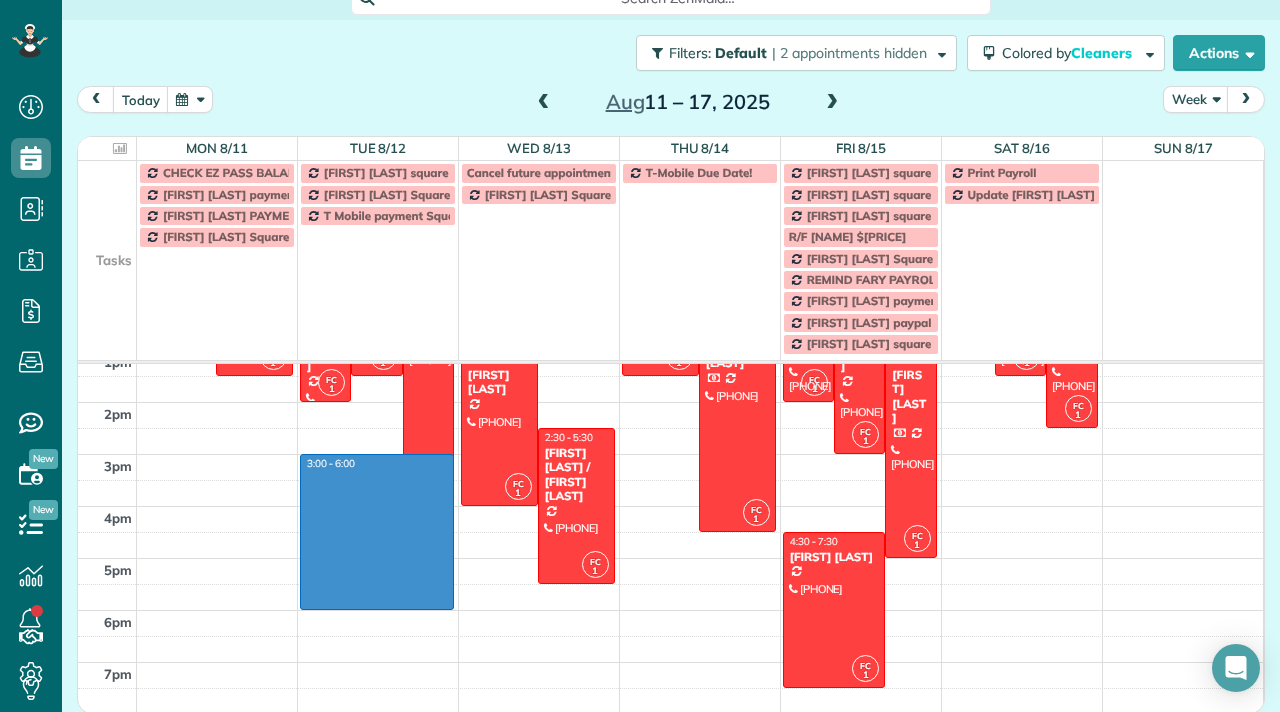 drag, startPoint x: 324, startPoint y: 461, endPoint x: 334, endPoint y: 601, distance: 140.35669 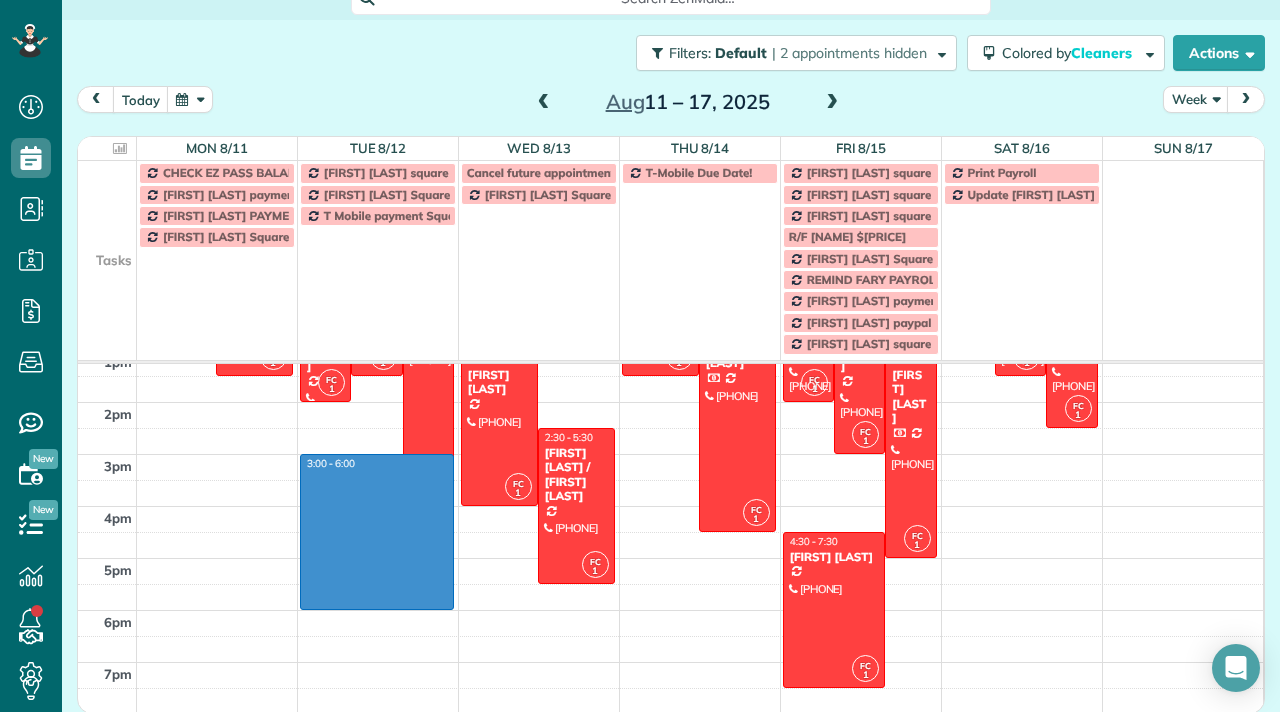 click on "[TIME] - [TIME] FC 1 [TIME] - [TIME] [FIRST] [LAST] [PHONE] [NUMBER] [STREET] [CITY], [STATE] [POSTAL_CODE] FC 1 [TIME] - [TIME] [FIRST] [LAST] [PHONE] [NUMBER] [STREET] [CITY], [STATE] [POSTAL_CODE] [TIME] - [TIME] FC 1 [TIME] - [TIME] [FIRST] [LAST] [PHONE] [NUMBER] [STREET] [CITY], [STATE] [POSTAL_CODE] FC 1 [TIME] - [TIME] [FIRST] [LAST] [PHONE] [NUMBER] [STREET] [CITY], [STATE] [POSTAL_CODE] FC 1 [TIME] - [TIME] [FIRST] [LAST] [PHONE] [NUMBER] [STREET] [CITY], [STATE] [POSTAL_CODE] FC 1 [TIME] - [TIME] [FIRST] [LAST] [PHONE] [NUMBER] [STREET] [CITY], [STATE] [POSTAL_CODE] FC 1 [TIME] - [TIME] [FIRST] [LAST] [PHONE] [NUMBER] [STREET] [CITY], [STATE] [POSTAL_CODE] FC 1 [TIME] - [TIME] [FIRST] [LAST] / [FIRST] [LAST] [PHONE] [NUMBER] [STREET] [CITY], [STATE] [POSTAL_CODE] FC 1 [TIME] - [TIME] [FIRST] [LAST] [PHONE] [NUMBER] [STREET] [CITY], [STATE] [POSTAL_CODE] FC 1 [TIME] - [TIME] [FIRST] [LAST] [PHONE] [NUMBER] [STREET] [CITY], [STATE] [POSTAL_CODE] FC 1 FC" at bounding box center [670, 402] 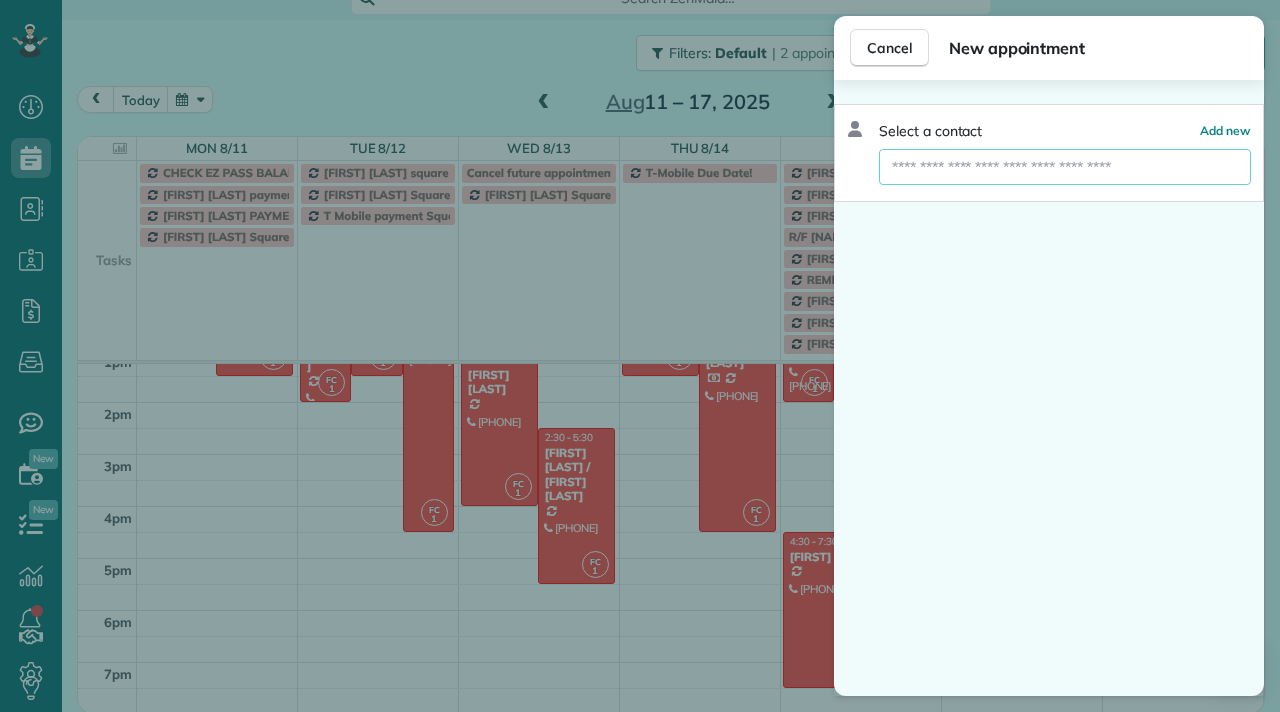 click at bounding box center (1065, 167) 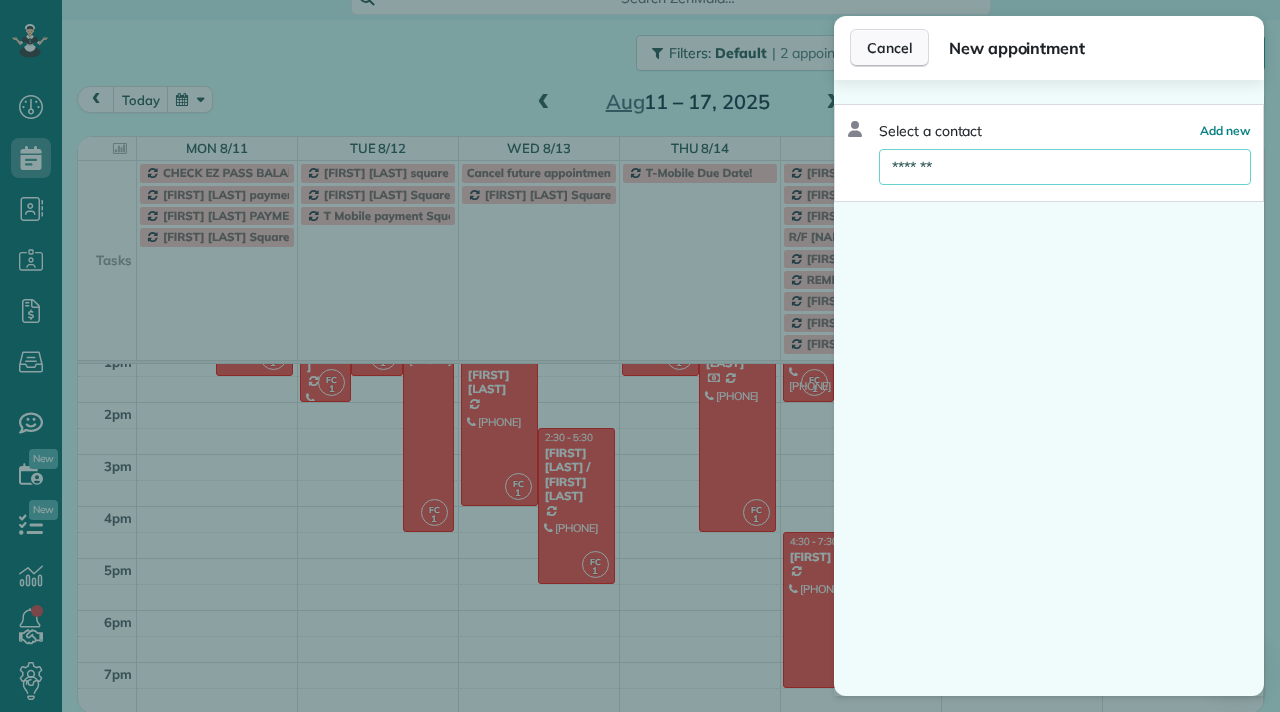 type on "*******" 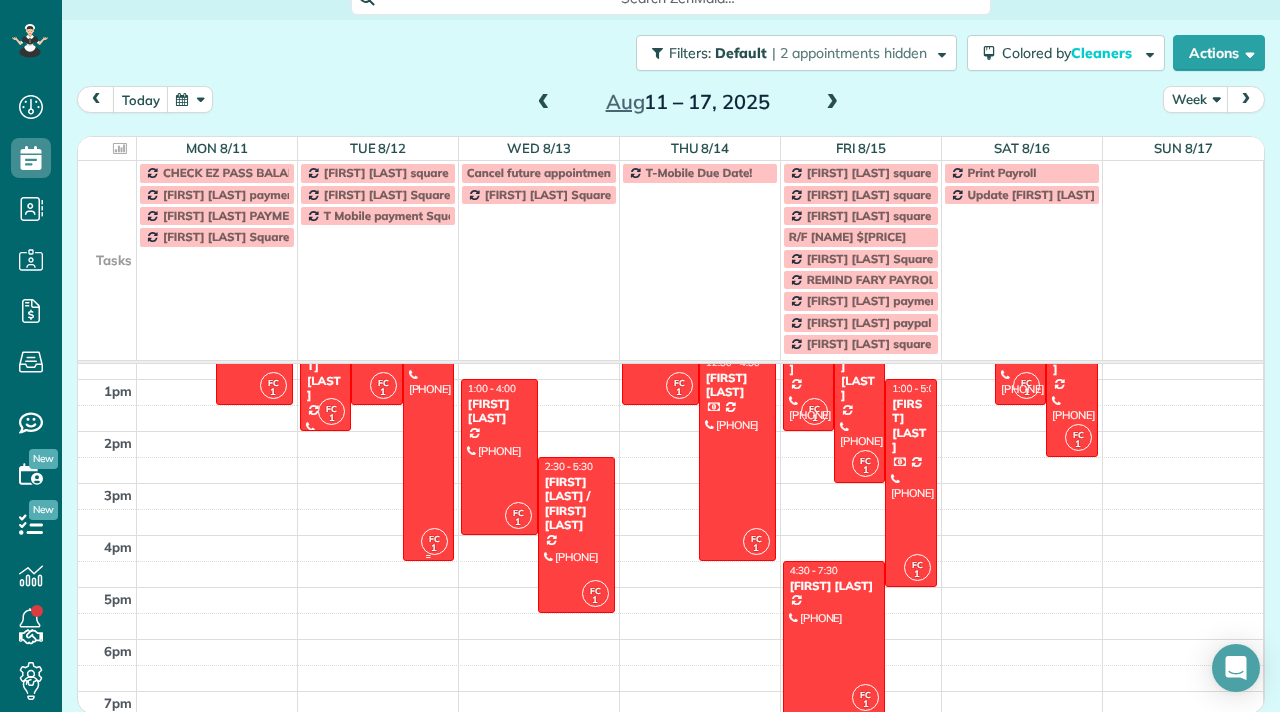 scroll, scrollTop: 312, scrollLeft: 0, axis: vertical 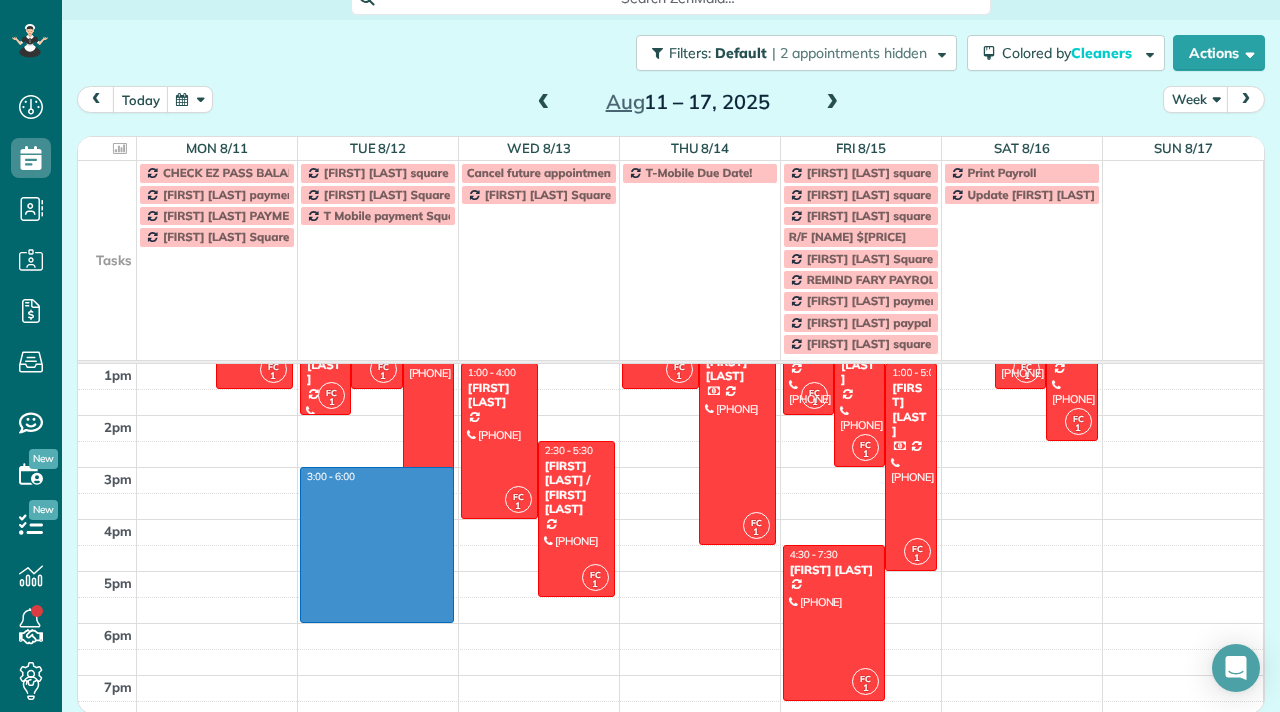 drag, startPoint x: 337, startPoint y: 474, endPoint x: 335, endPoint y: 615, distance: 141.01419 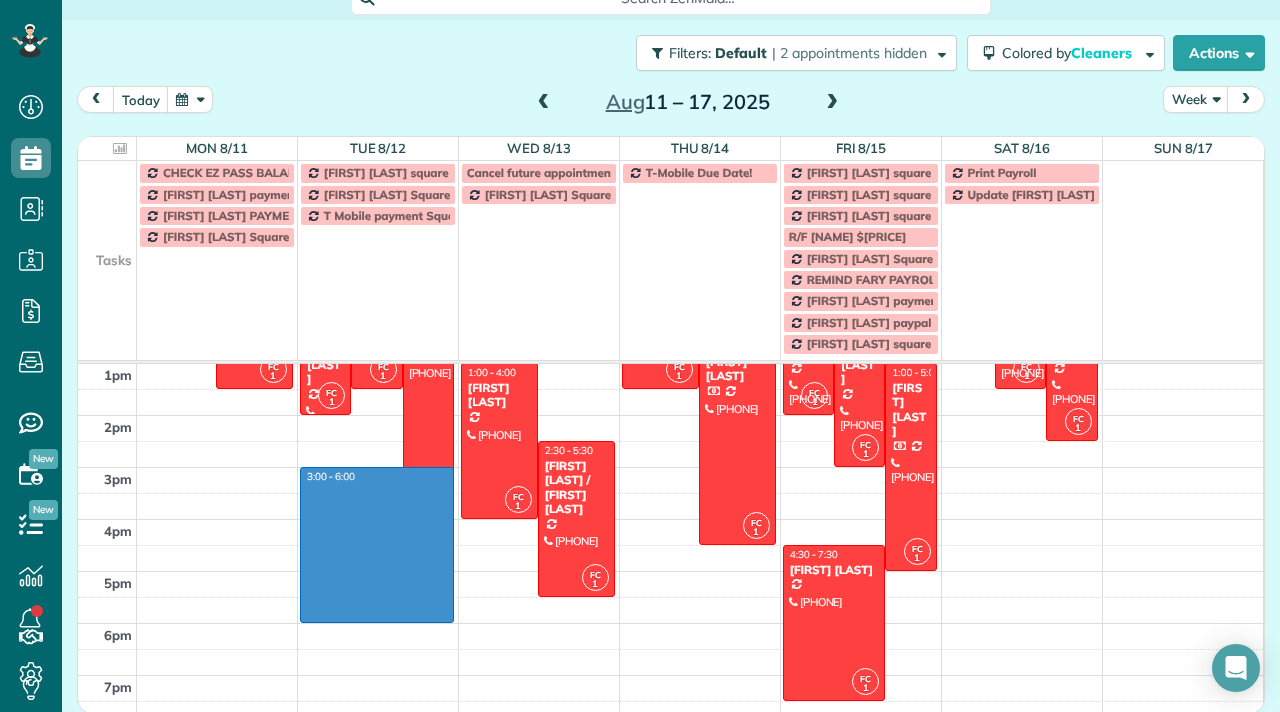 click on "[TIME] - [TIME] FC 1 [TIME] - [TIME] [FIRST] [LAST] [PHONE] [NUMBER] [STREET] [CITY], [STATE] [POSTAL_CODE] FC 1 [TIME] - [TIME] [FIRST] [LAST] [PHONE] [NUMBER] [STREET] [CITY], [STATE] [POSTAL_CODE] [TIME] - [TIME] FC 1 [TIME] - [TIME] [FIRST] [LAST] [PHONE] [NUMBER] [STREET] [CITY], [STATE] [POSTAL_CODE] FC 1 [TIME] - [TIME] [FIRST] [LAST] [PHONE] [NUMBER] [STREET] [CITY], [STATE] [POSTAL_CODE] FC 1 [TIME] - [TIME] [FIRST] [LAST] [PHONE] [NUMBER] [STREET] [CITY], [STATE] [POSTAL_CODE] FC 1 [TIME] - [TIME] [FIRST] [LAST] [PHONE] [NUMBER] [STREET] [CITY], [STATE] [POSTAL_CODE] FC 1 [TIME] - [TIME] [FIRST] [LAST] [PHONE] [NUMBER] [STREET] [CITY], [STATE] [POSTAL_CODE] FC 1 [TIME] - [TIME] [FIRST] [LAST] / [FIRST] [LAST] [PHONE] [NUMBER] [STREET] [CITY], [STATE] [POSTAL_CODE] FC 1 [TIME] - [TIME] [FIRST] [LAST] [PHONE] [NUMBER] [STREET] [CITY], [STATE] [POSTAL_CODE] FC 1 [TIME] - [TIME] [FIRST] [LAST] [PHONE] [NUMBER] [STREET] [CITY], [STATE] [POSTAL_CODE] FC 1 FC" at bounding box center [670, 415] 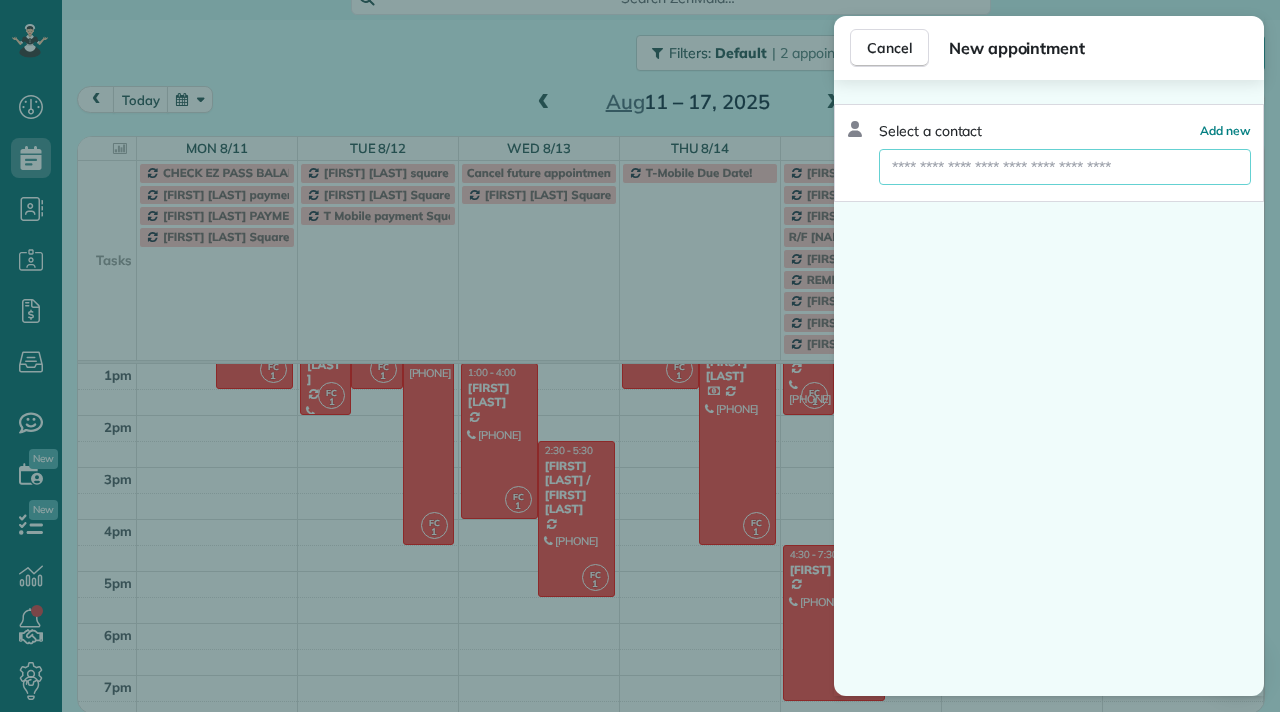 click at bounding box center (1065, 167) 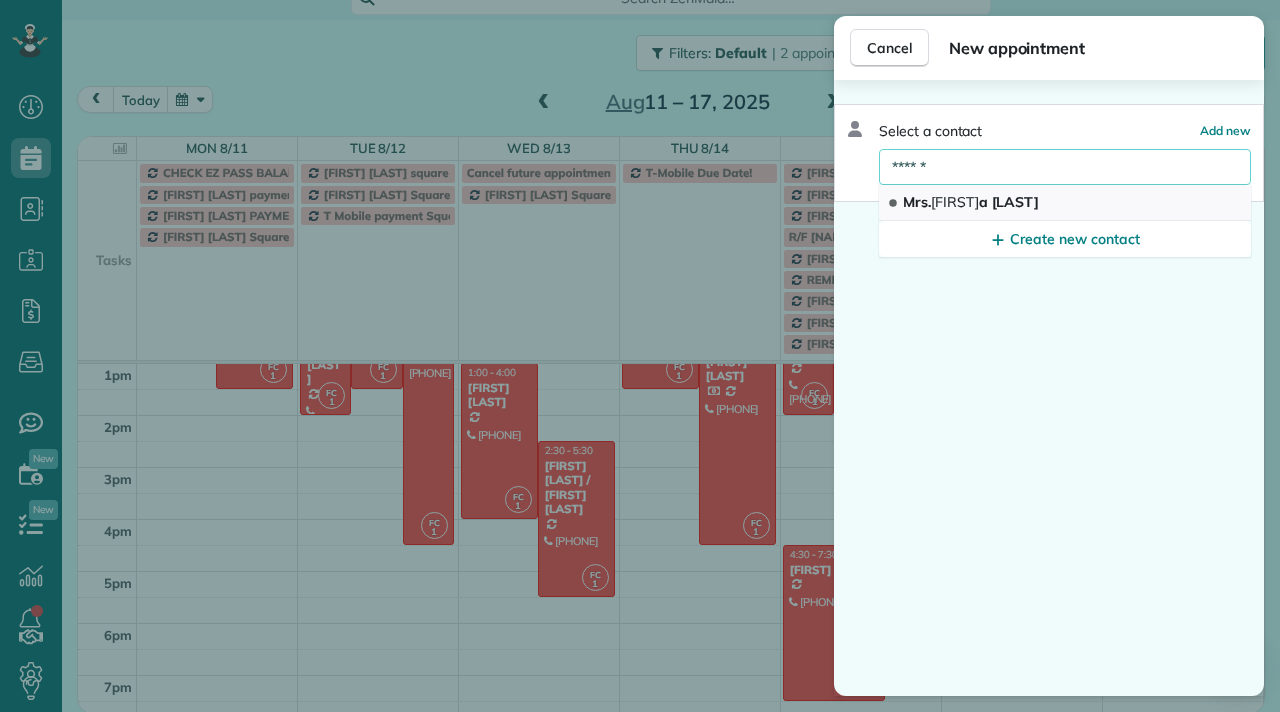type on "******" 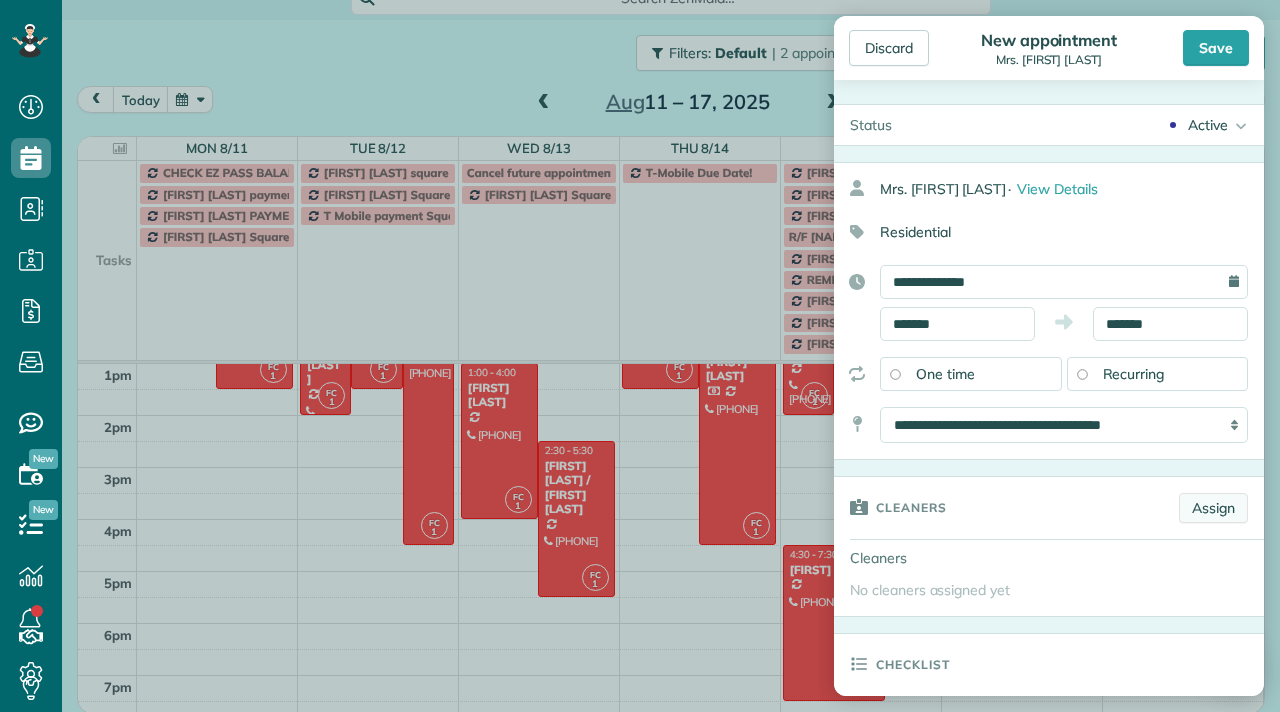 click on "Assign" at bounding box center [1213, 508] 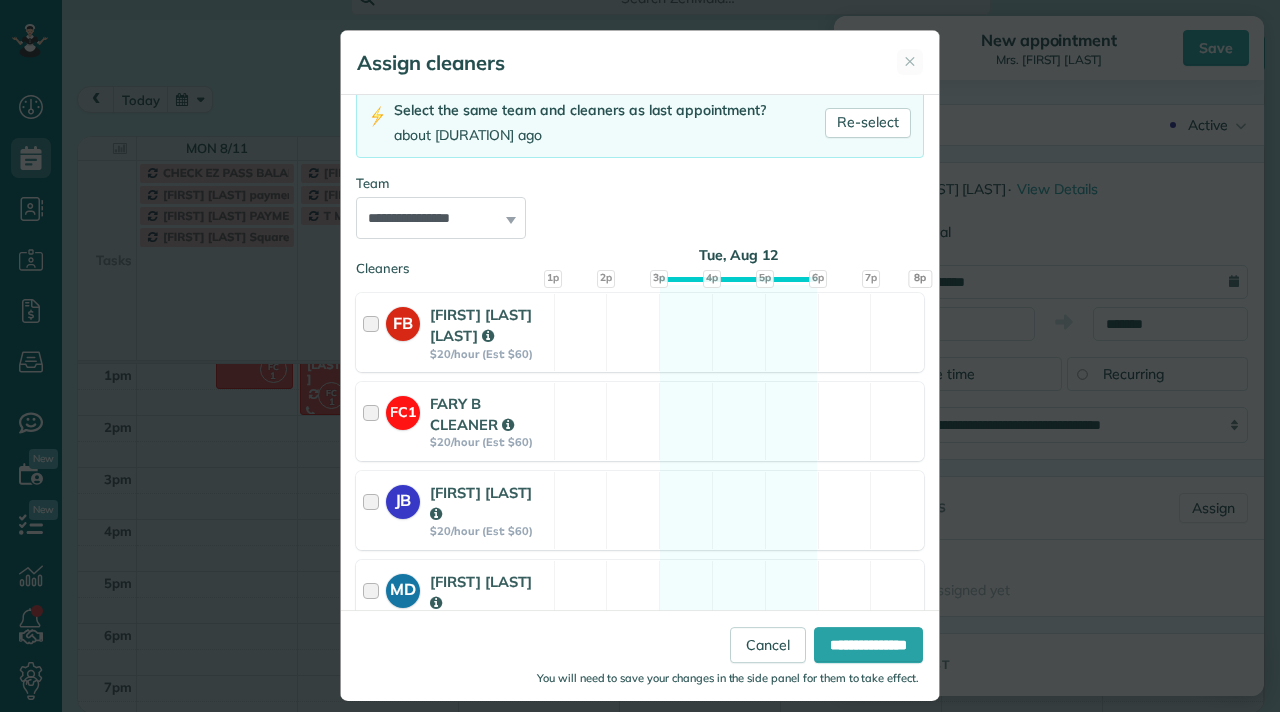 scroll, scrollTop: 175, scrollLeft: 0, axis: vertical 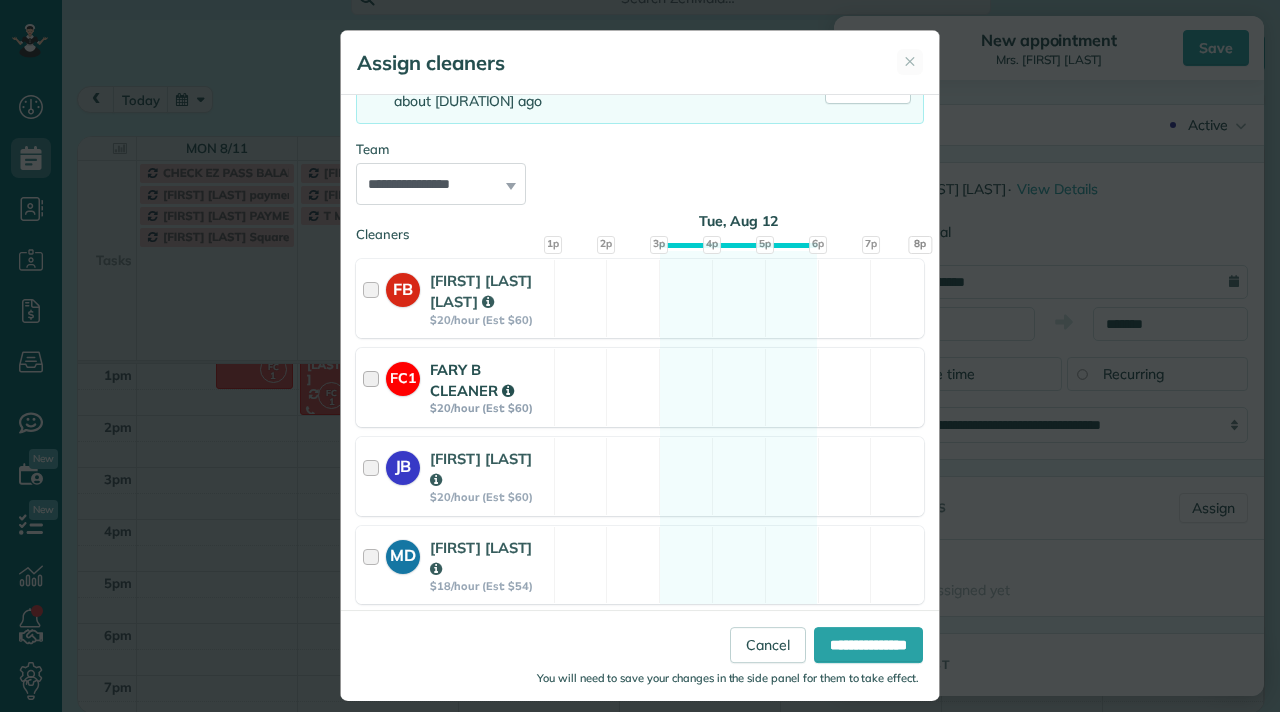 click at bounding box center [374, 387] 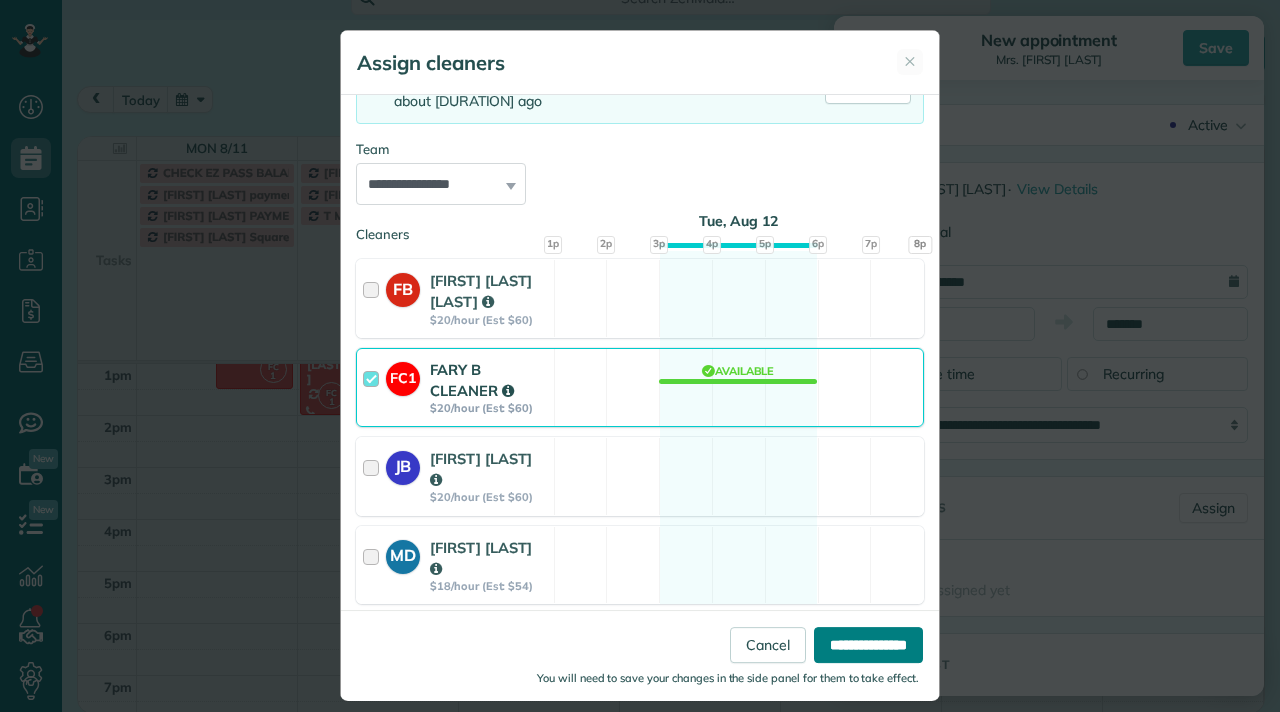 click on "**********" at bounding box center [868, 645] 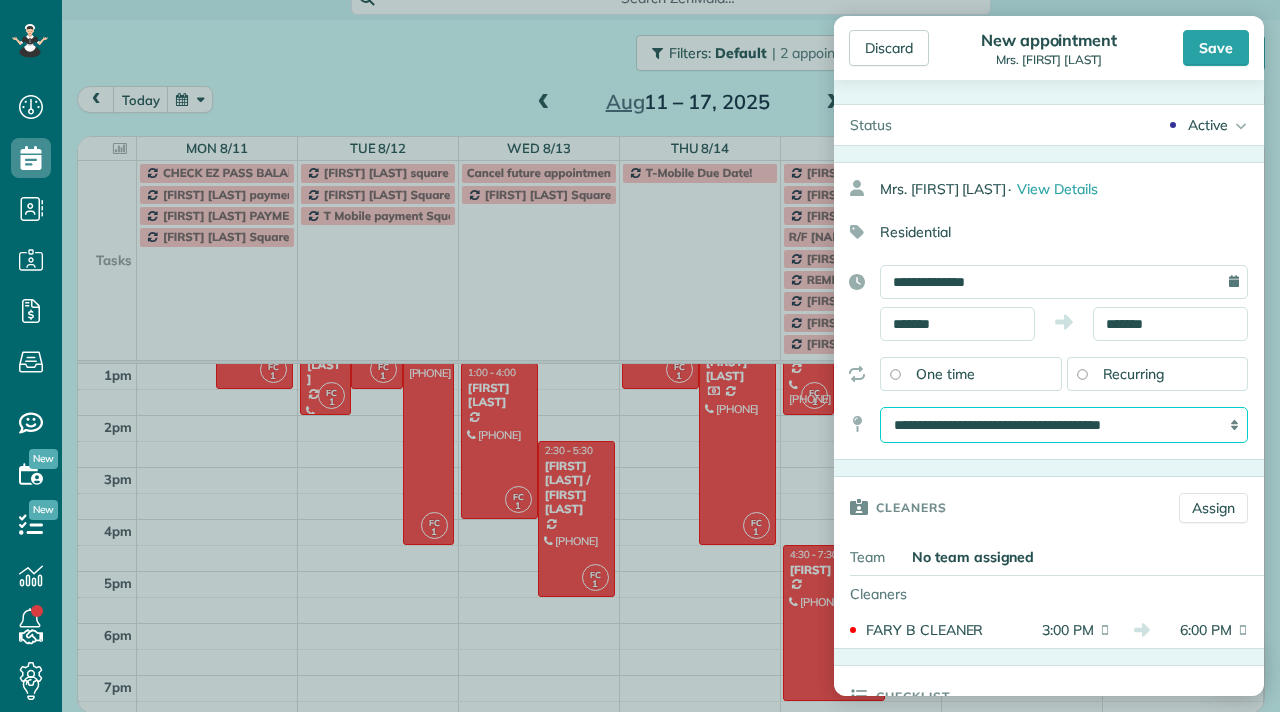 click on "**********" at bounding box center (1064, 425) 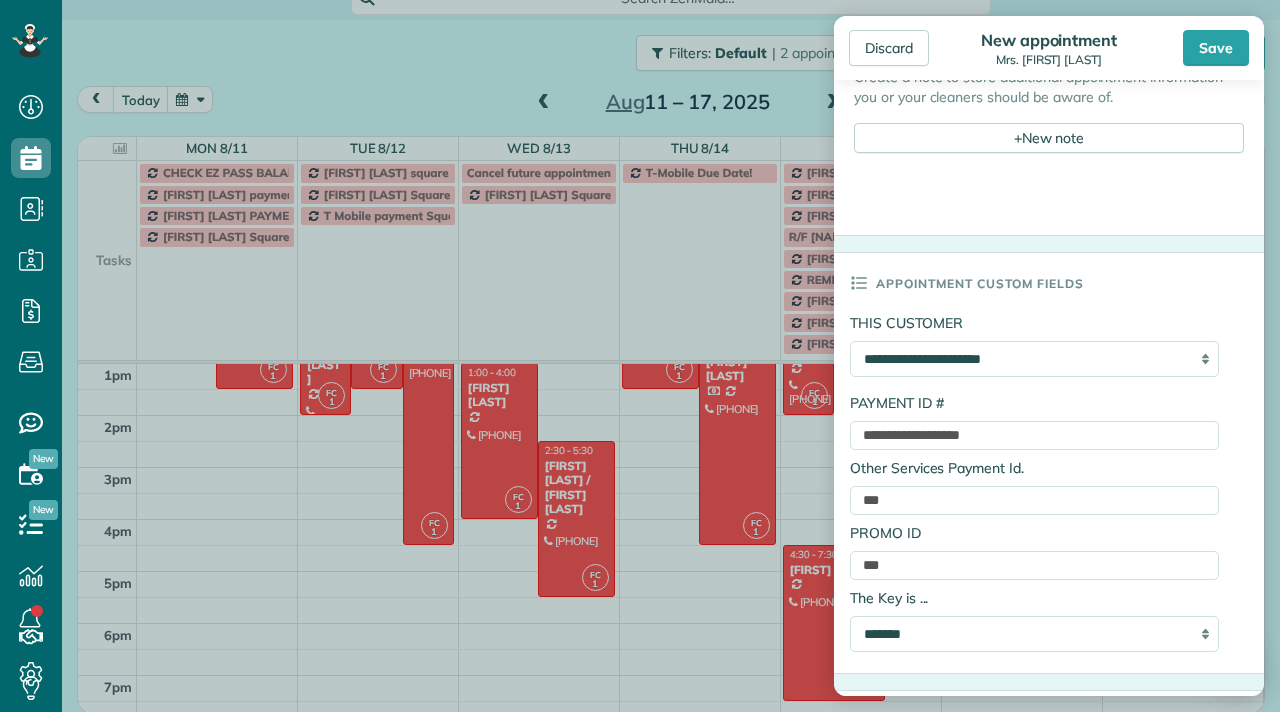 scroll, scrollTop: 859, scrollLeft: 0, axis: vertical 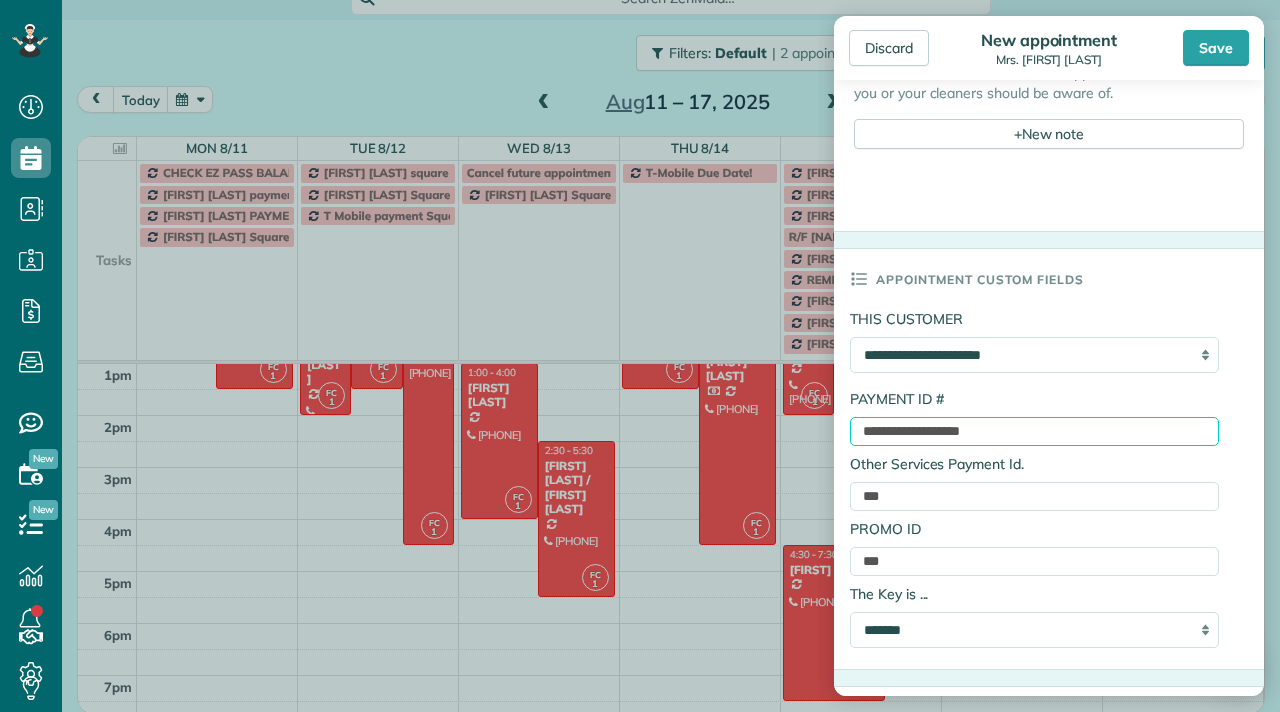drag, startPoint x: 1048, startPoint y: 426, endPoint x: 855, endPoint y: 434, distance: 193.16573 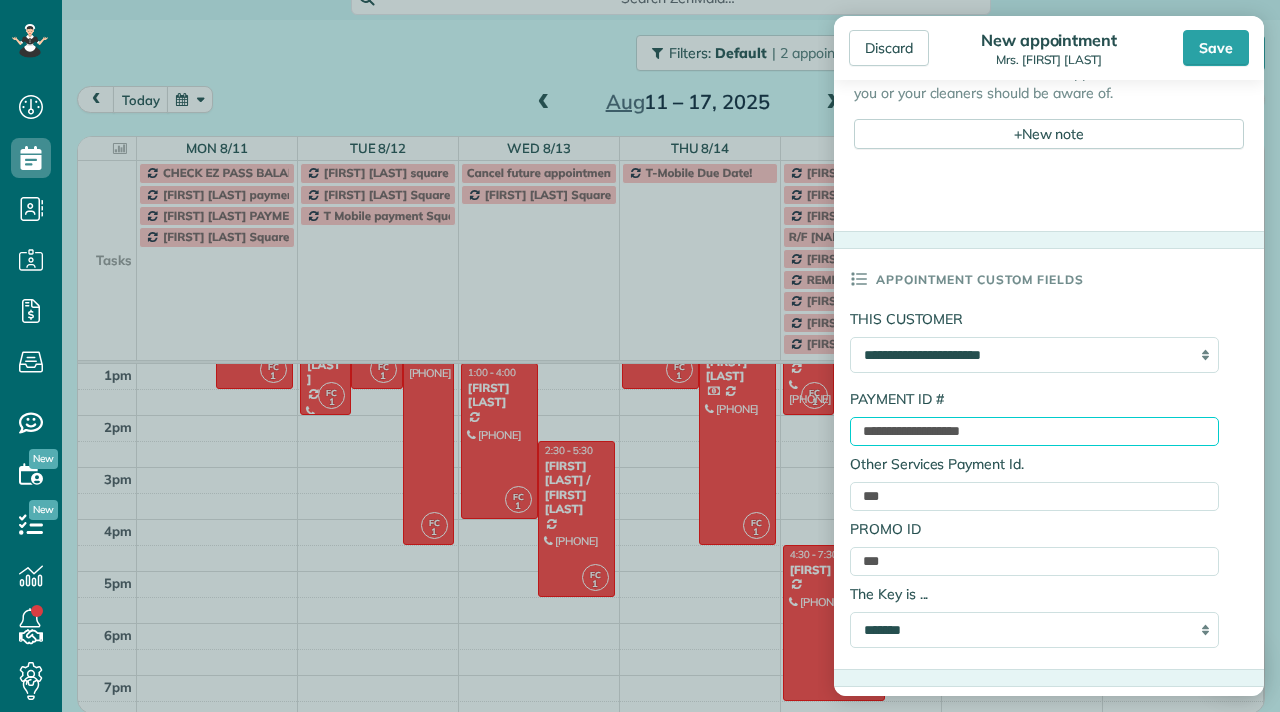 drag, startPoint x: 1028, startPoint y: 431, endPoint x: 838, endPoint y: 434, distance: 190.02368 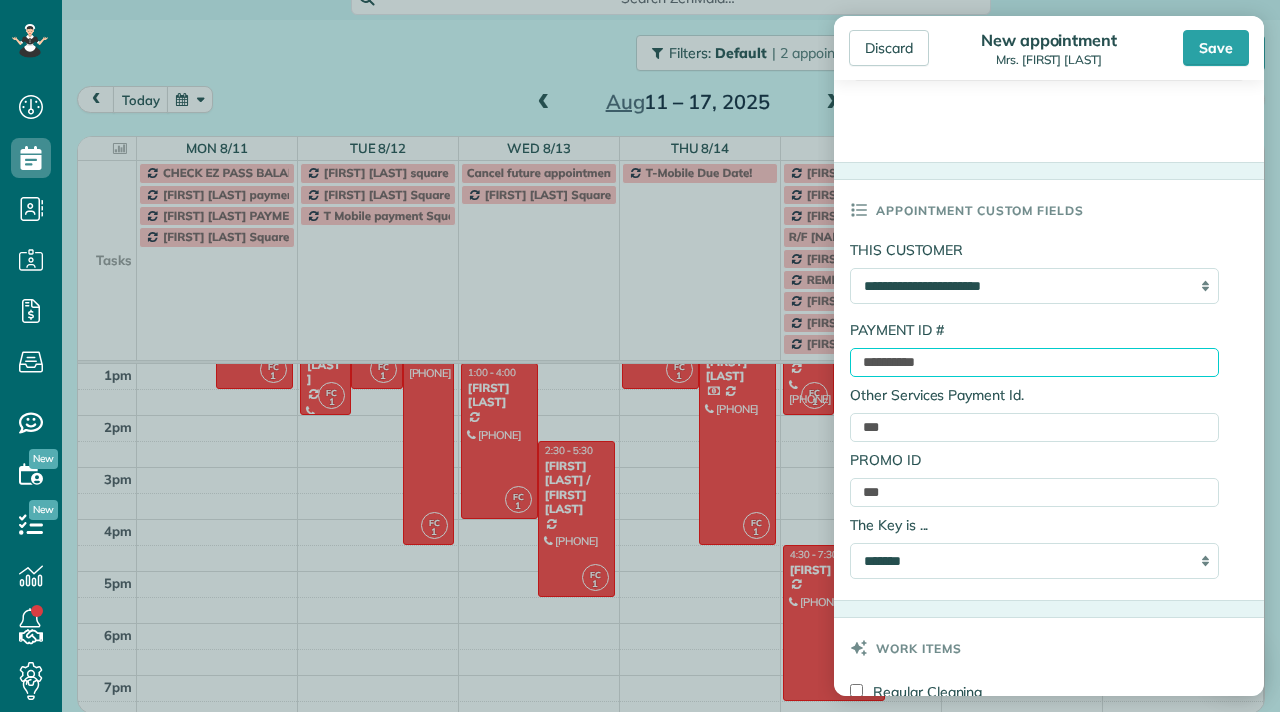 scroll, scrollTop: 1164, scrollLeft: 0, axis: vertical 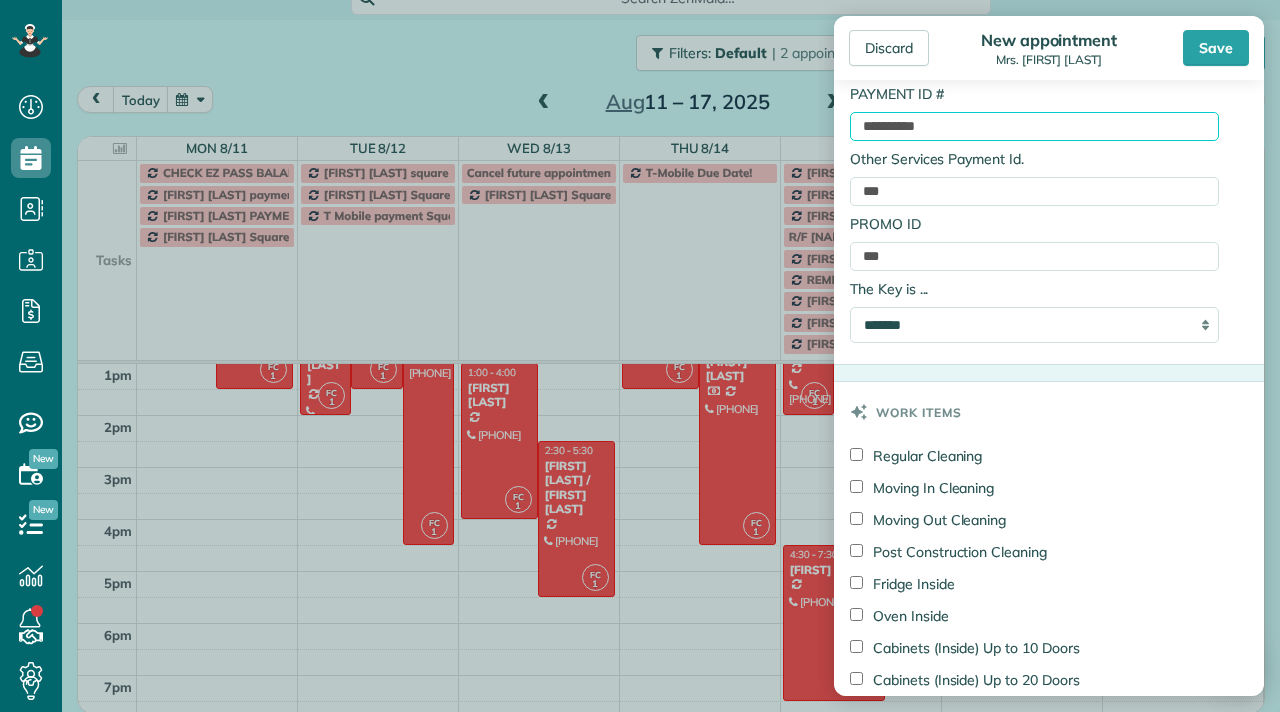 type on "**********" 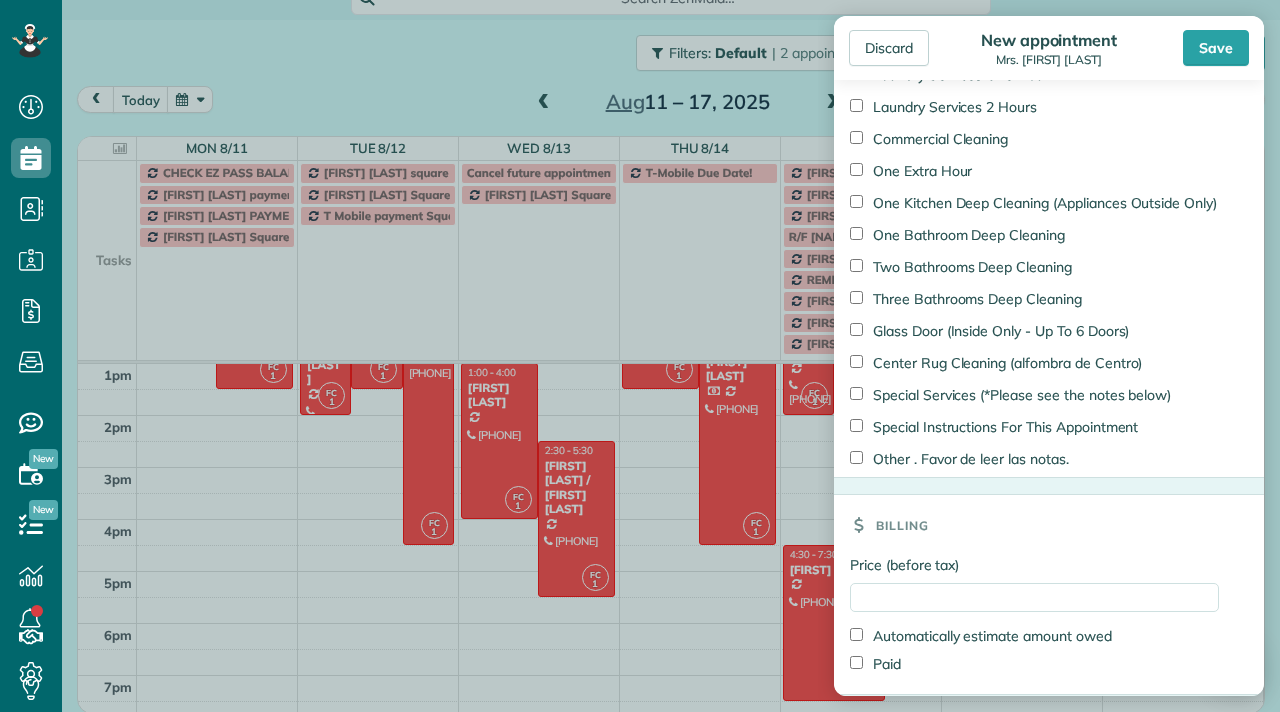 scroll, scrollTop: 2390, scrollLeft: 0, axis: vertical 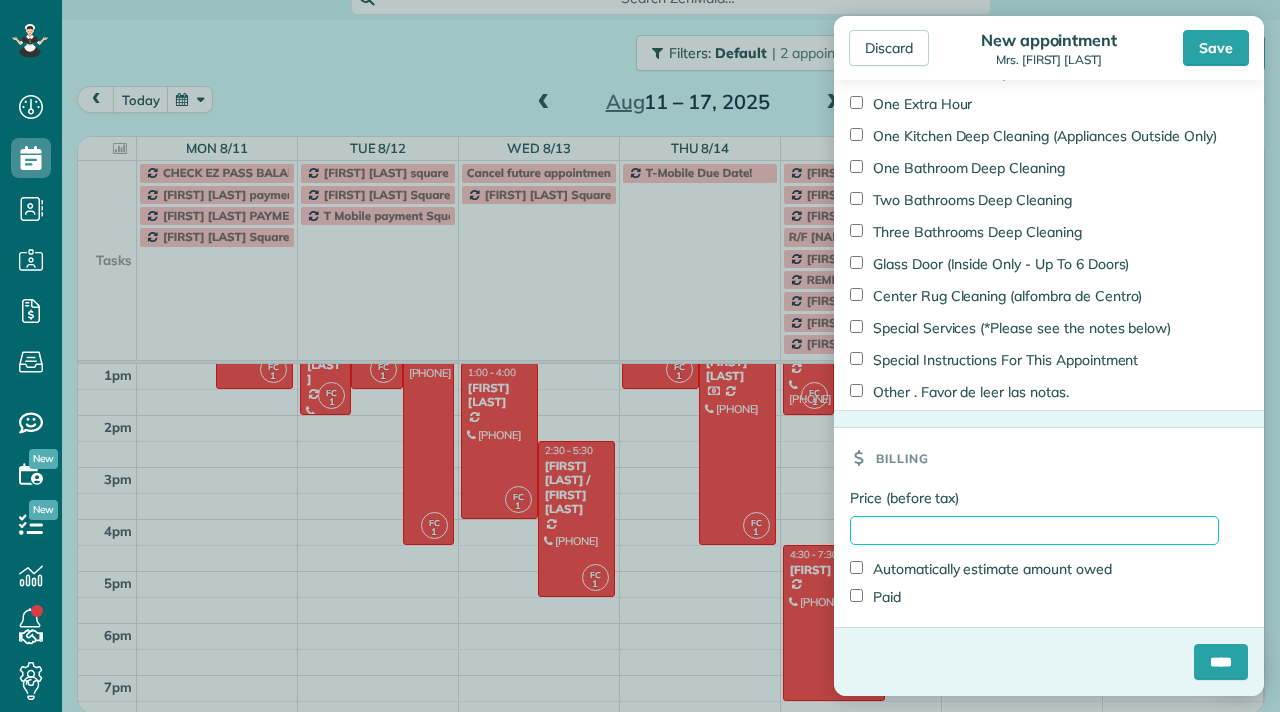 click on "Price (before tax)" at bounding box center (1034, 530) 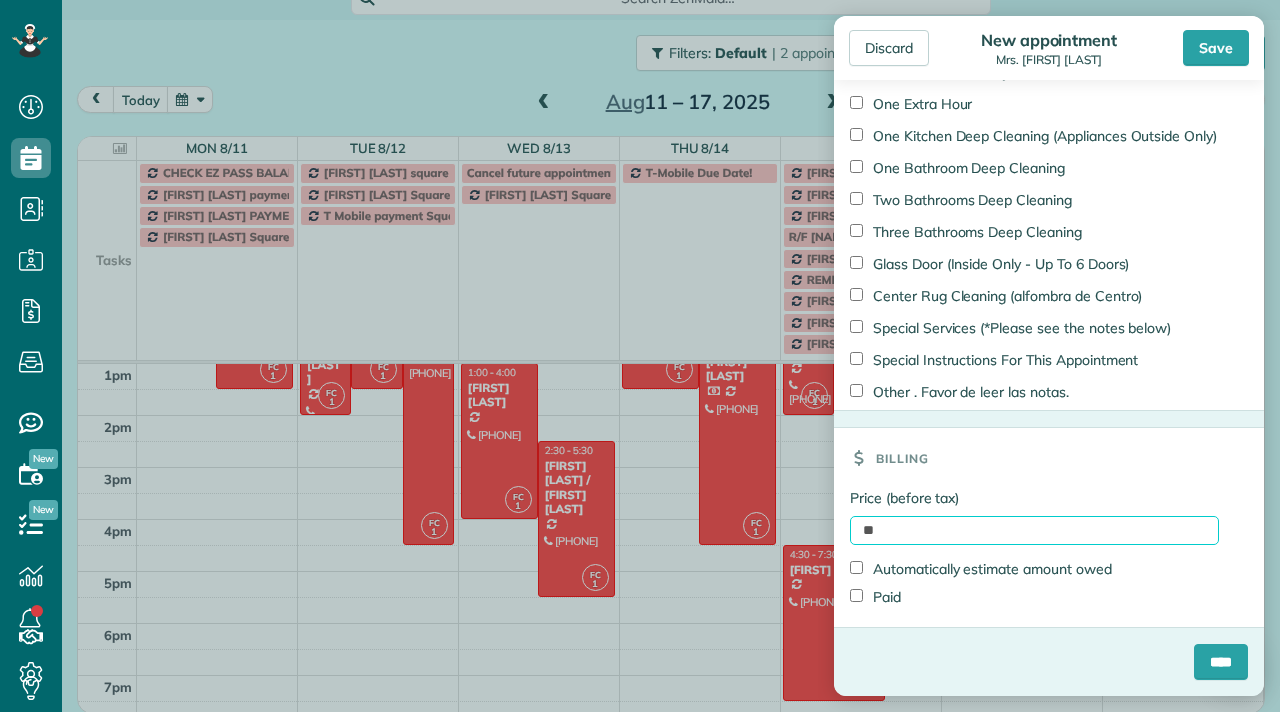 type on "******" 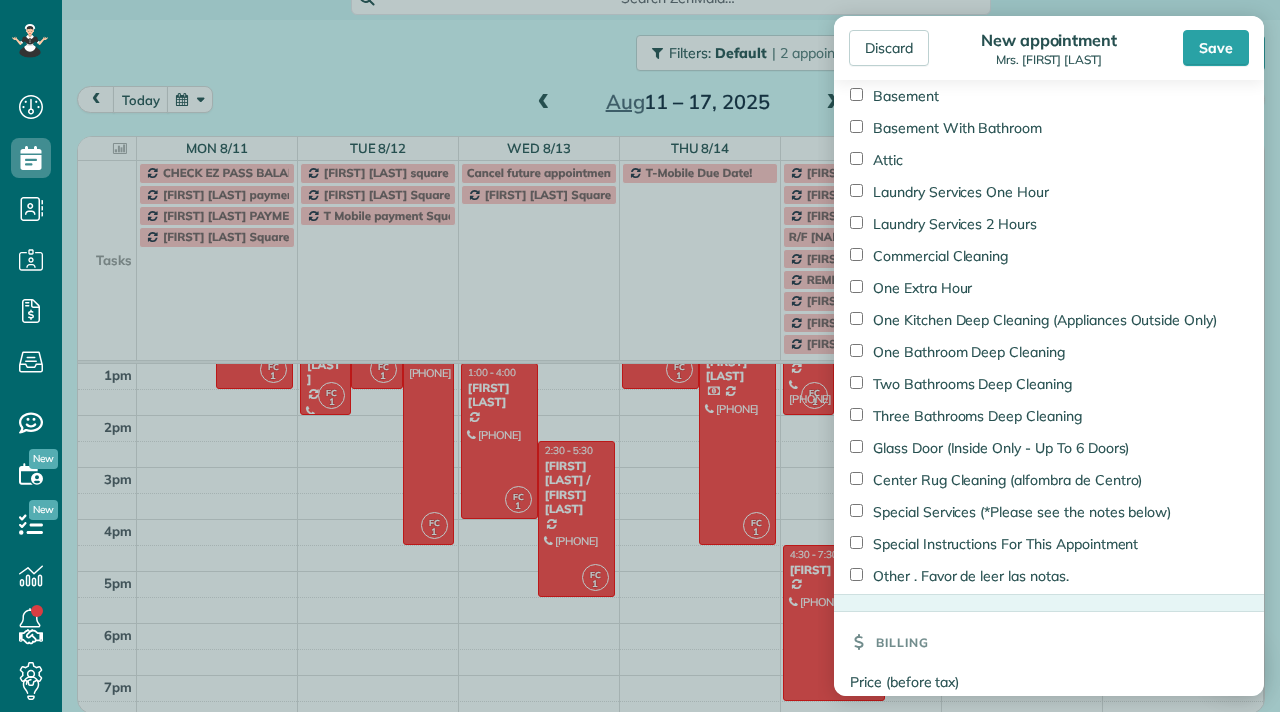 scroll, scrollTop: 2390, scrollLeft: 0, axis: vertical 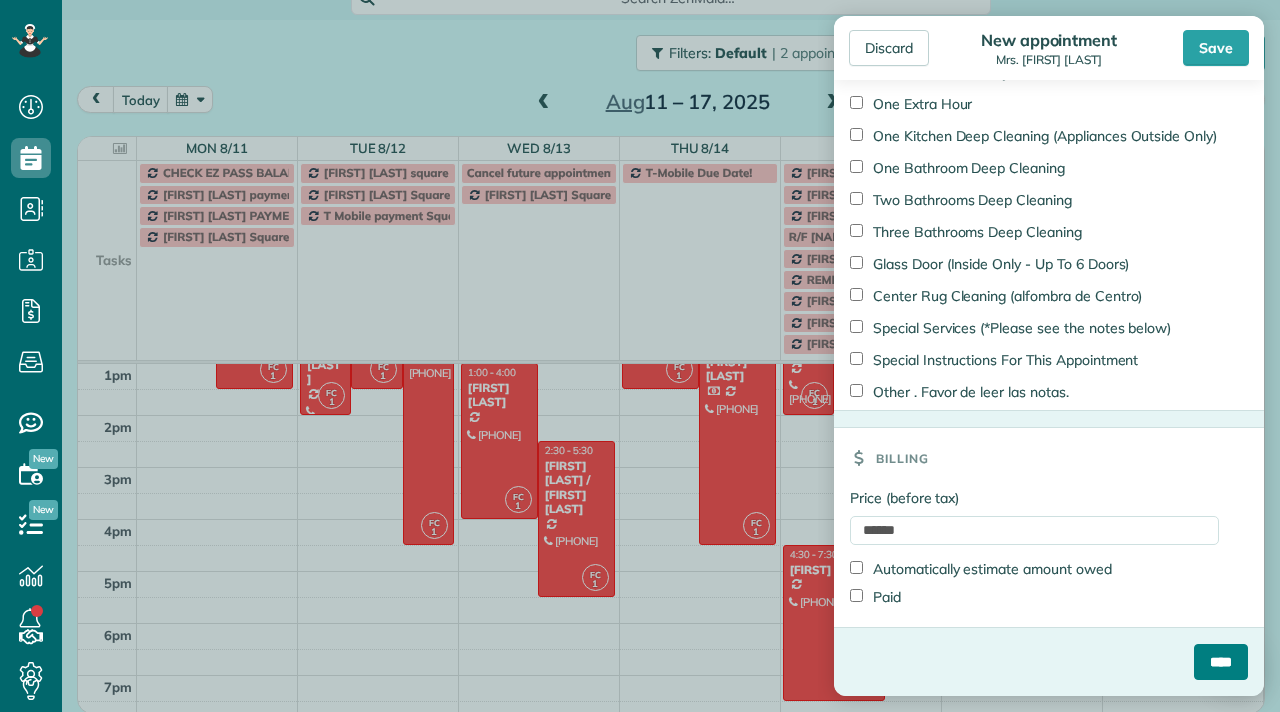 click on "****" at bounding box center (1221, 662) 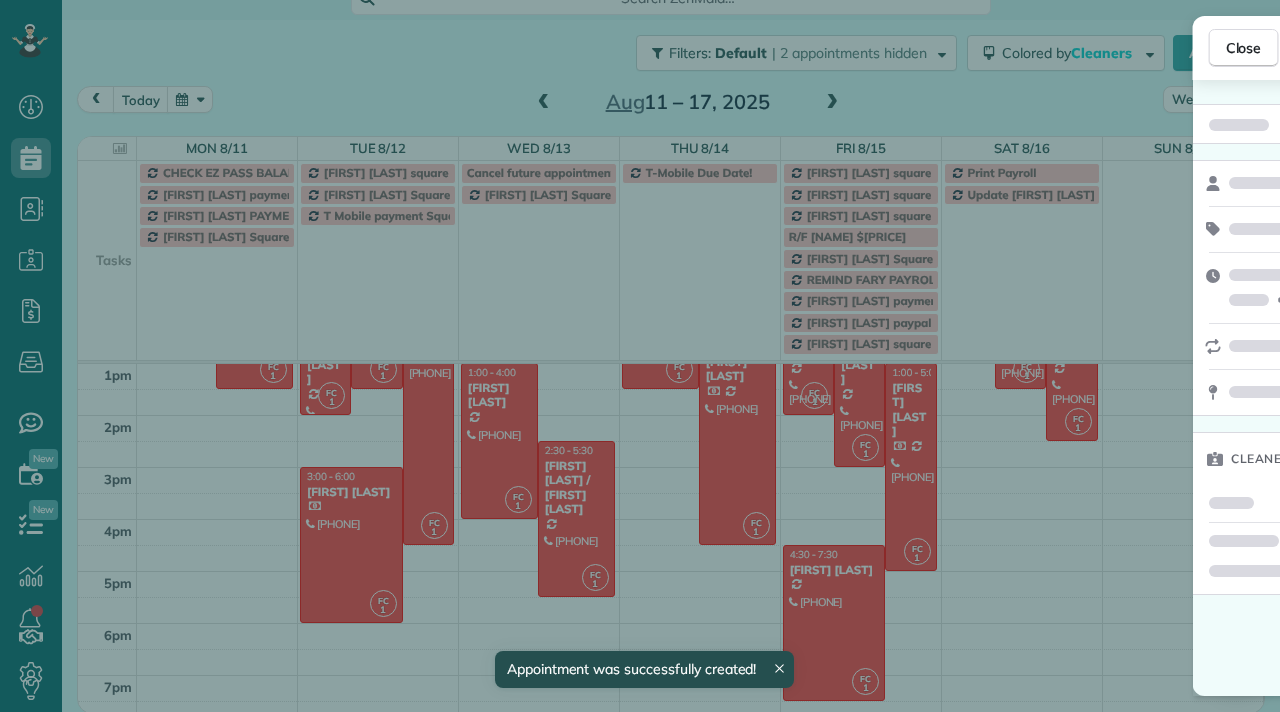 scroll, scrollTop: 312, scrollLeft: 0, axis: vertical 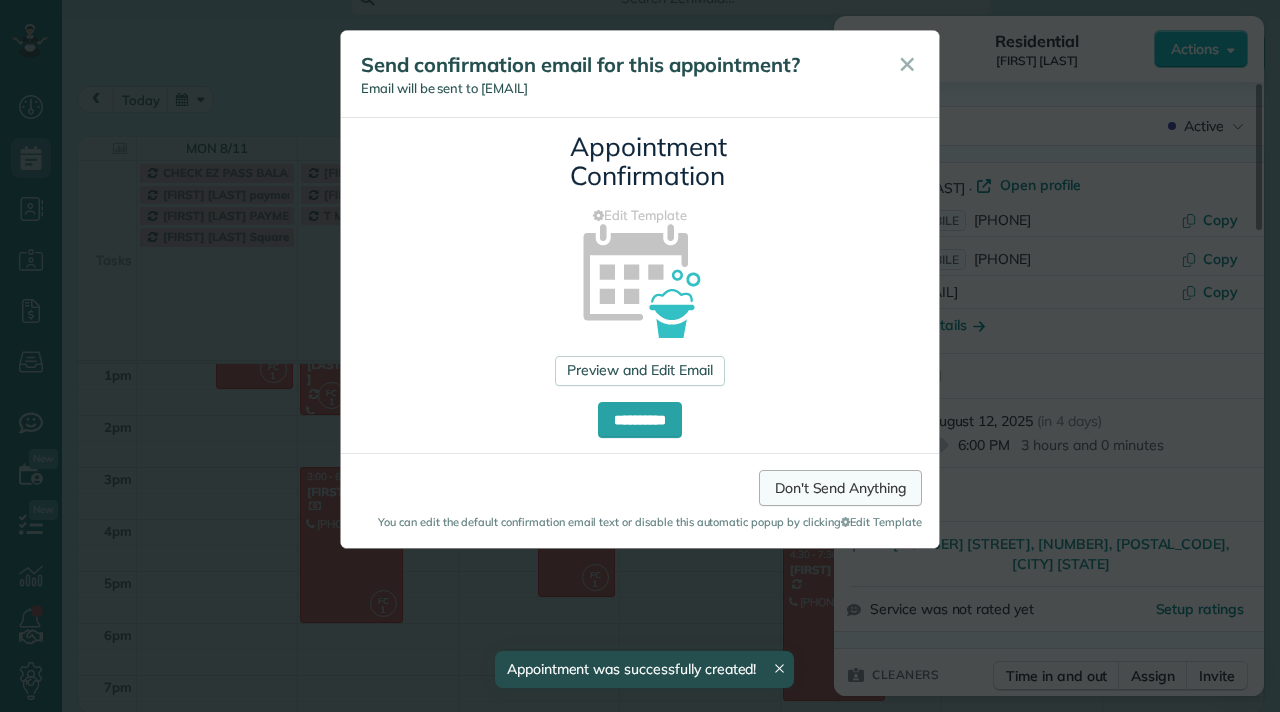 click on "Don't Send Anything" at bounding box center [840, 488] 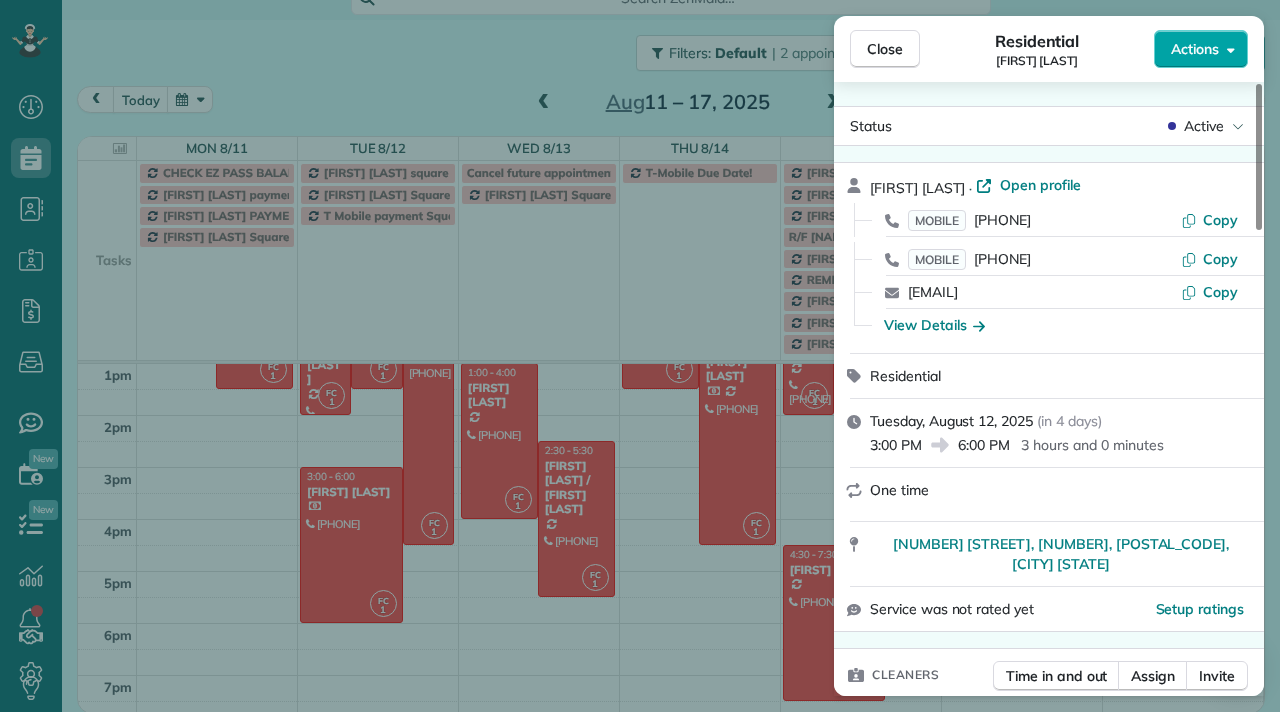 click on "Actions" at bounding box center (1195, 49) 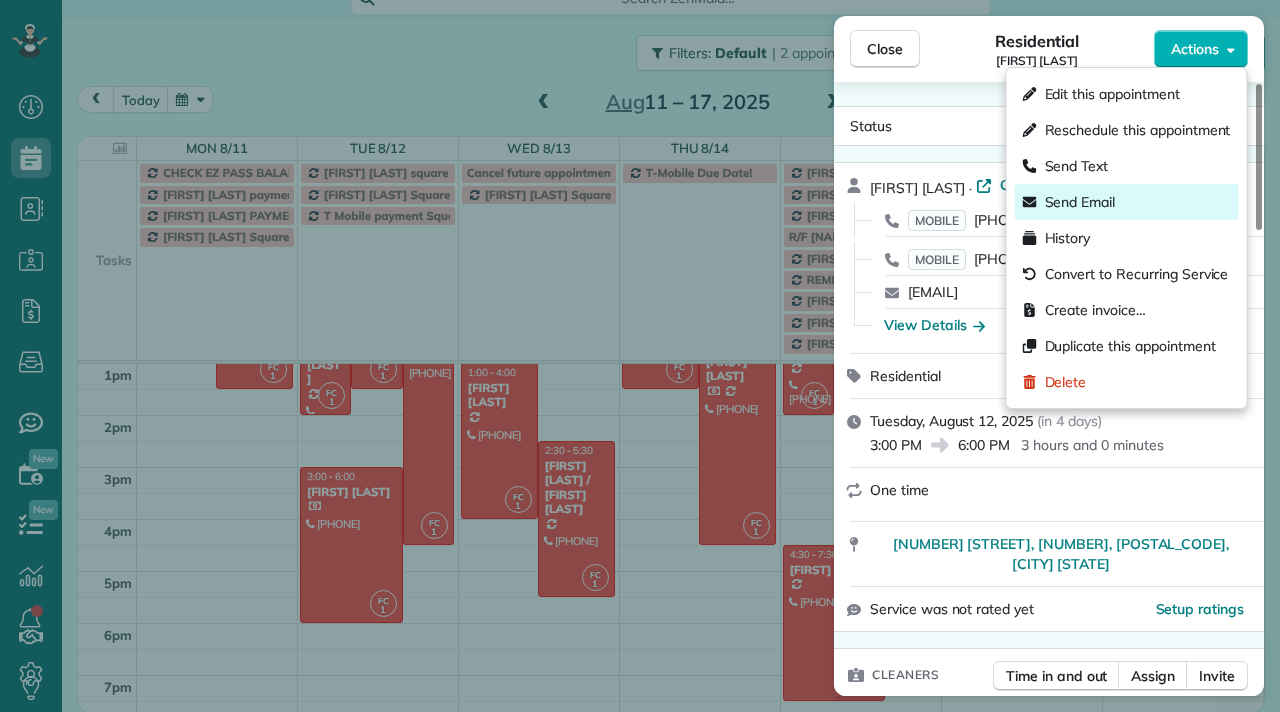 click on "Send Email" at bounding box center (1127, 202) 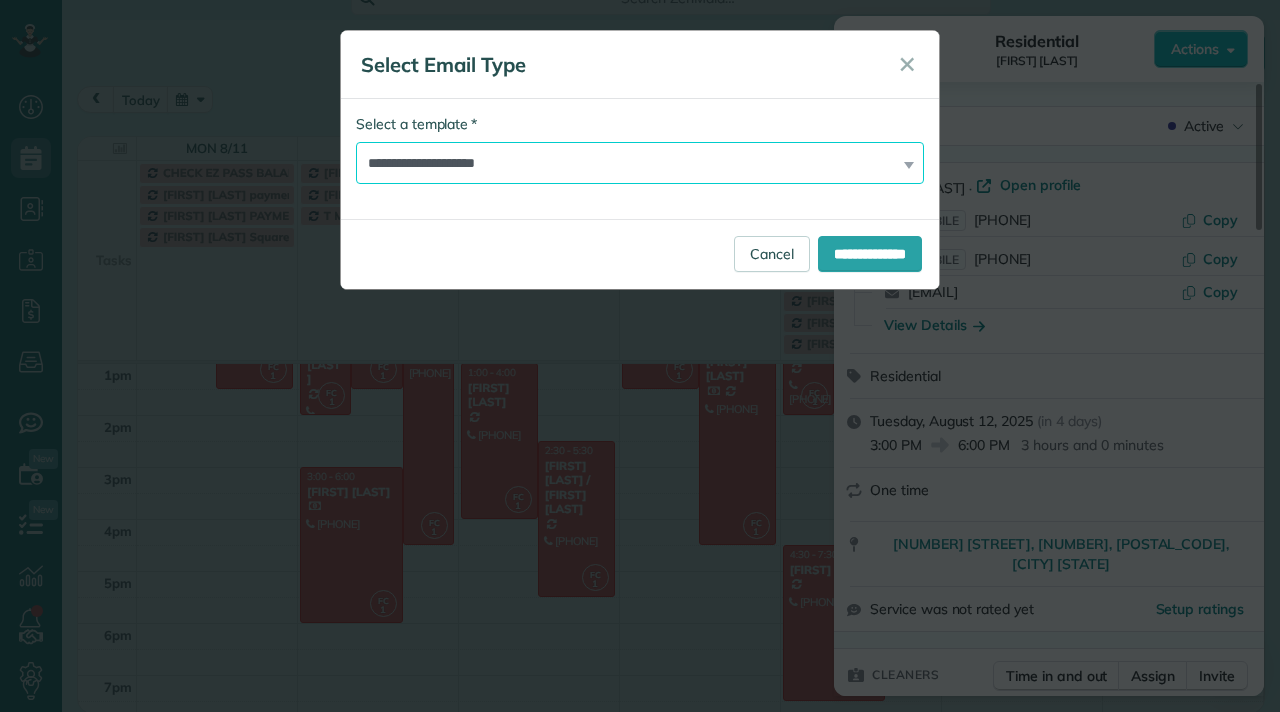 click on "**********" at bounding box center (640, 163) 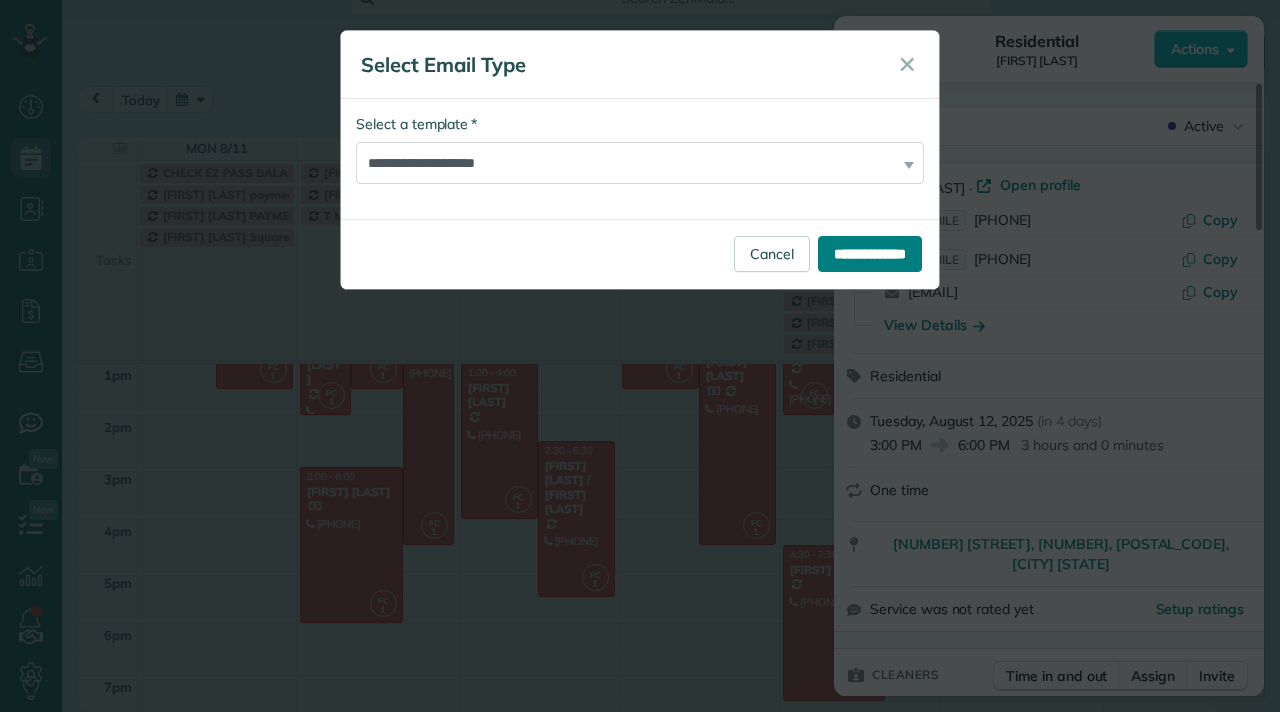 click on "**********" at bounding box center [870, 254] 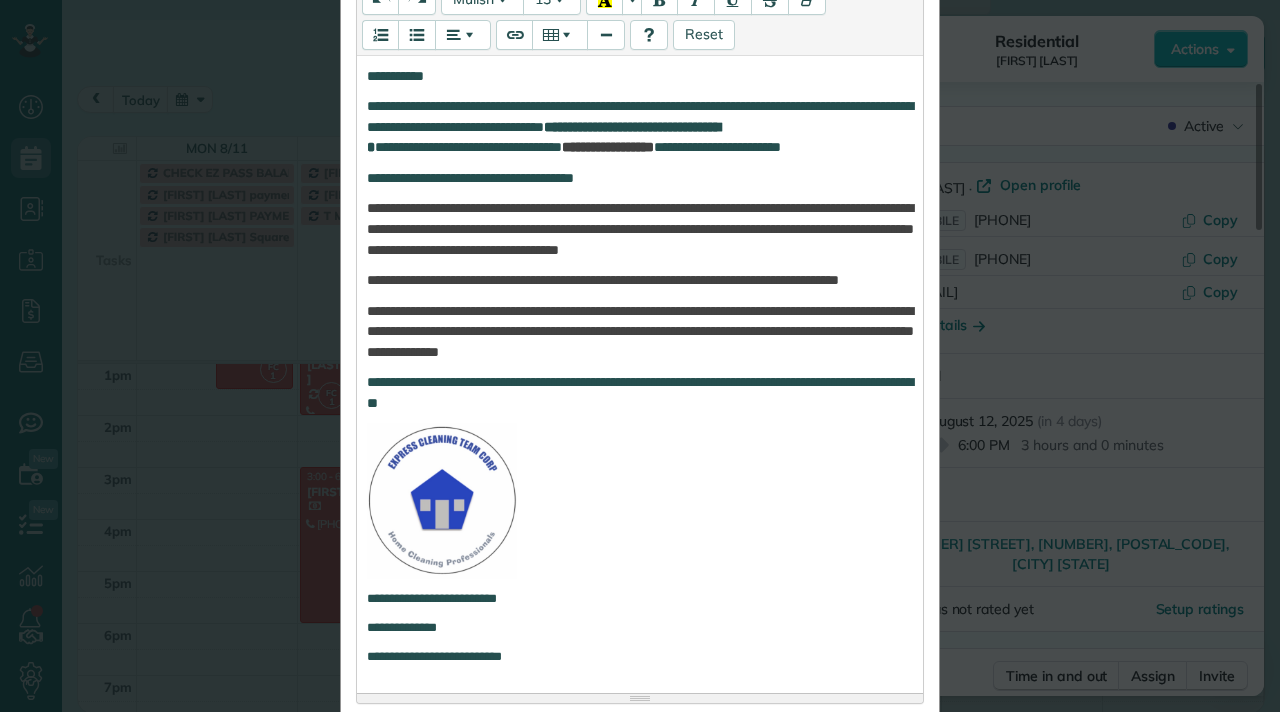 scroll, scrollTop: 659, scrollLeft: 0, axis: vertical 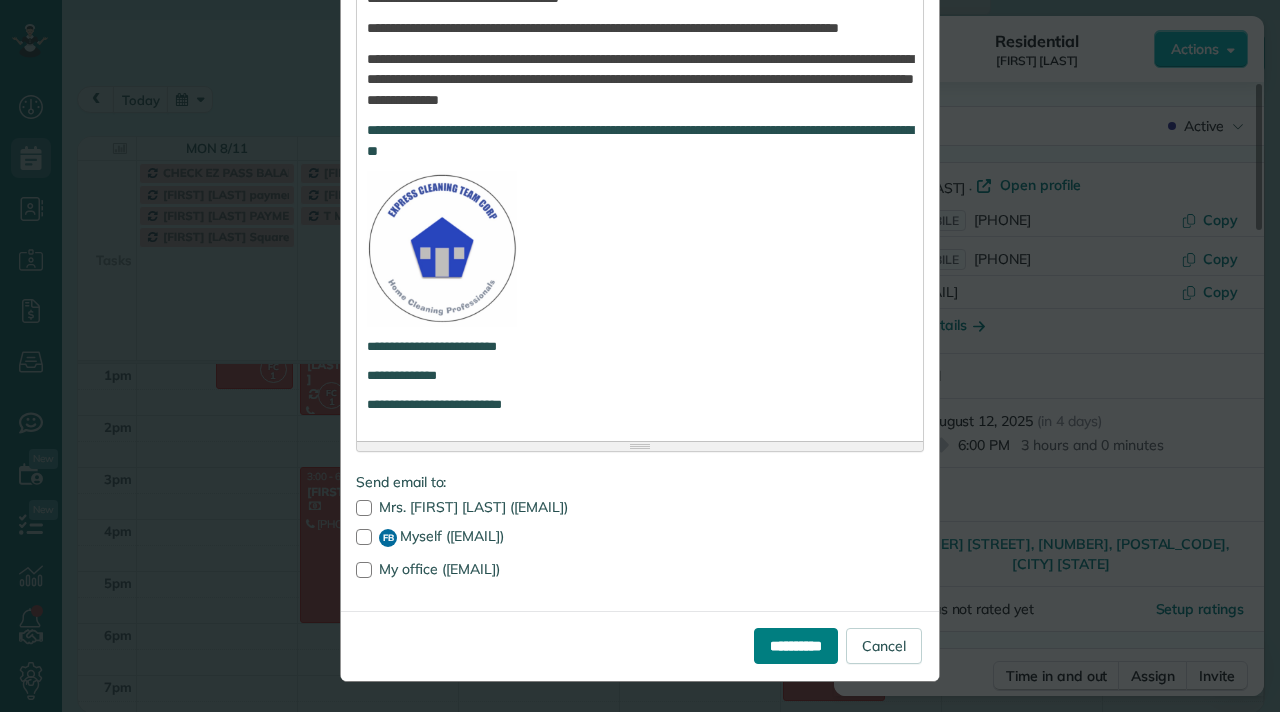 click on "**********" at bounding box center (796, 646) 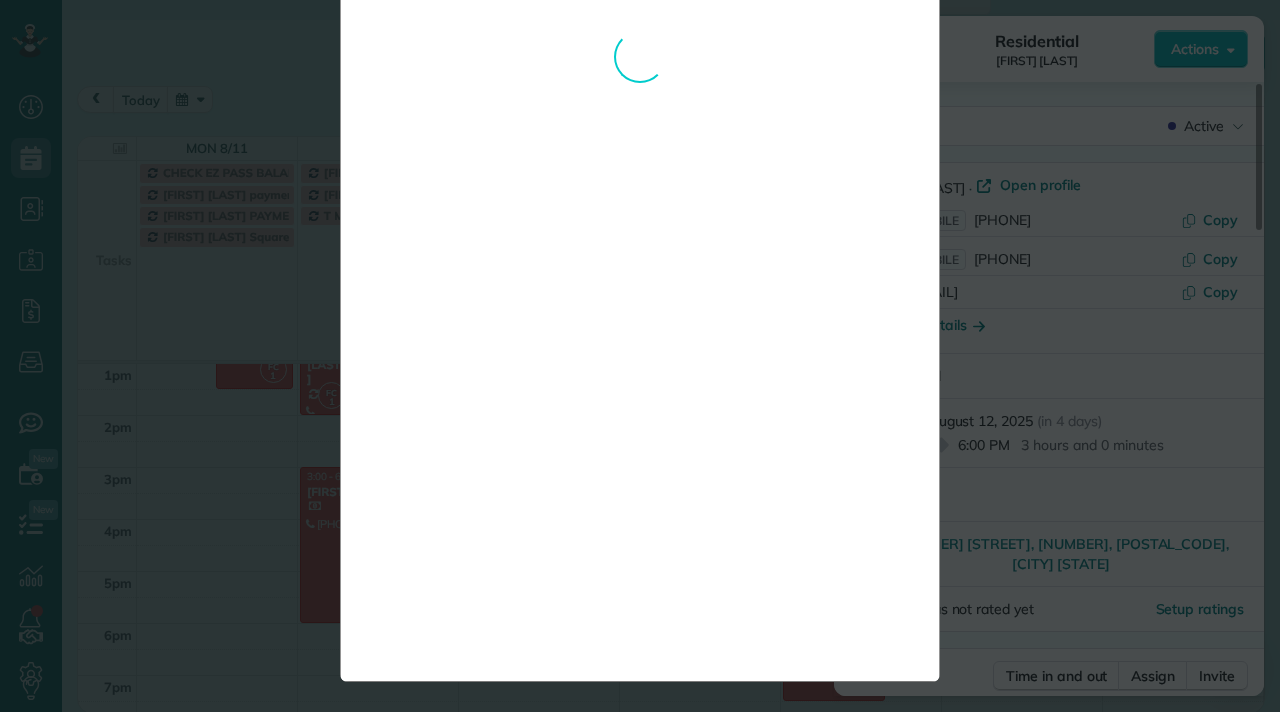 scroll, scrollTop: 0, scrollLeft: 0, axis: both 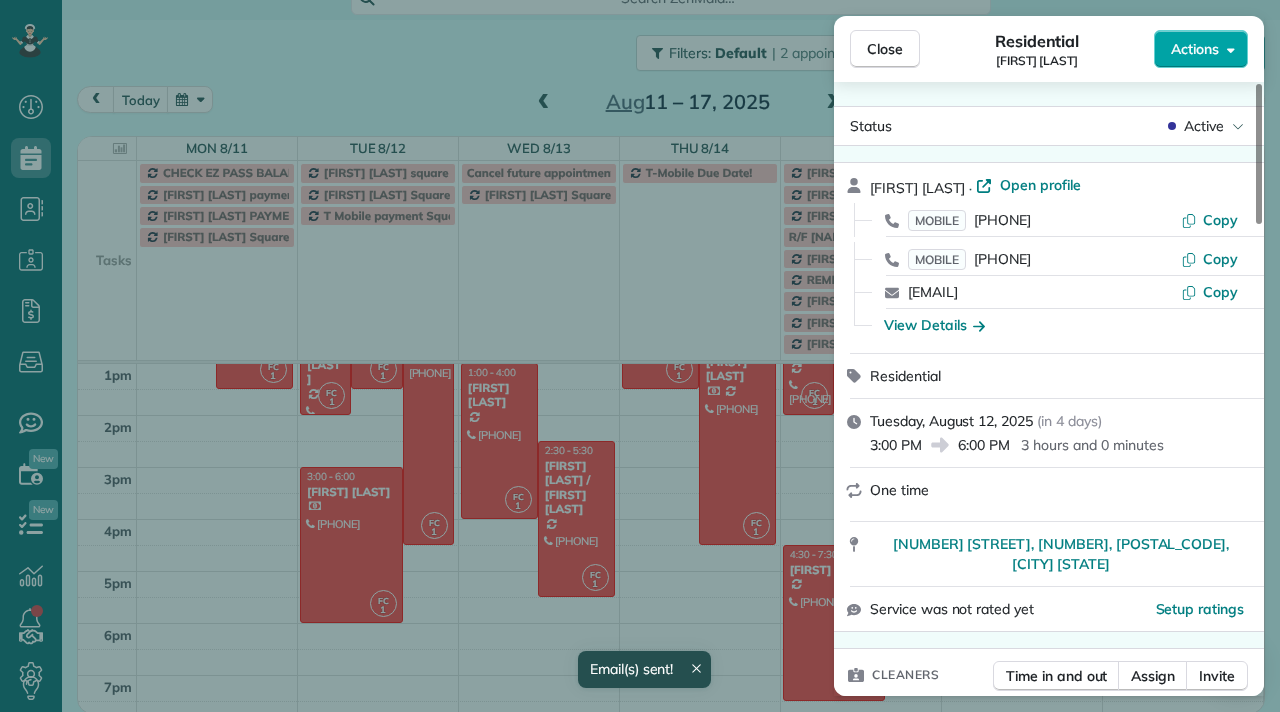 click on "Actions" at bounding box center [1195, 49] 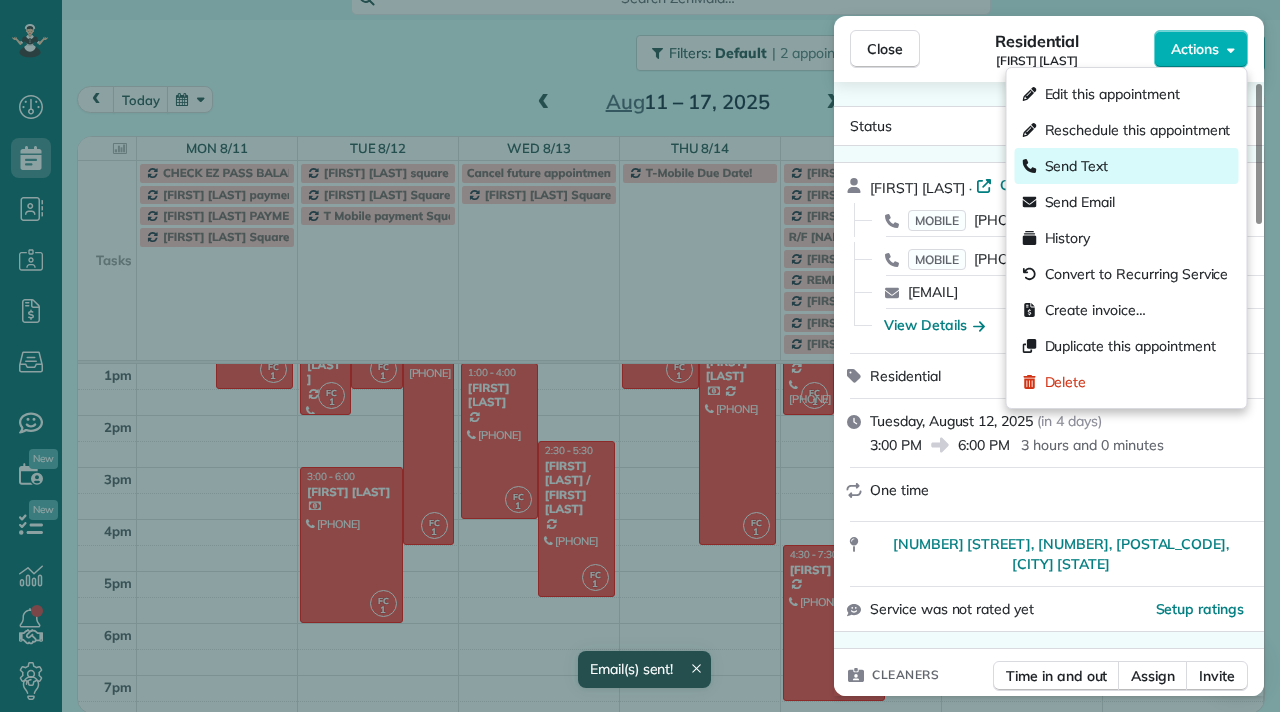 click on "Send Text" at bounding box center [1127, 166] 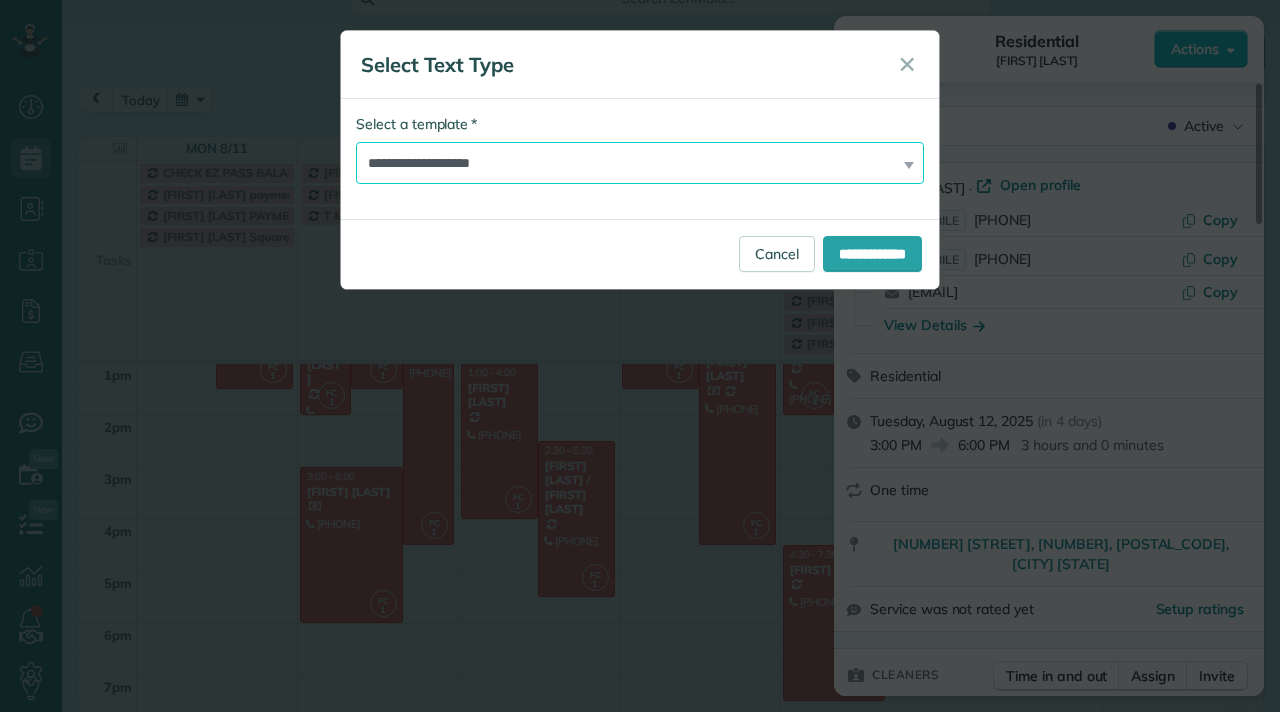 click on "**********" at bounding box center (640, 163) 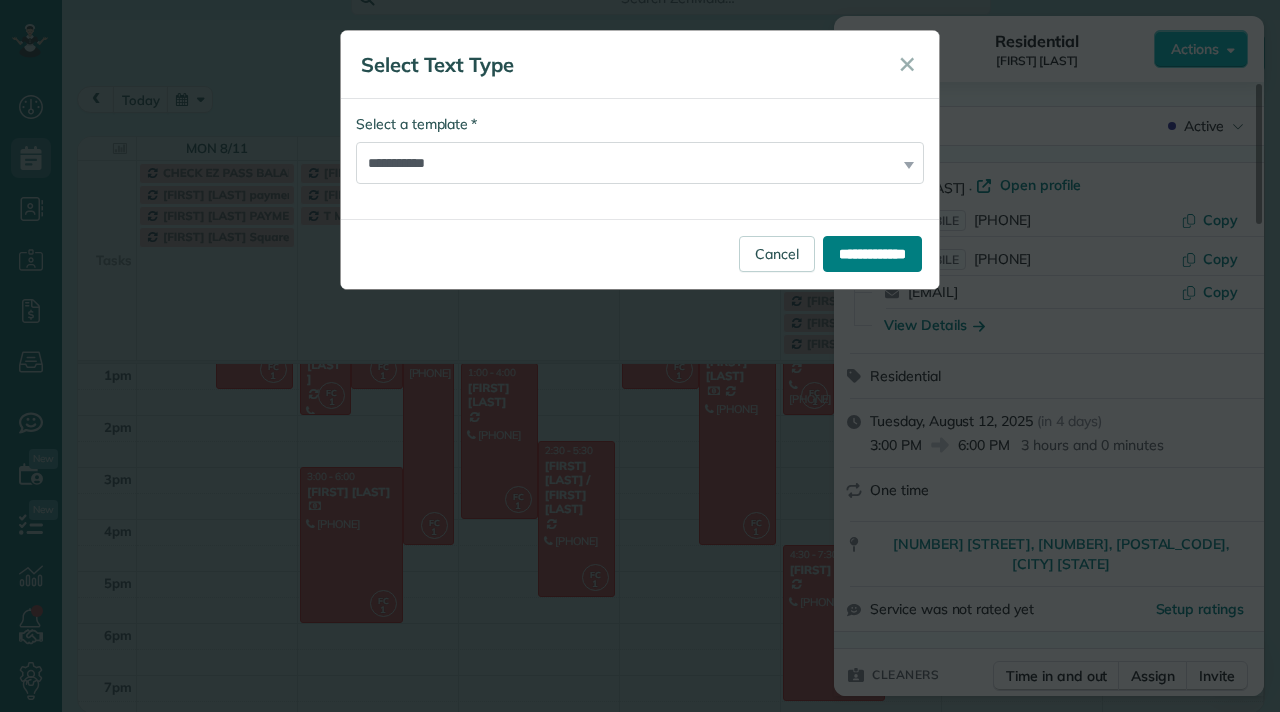 click on "**********" at bounding box center (872, 254) 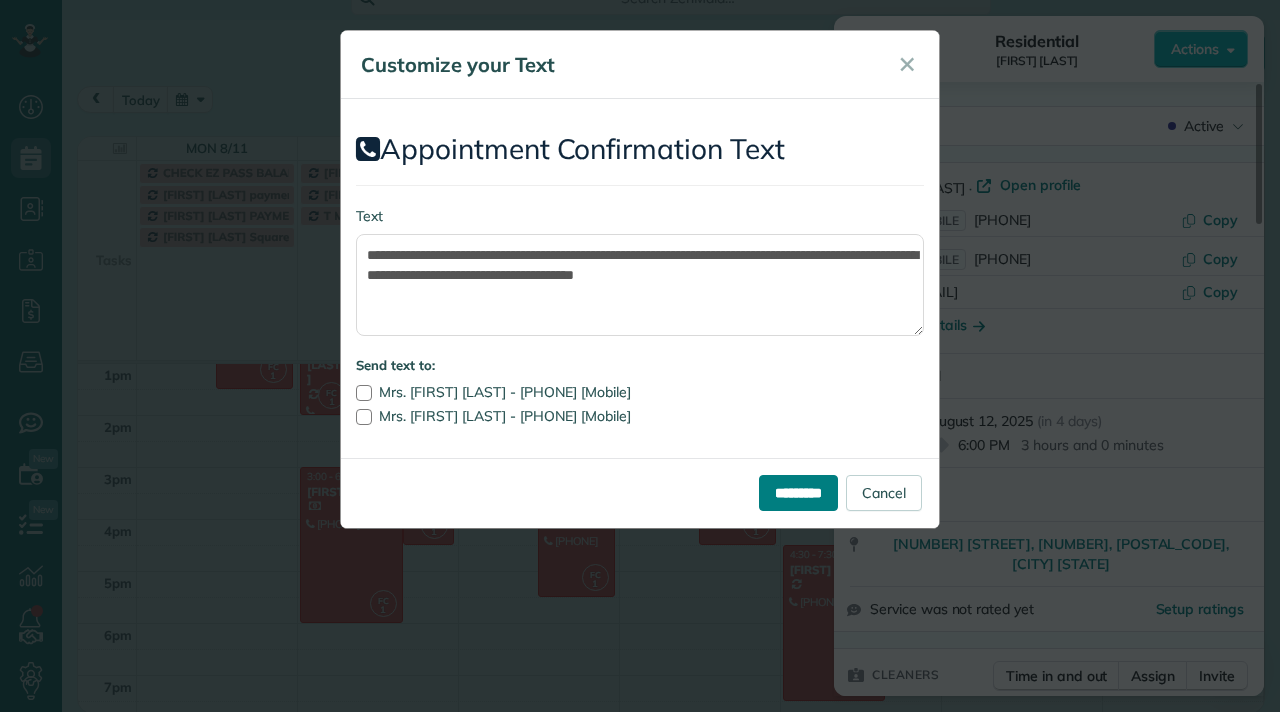 click on "*********" at bounding box center (798, 493) 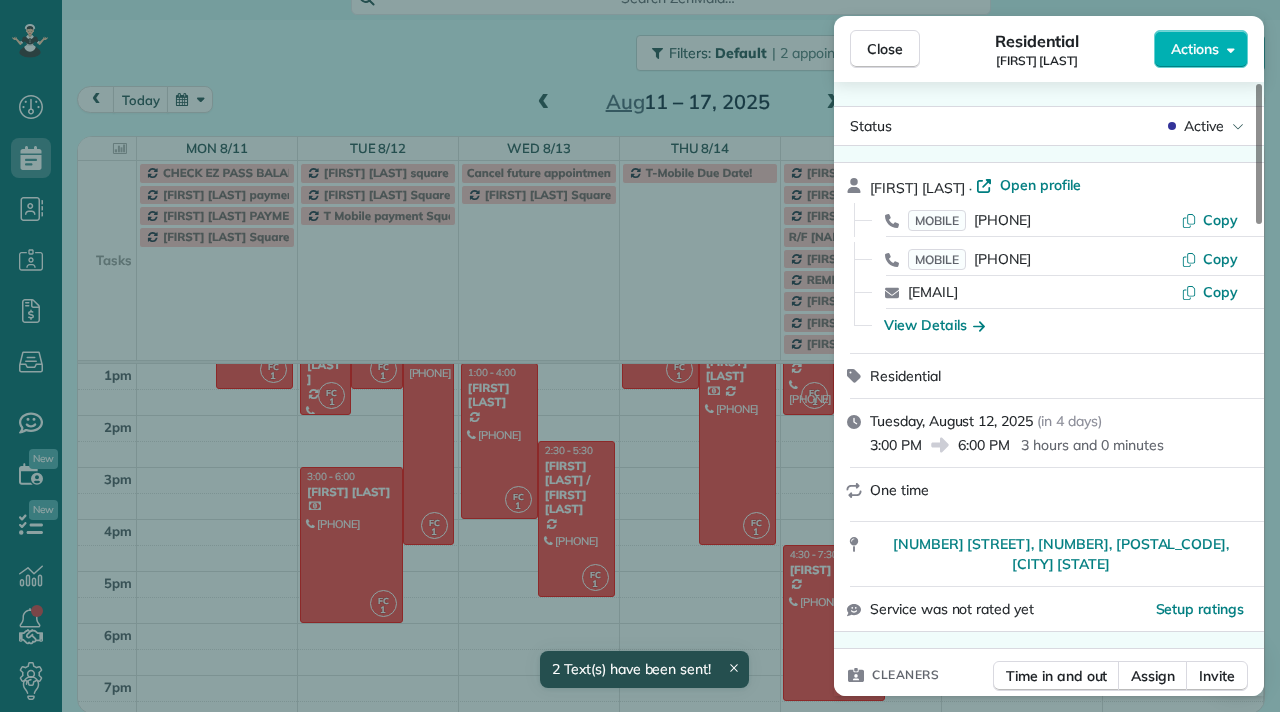 scroll, scrollTop: 312, scrollLeft: 0, axis: vertical 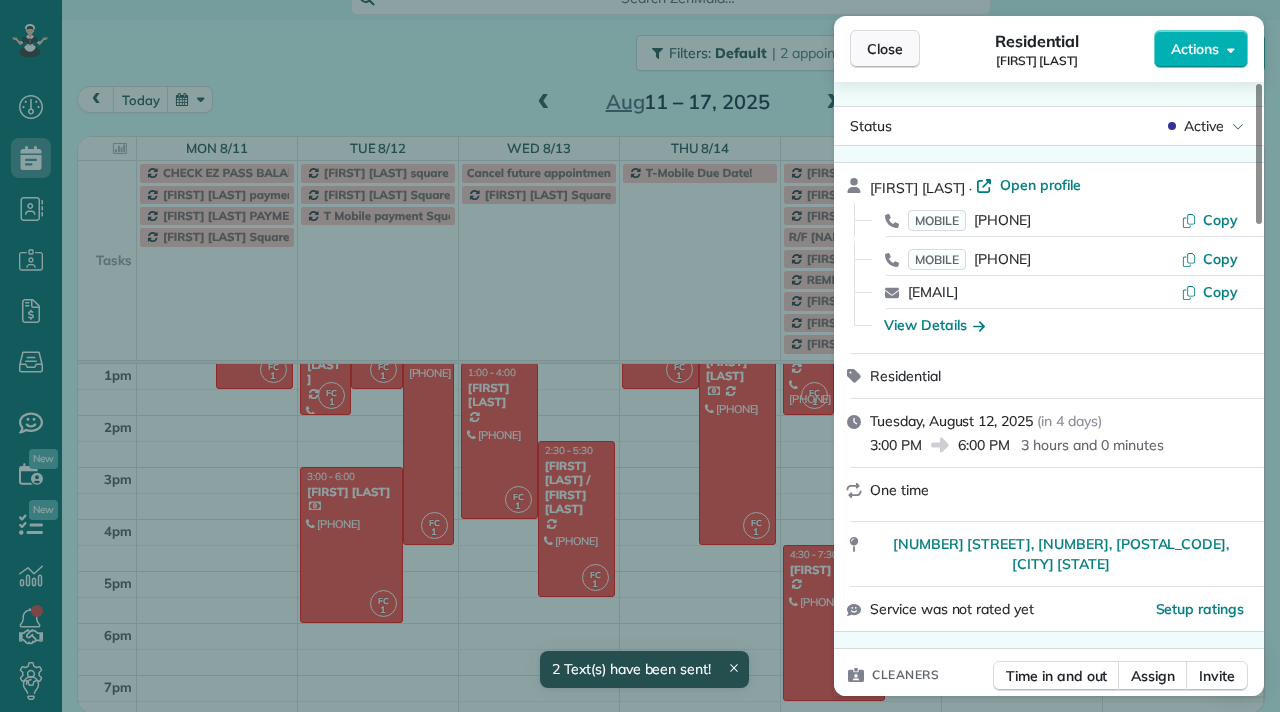 click on "Close" at bounding box center (885, 49) 